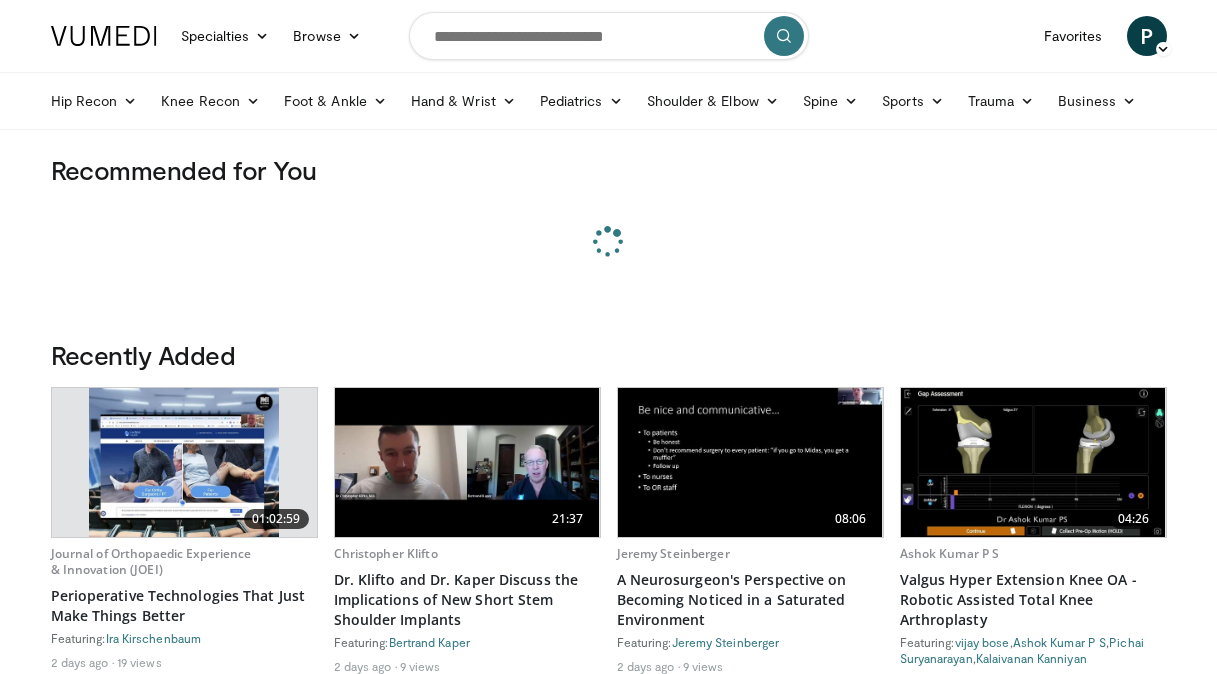scroll, scrollTop: 0, scrollLeft: 0, axis: both 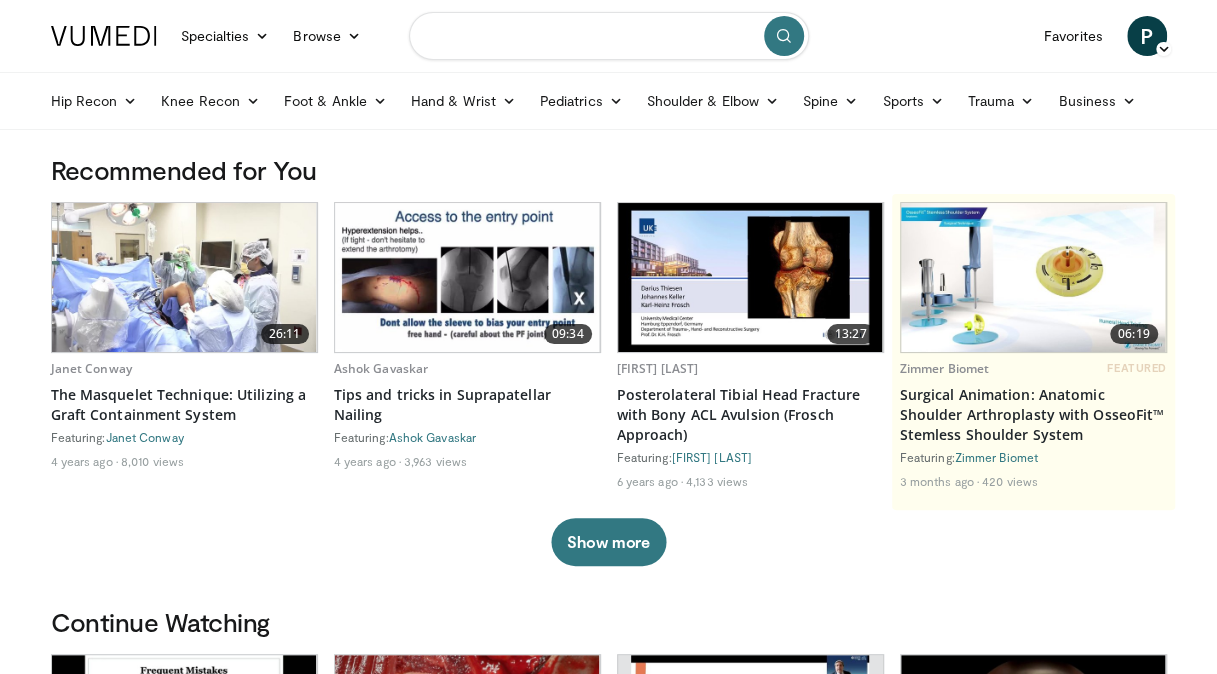 click at bounding box center (609, 36) 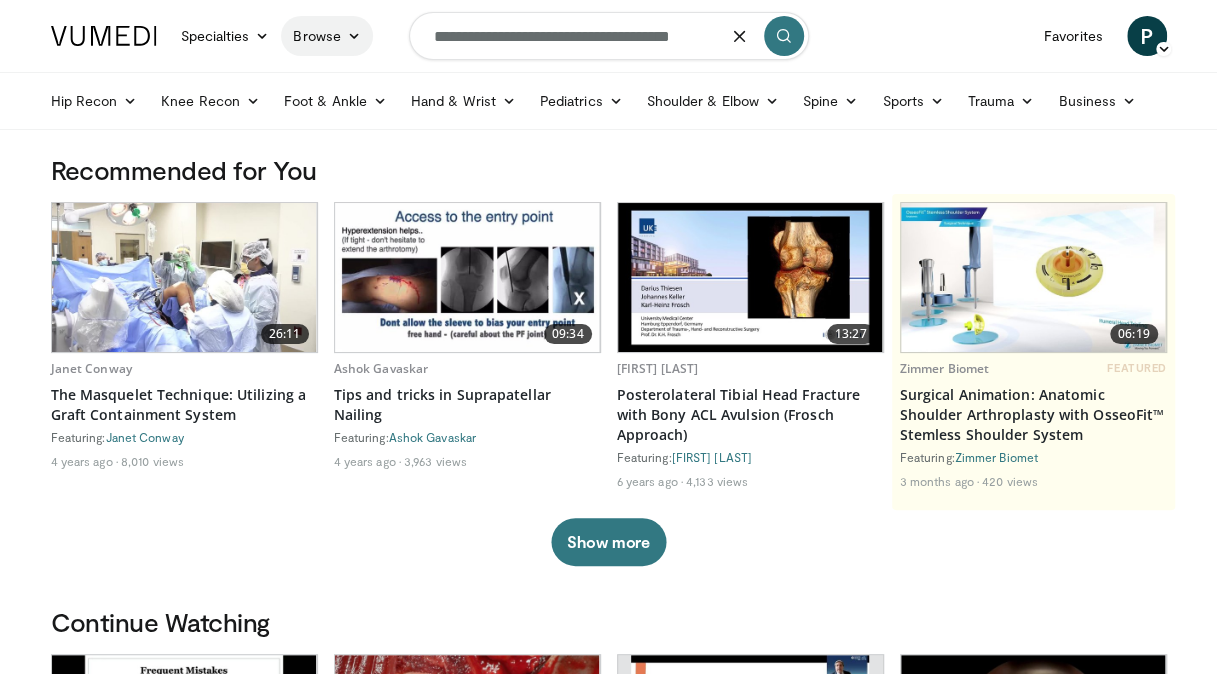 drag, startPoint x: 517, startPoint y: 32, endPoint x: 327, endPoint y: 20, distance: 190.37857 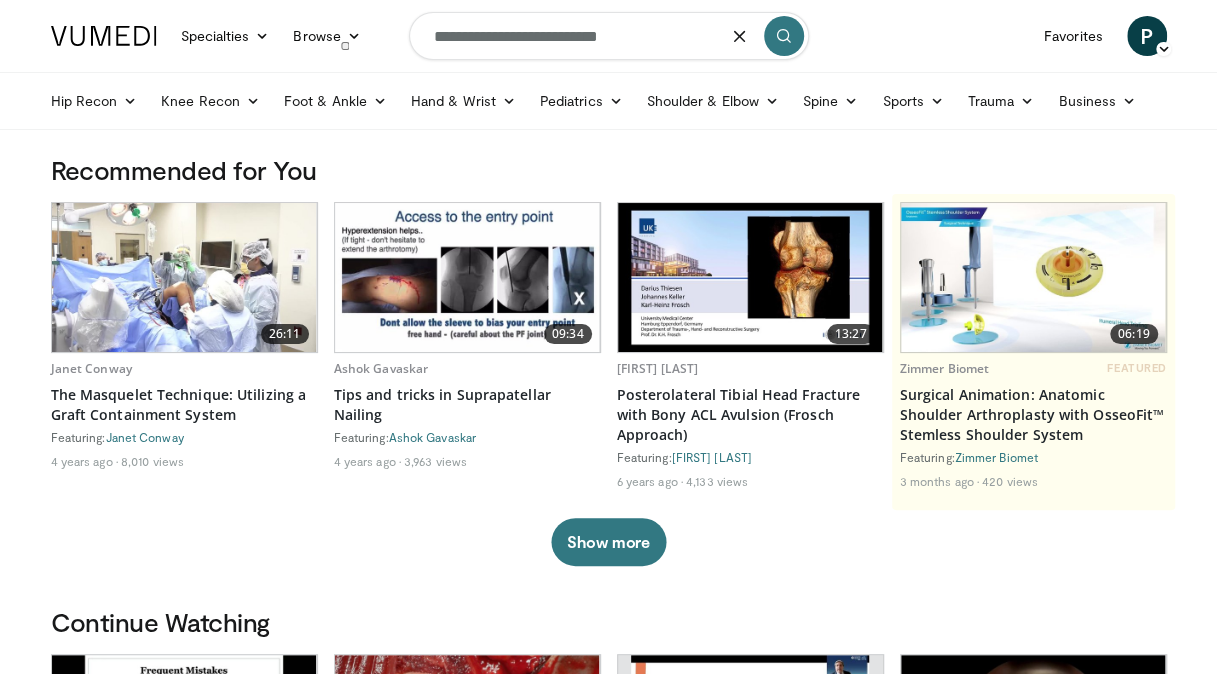 type on "**********" 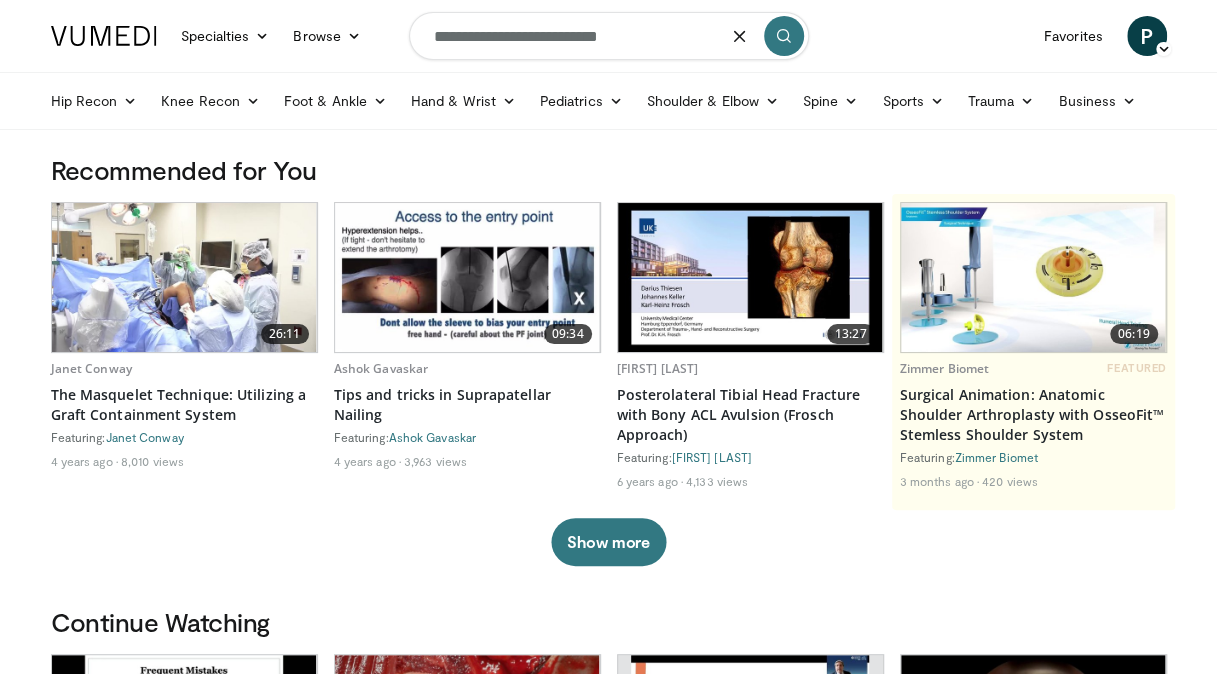 click at bounding box center (784, 36) 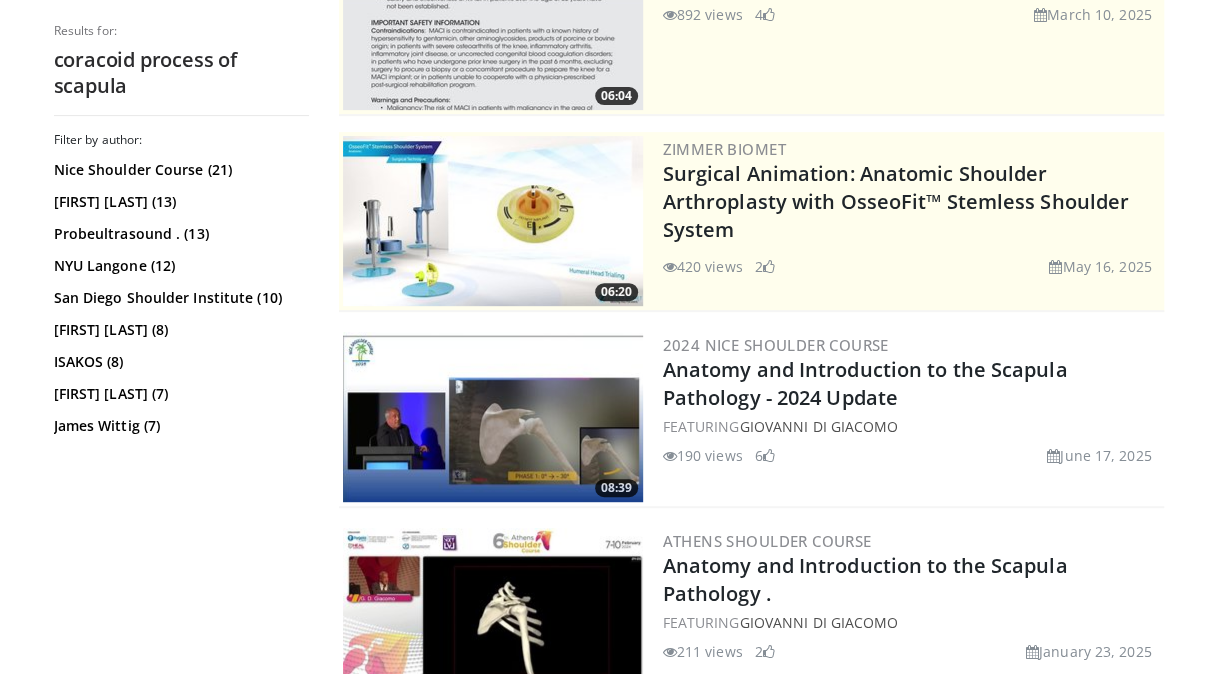 scroll, scrollTop: 300, scrollLeft: 0, axis: vertical 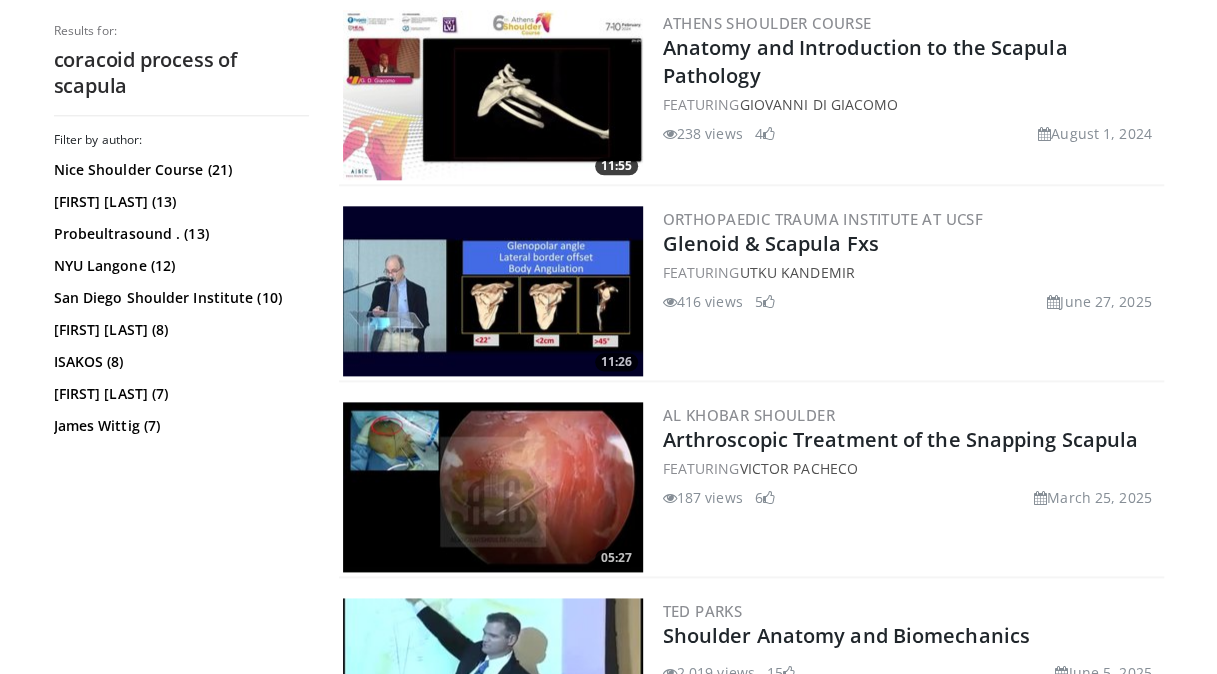 click on "[CITY] Shoulder
Arthroscopic Treatment of the Snapping Scapula
FEATURING
[FIRST] [LAST]
187 views
March 25, 2025
6" at bounding box center [911, 487] 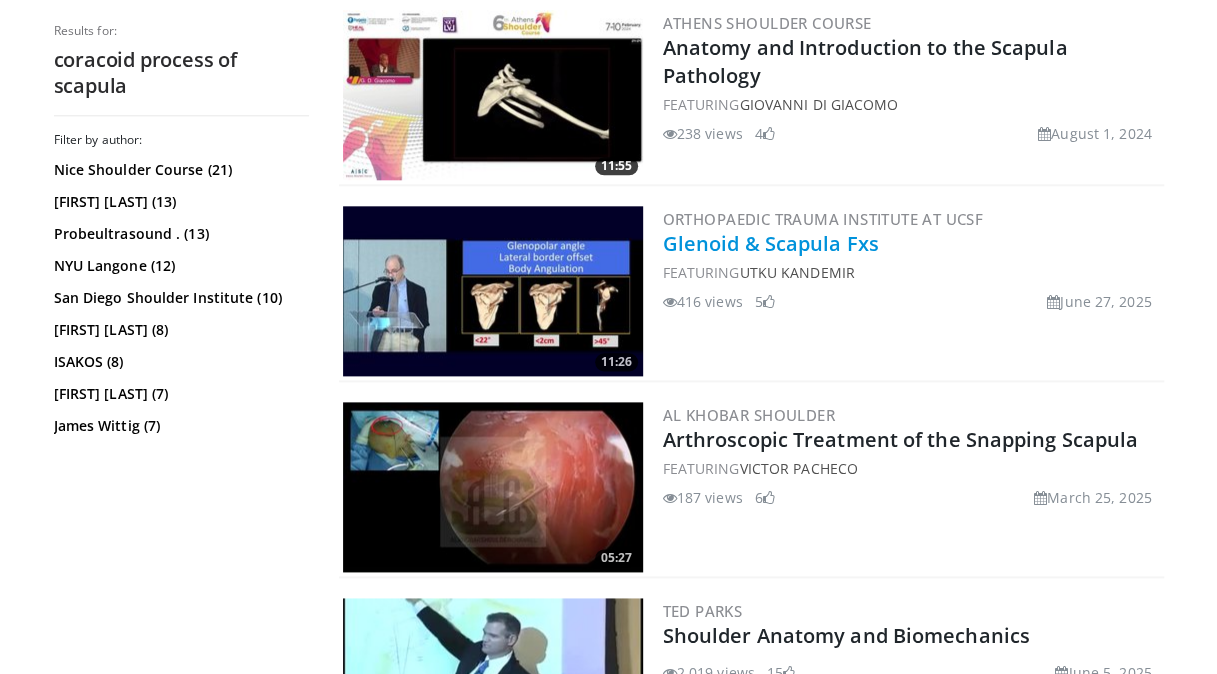click on "Glenoid & Scapula Fxs" at bounding box center [771, 243] 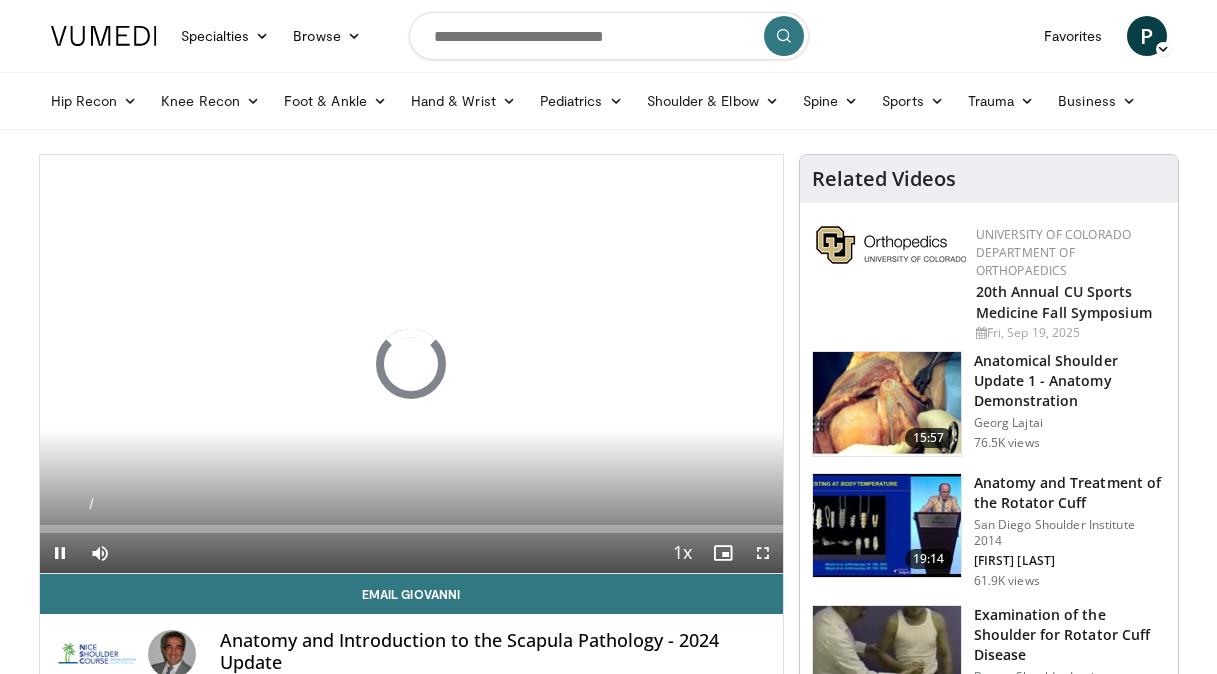 scroll, scrollTop: 0, scrollLeft: 0, axis: both 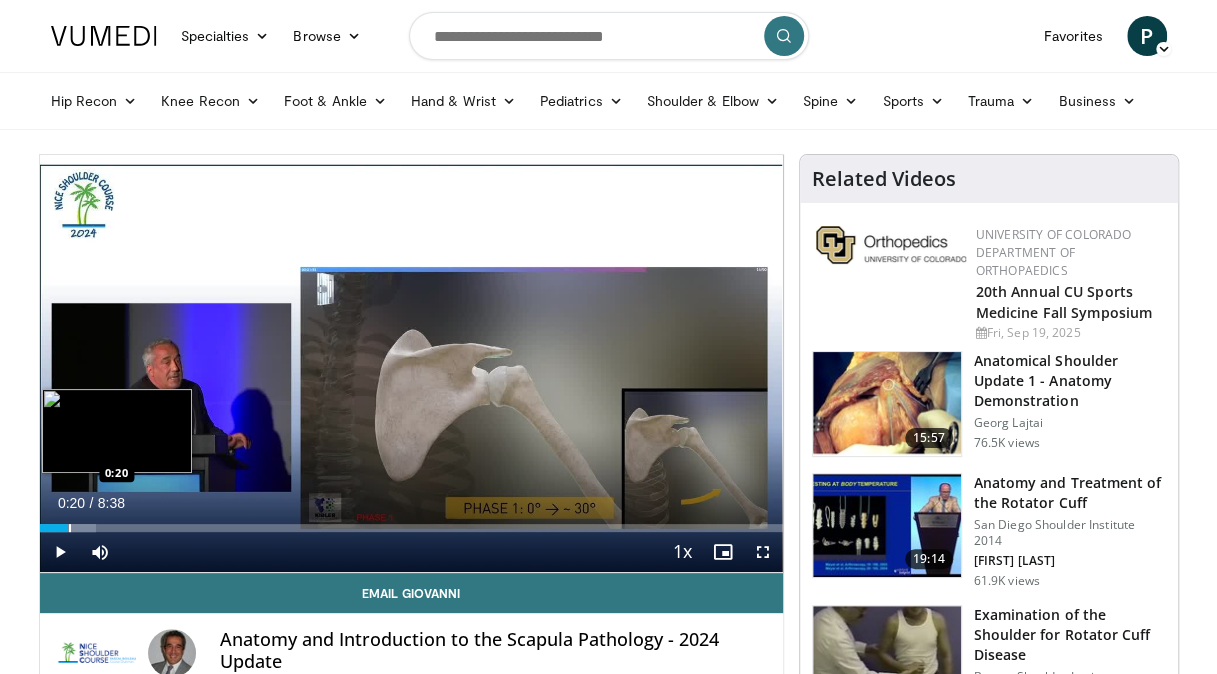 click on "Loaded :  7.64% 0:01 0:20" at bounding box center (411, 528) 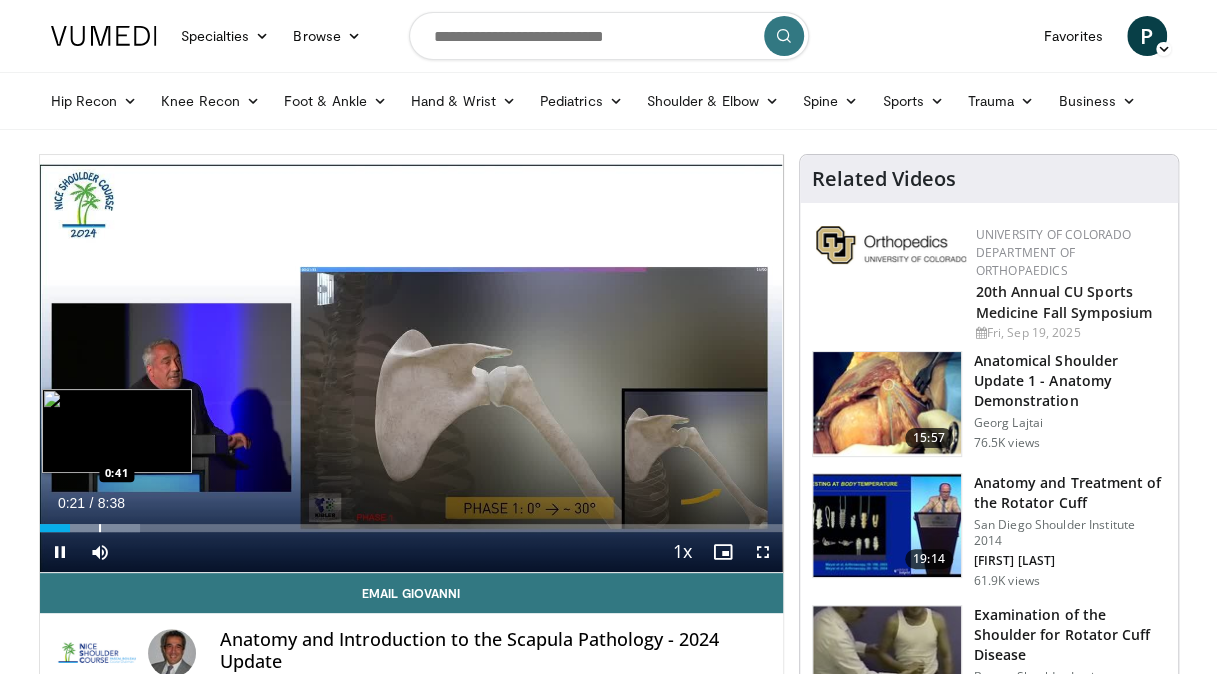click at bounding box center [100, 528] 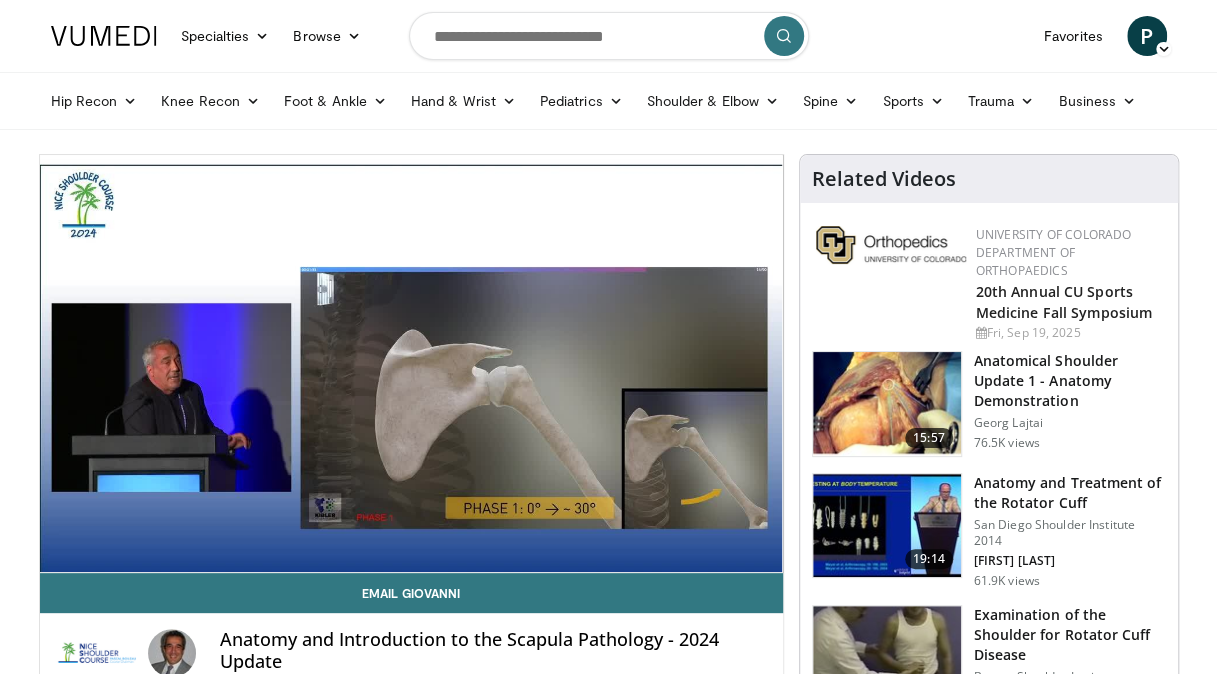 click on "**********" at bounding box center [411, 364] 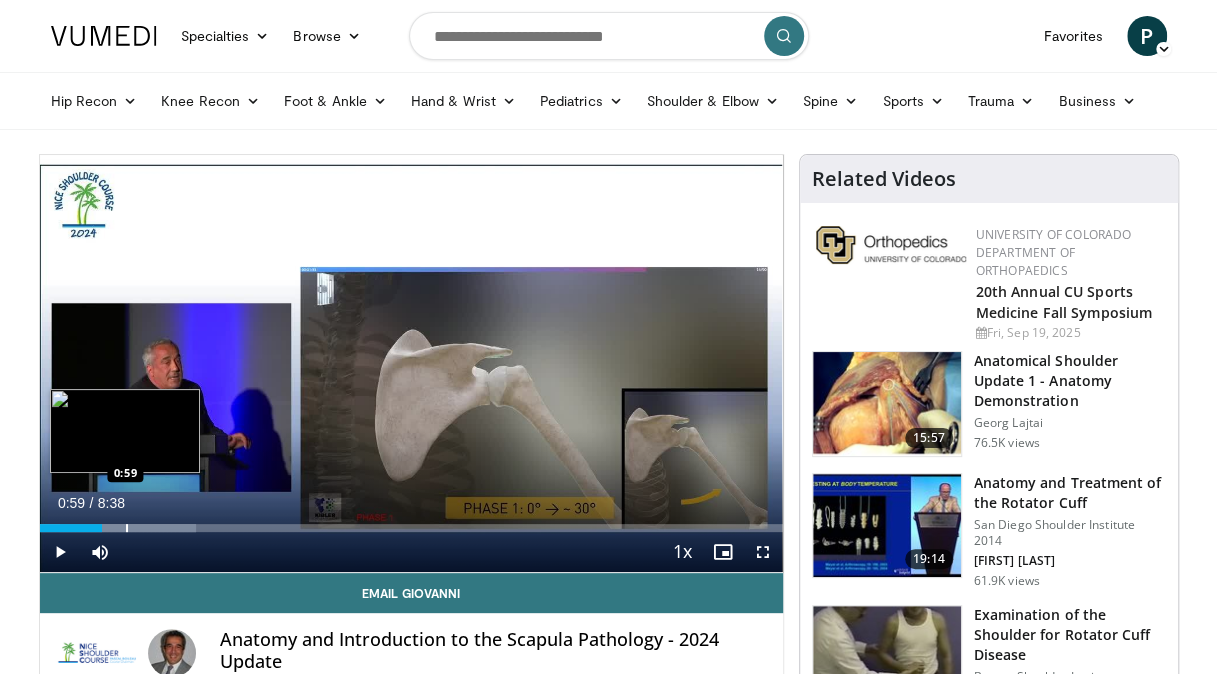 click at bounding box center (127, 528) 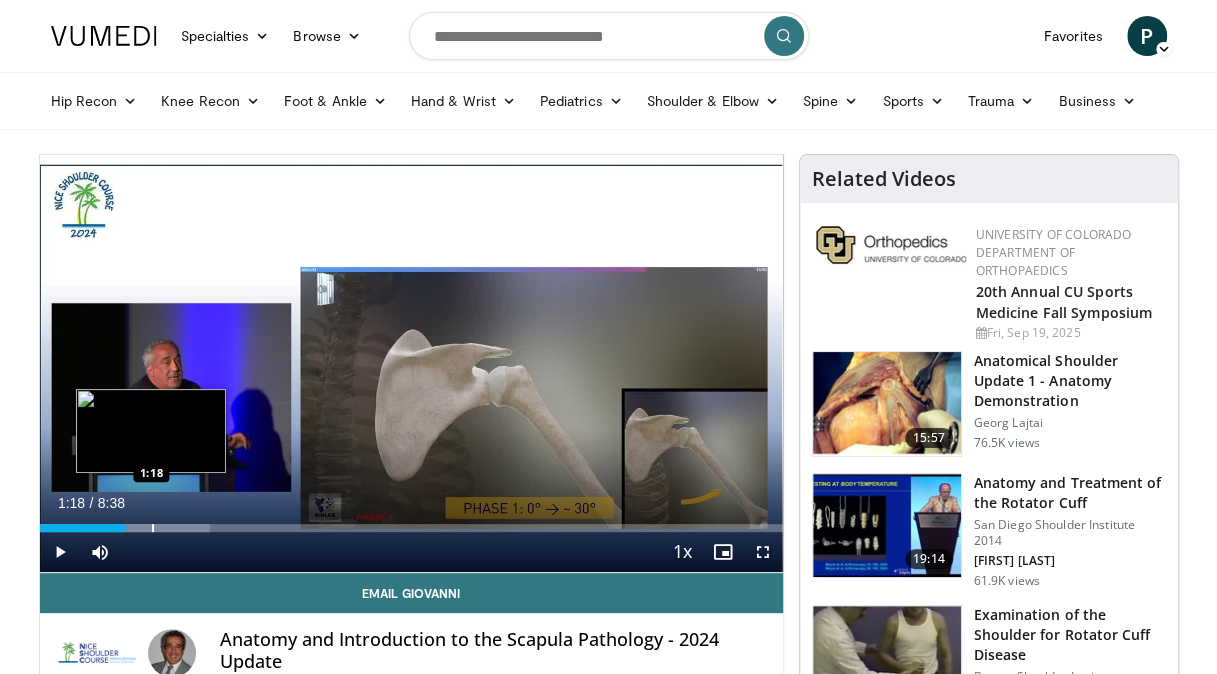 click at bounding box center [153, 528] 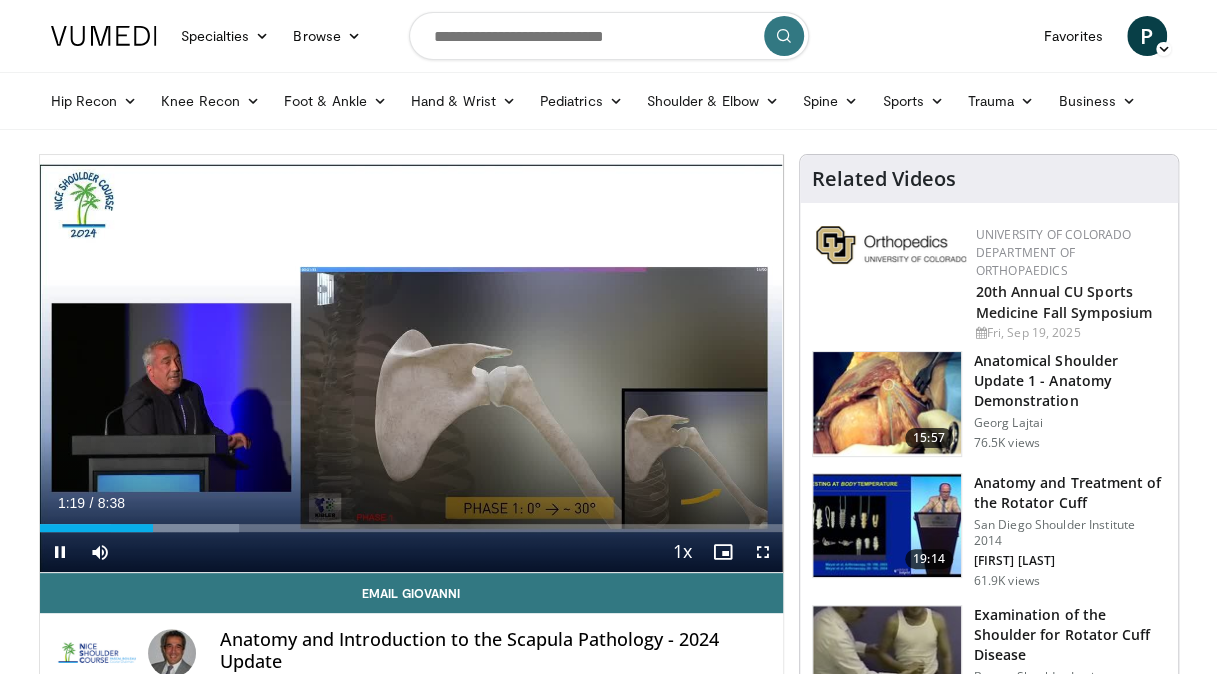 click on "Current Time  1:19 / Duration  8:38 Pause Skip Backward Skip Forward Mute Loaded :  26.79% 1:19 1:34 Stream Type  LIVE Seek to live, currently behind live LIVE   1x Playback Rate 0.5x 0.75x 1x , selected 1.25x 1.5x 1.75x 2x Chapters Chapters Descriptions descriptions off , selected Captions captions settings , opens captions settings dialog captions off , selected Audio Track en (Main) , selected Fullscreen Enable picture-in-picture mode" at bounding box center [411, 552] 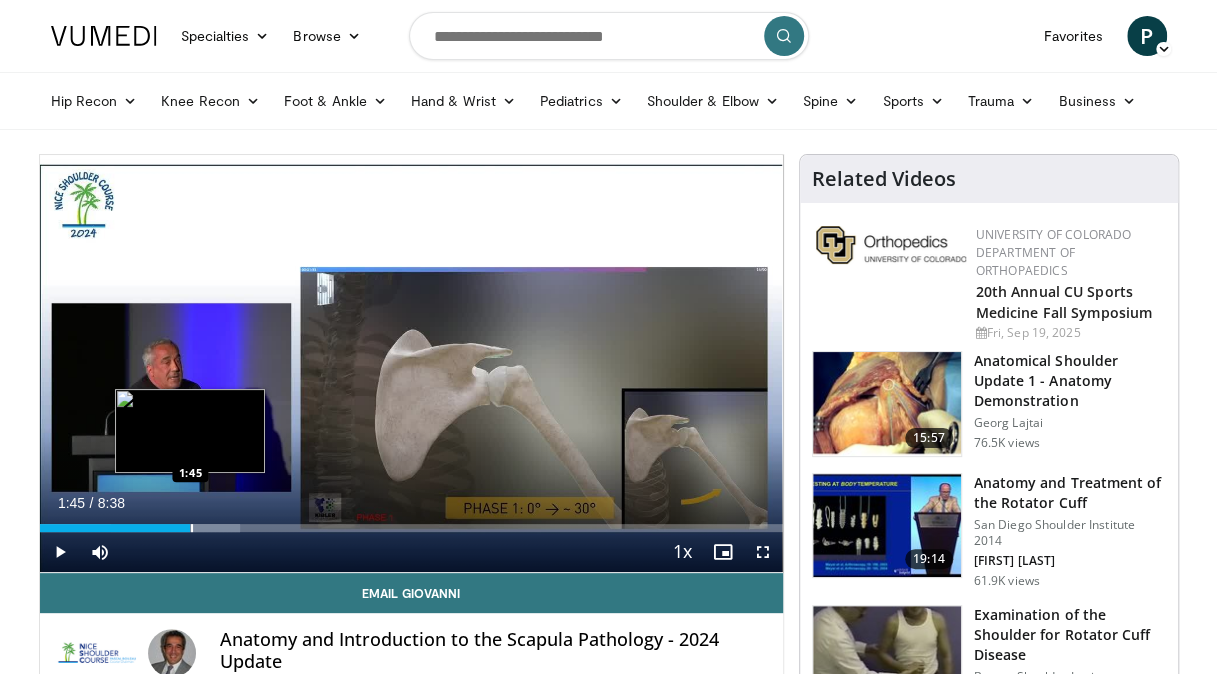 click at bounding box center [192, 528] 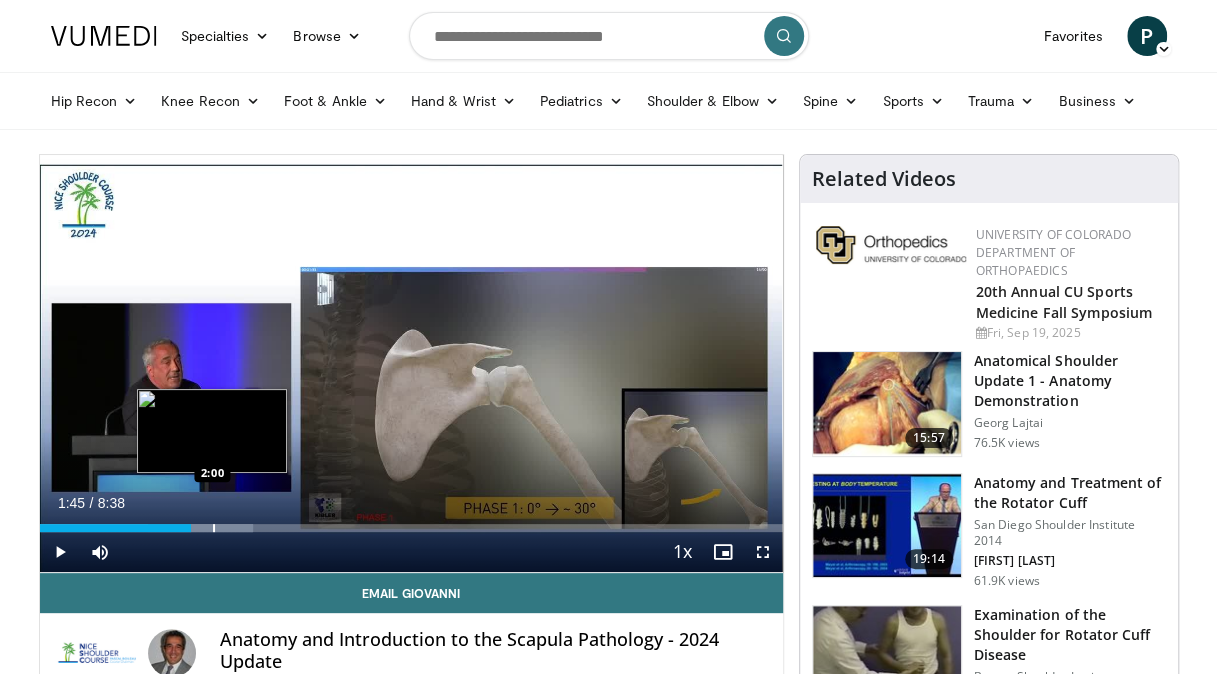 click at bounding box center (214, 528) 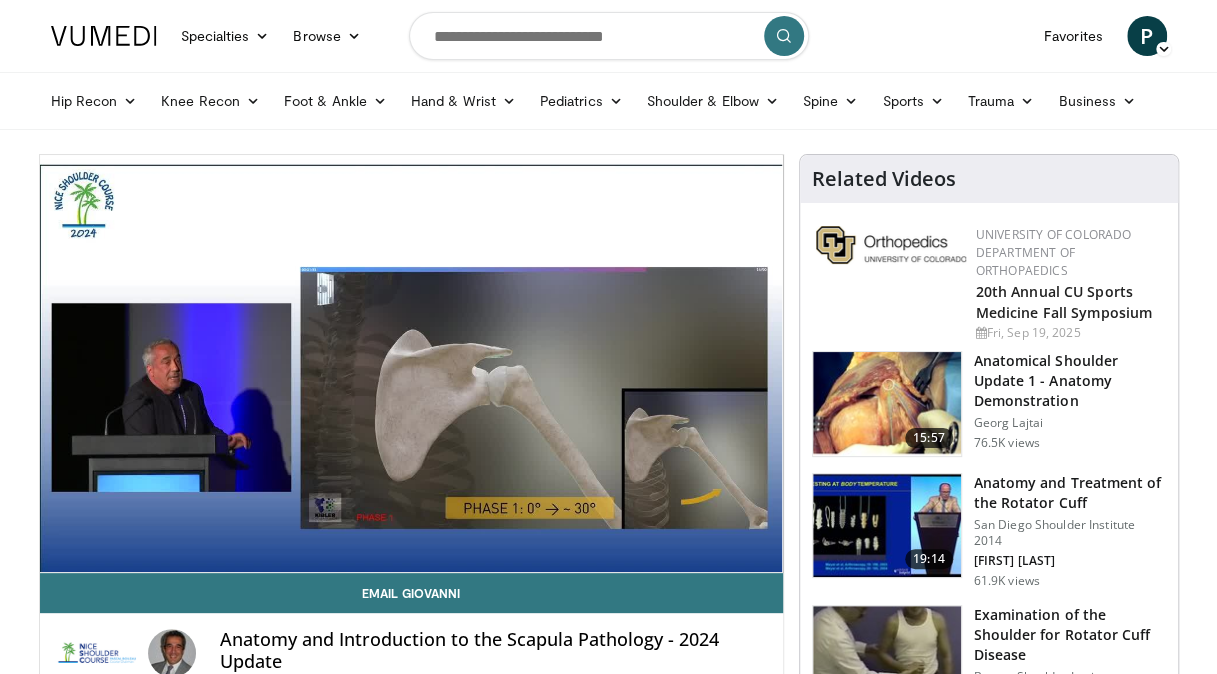 click on "**********" at bounding box center (411, 364) 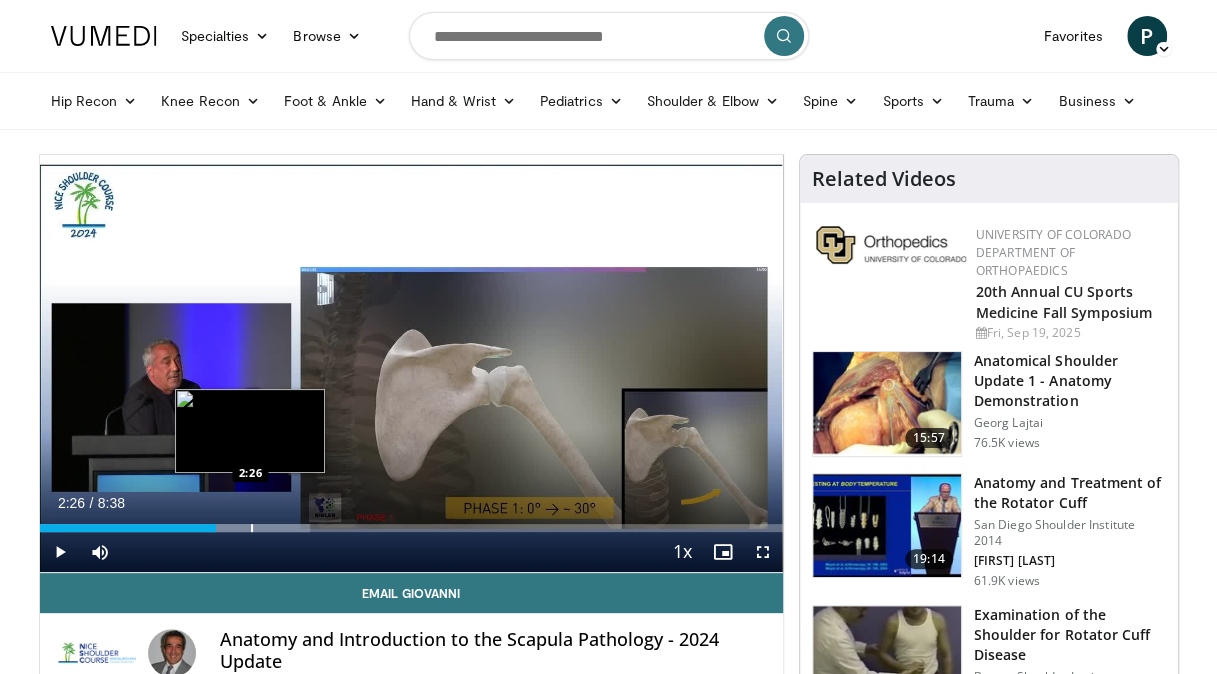 click at bounding box center [252, 528] 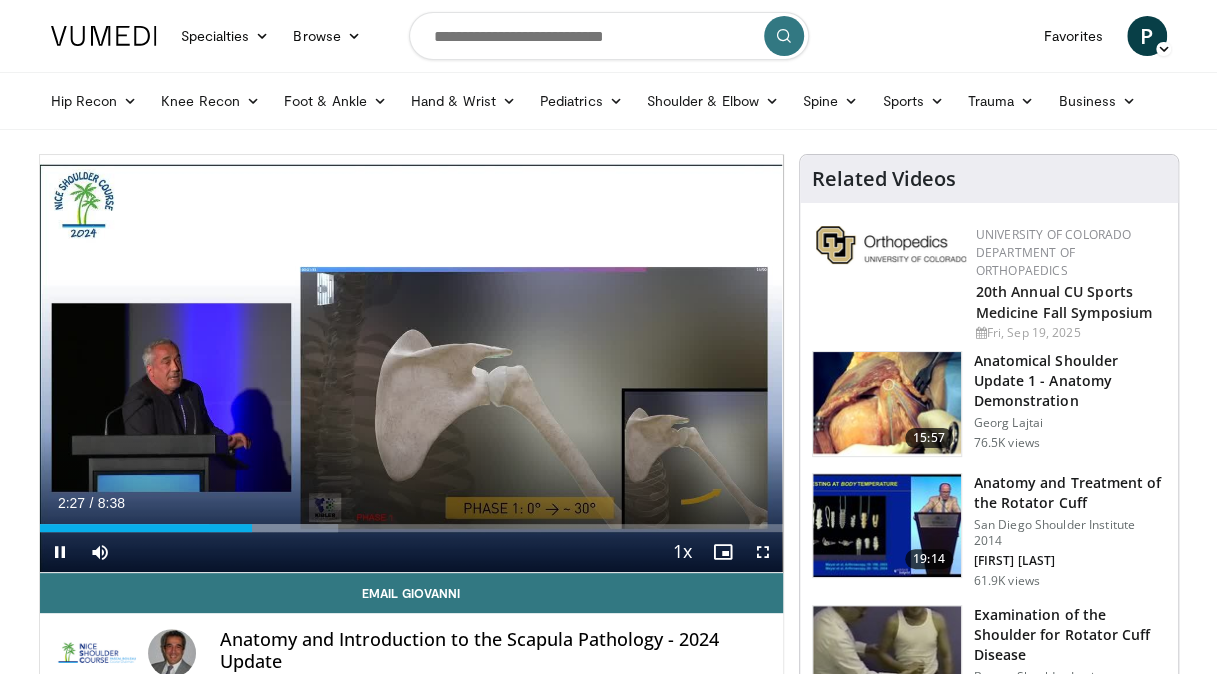 click on "Current Time  2:27 / Duration  8:38 Pause Skip Backward Skip Forward Mute Loaded :  40.19% 2:28 2:33 Stream Type  LIVE Seek to live, currently behind live LIVE   1x Playback Rate 0.5x 0.75x 1x , selected 1.25x 1.5x 1.75x 2x Chapters Chapters Descriptions descriptions off , selected Captions captions settings , opens captions settings dialog captions off , selected Audio Track en (Main) , selected Fullscreen Enable picture-in-picture mode" at bounding box center (411, 552) 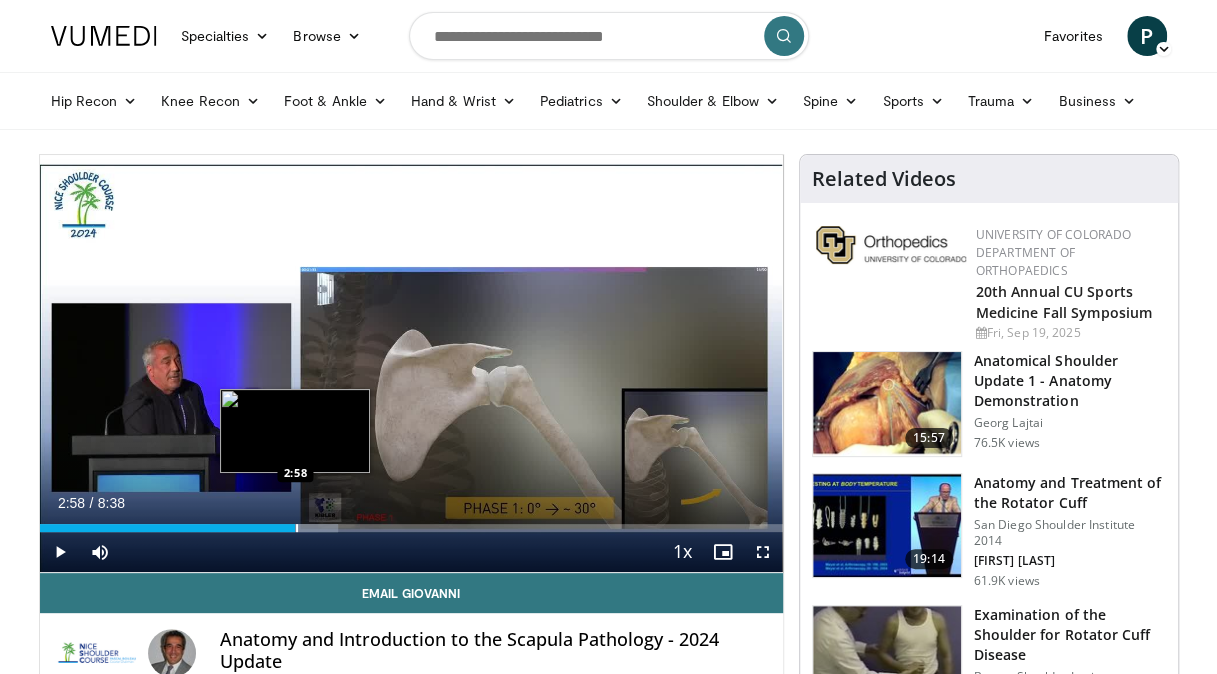 click at bounding box center (297, 528) 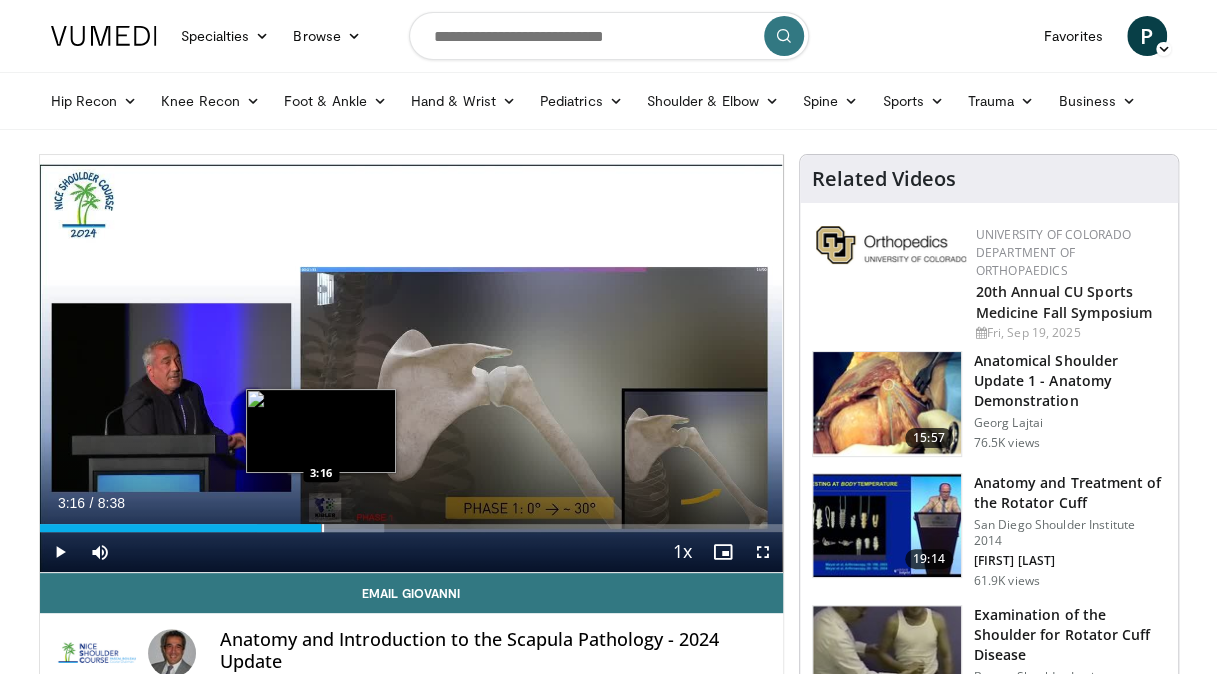 click at bounding box center [323, 528] 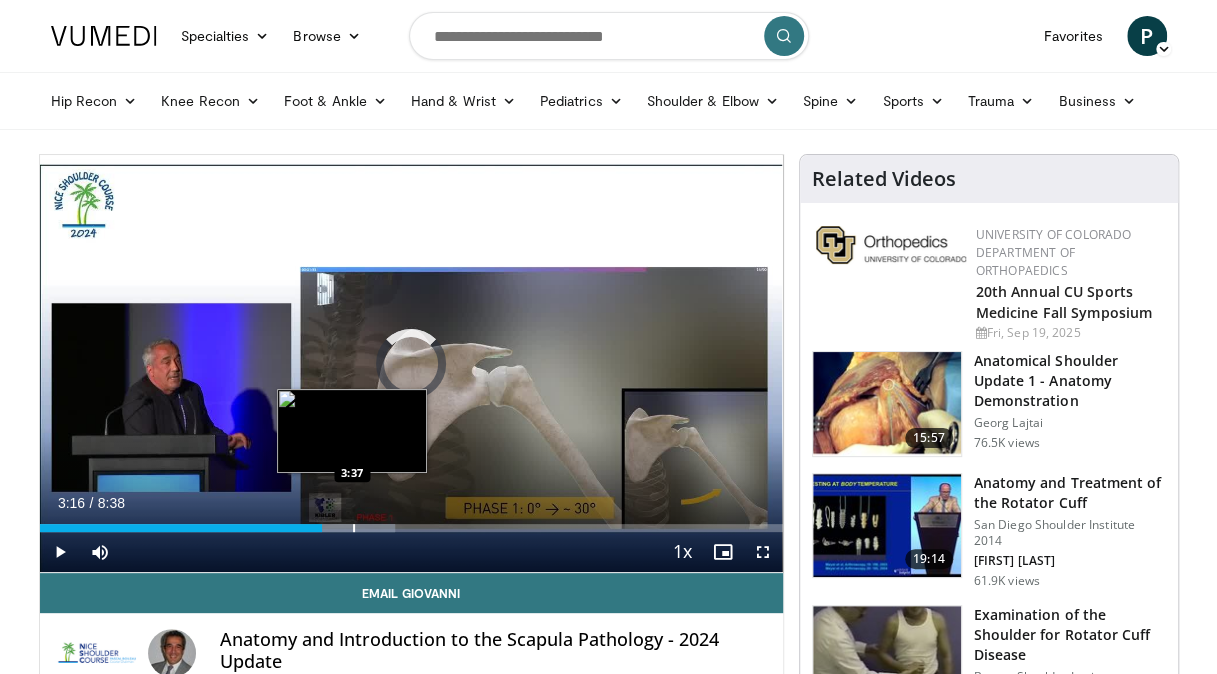 click at bounding box center [354, 528] 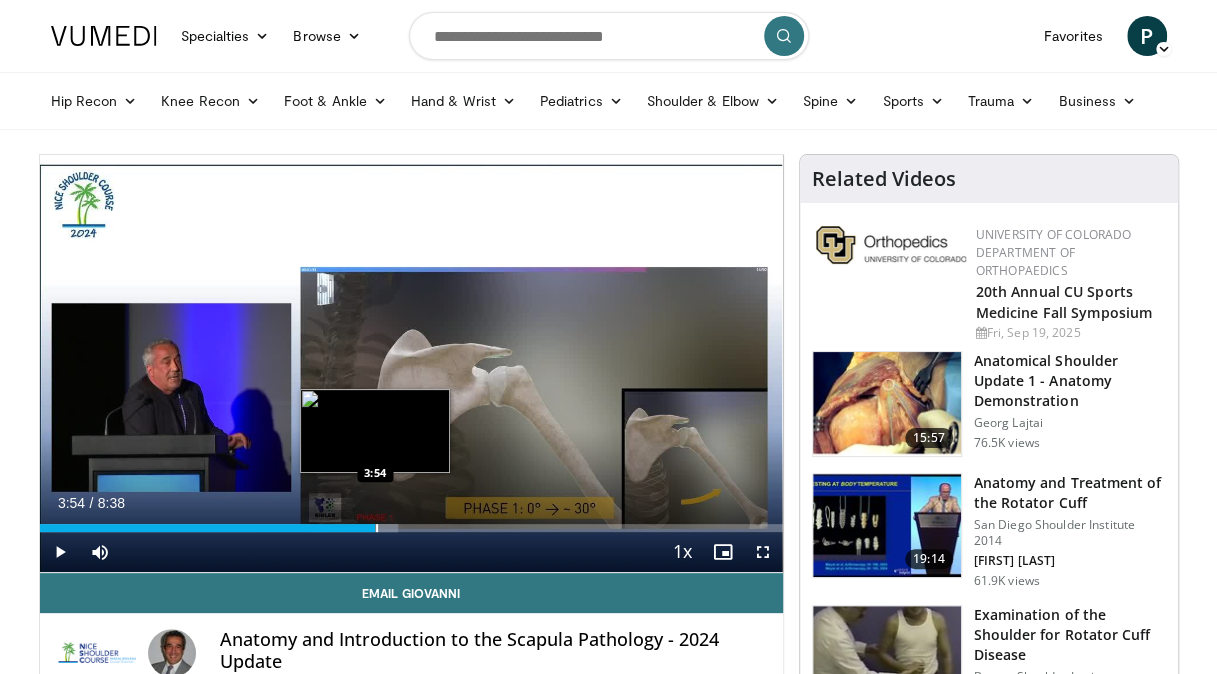 click at bounding box center [377, 528] 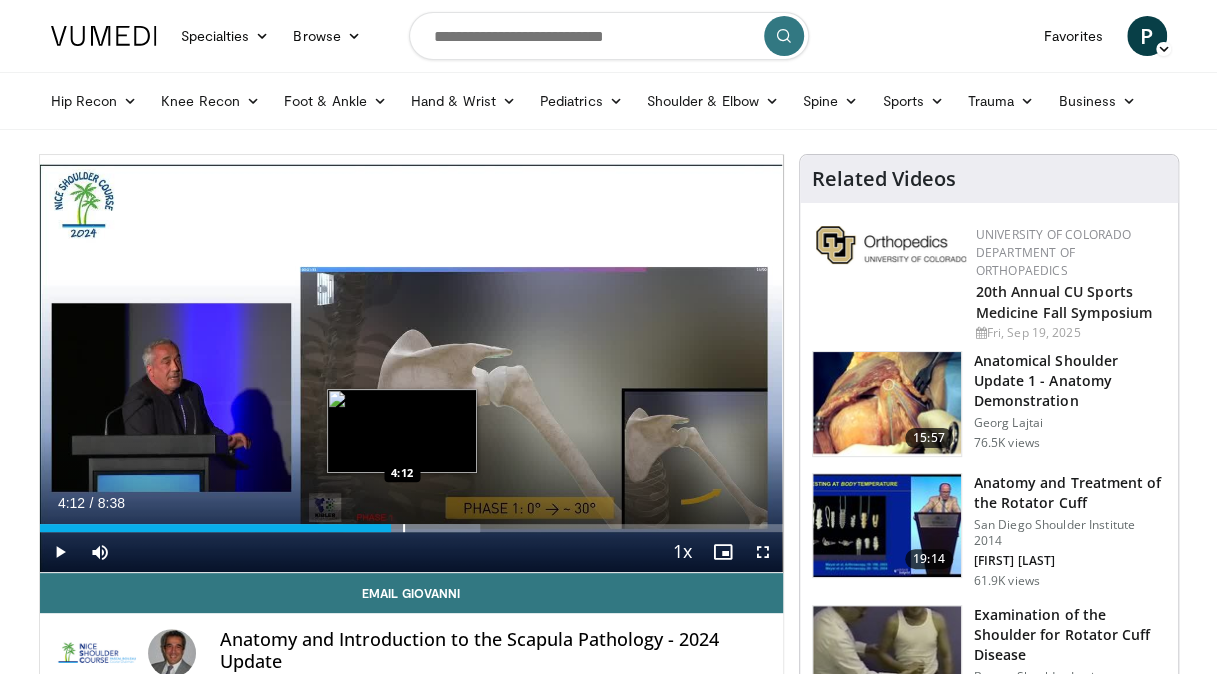 click at bounding box center (404, 528) 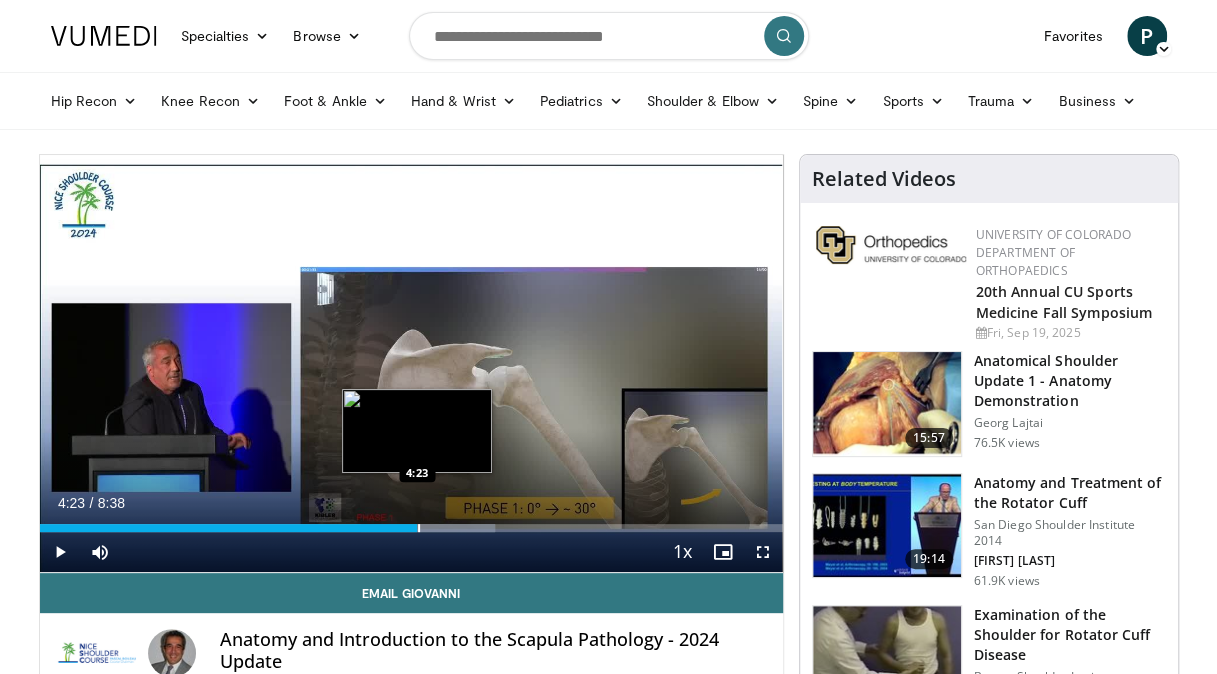 click at bounding box center [419, 528] 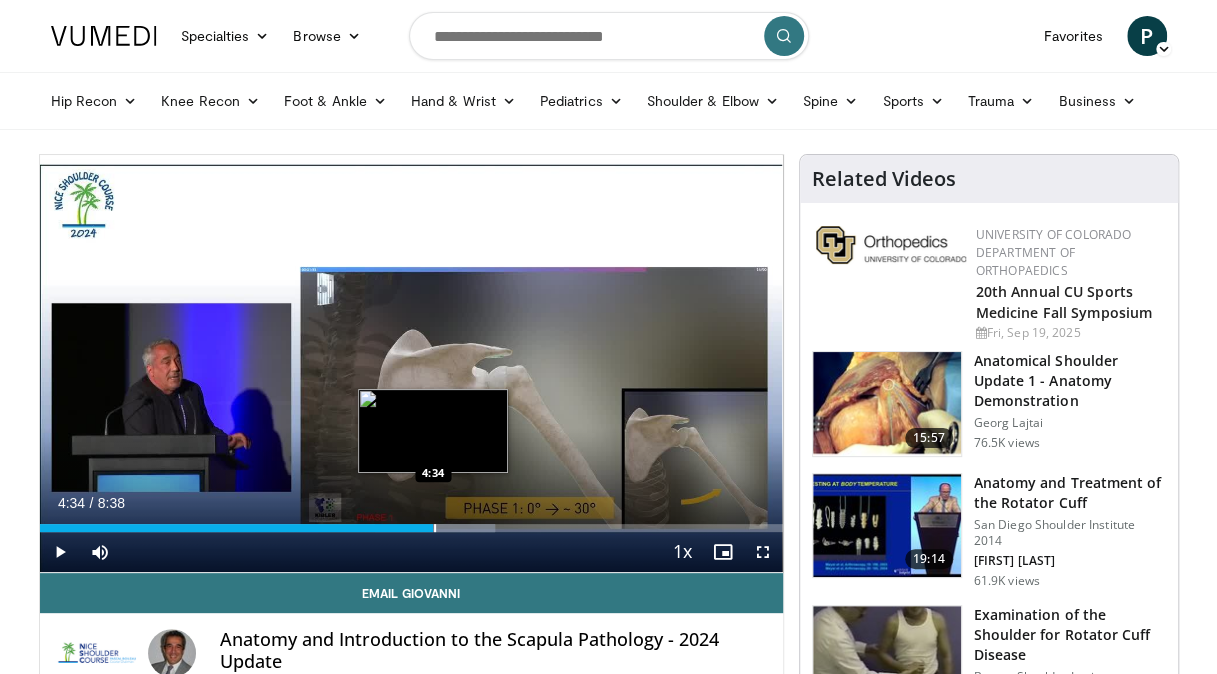 click at bounding box center (435, 528) 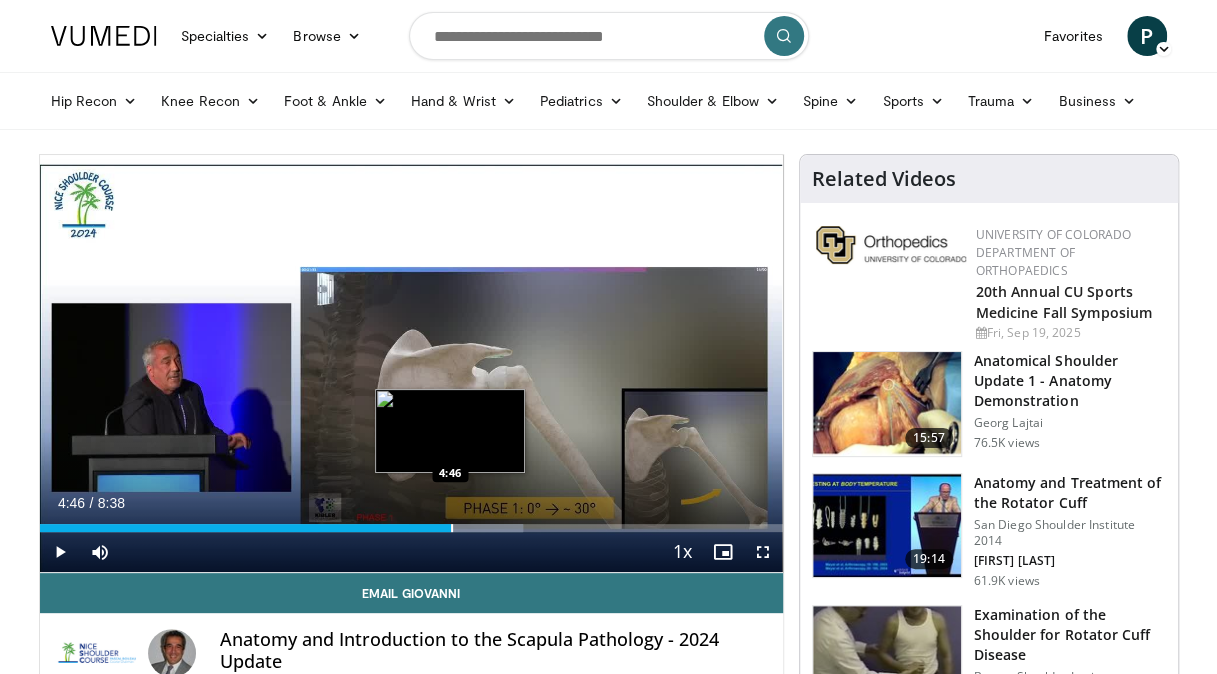 click at bounding box center [452, 528] 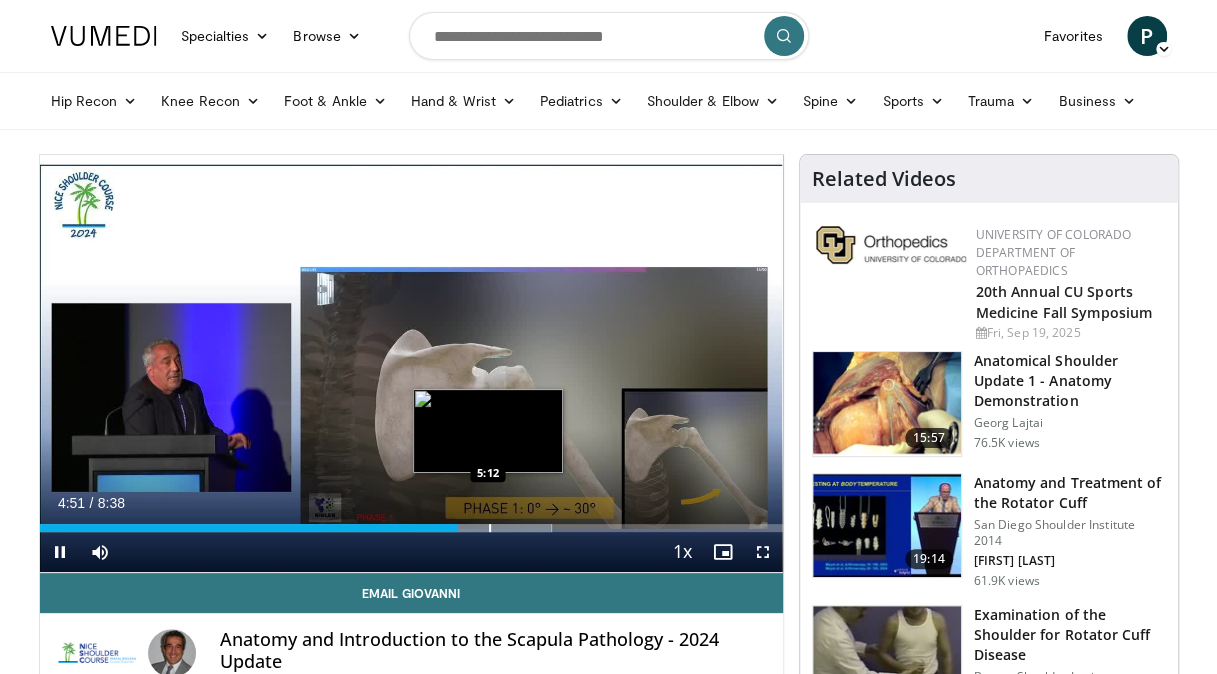 click on "Loaded :  68.91% 4:52 5:12" at bounding box center (411, 522) 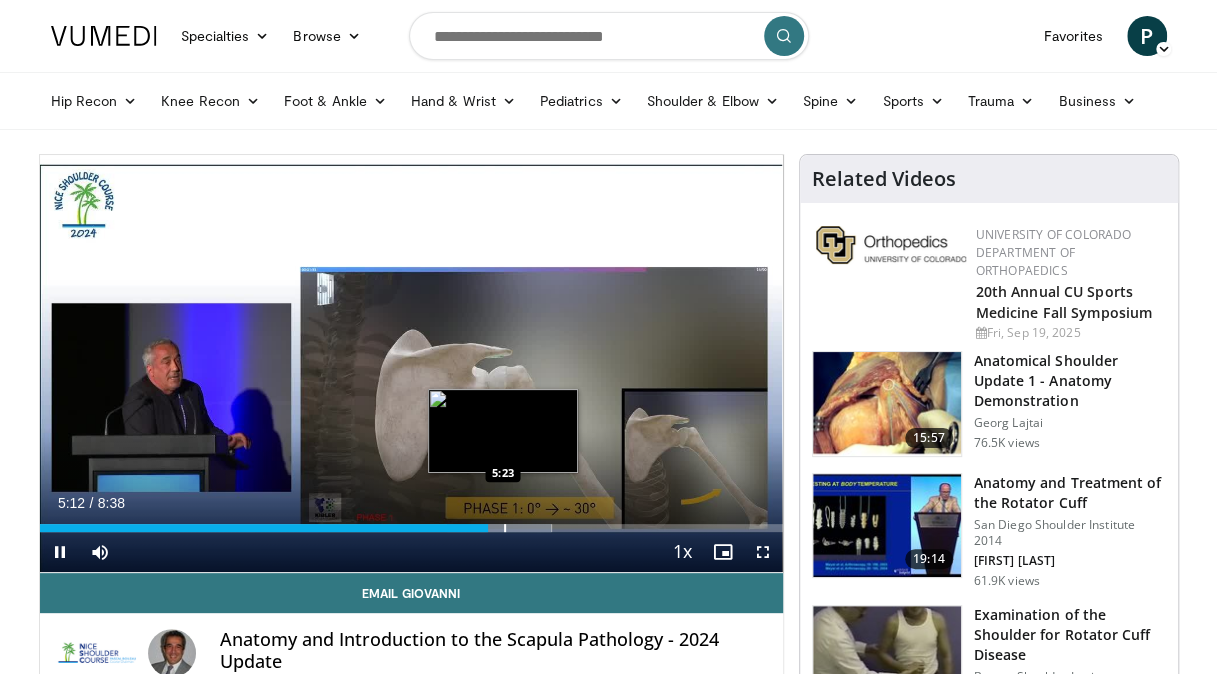 click at bounding box center [505, 528] 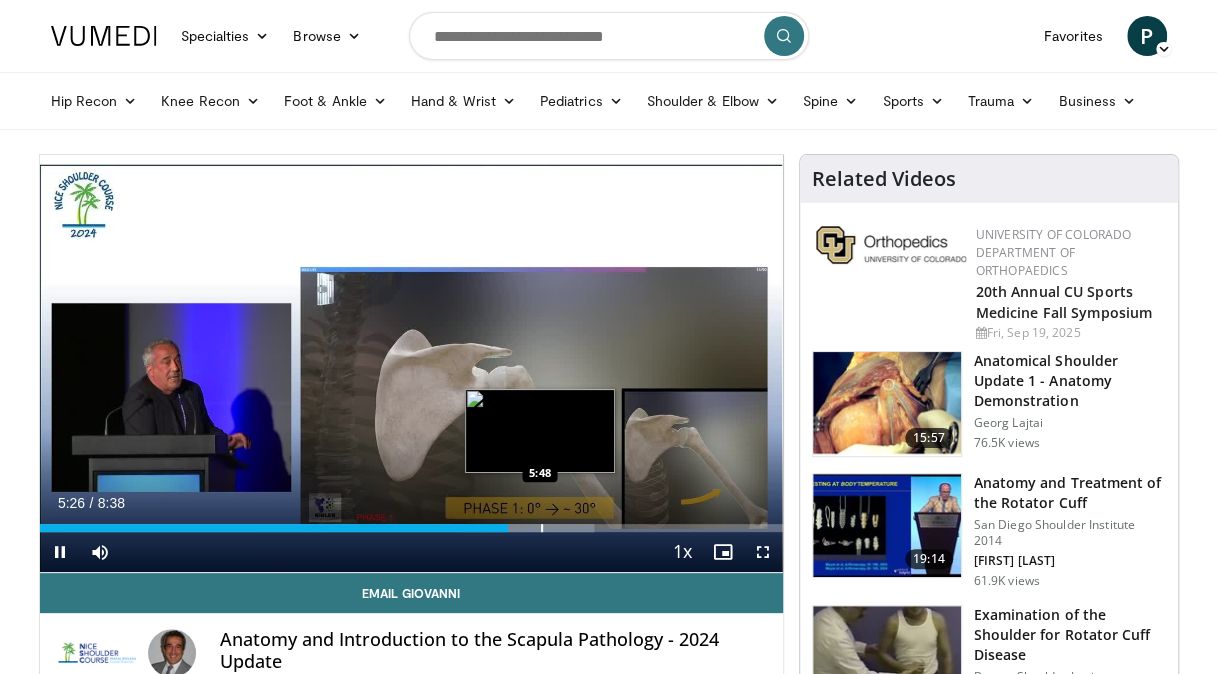 click on "Loaded :  74.65% 5:26 5:48" at bounding box center (411, 528) 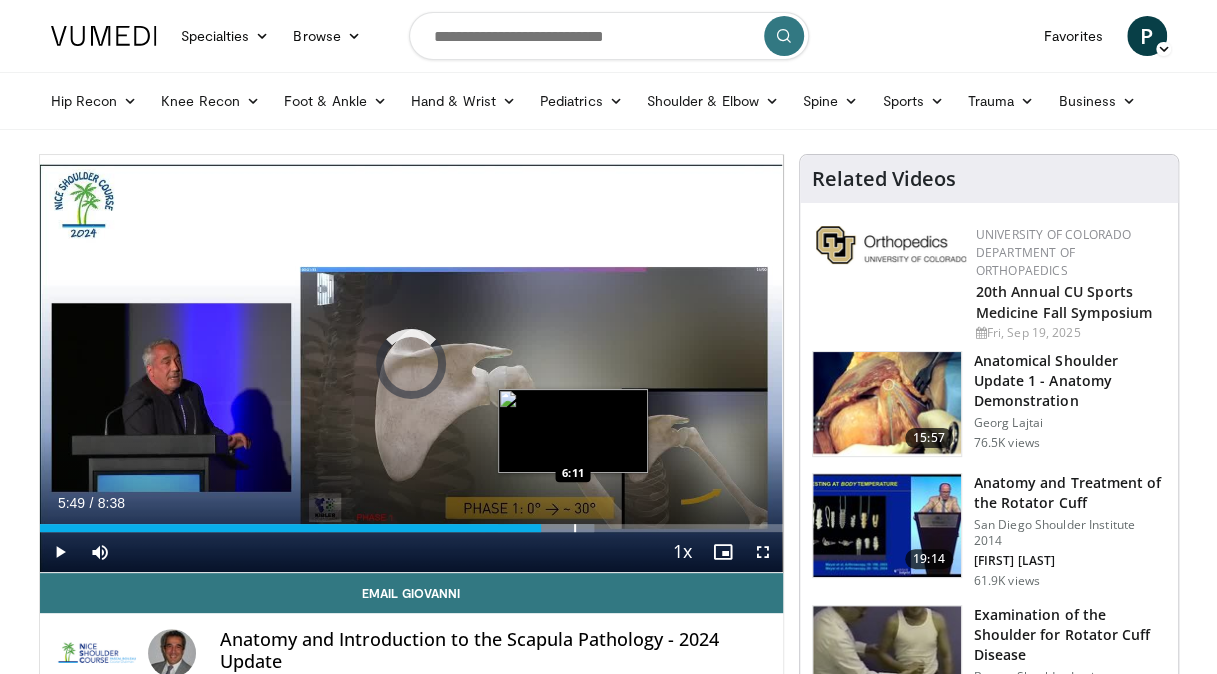 click at bounding box center (575, 528) 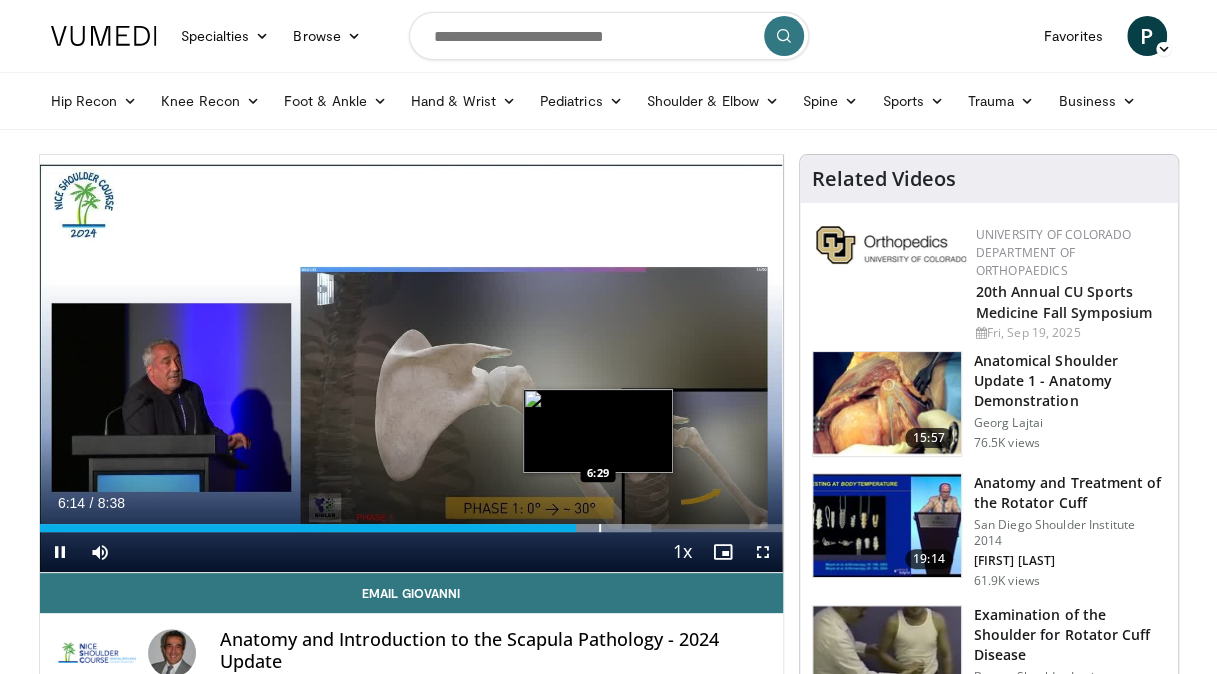 click at bounding box center (600, 528) 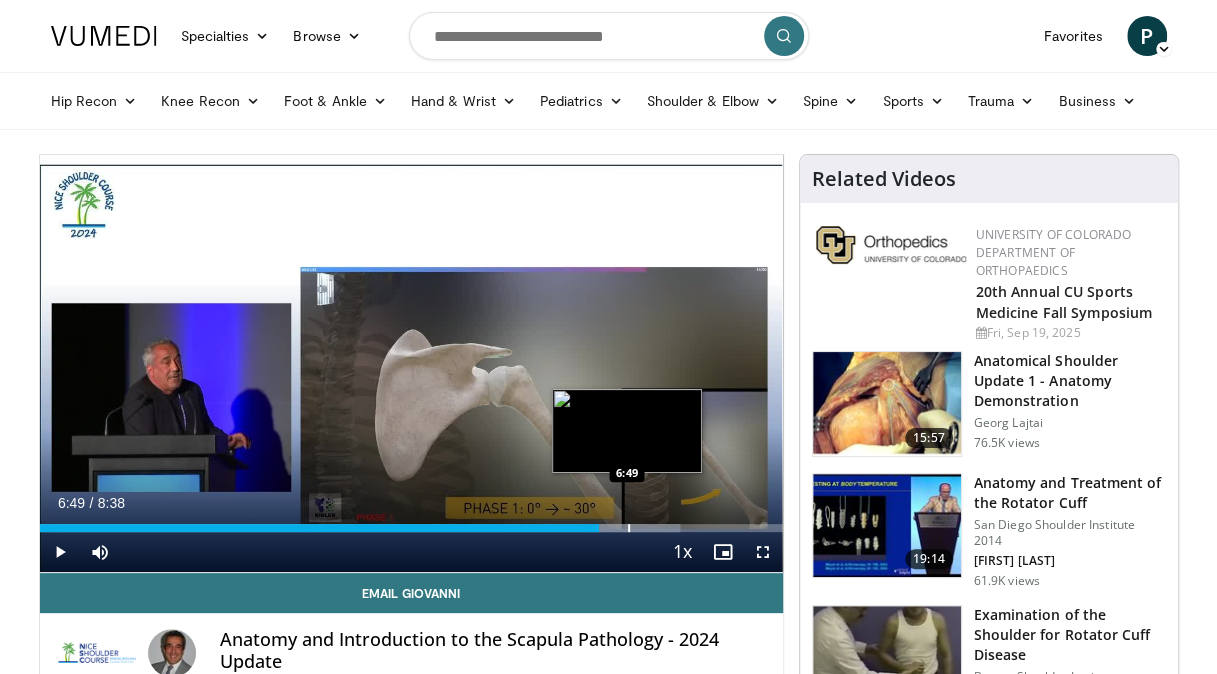 click at bounding box center [629, 528] 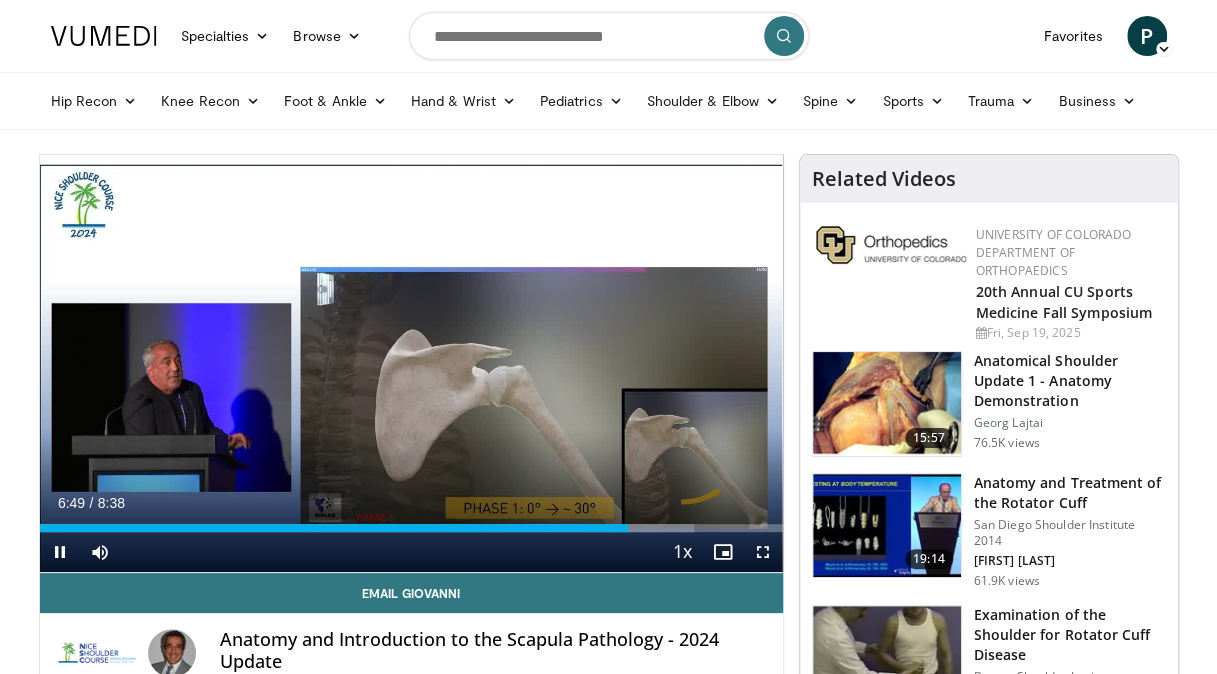 click on "Current Time  6:49 / Duration  8:38 Pause Skip Backward Skip Forward Mute 49% Loaded :  88.05% 6:50 6:51 Stream Type  LIVE Seek to live, currently behind live LIVE   1x Playback Rate 0.5x 0.75x 1x , selected 1.25x 1.5x 1.75x 2x Chapters Chapters Descriptions descriptions off , selected Captions captions settings , opens captions settings dialog captions off , selected Audio Track en (Main) , selected Fullscreen Enable picture-in-picture mode" at bounding box center (411, 552) 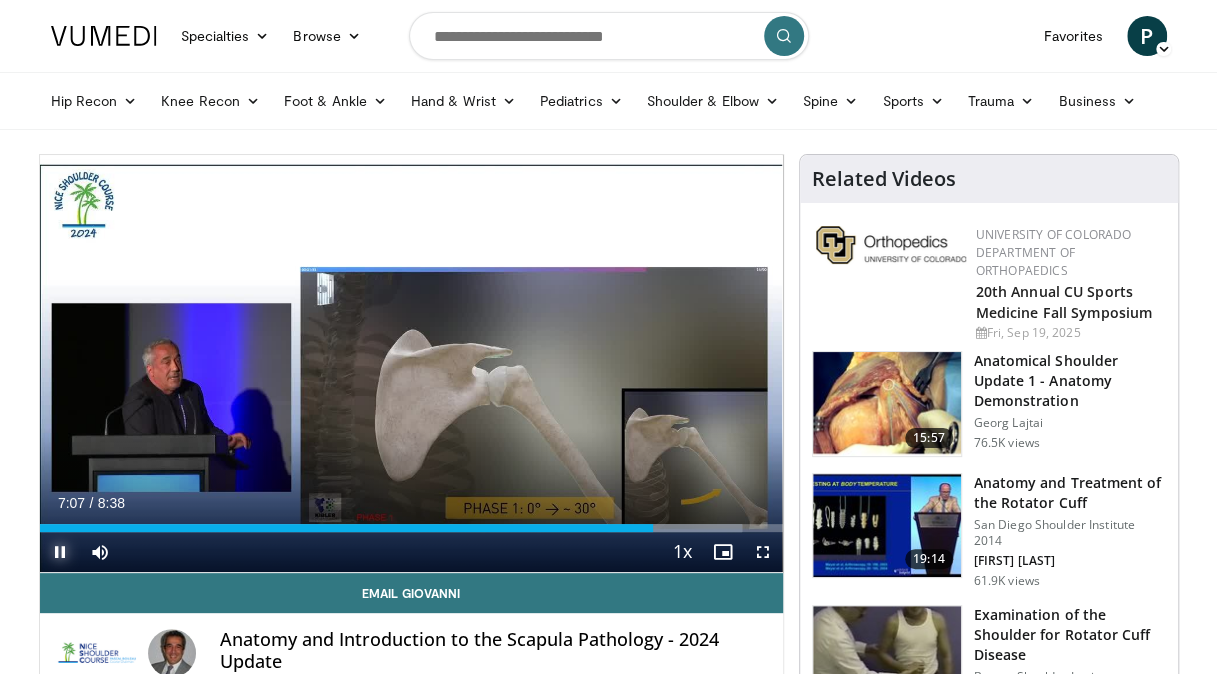 click at bounding box center [60, 552] 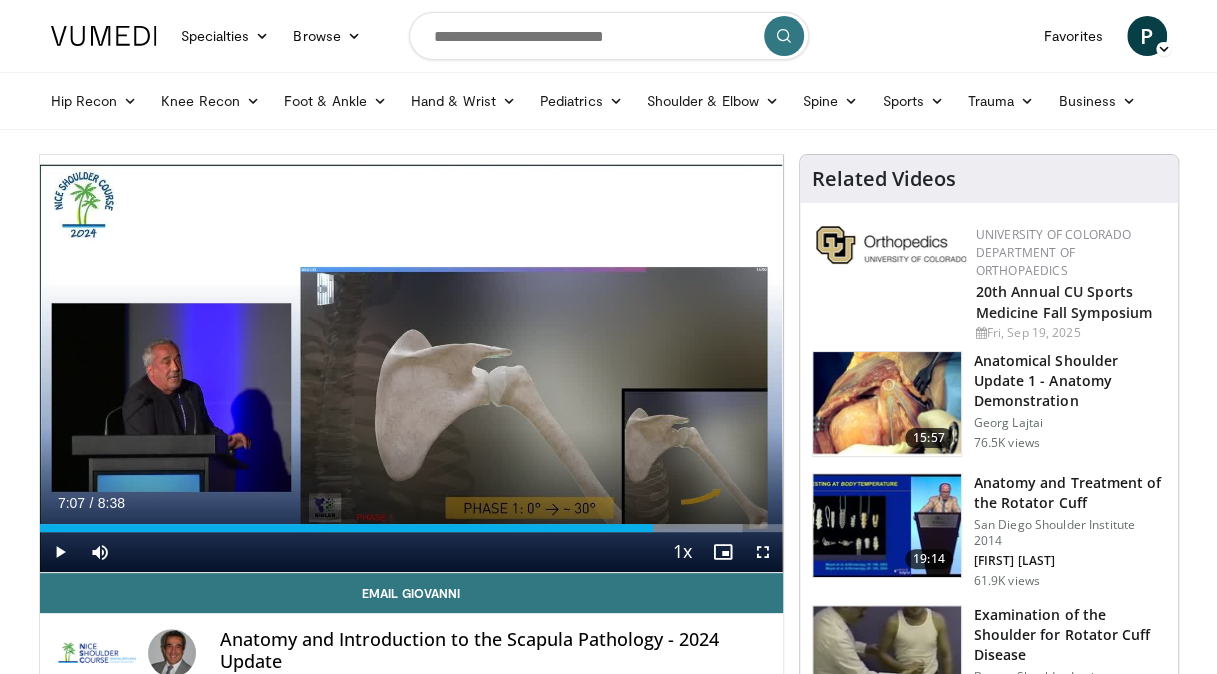 click on "Specialties
Adult & Family Medicine
Allergy, Asthma, Immunology
Anesthesiology
Cardiology
Dental
Dermatology
Endocrinology
Gastroenterology & Hepatology
General Surgery
Hematology & Oncology
Infectious Disease
Nephrology
Neurology
Neurosurgery
Obstetrics & Gynecology
Ophthalmology
Oral Maxillofacial
Orthopaedics
Otolaryngology
Pediatrics
Plastic Surgery
Podiatry
Psychiatry
Pulmonology
Radiation Oncology
Radiology
Rheumatology
Urology
Videos" at bounding box center (608, 337) 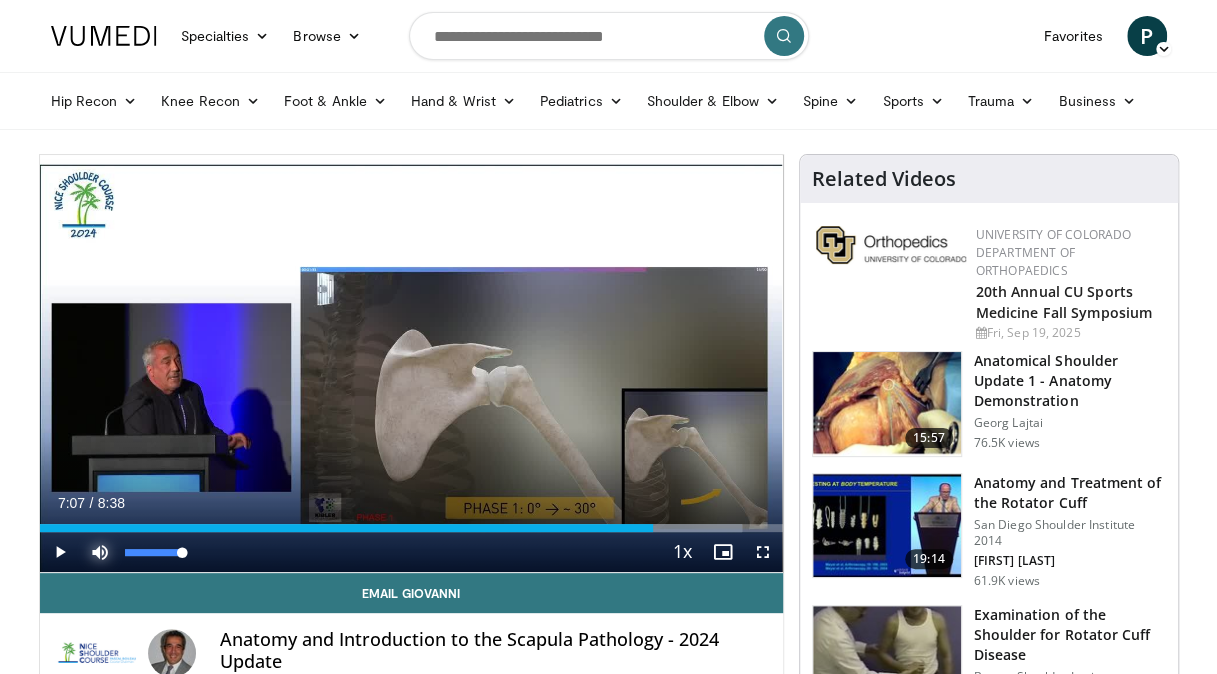 click at bounding box center [100, 552] 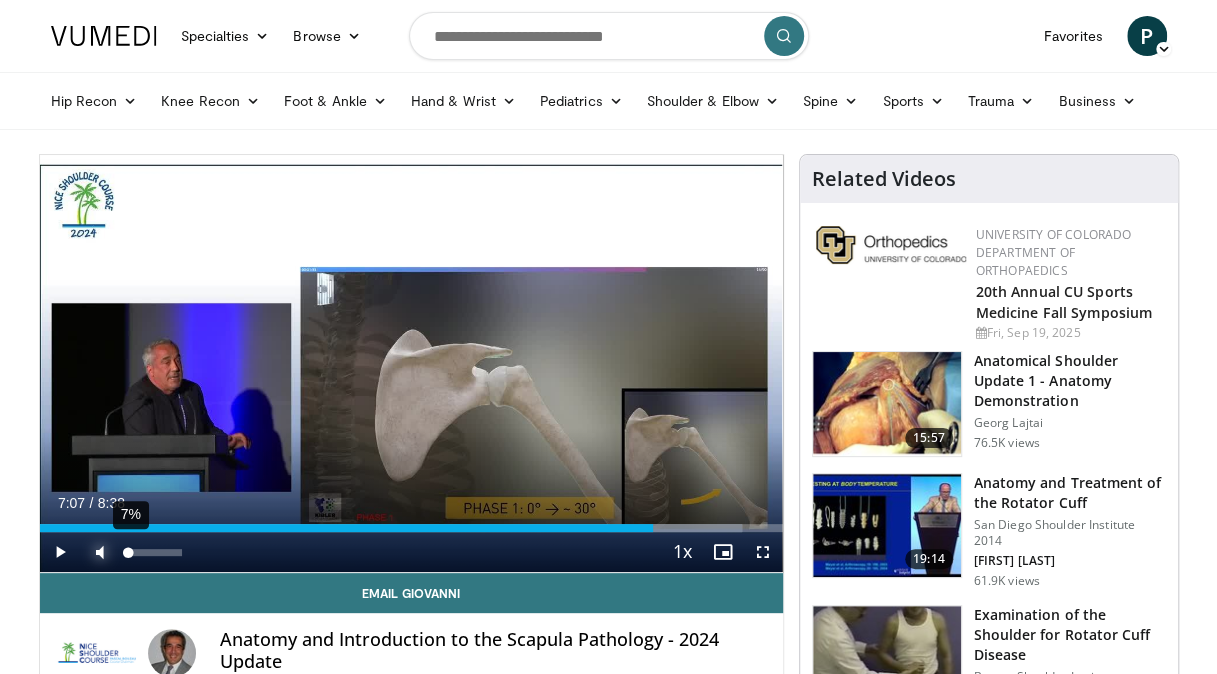 click at bounding box center [127, 552] 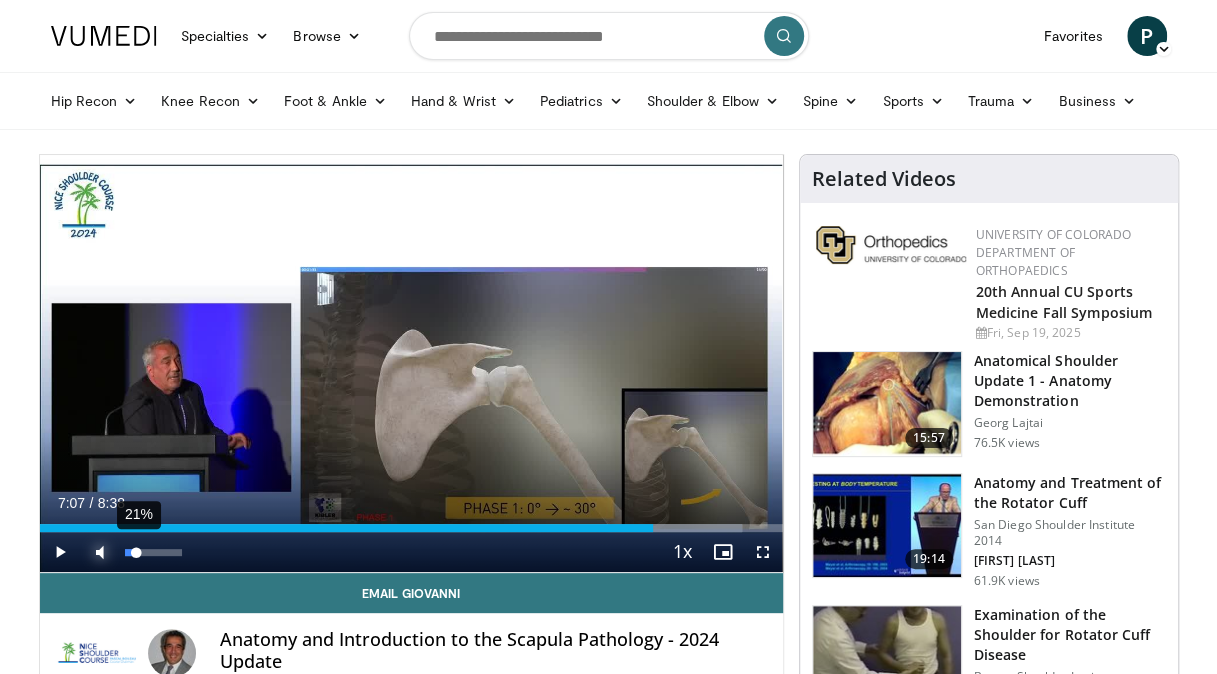 click at bounding box center (131, 552) 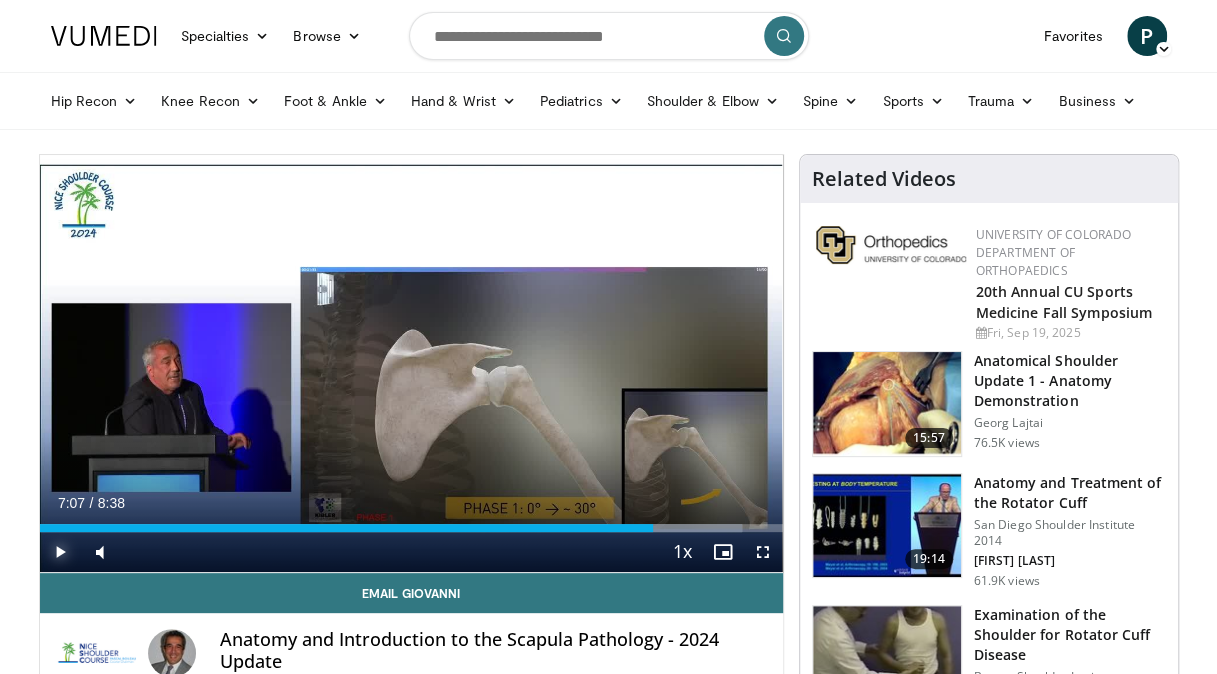 click at bounding box center [60, 552] 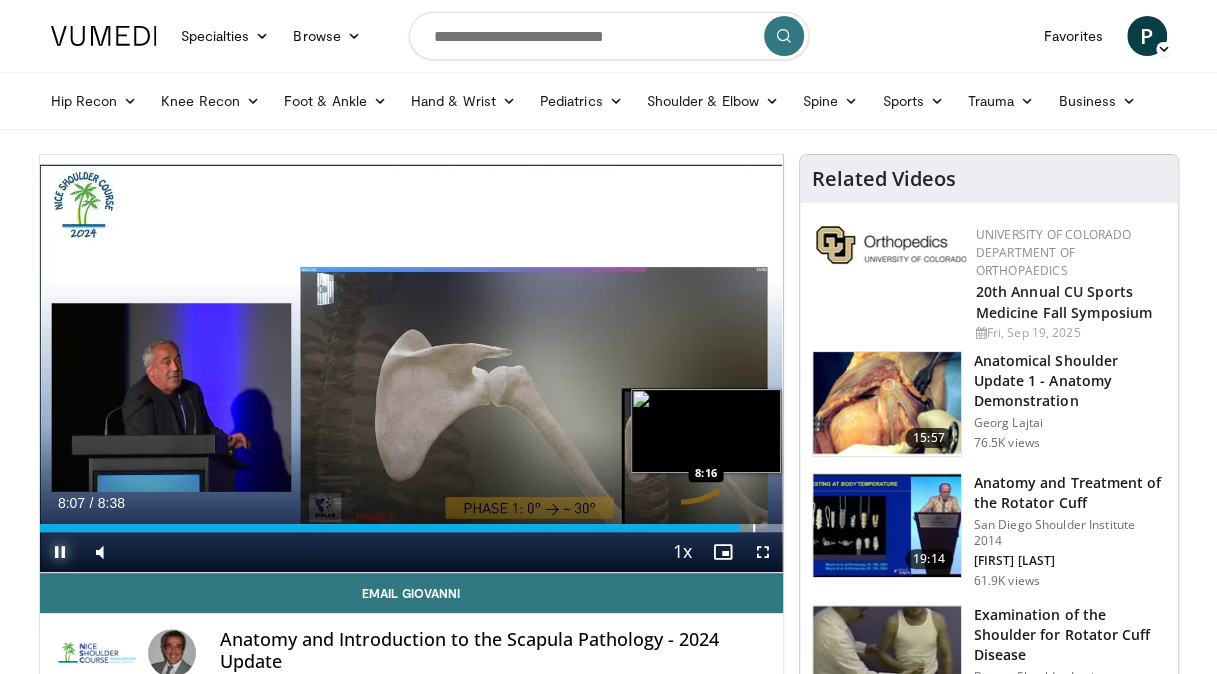 click at bounding box center (754, 528) 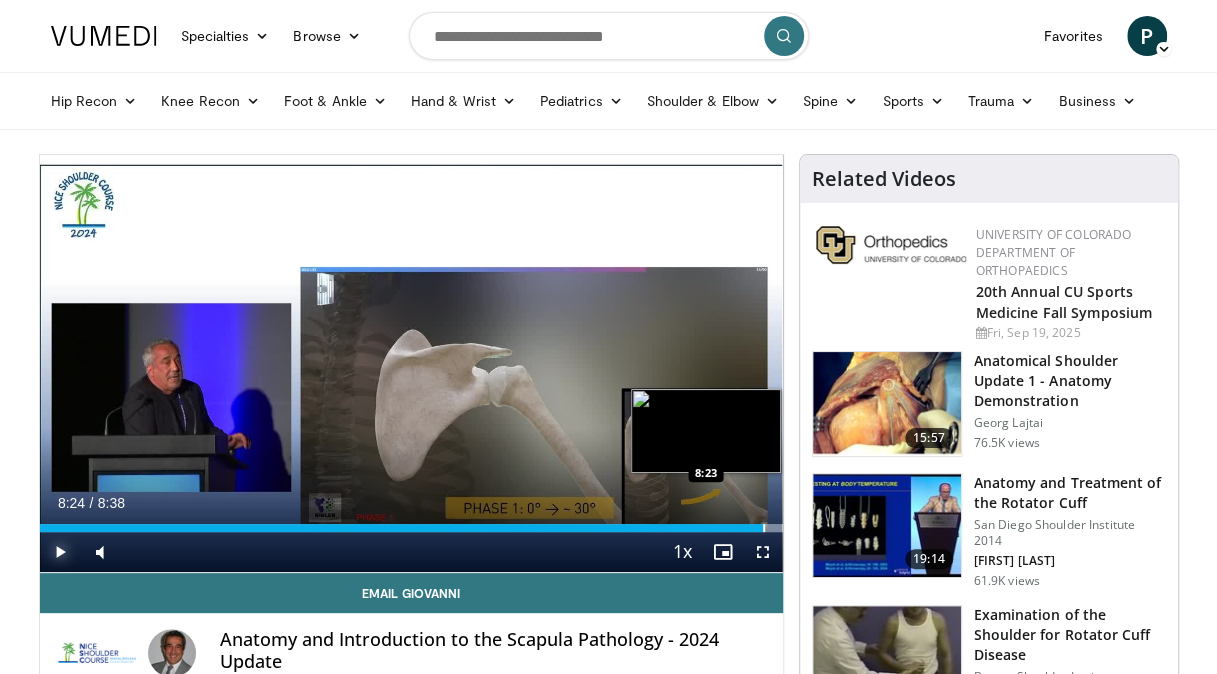 click at bounding box center (764, 528) 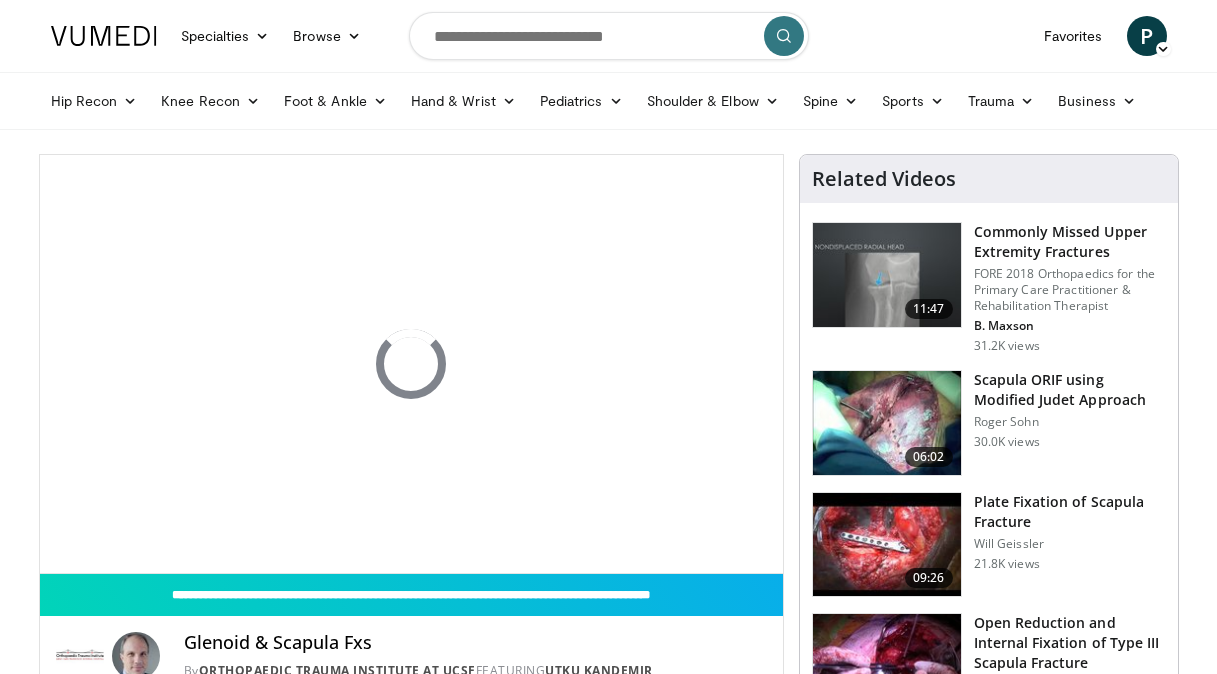 scroll, scrollTop: 0, scrollLeft: 0, axis: both 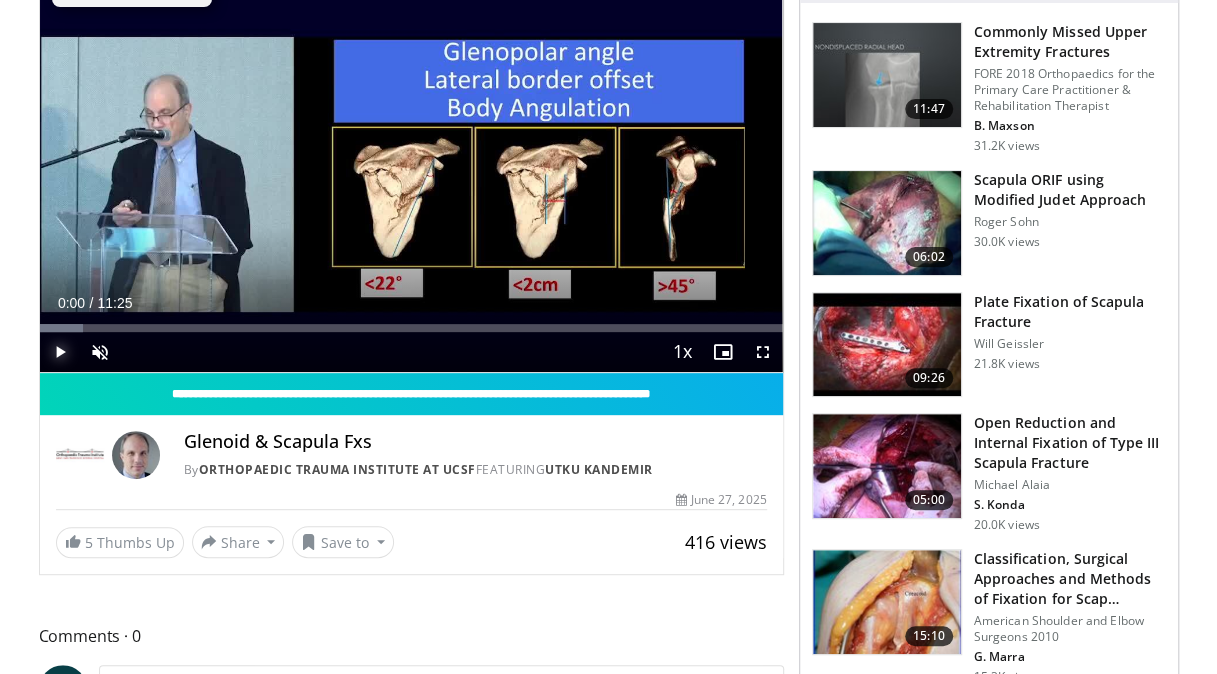 click at bounding box center [60, 352] 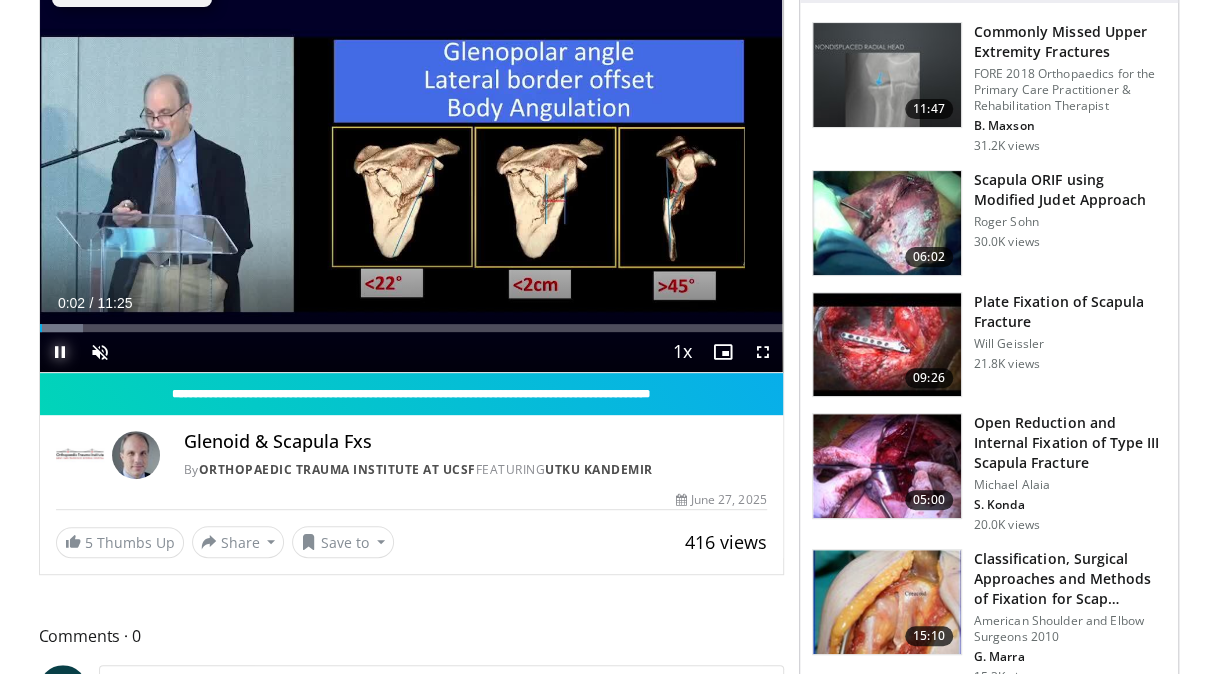 click at bounding box center [60, 352] 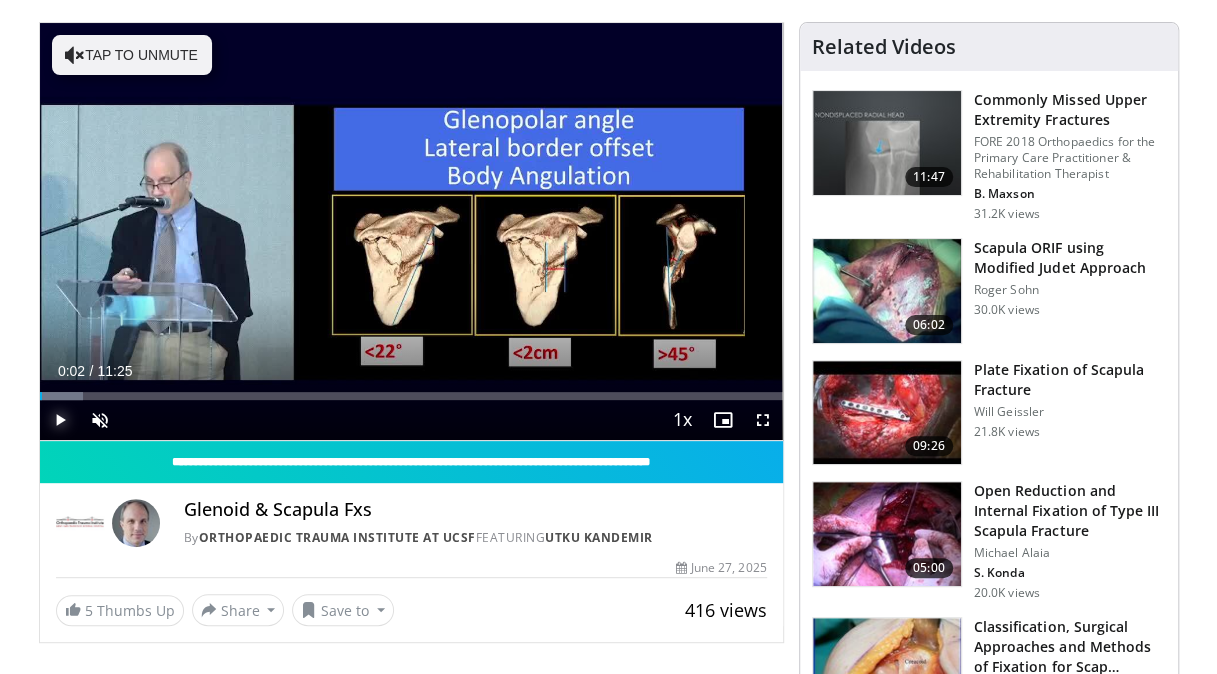 scroll, scrollTop: 100, scrollLeft: 0, axis: vertical 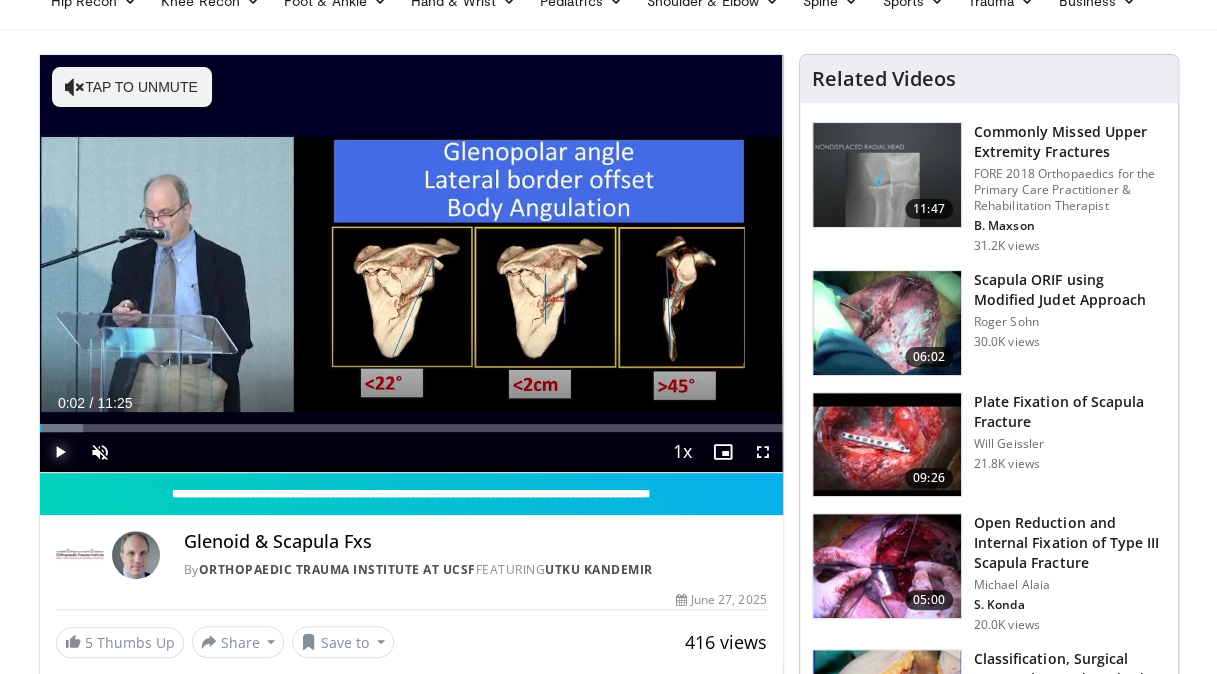 click at bounding box center (60, 452) 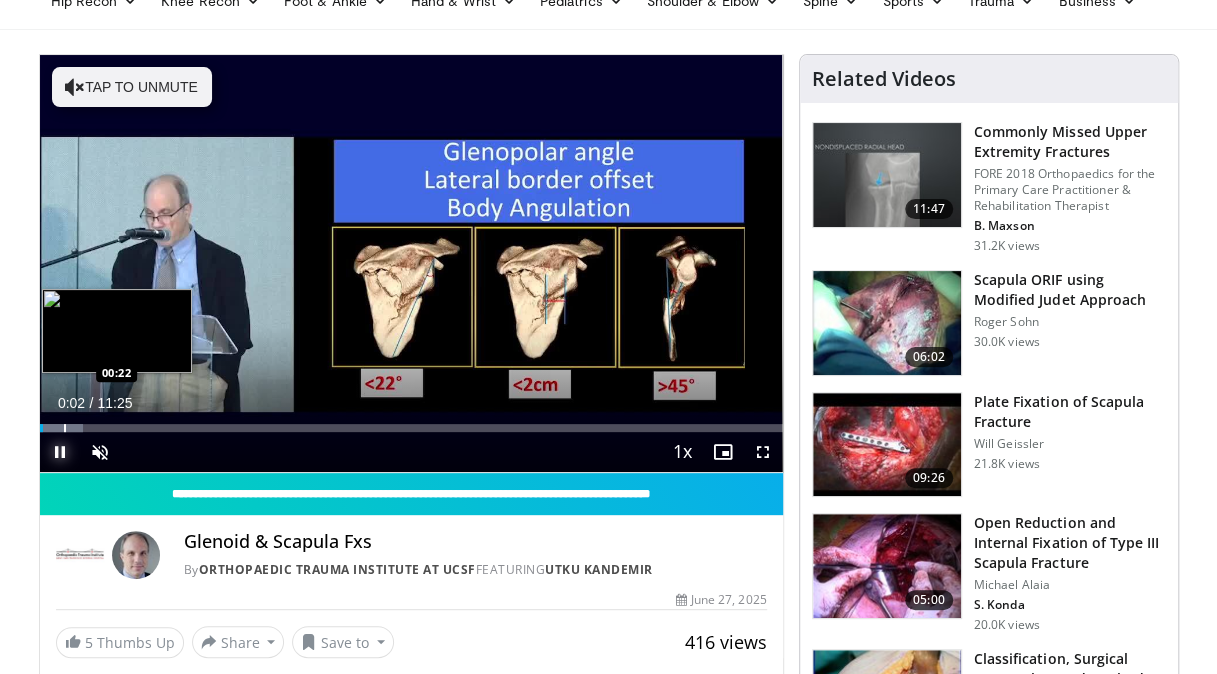 click at bounding box center (65, 428) 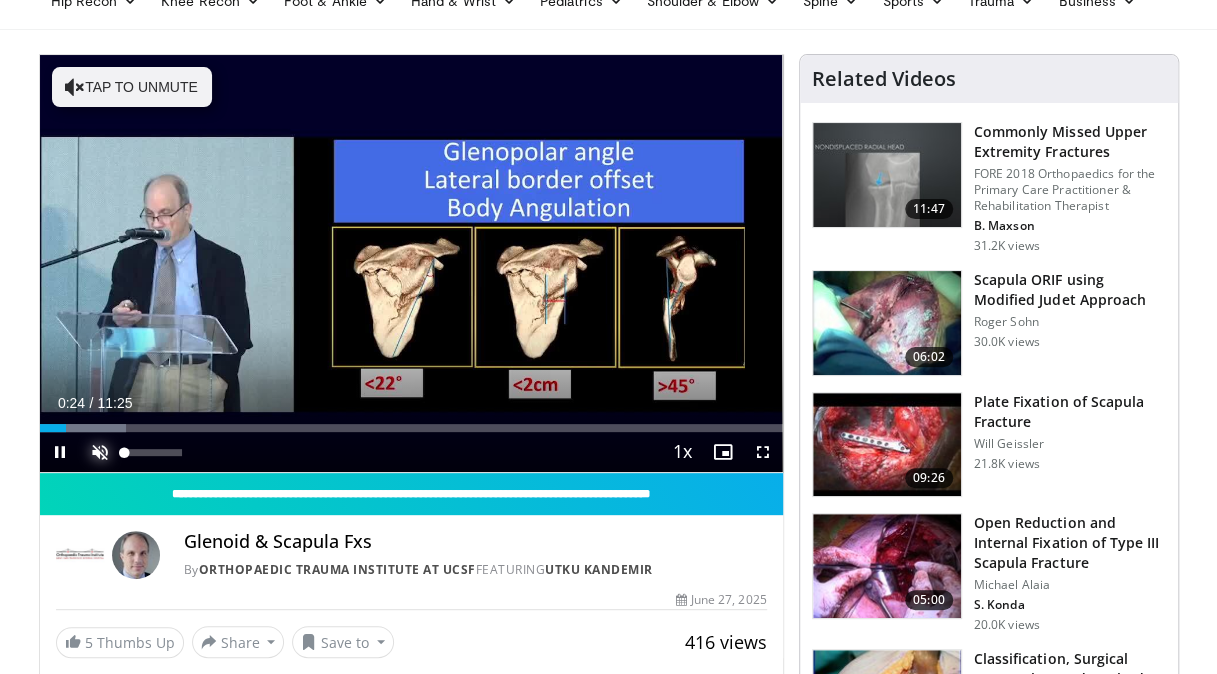 click at bounding box center [100, 452] 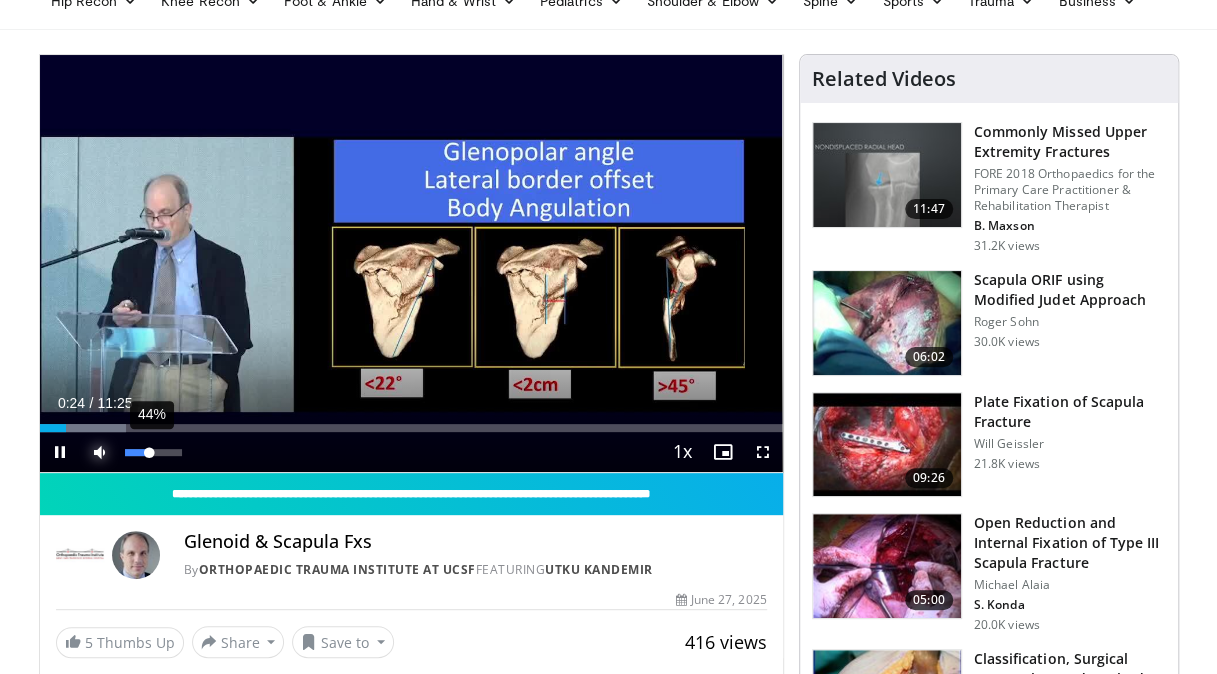 click on "44%" at bounding box center [153, 452] 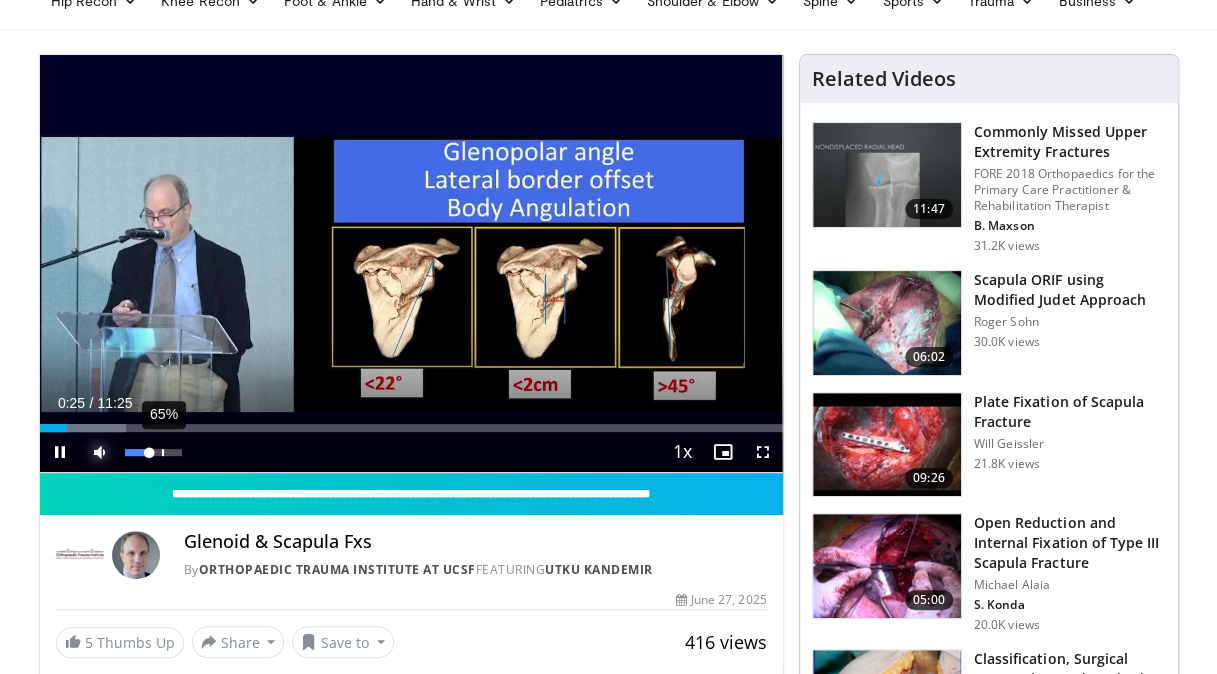click on "65%" at bounding box center (153, 452) 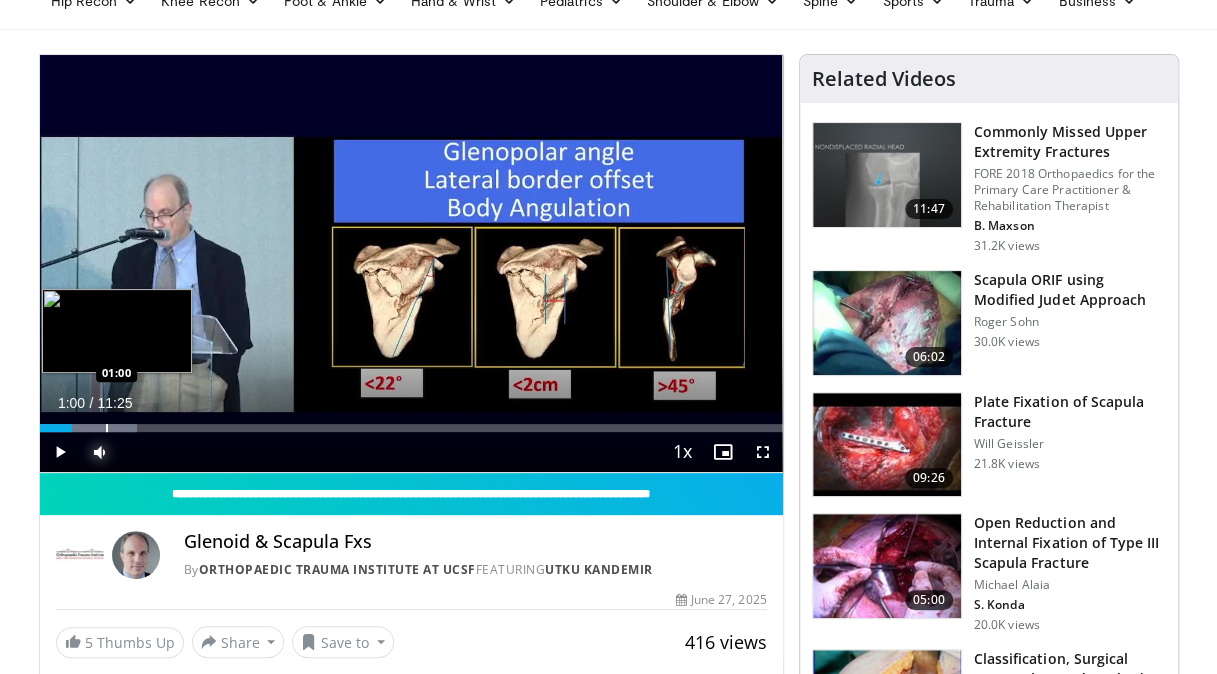 click at bounding box center (107, 428) 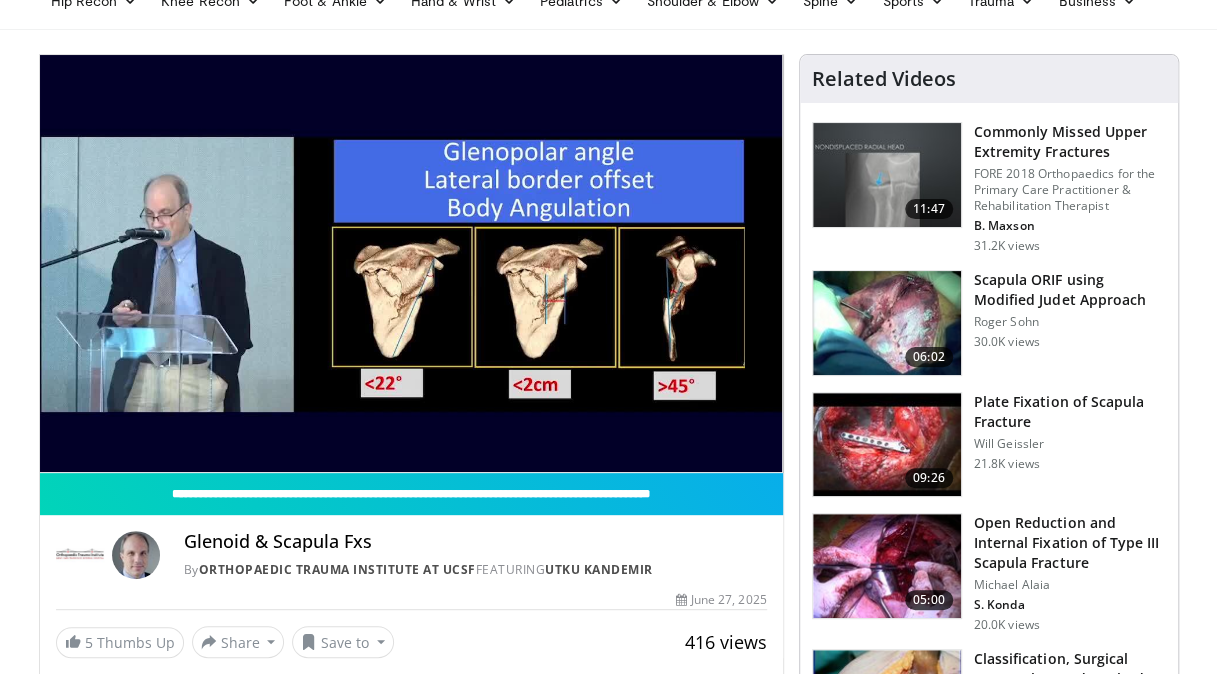 click on "**********" at bounding box center [411, 264] 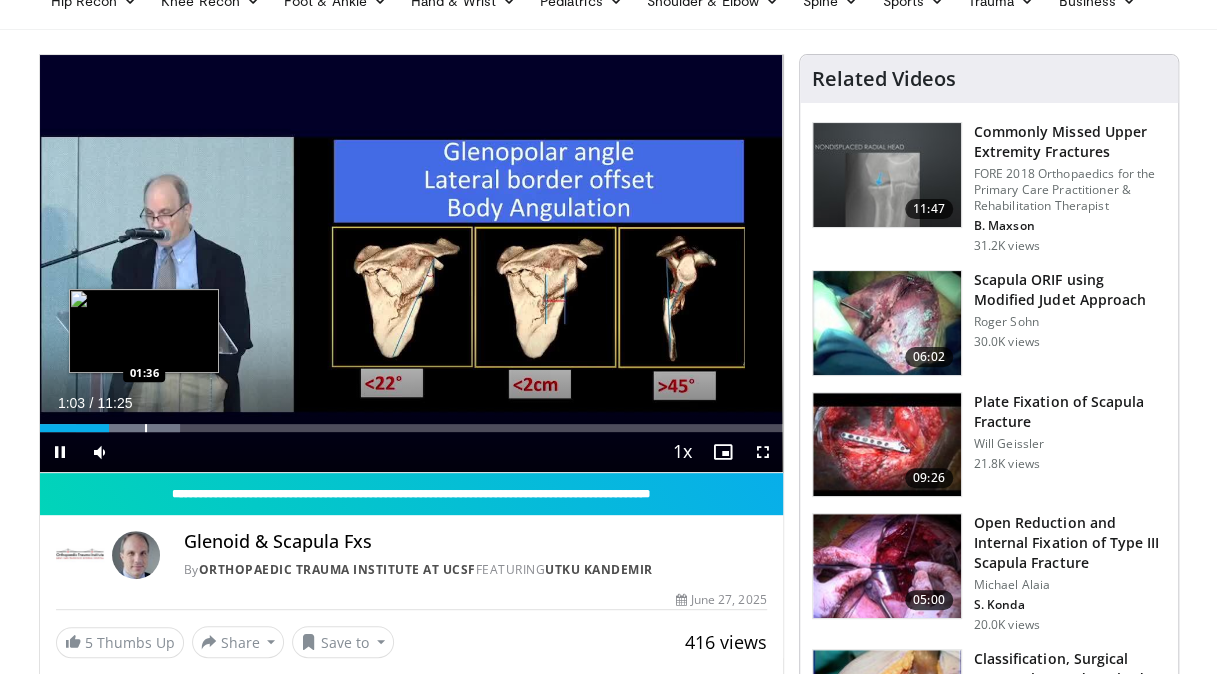 click at bounding box center (146, 428) 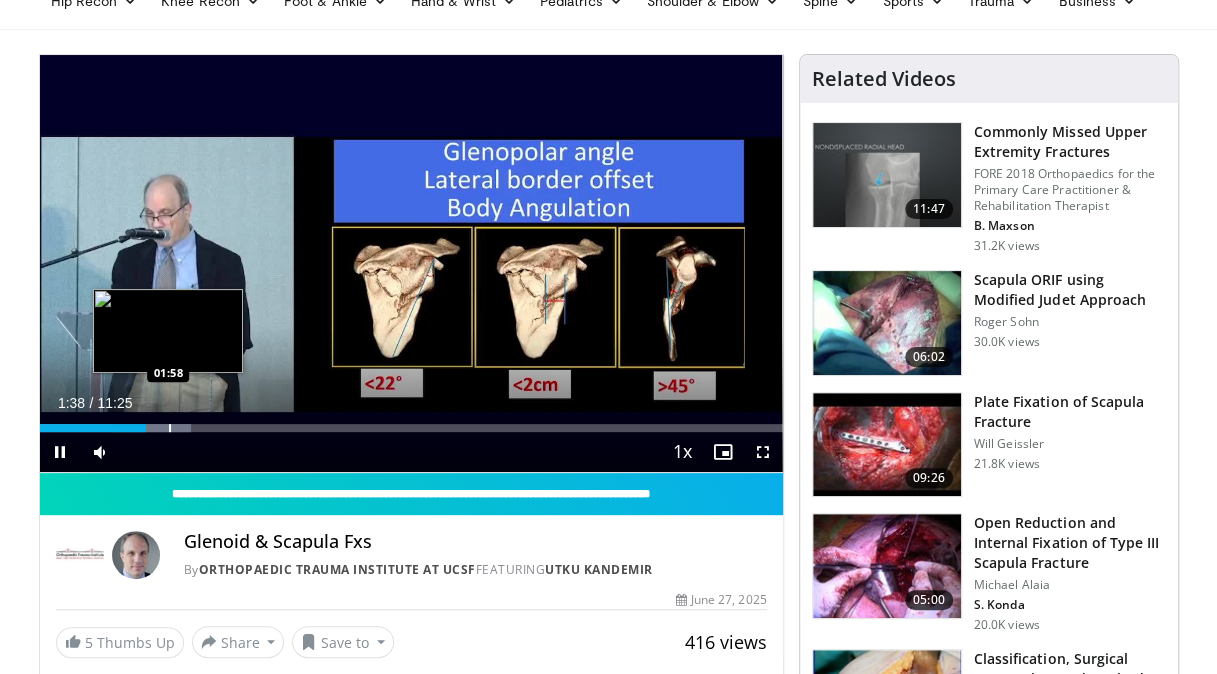 click at bounding box center (170, 428) 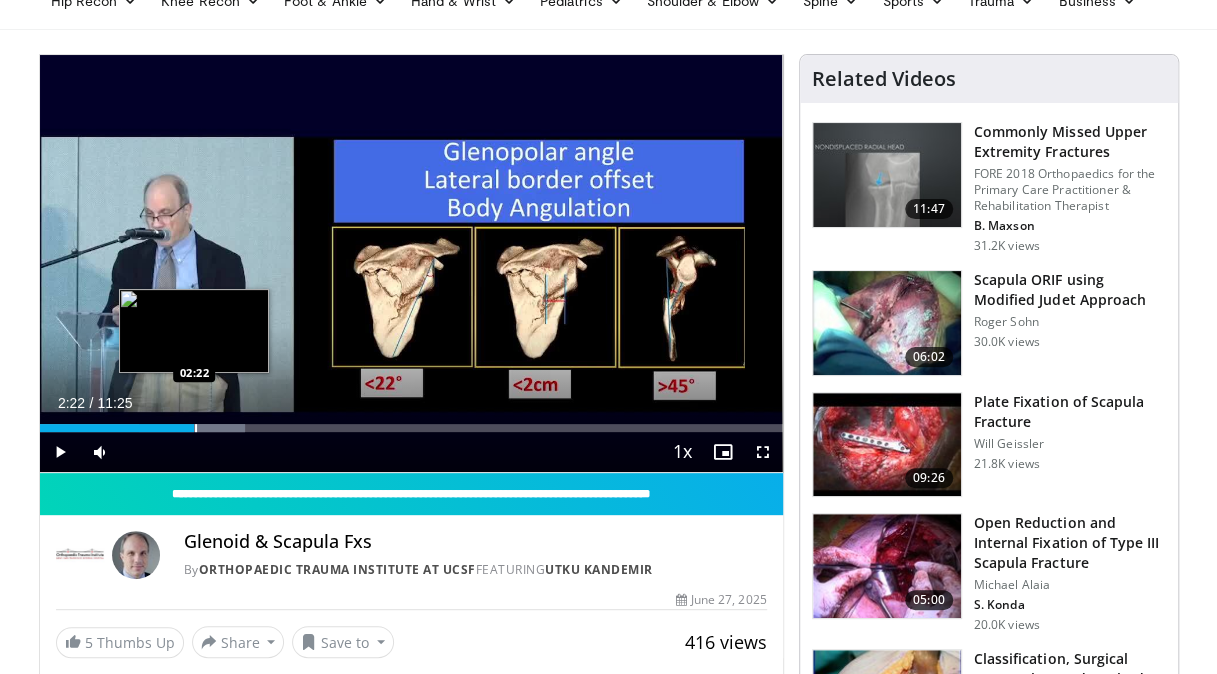 click at bounding box center [196, 428] 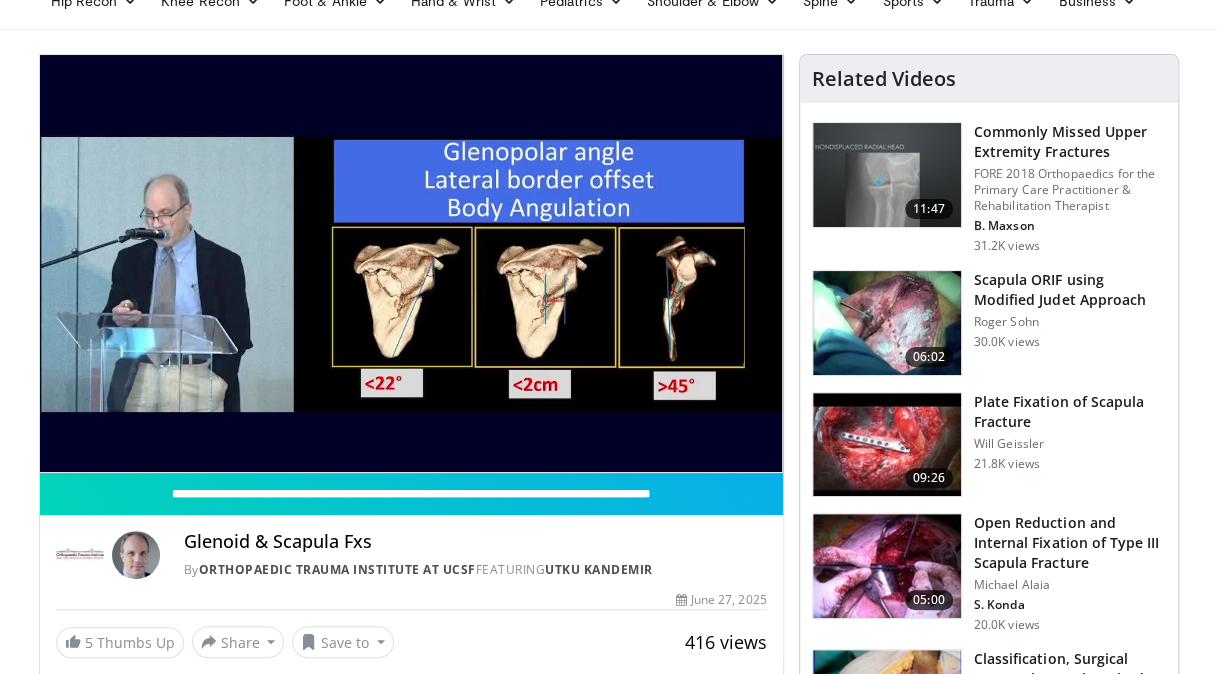 click on "10 seconds
Tap to unmute" at bounding box center [411, 263] 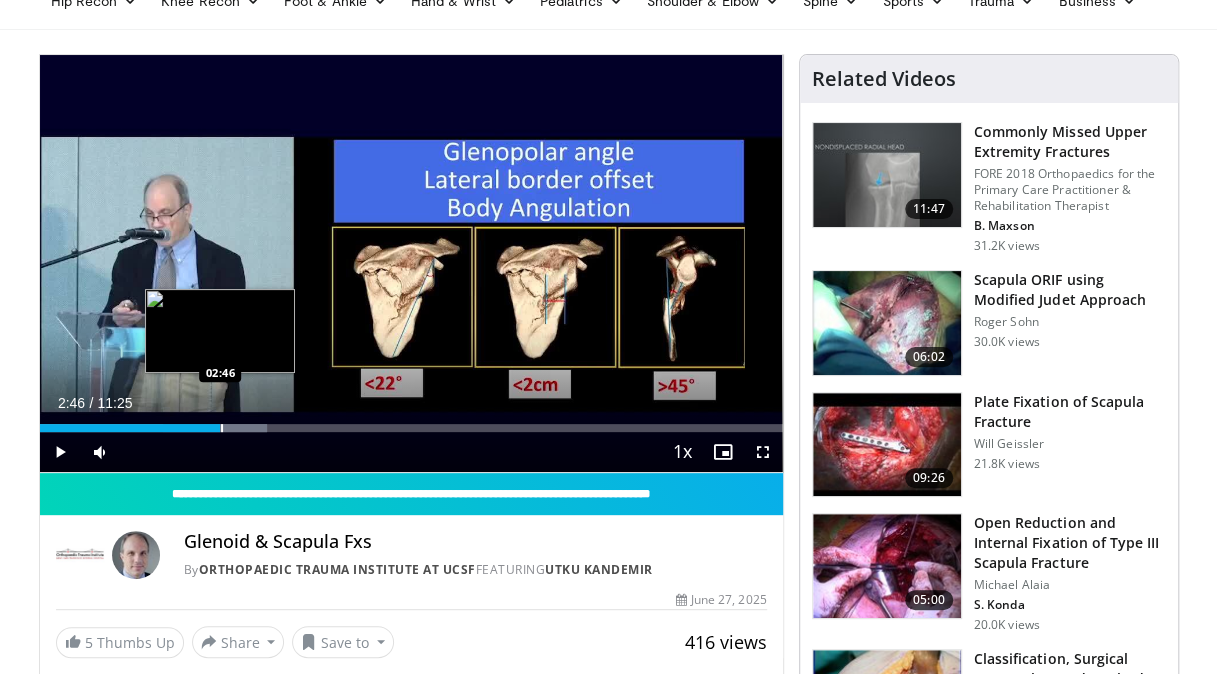 click on "Loaded :  30.59% 02:46 02:46" at bounding box center (411, 428) 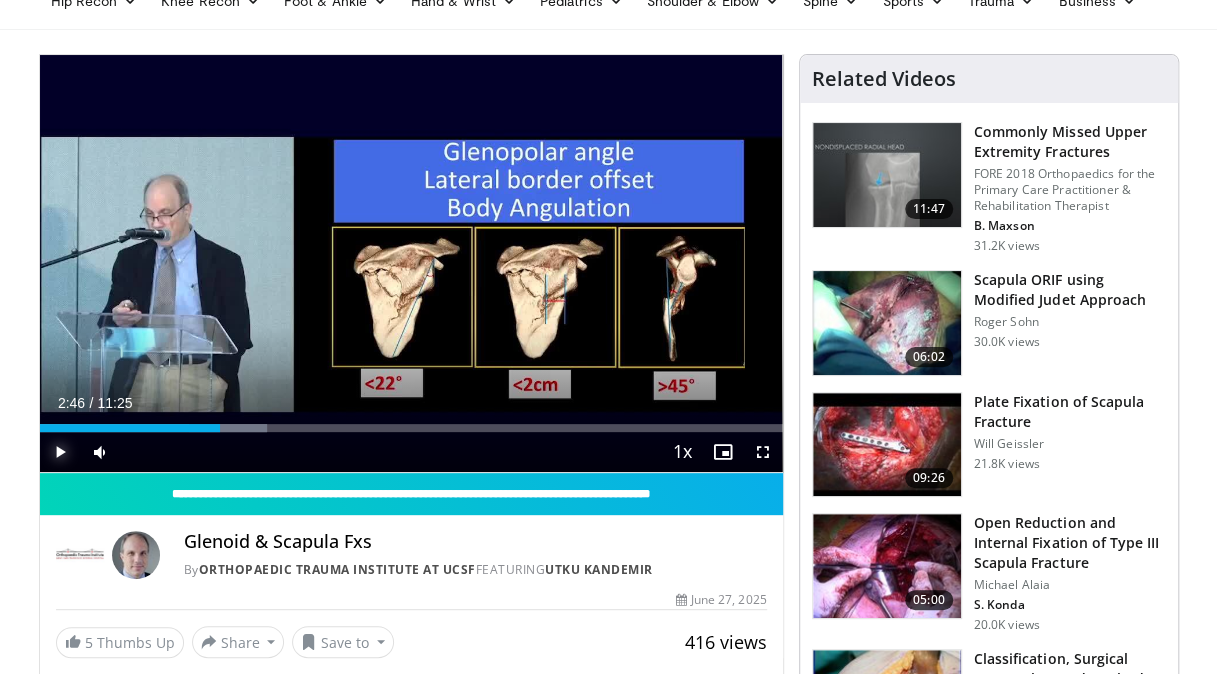 click at bounding box center [60, 452] 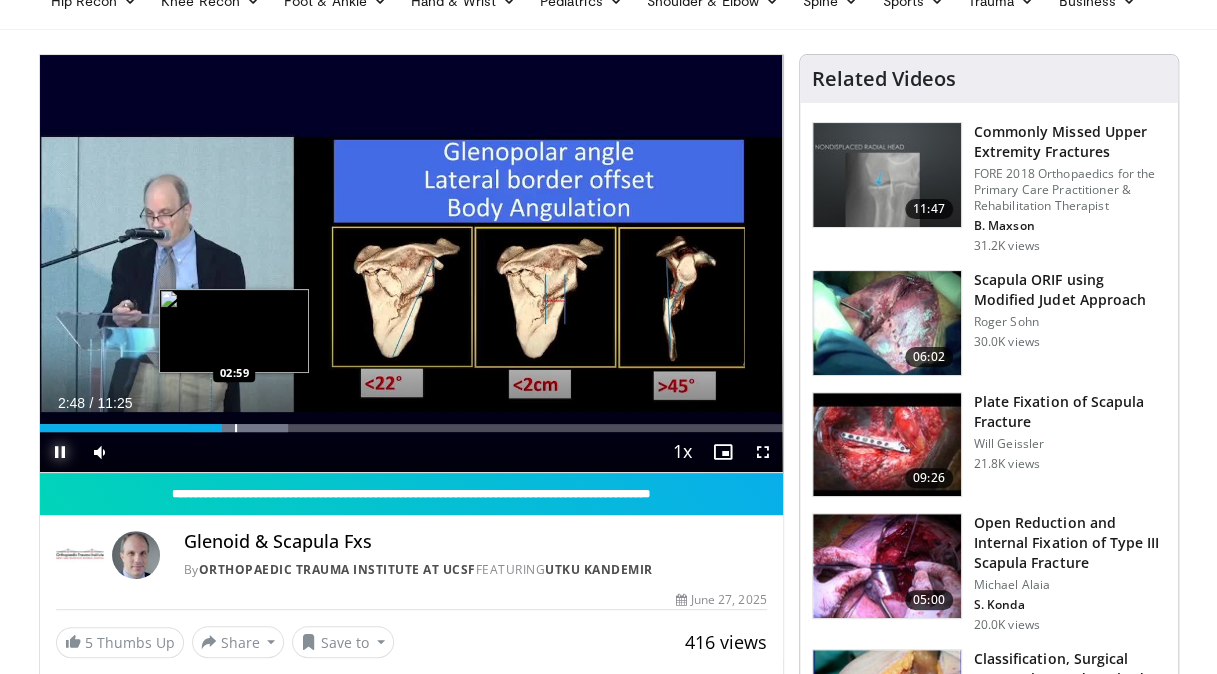 click at bounding box center [236, 428] 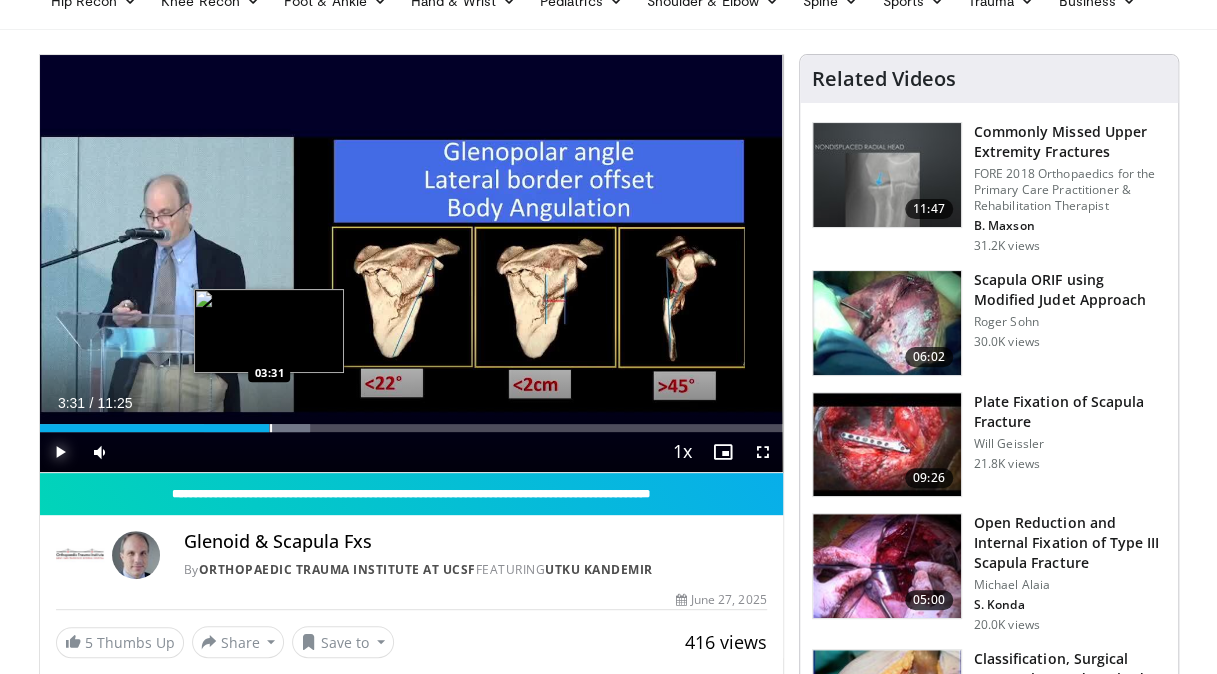 click at bounding box center (271, 428) 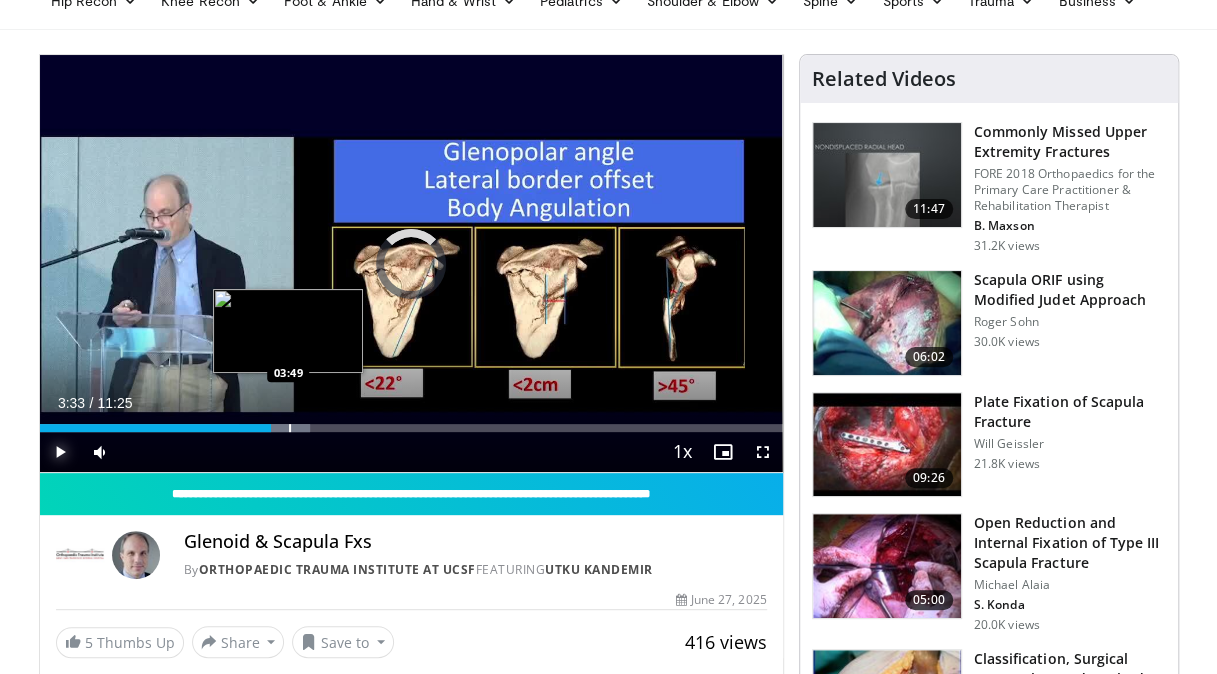 click at bounding box center (290, 428) 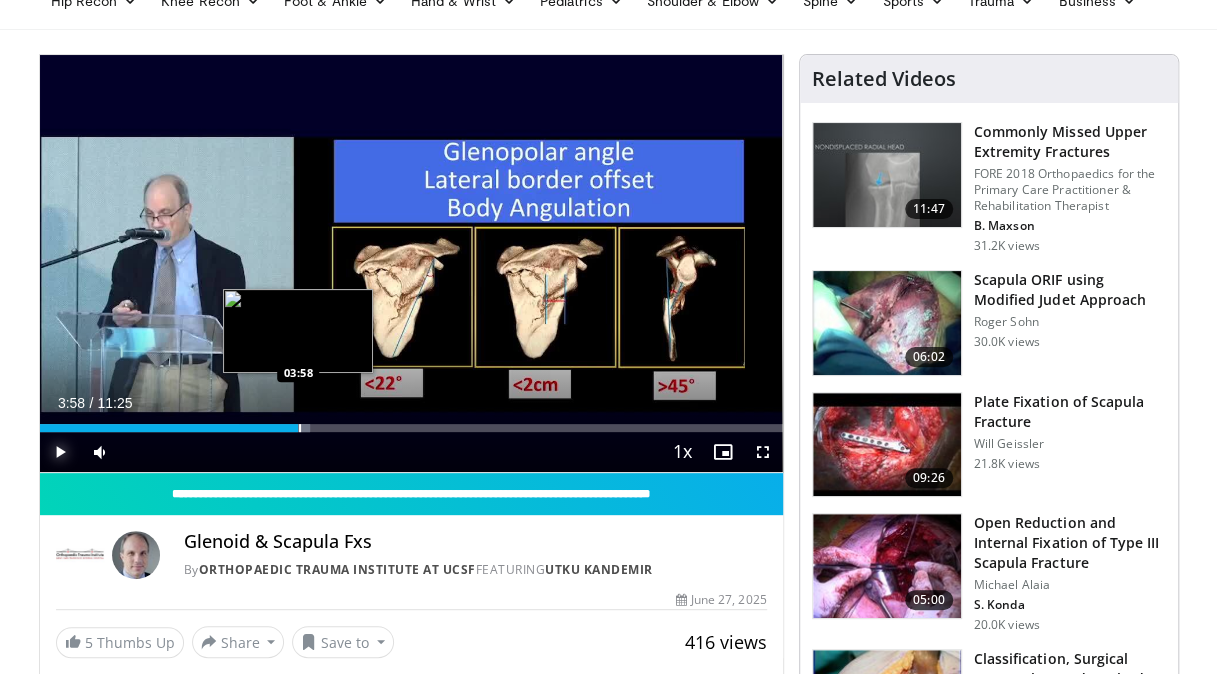 click on "Loaded :  36.42% 03:58 03:58" at bounding box center (411, 428) 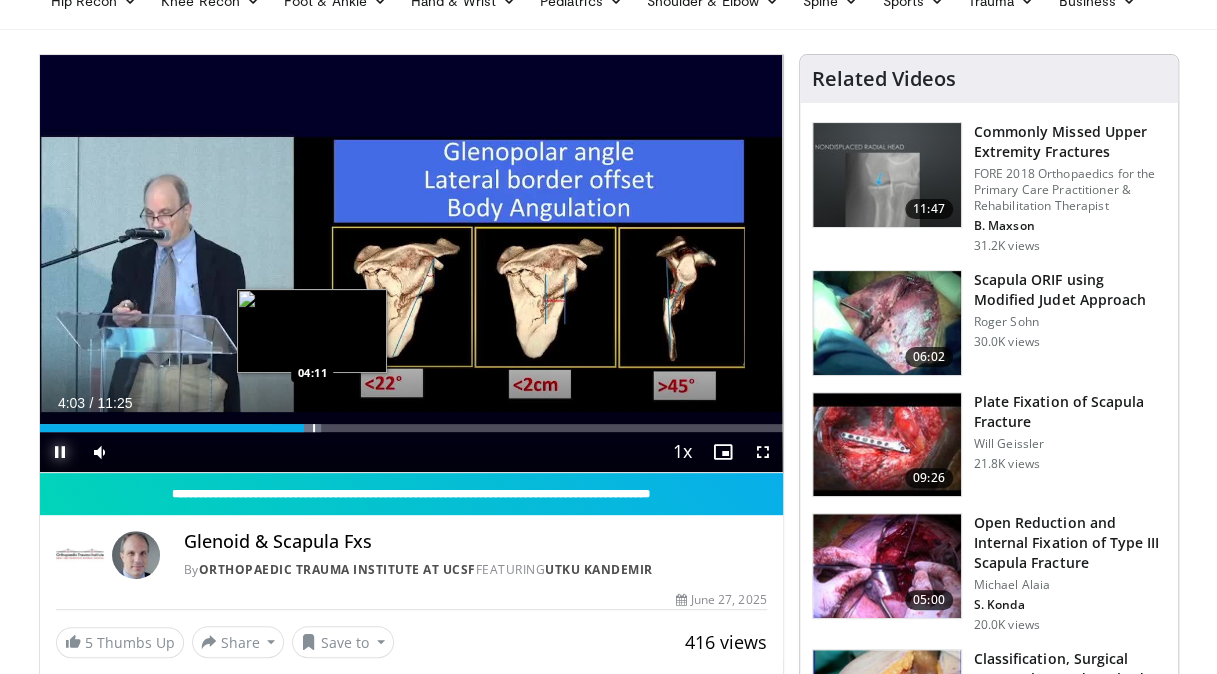 click at bounding box center (314, 428) 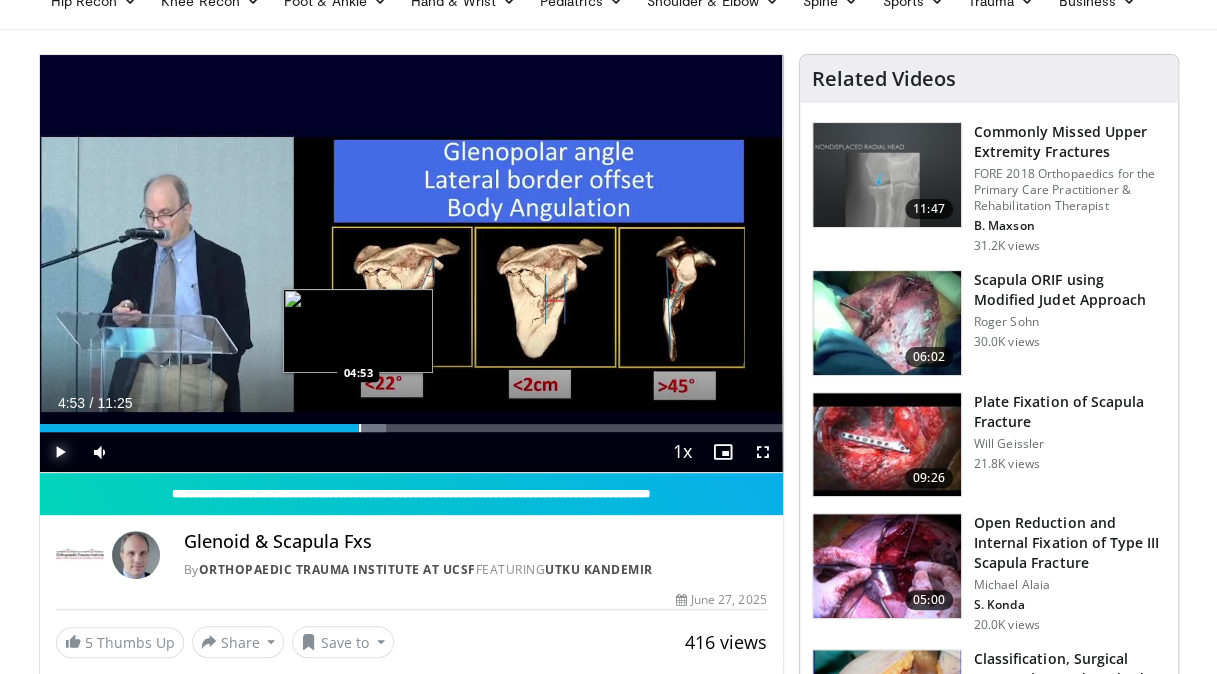 click on "Loaded :  46.62% 04:53 04:53" at bounding box center (411, 422) 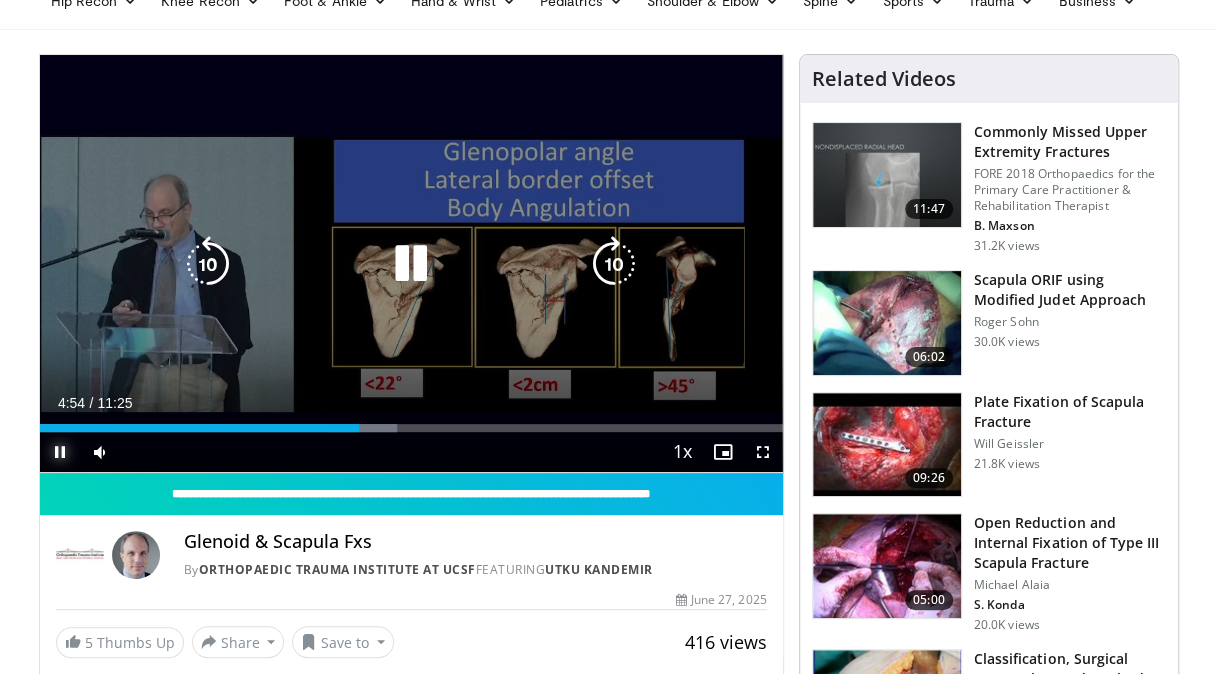 click at bounding box center (362, 428) 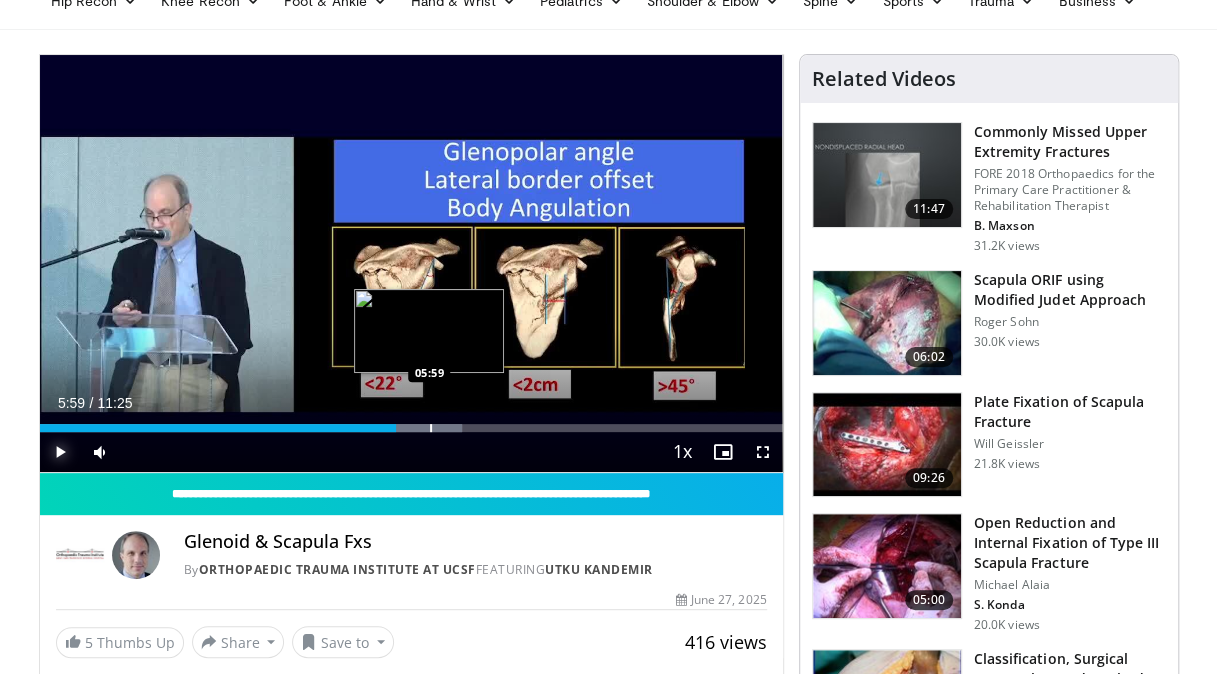 click at bounding box center (431, 428) 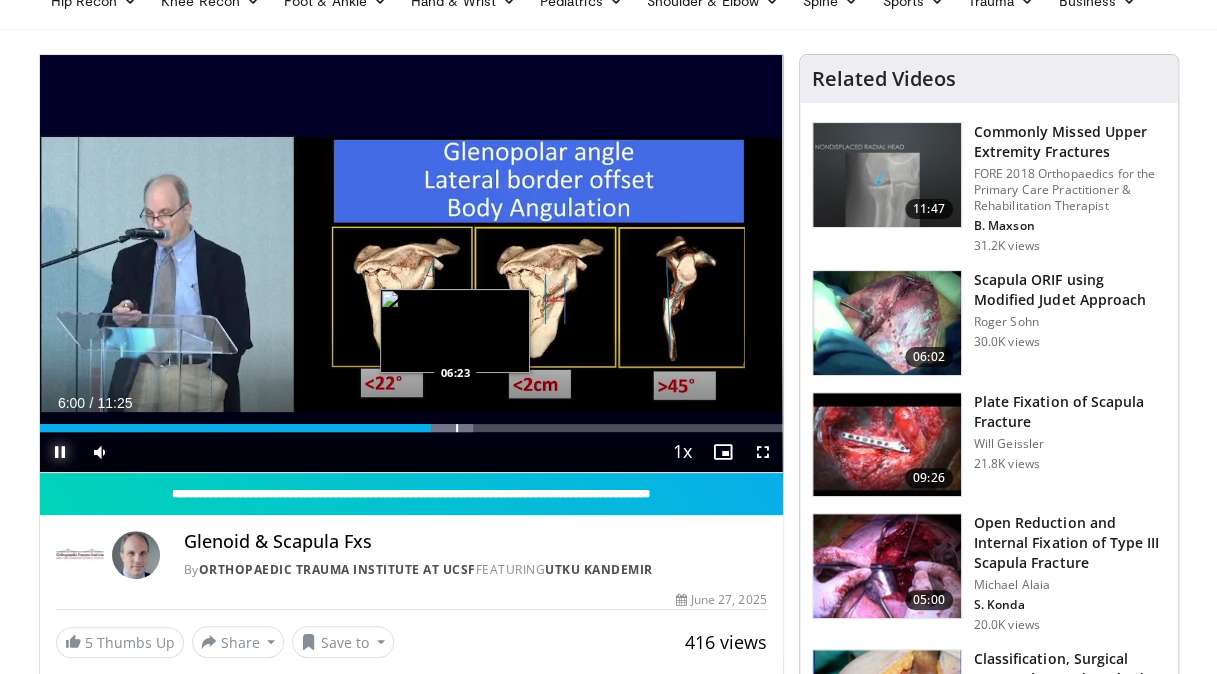 click at bounding box center [457, 428] 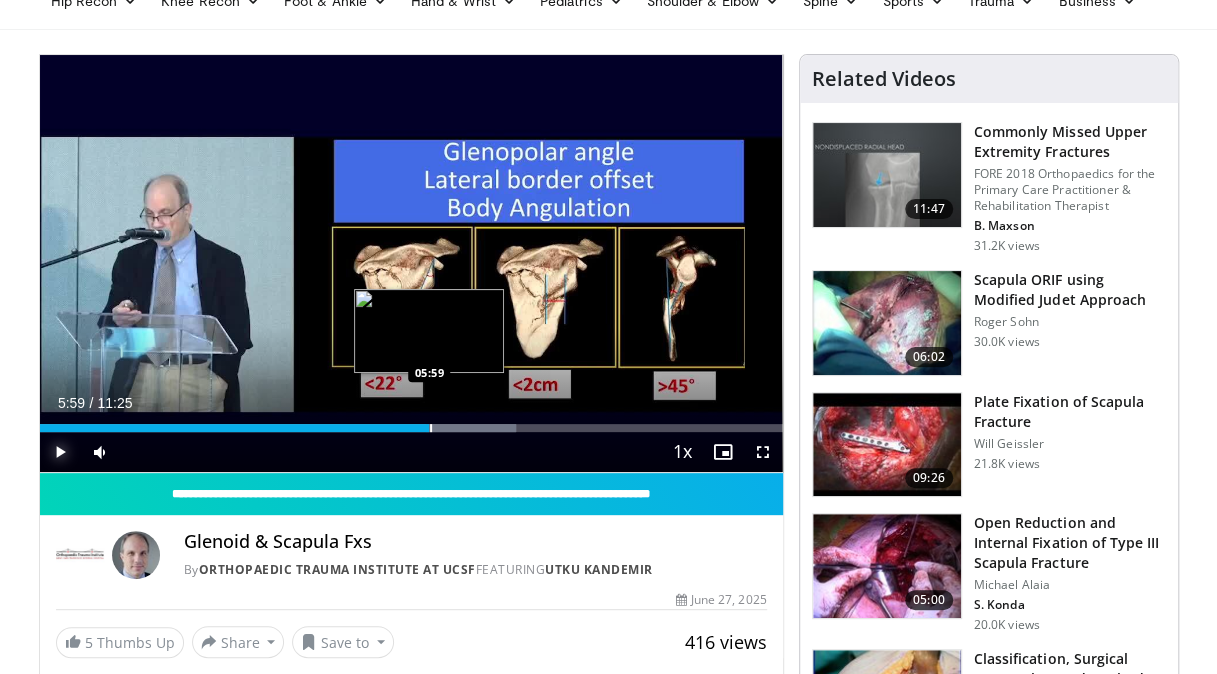click at bounding box center [431, 428] 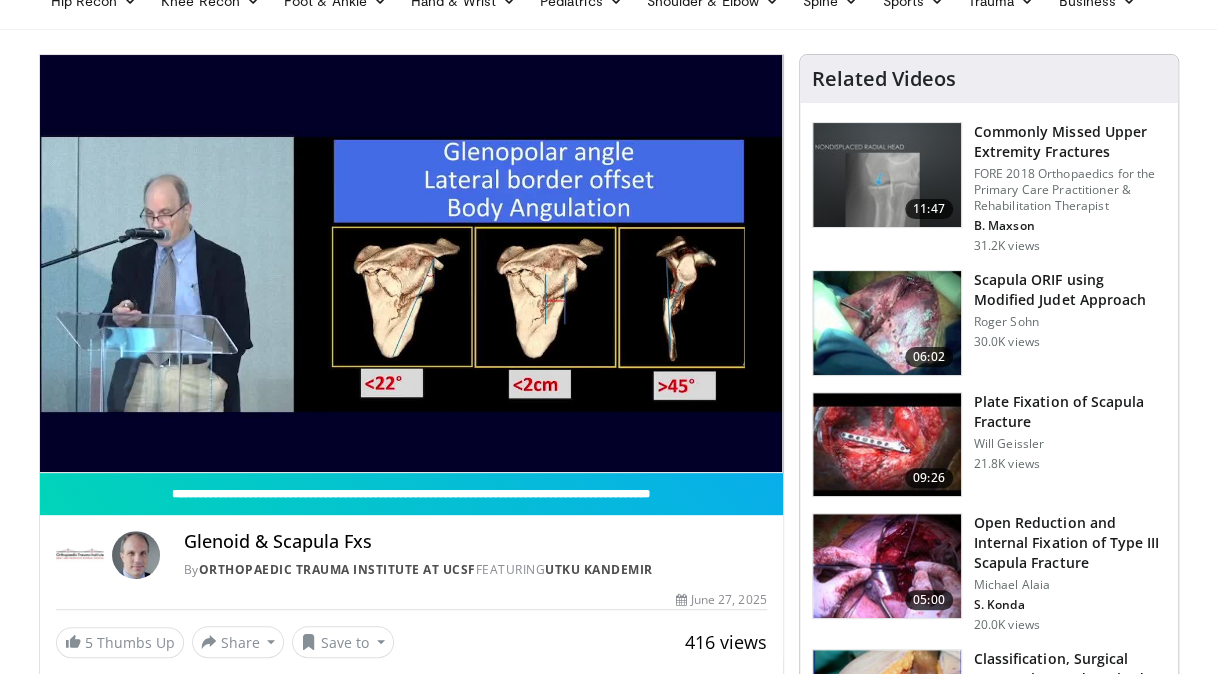 click on "Specialties
Adult & Family Medicine
Allergy, Asthma, Immunology
Anesthesiology
Cardiology
Dental
Dermatology
Endocrinology
Gastroenterology & Hepatology
General Surgery
Hematology & Oncology
Infectious Disease
Nephrology
Neurology
Neurosurgery
Obstetrics & Gynecology
Ophthalmology
Oral Maxillofacial
Orthopaedics
Otolaryngology
Pediatrics
Plastic Surgery
Podiatry
Psychiatry
Pulmonology
Radiation Oncology
Radiology
Rheumatology
Urology" at bounding box center (608, 1422) 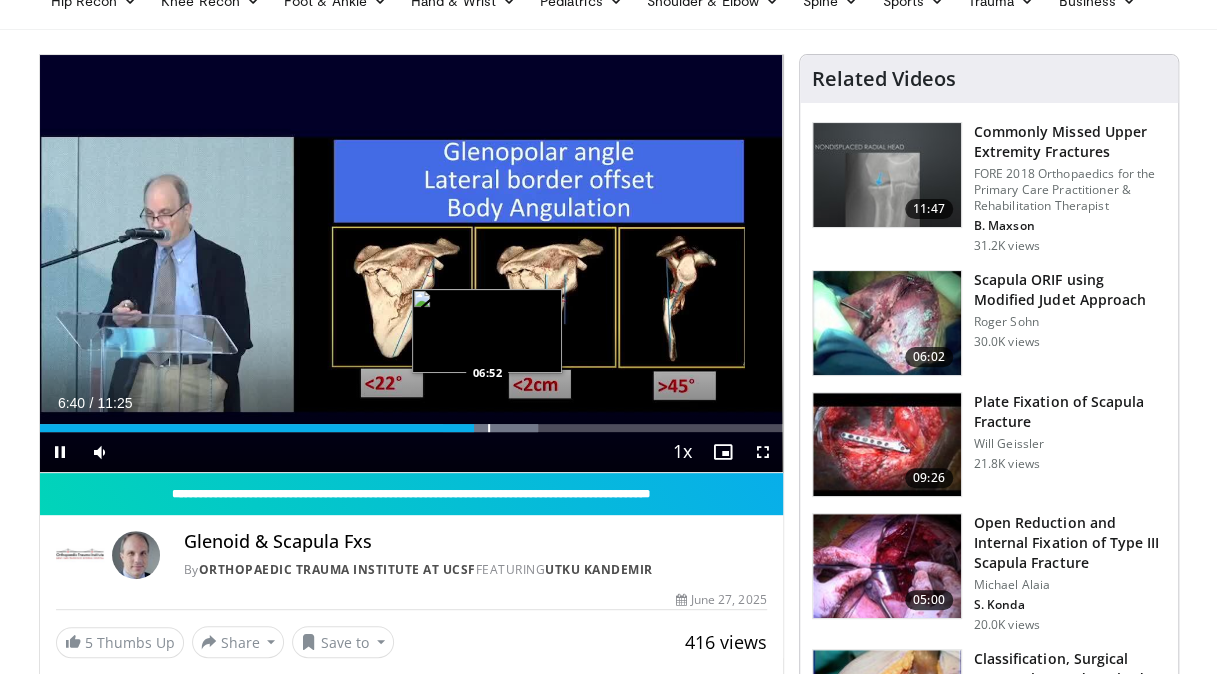 click at bounding box center (489, 428) 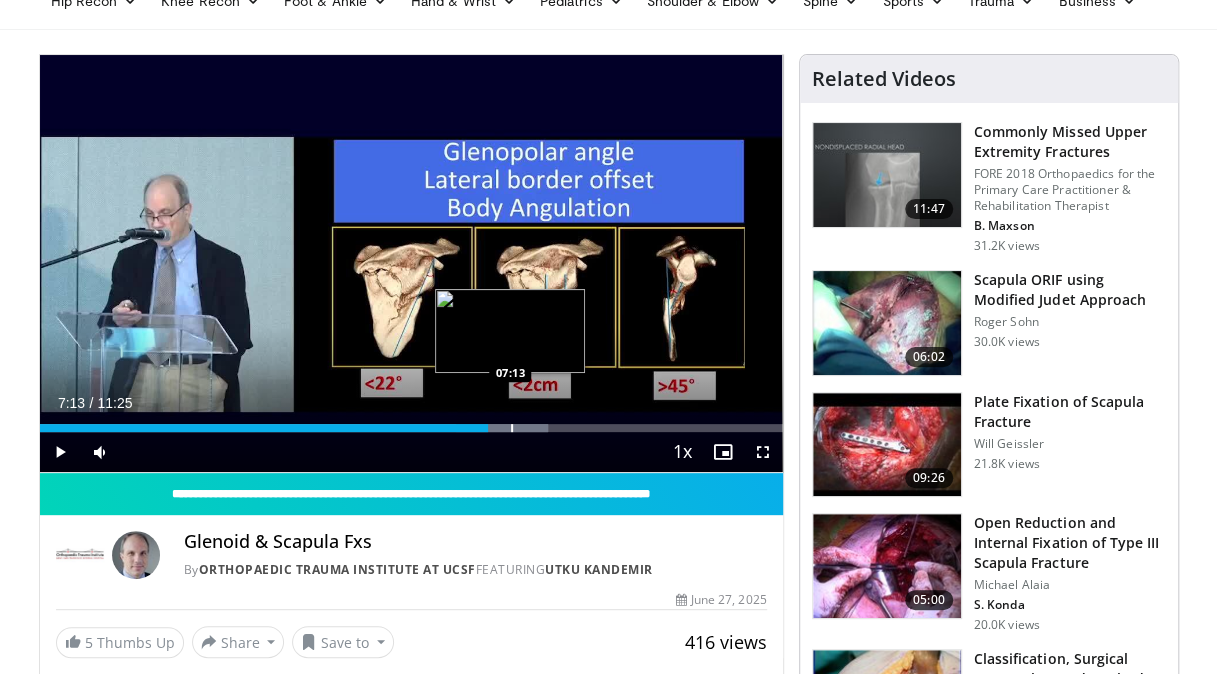 click at bounding box center [512, 428] 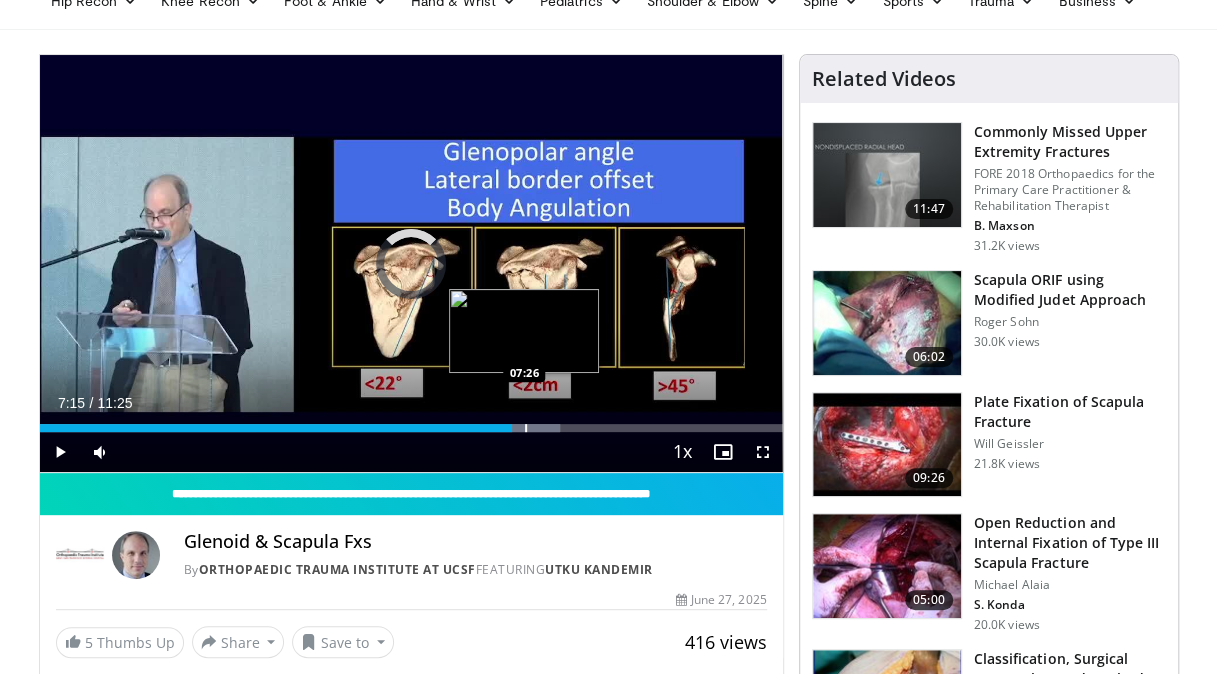 click at bounding box center [526, 428] 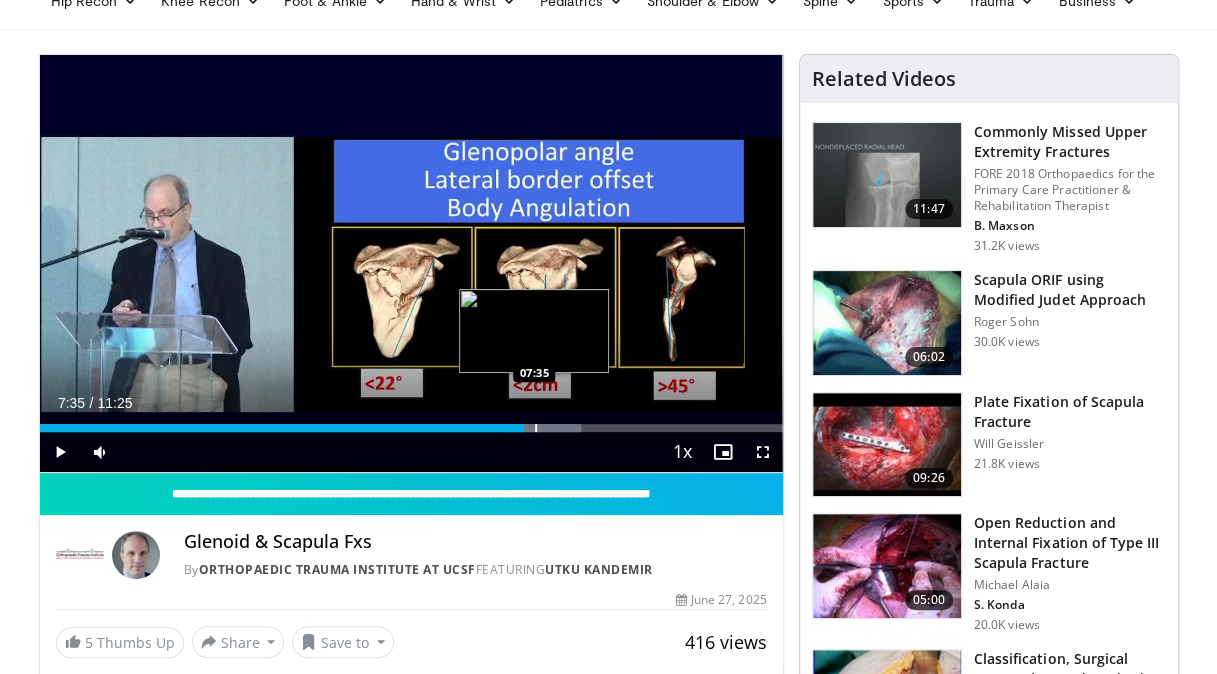 click at bounding box center [536, 428] 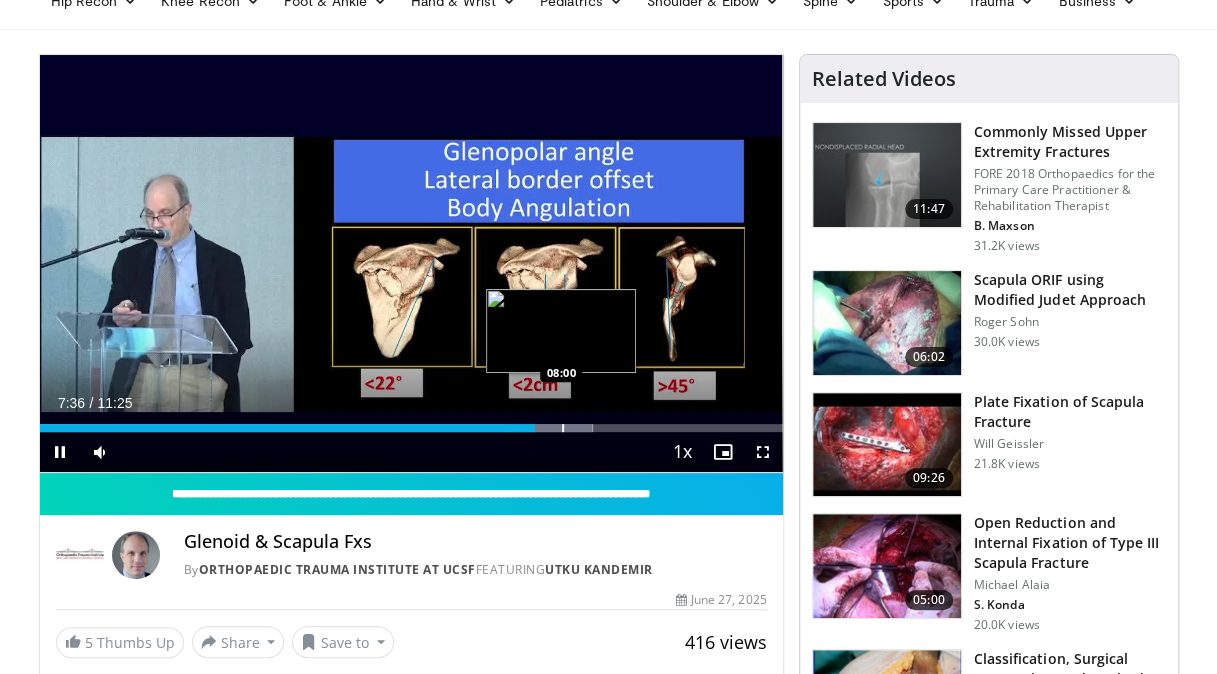 click at bounding box center (563, 428) 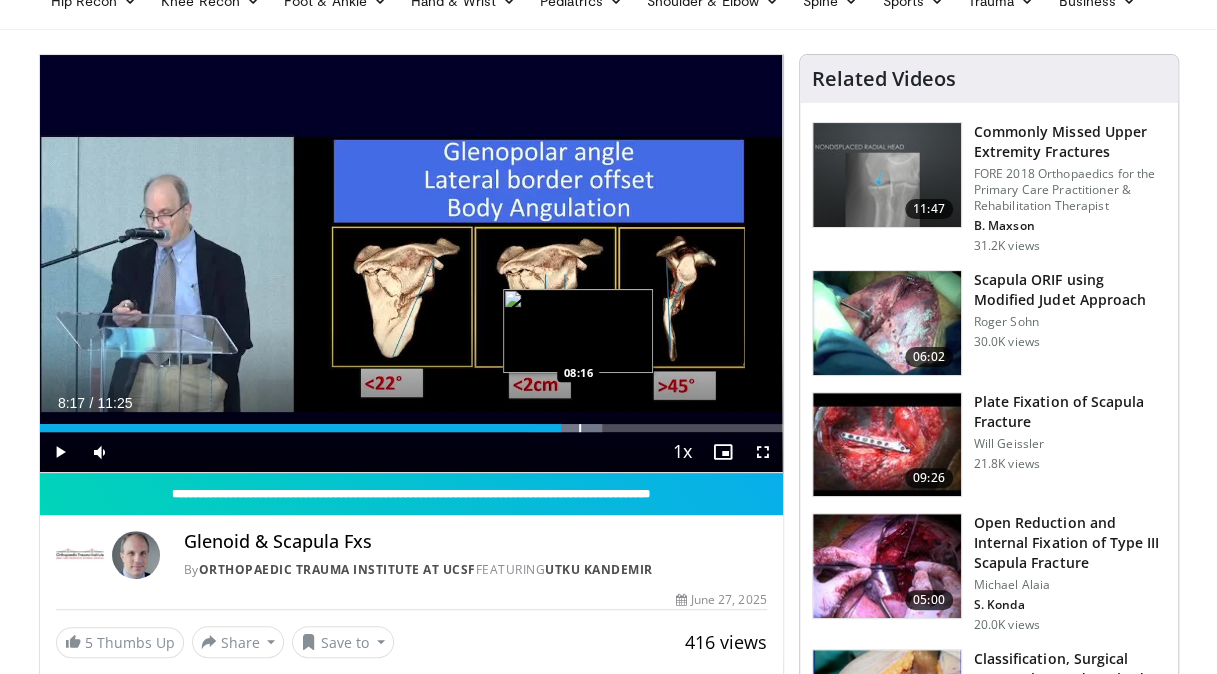 click at bounding box center (580, 428) 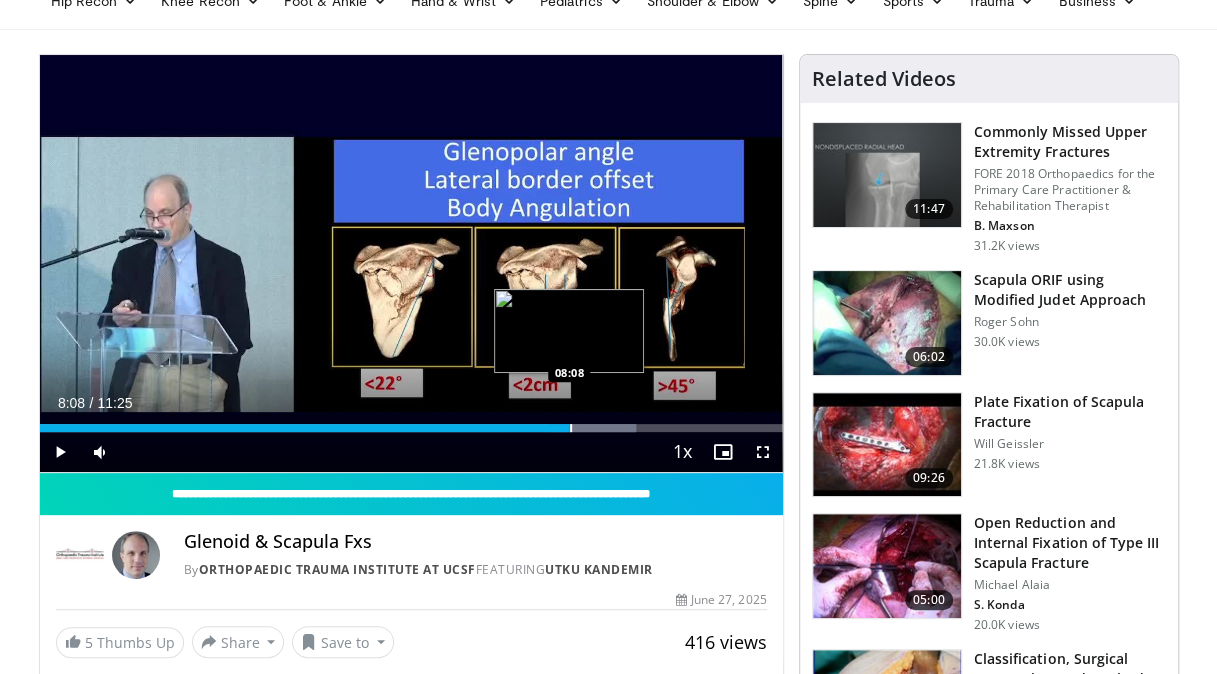 click at bounding box center (571, 428) 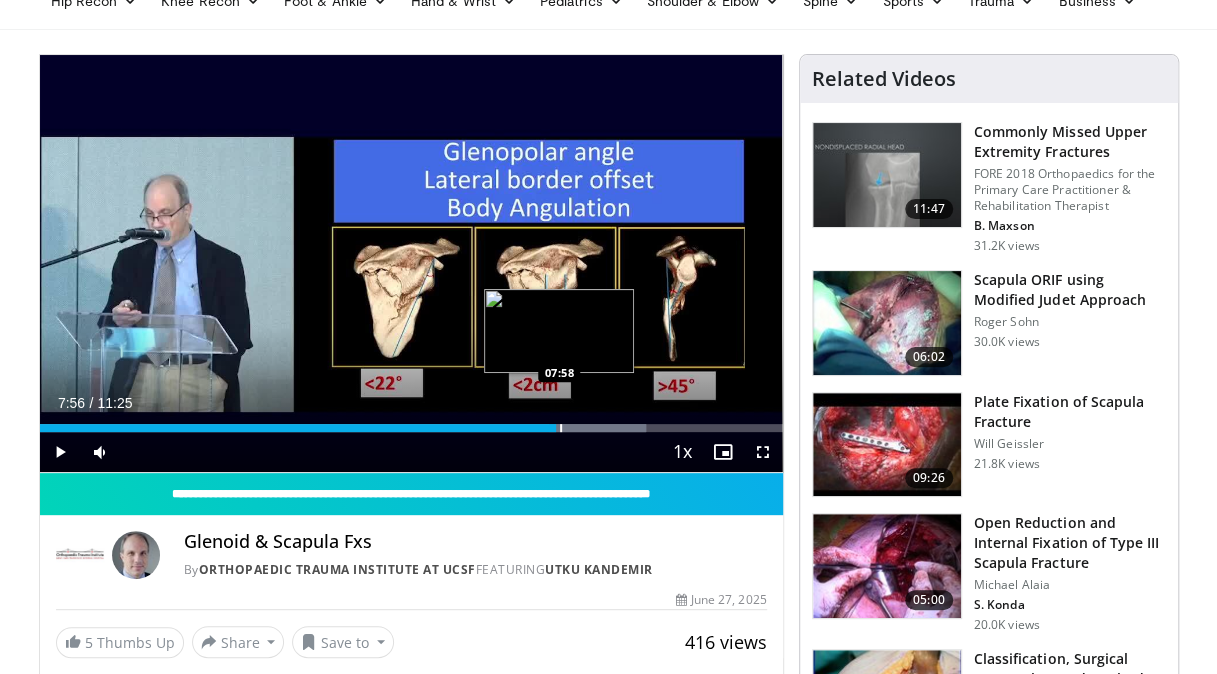click on "Loaded :  81.60% 07:56 07:58" at bounding box center [411, 428] 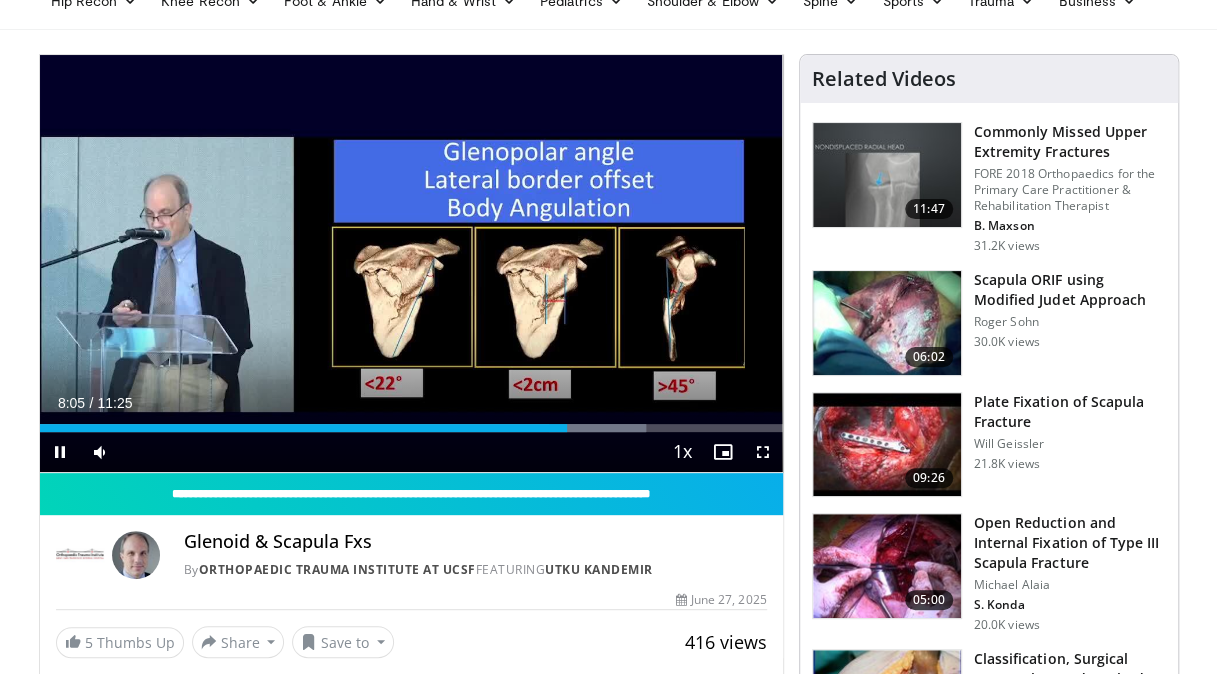 click on "Current Time  8:05 / Duration  11:25 Pause Skip Backward Skip Forward Mute 0% Loaded :  81.60% 08:05 08:16 Stream Type  LIVE Seek to live, currently behind live LIVE   1x Playback Rate 0.5x 0.75x 1x , selected 1.25x 1.5x 1.75x 2x Chapters Chapters Descriptions descriptions off , selected Captions captions settings , opens captions settings dialog captions off , selected Audio Track en (Main) , selected Fullscreen Enable picture-in-picture mode" at bounding box center (411, 452) 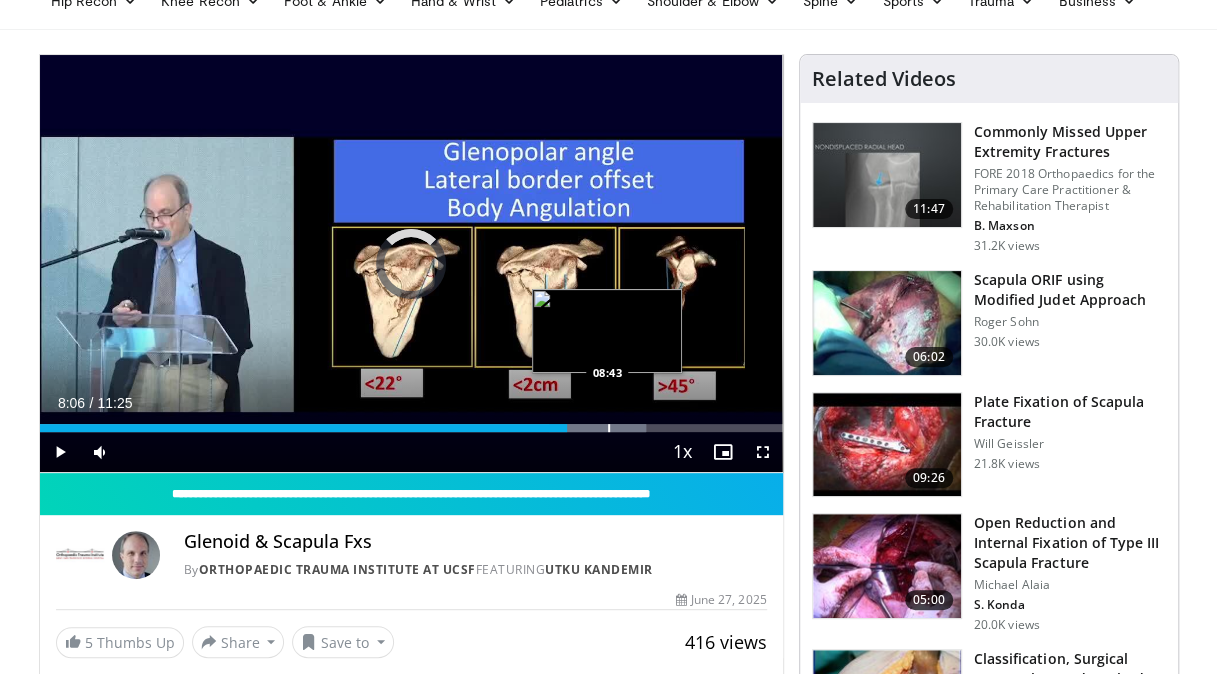 click at bounding box center [609, 428] 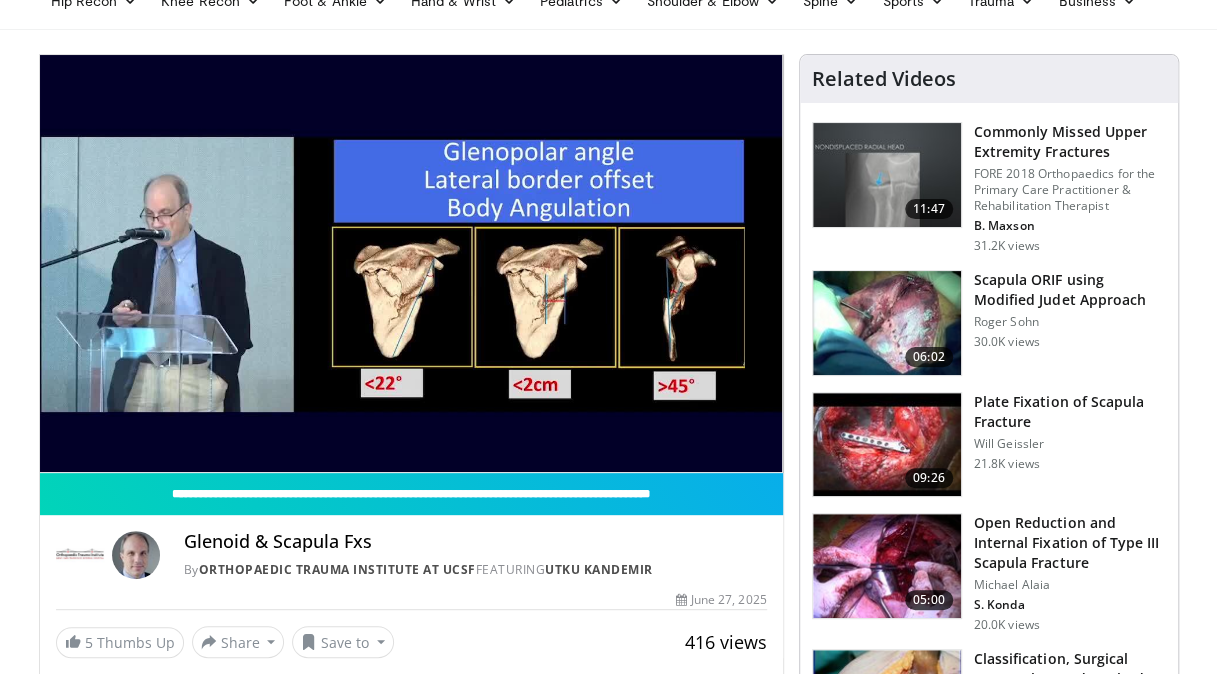click on "**********" at bounding box center [411, 264] 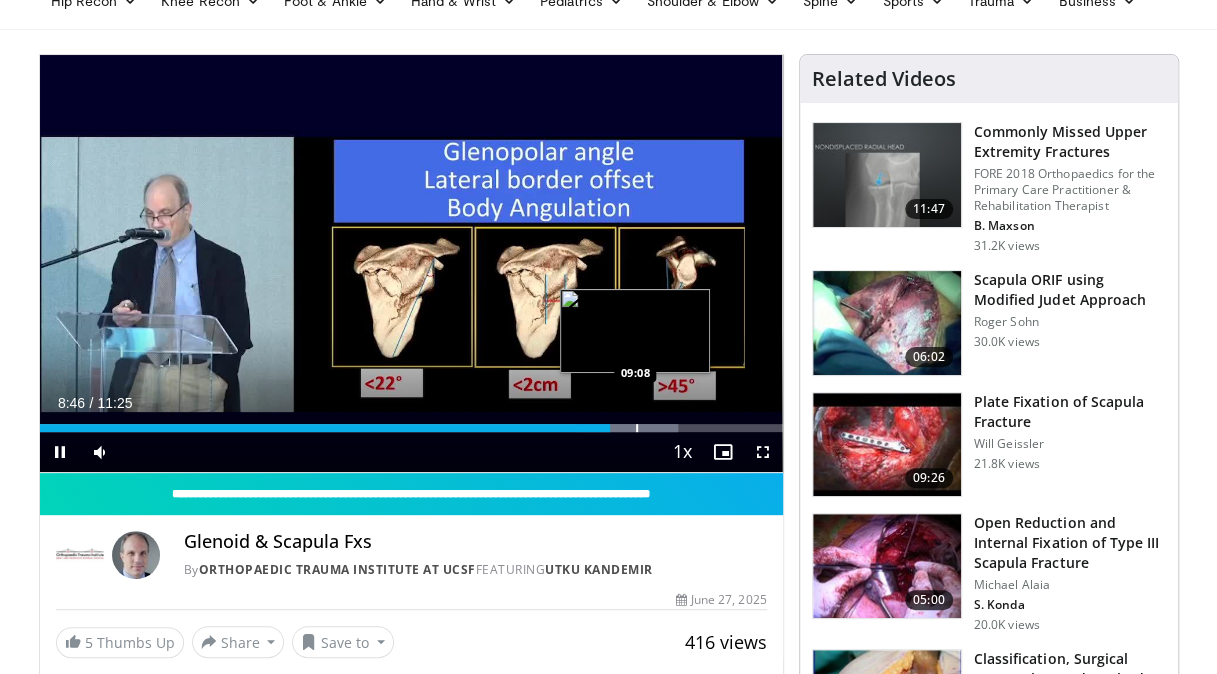click at bounding box center [637, 428] 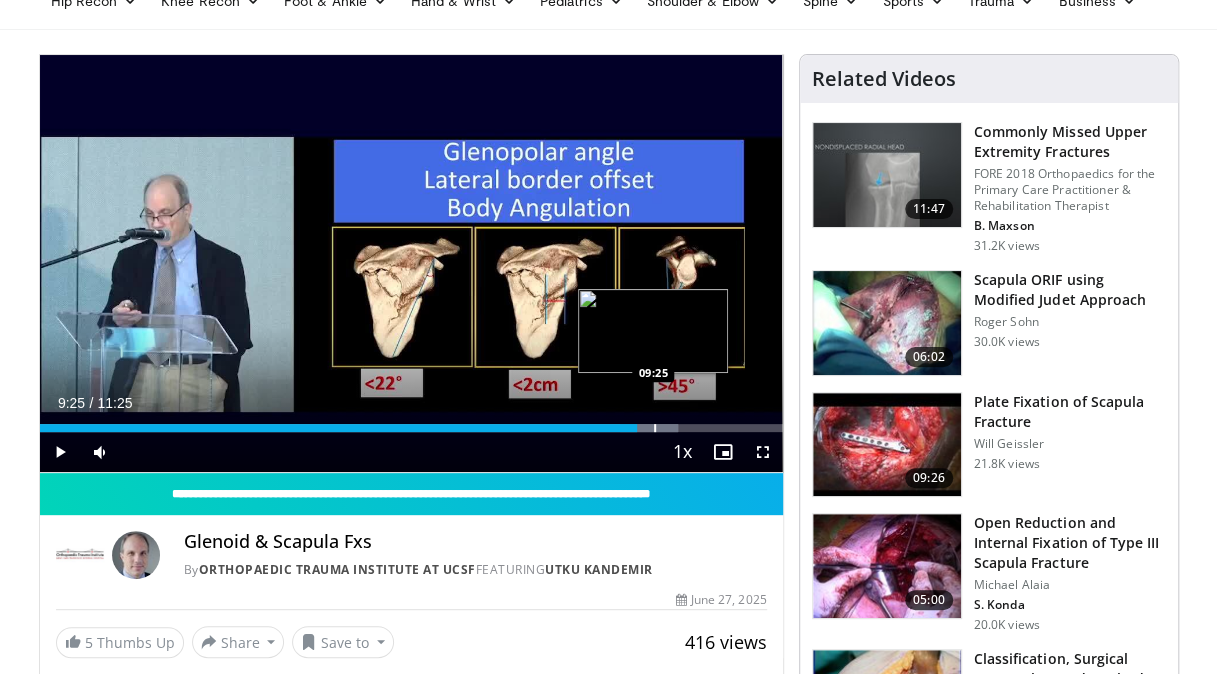 click at bounding box center (655, 428) 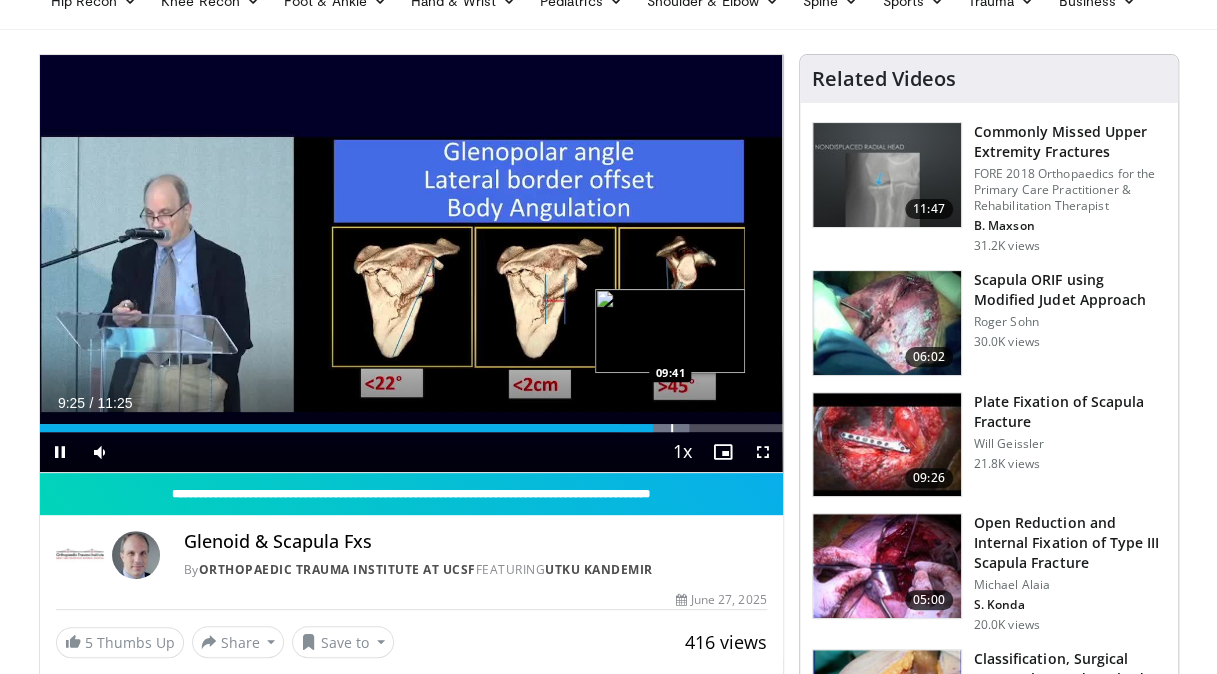 click on "Loaded :  87.43% 09:26 09:41" at bounding box center (411, 428) 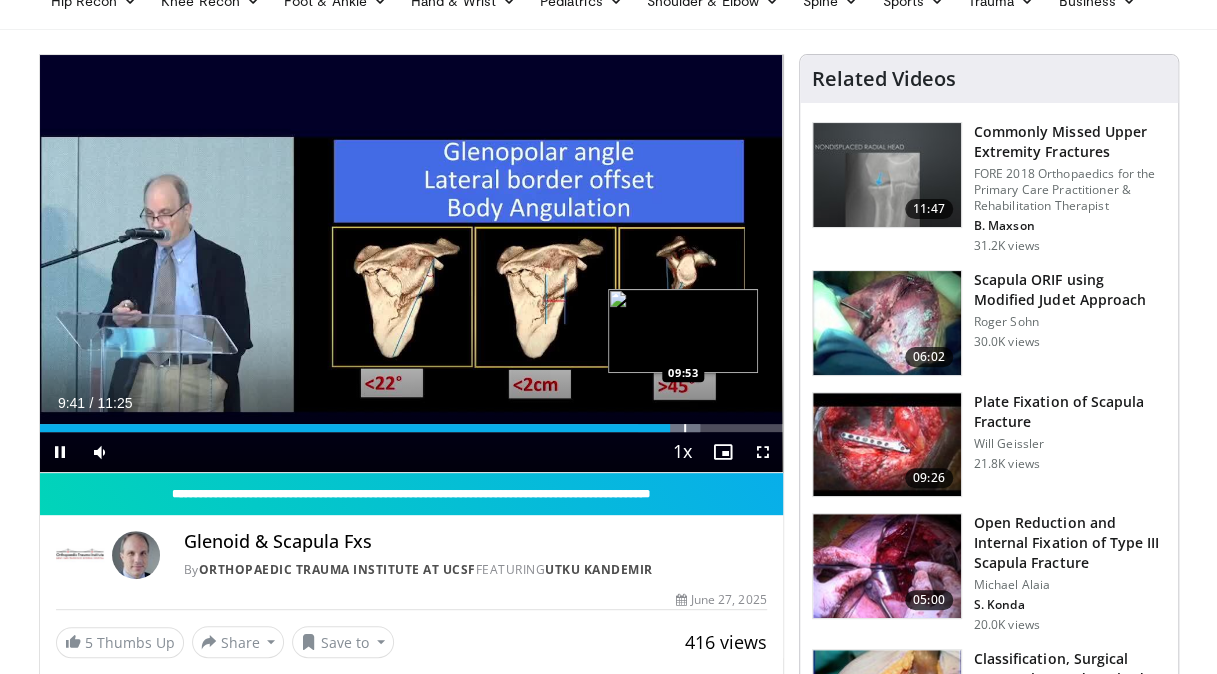 click at bounding box center [685, 428] 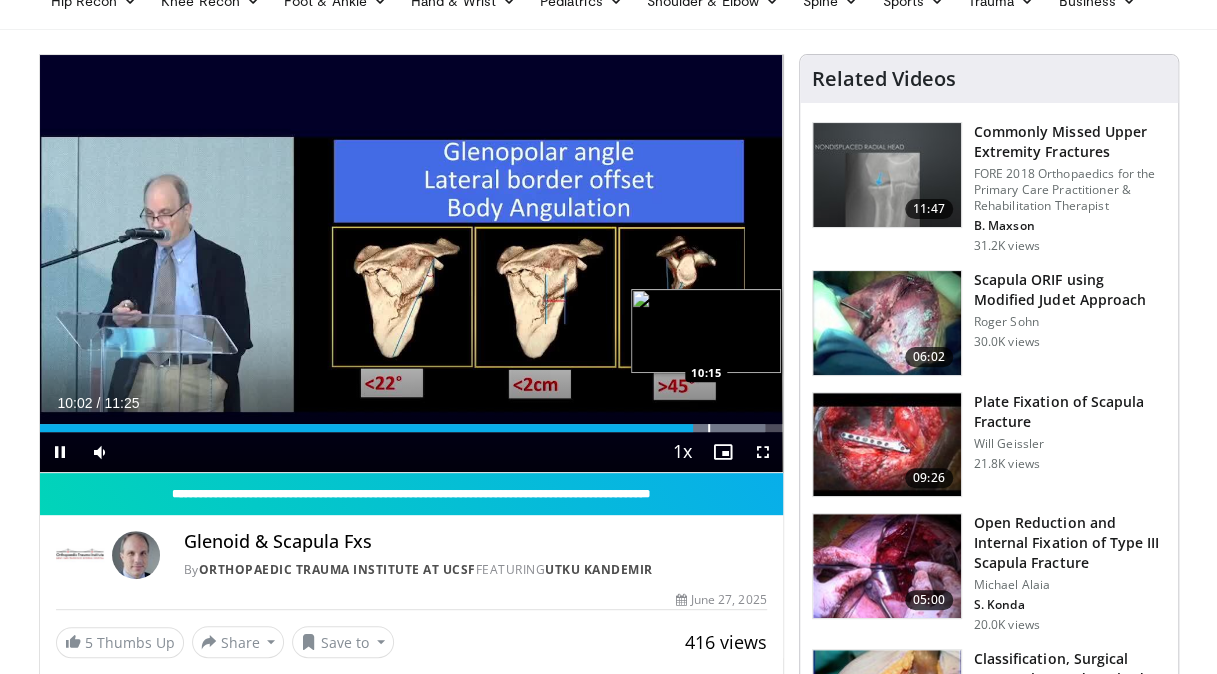 click on "Loaded :  97.63% 10:02 10:15" at bounding box center [411, 422] 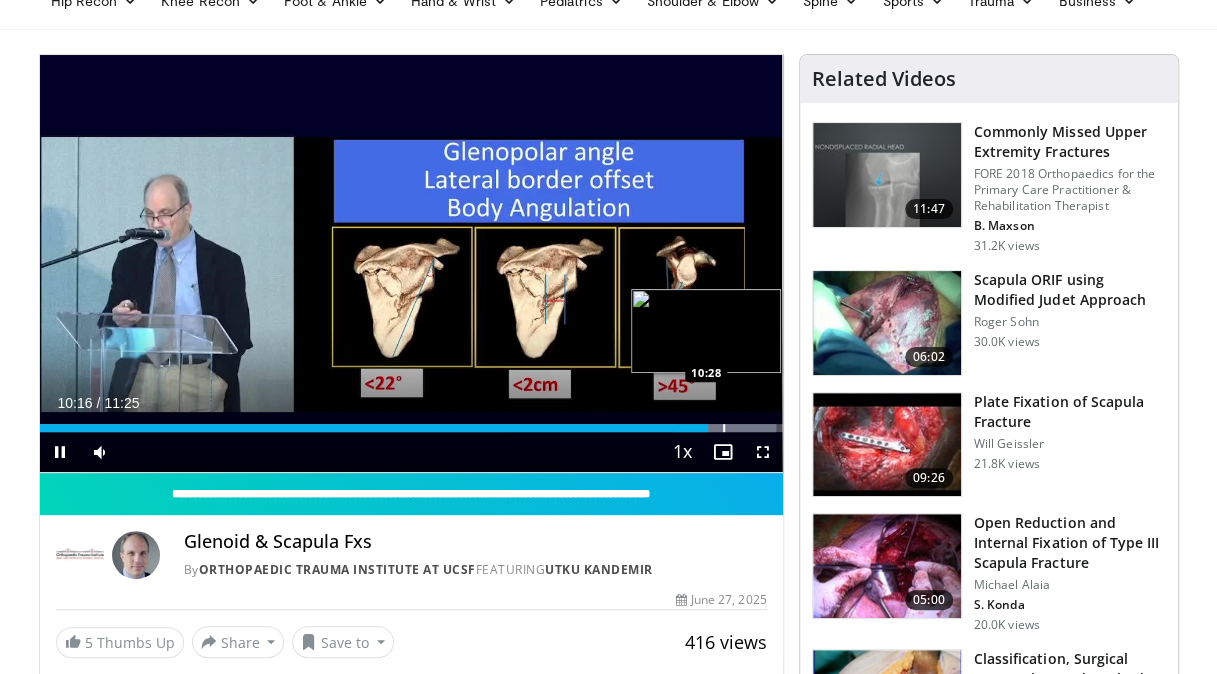 click on "Loaded :  99.08% 10:16 10:28" at bounding box center [411, 422] 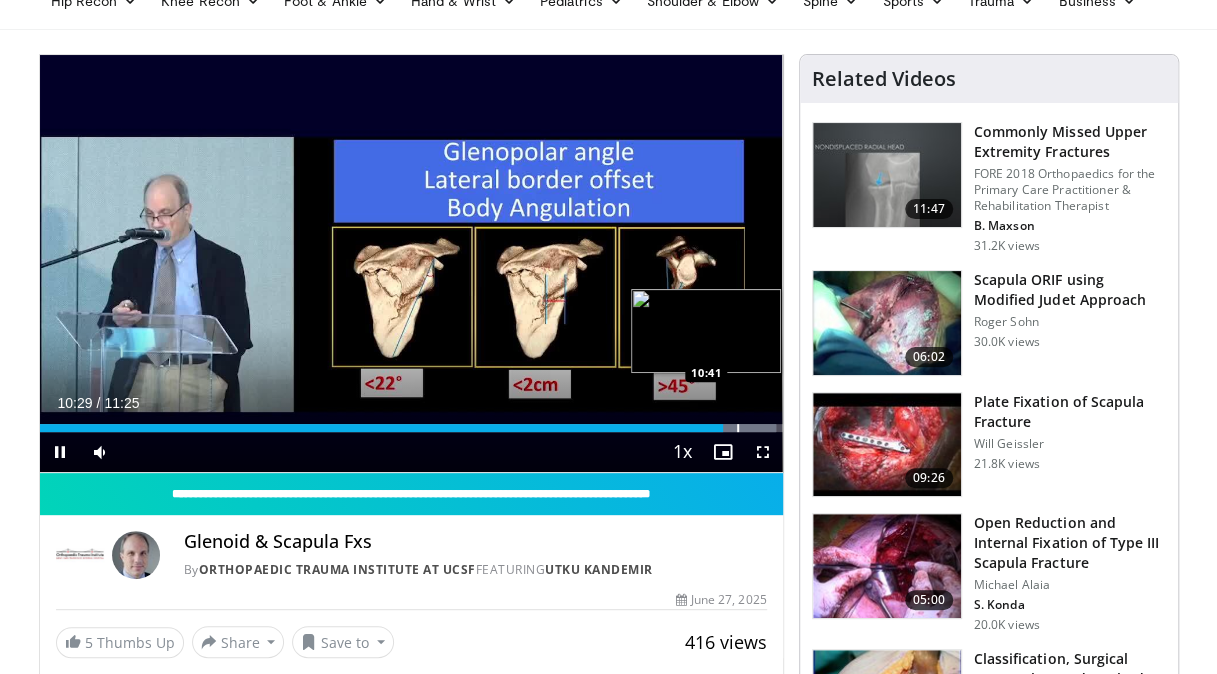 click on "Loaded :  99.08% 10:29 10:41" at bounding box center (411, 428) 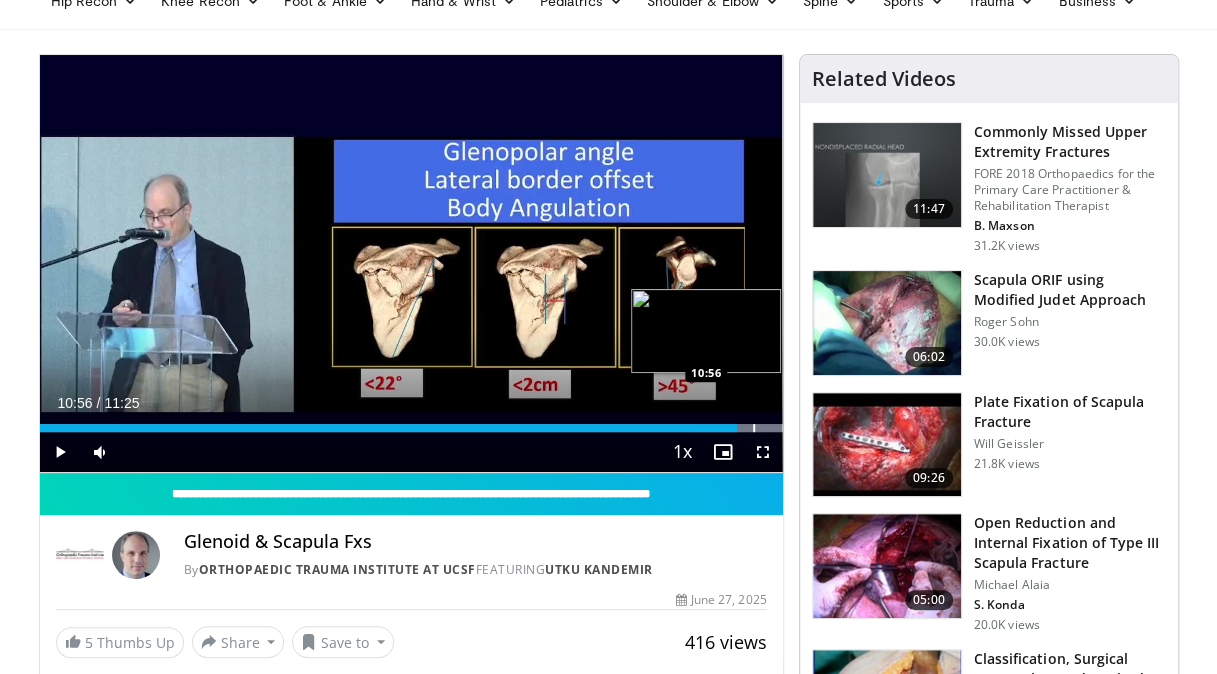 click at bounding box center [754, 428] 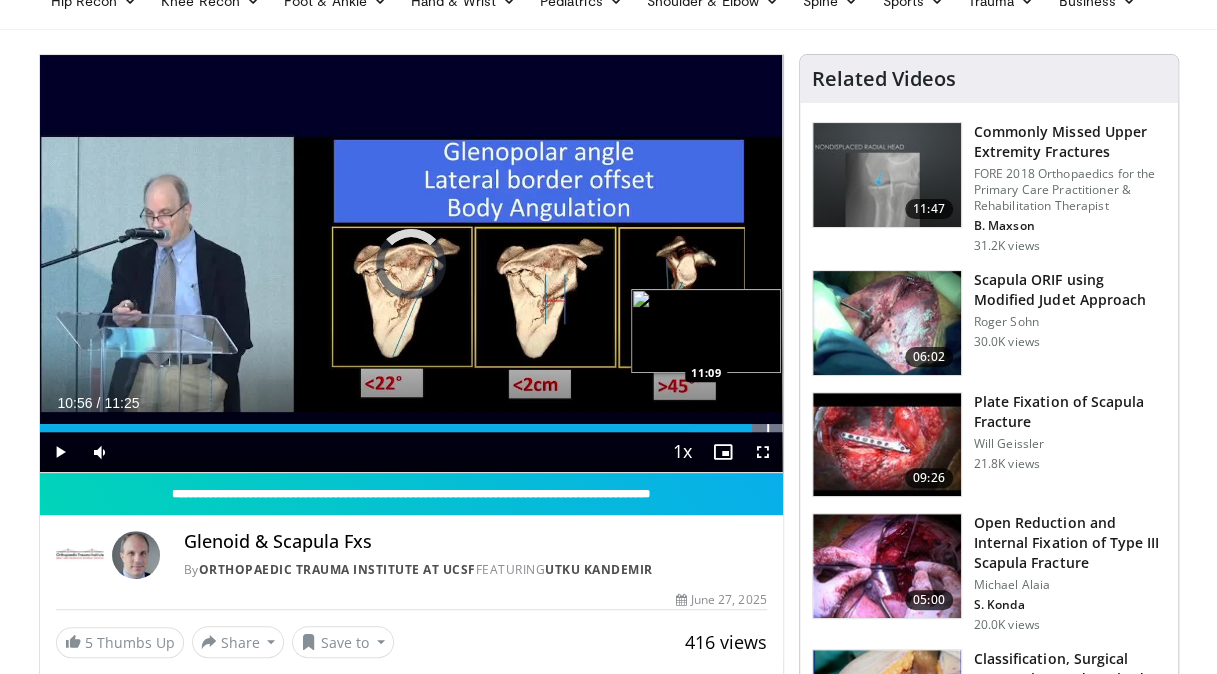 click at bounding box center [768, 428] 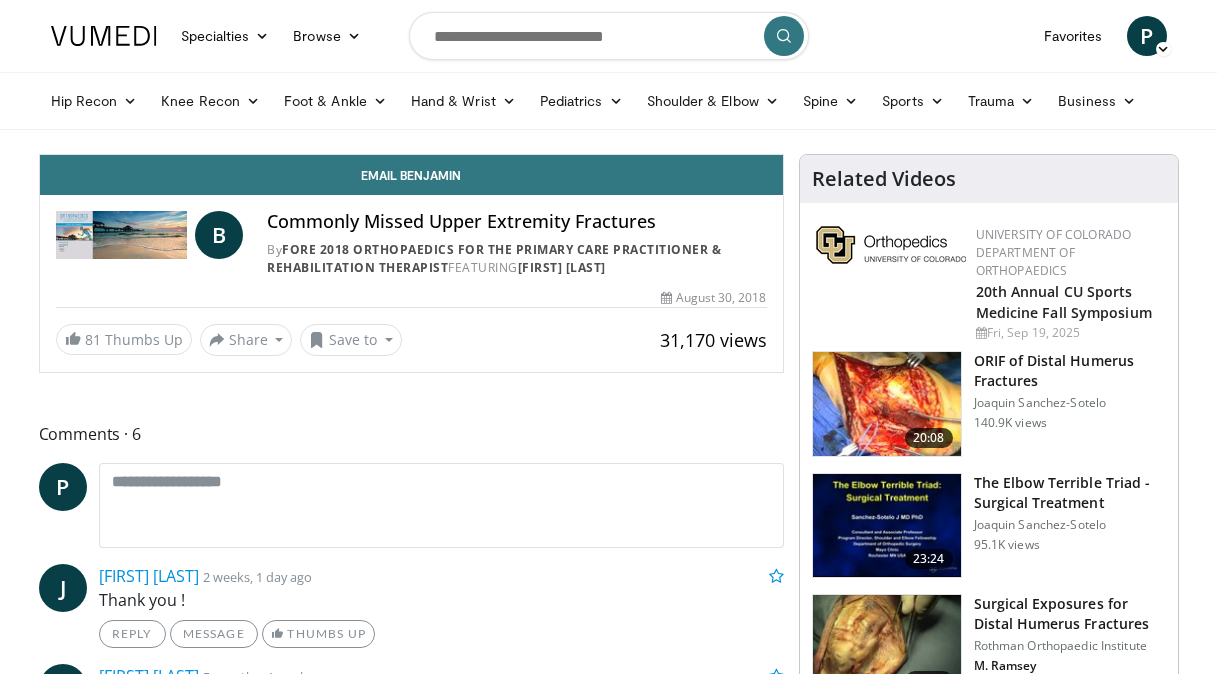 scroll, scrollTop: 0, scrollLeft: 0, axis: both 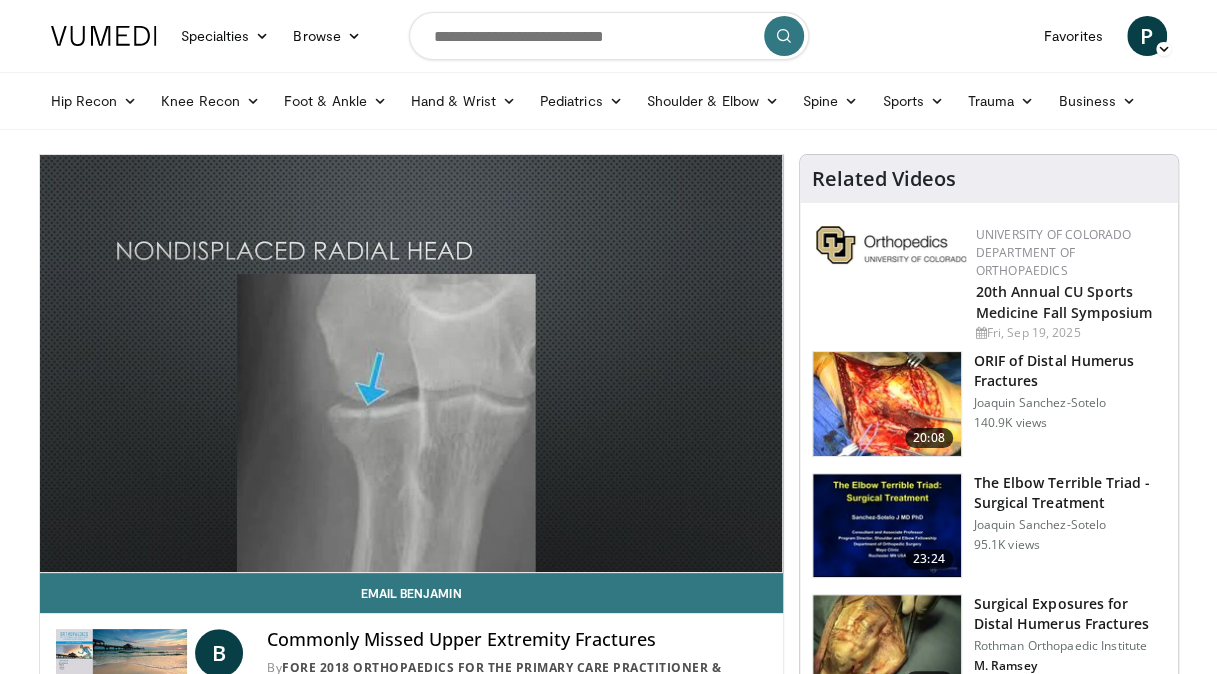 click on "Specialties
Adult & Family Medicine
Allergy, Asthma, Immunology
Anesthesiology
Cardiology
Dental
Dermatology
Endocrinology
Gastroenterology & Hepatology
General Surgery
Hematology & Oncology
Infectious Disease
Nephrology
Neurology
Neurosurgery
Obstetrics & Gynecology
Ophthalmology
Oral Maxillofacial
Orthopaedics
Otolaryngology
Pediatrics
Plastic Surgery
Podiatry
Psychiatry
Pulmonology
Radiation Oncology
Radiology
Rheumatology
Urology
Videos" at bounding box center [608, 337] 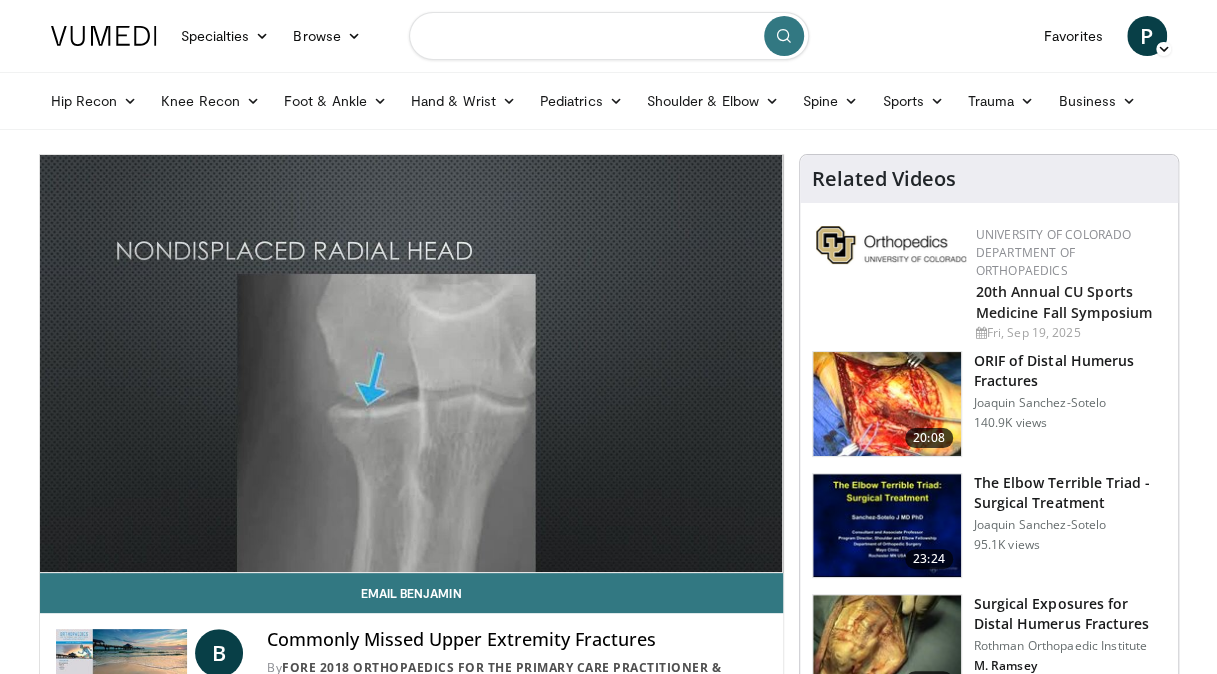 click at bounding box center (609, 36) 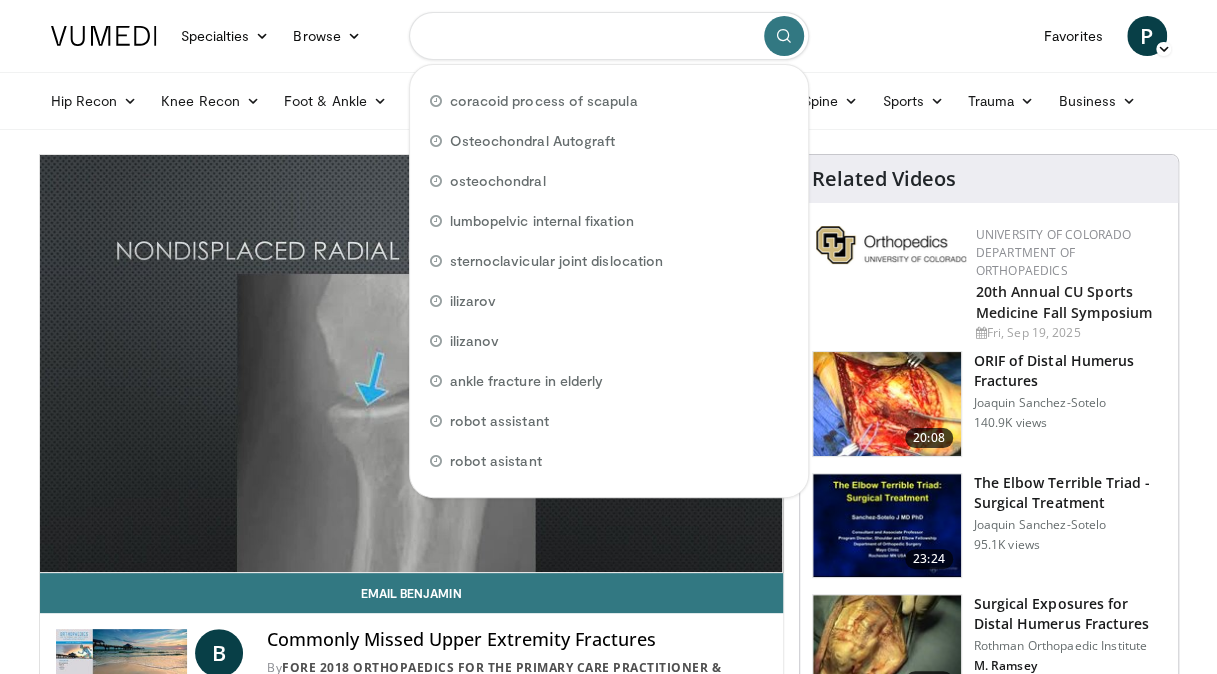 click at bounding box center [609, 36] 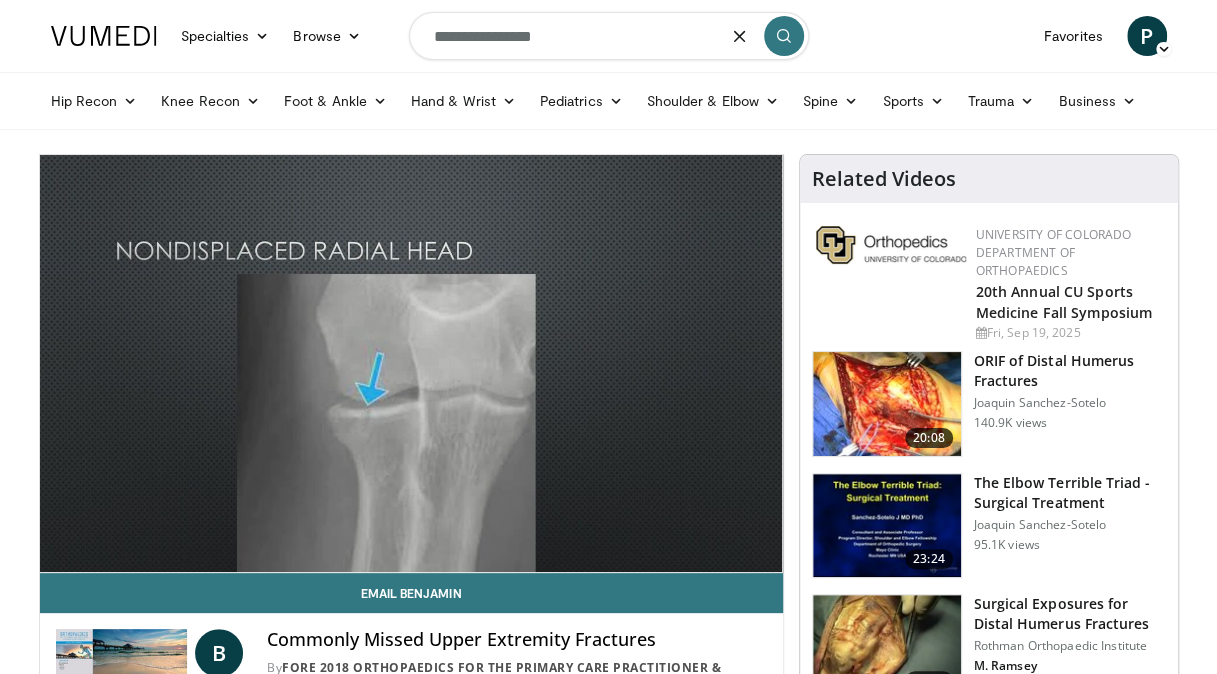 type on "**********" 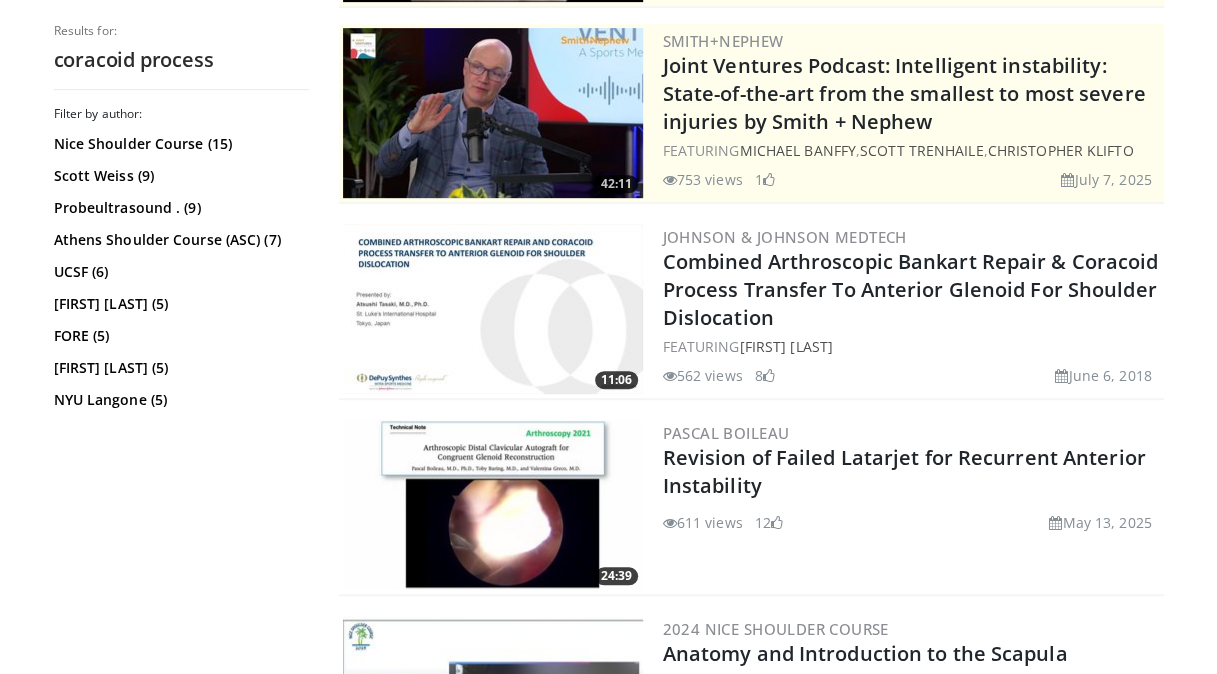 scroll, scrollTop: 500, scrollLeft: 0, axis: vertical 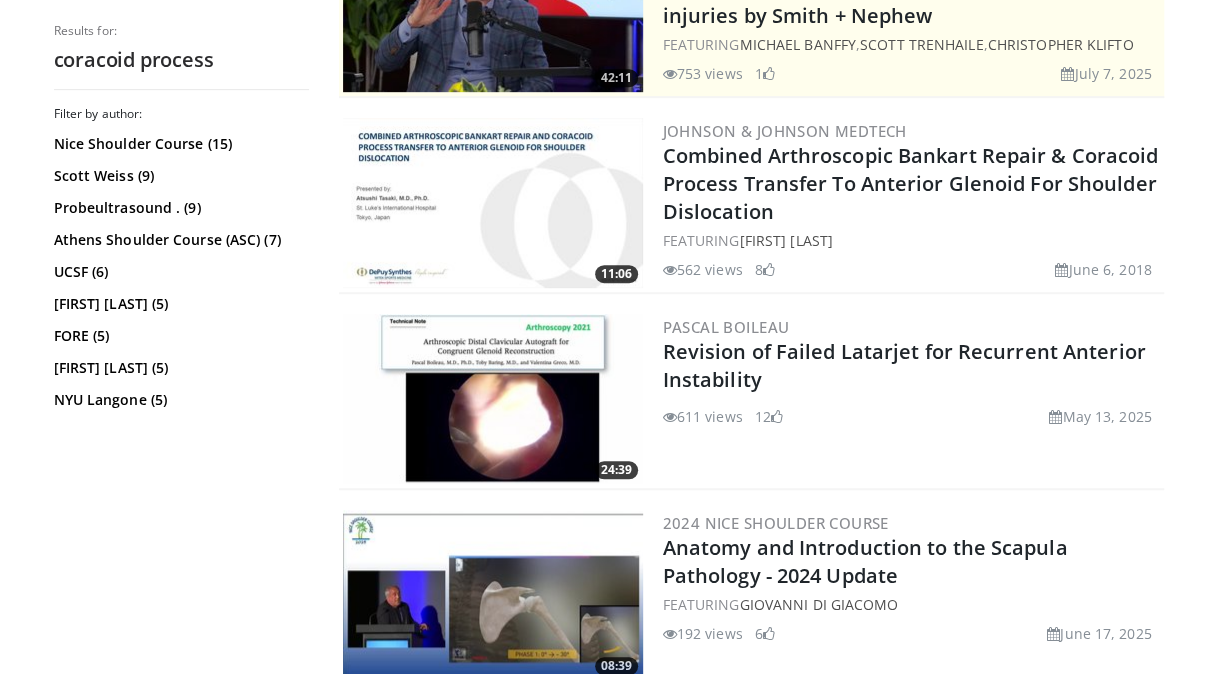 click on "Specialties
Adult & Family Medicine
Allergy, Asthma, Immunology
Anesthesiology
Cardiology
Dental
Dermatology
Endocrinology
Gastroenterology & Hepatology
General Surgery
Hematology & Oncology
Infectious Disease
Nephrology
Neurology
Neurosurgery
Obstetrics & Gynecology
Ophthalmology
Oral Maxillofacial
Orthopaedics
Otolaryngology
Pediatrics
Plastic Surgery
Podiatry
Psychiatry
Pulmonology
Radiation Oncology
Radiology
Rheumatology
Urology" at bounding box center [608, 2389] 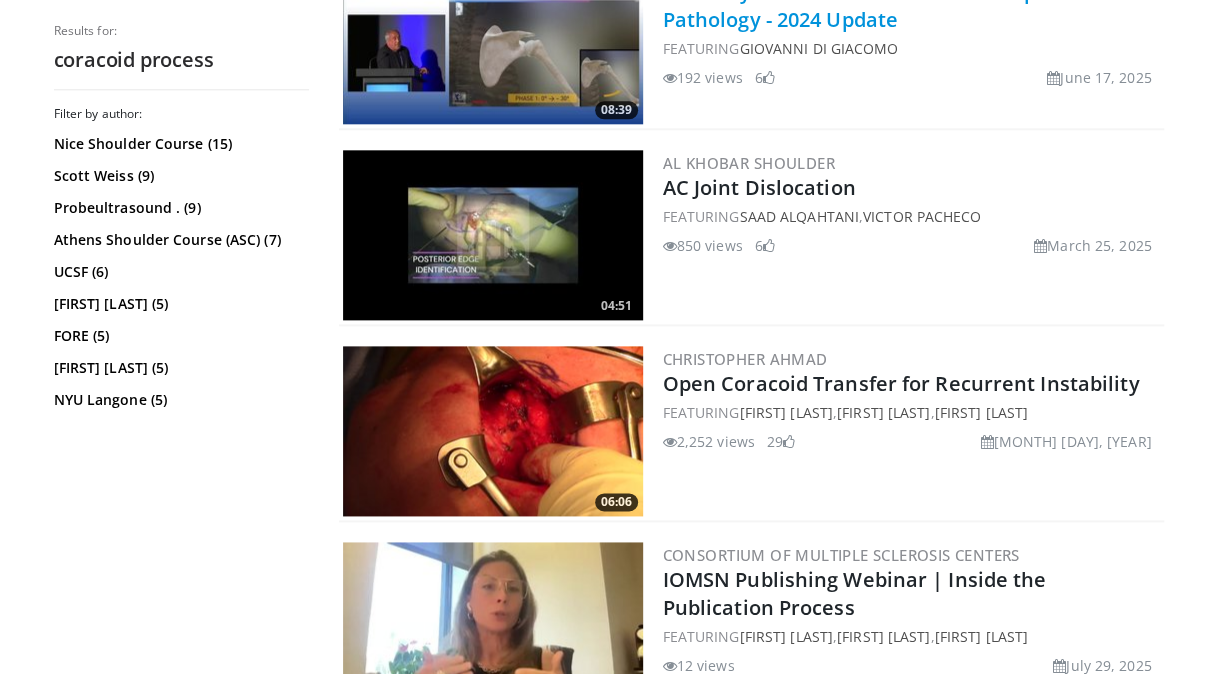 scroll, scrollTop: 1100, scrollLeft: 0, axis: vertical 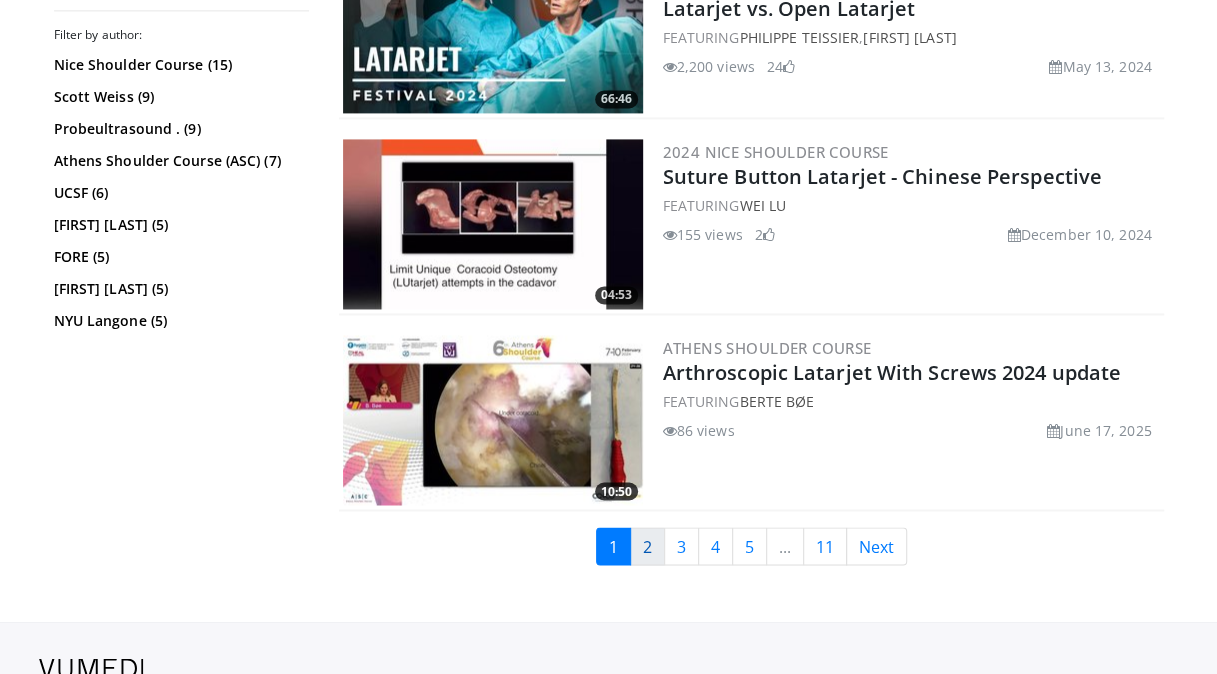 click on "2" at bounding box center [647, 546] 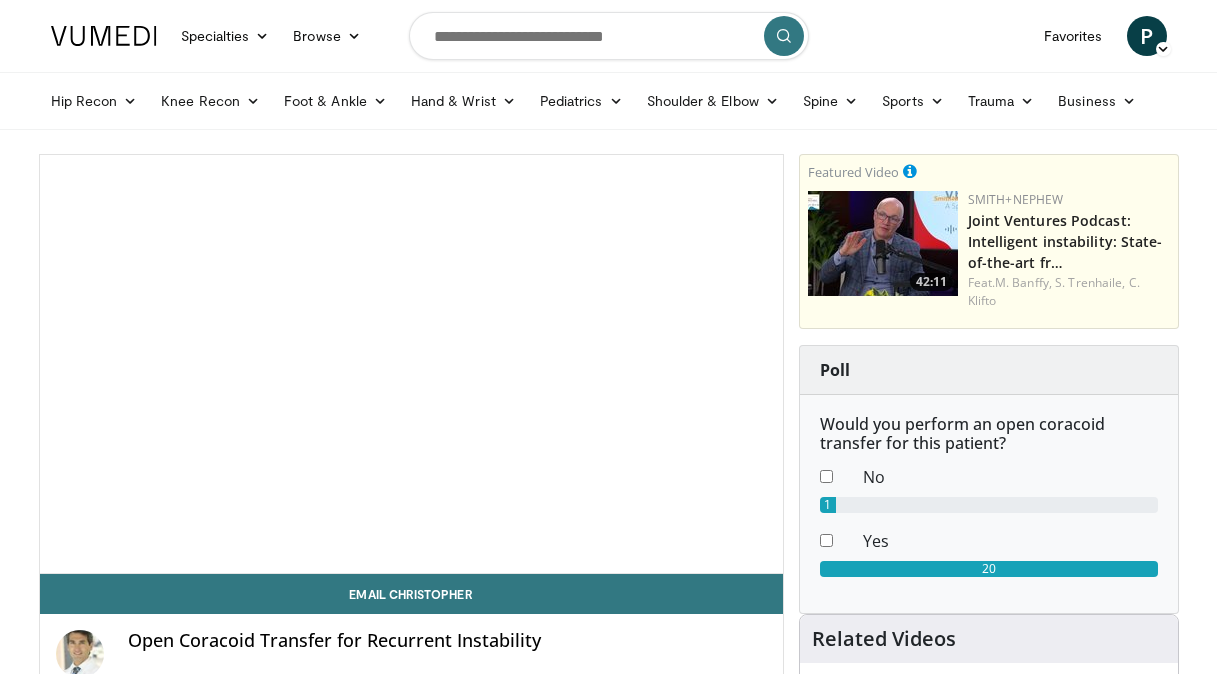 scroll, scrollTop: 0, scrollLeft: 0, axis: both 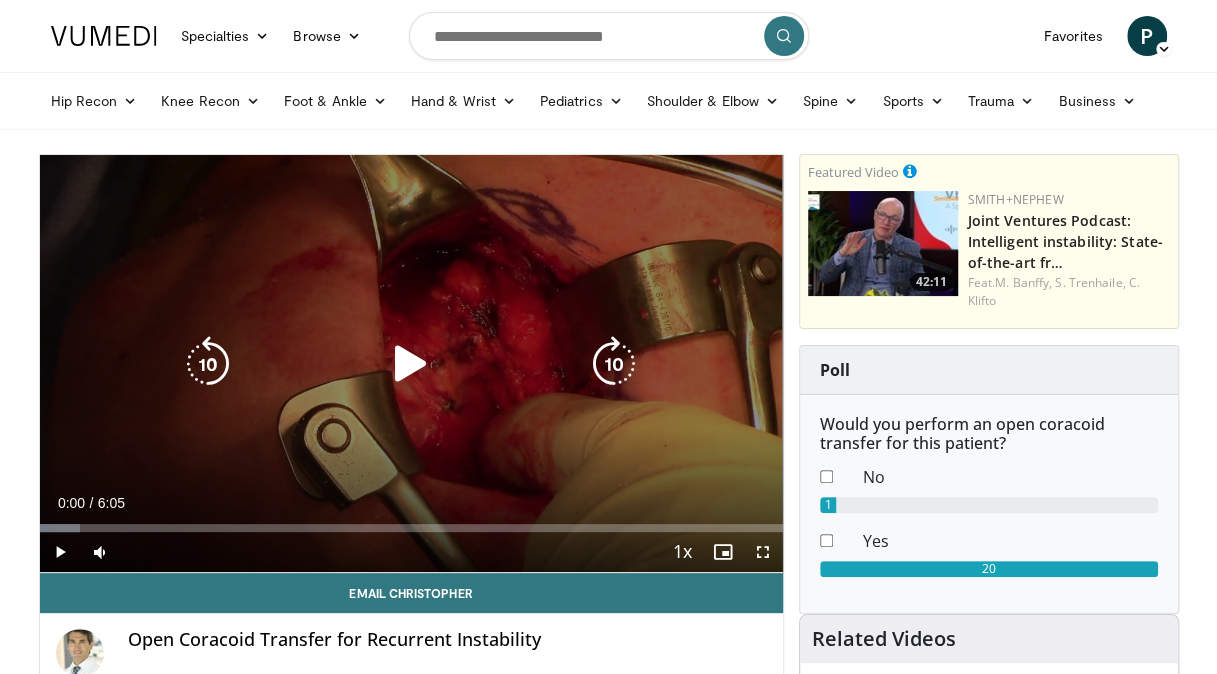 click at bounding box center (411, 364) 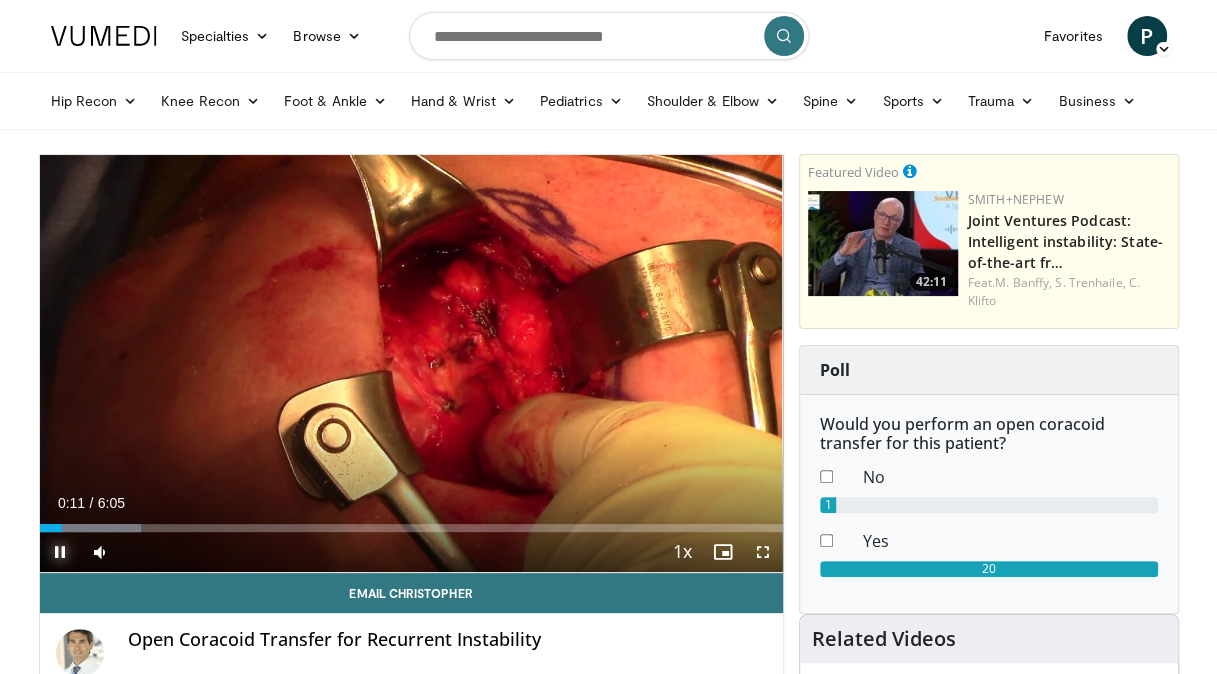 click at bounding box center (60, 552) 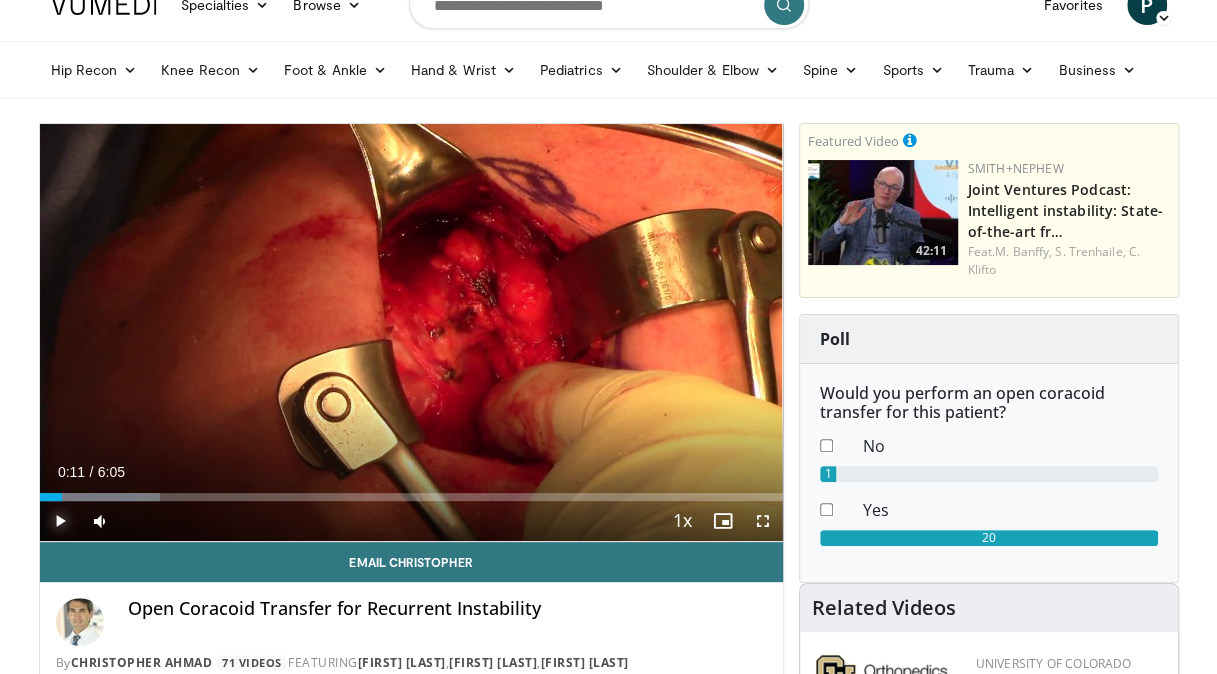 scroll, scrollTop: 0, scrollLeft: 0, axis: both 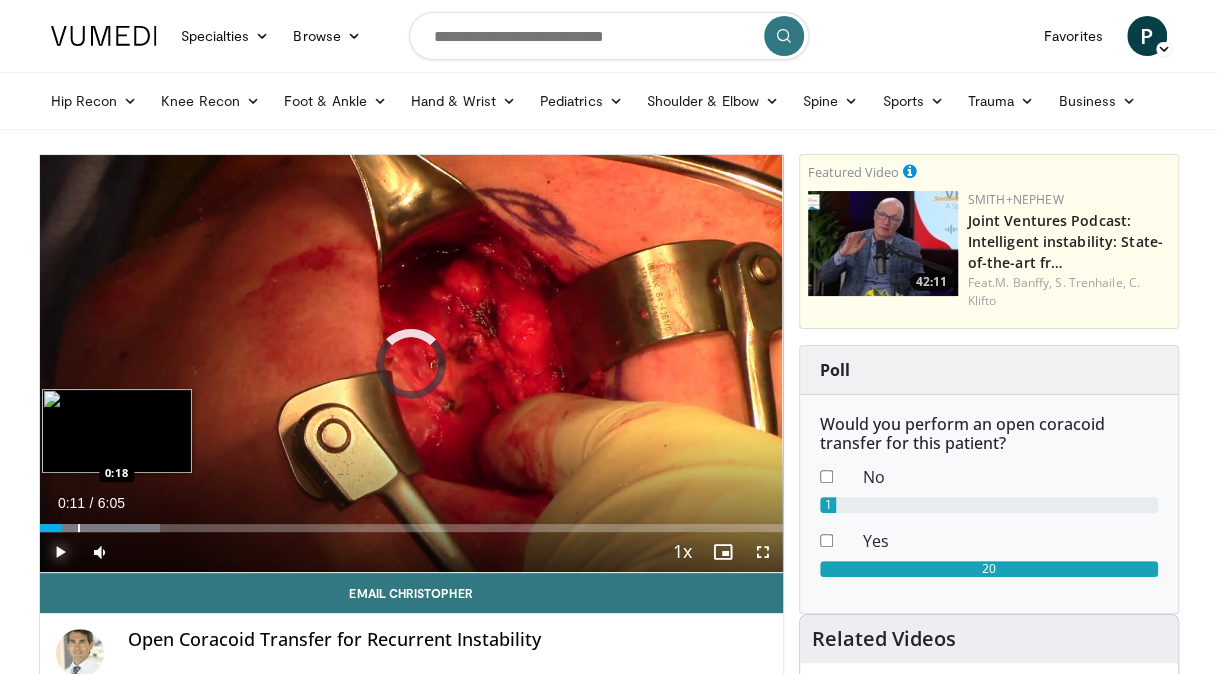 click at bounding box center (79, 528) 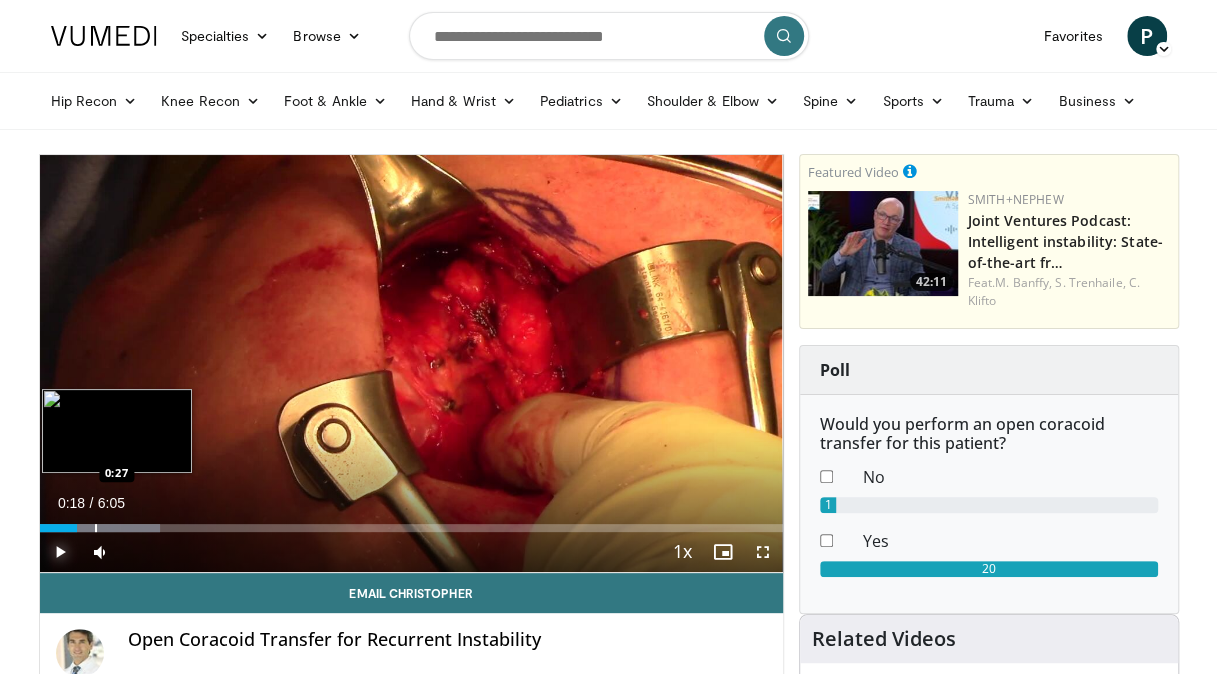click at bounding box center [96, 528] 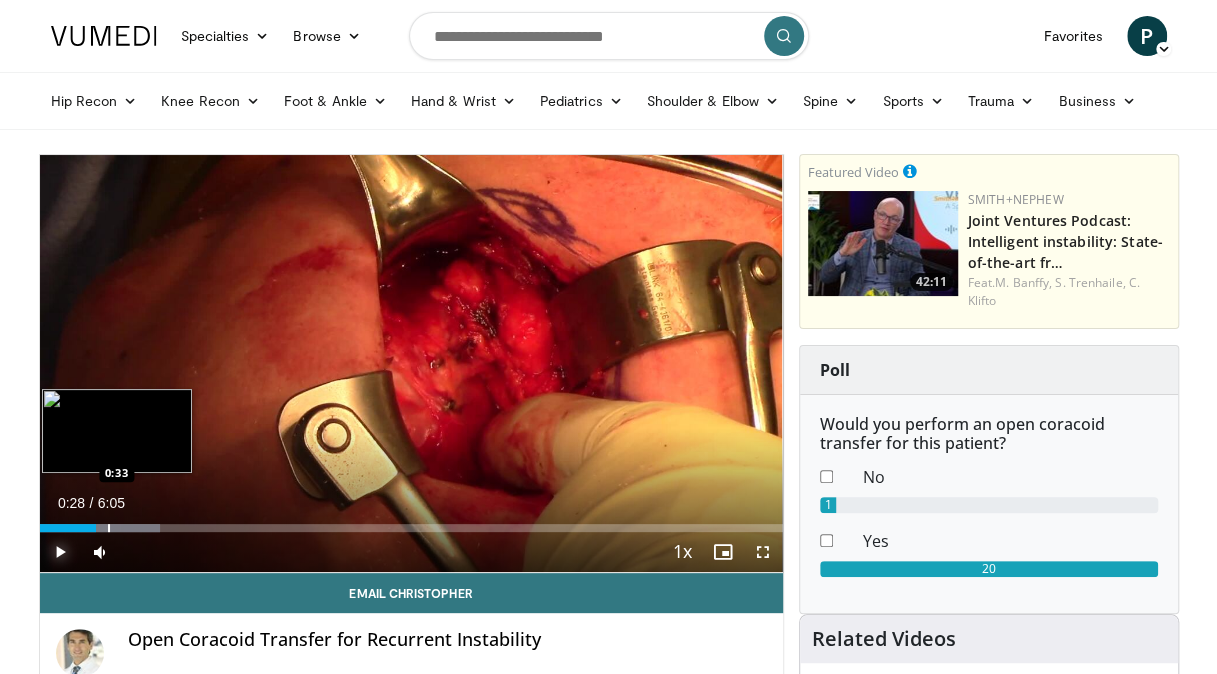 click at bounding box center (109, 528) 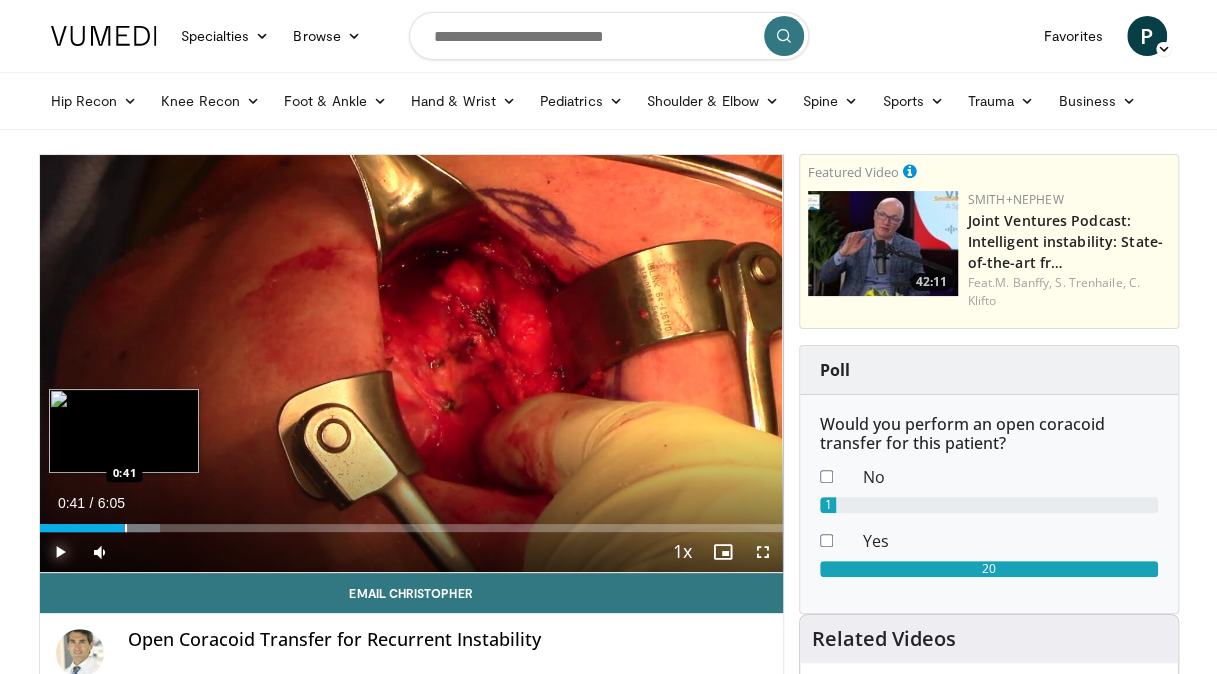 click at bounding box center (126, 528) 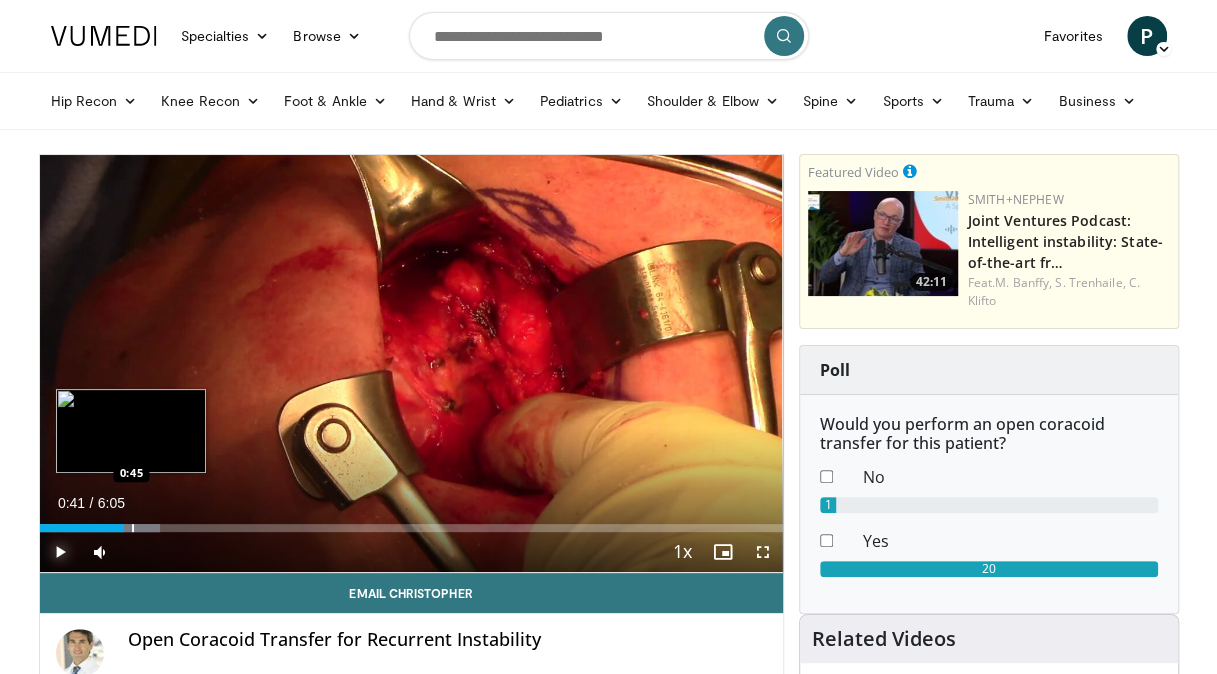 click at bounding box center [140, 528] 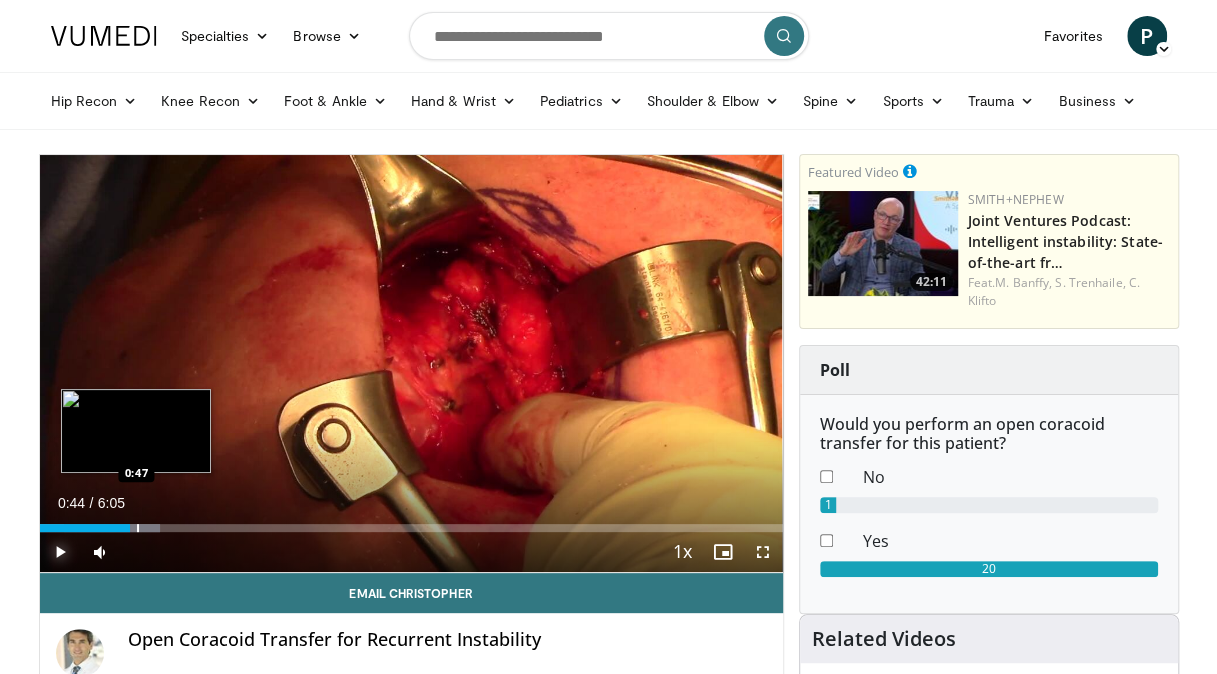 click on "Loaded :  16.27% 0:44 0:47" at bounding box center (411, 528) 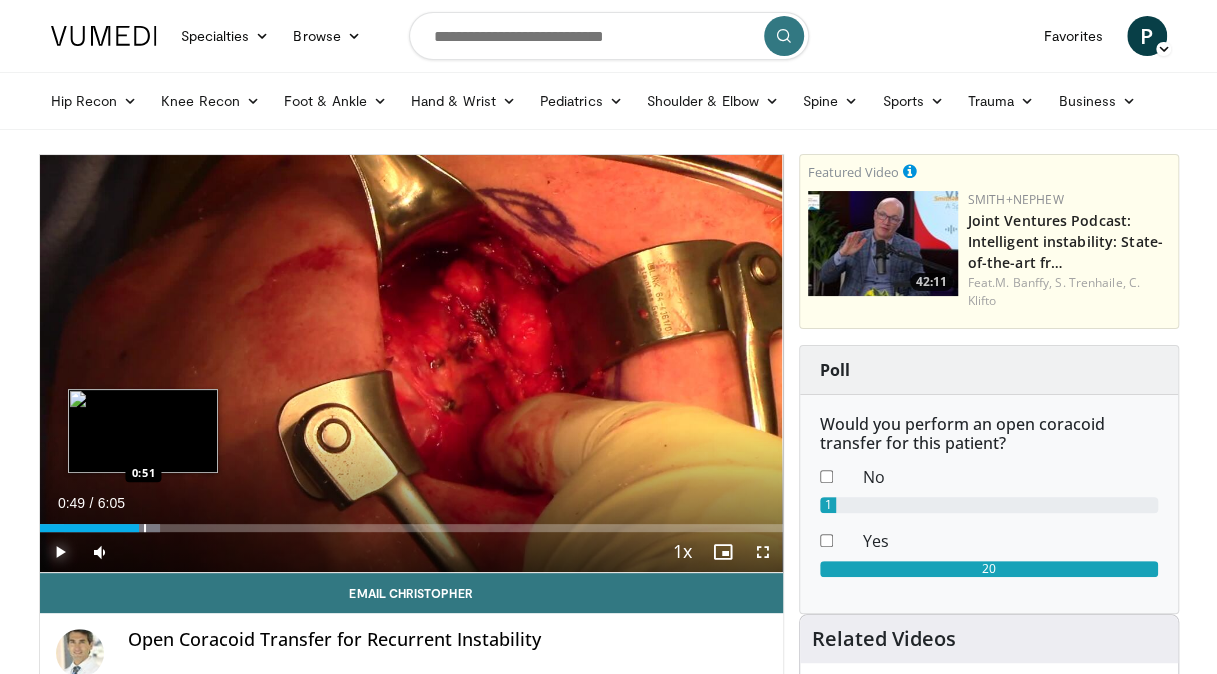 click at bounding box center [145, 528] 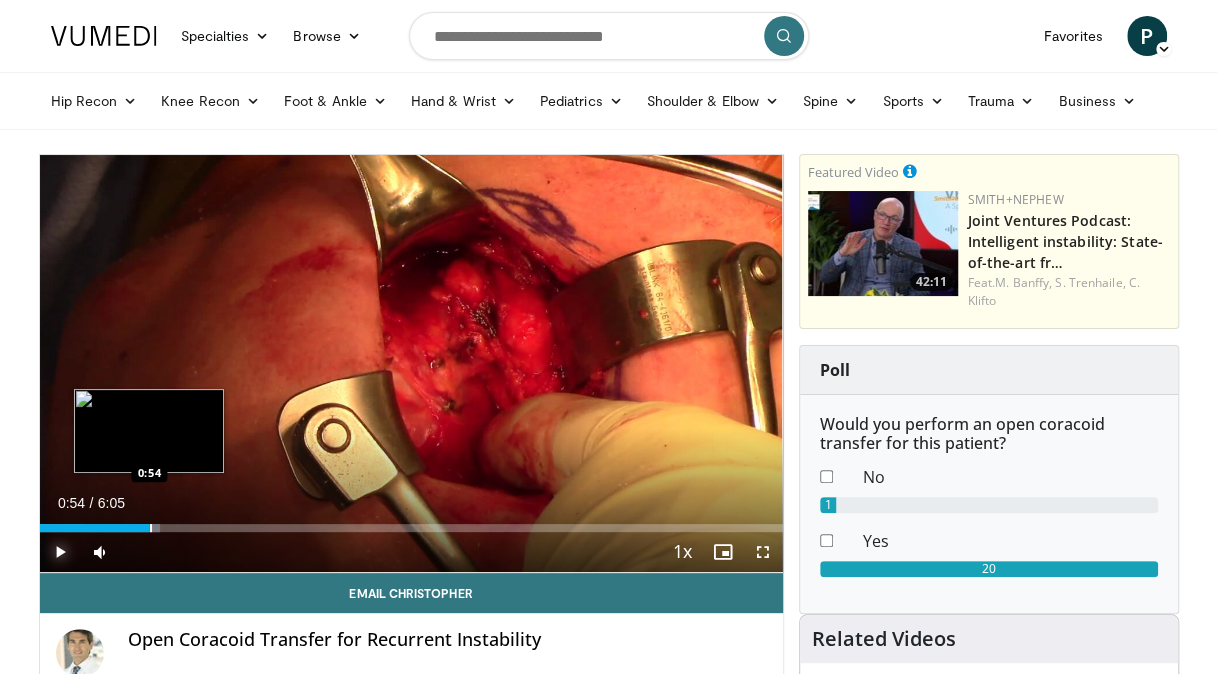 click at bounding box center [151, 528] 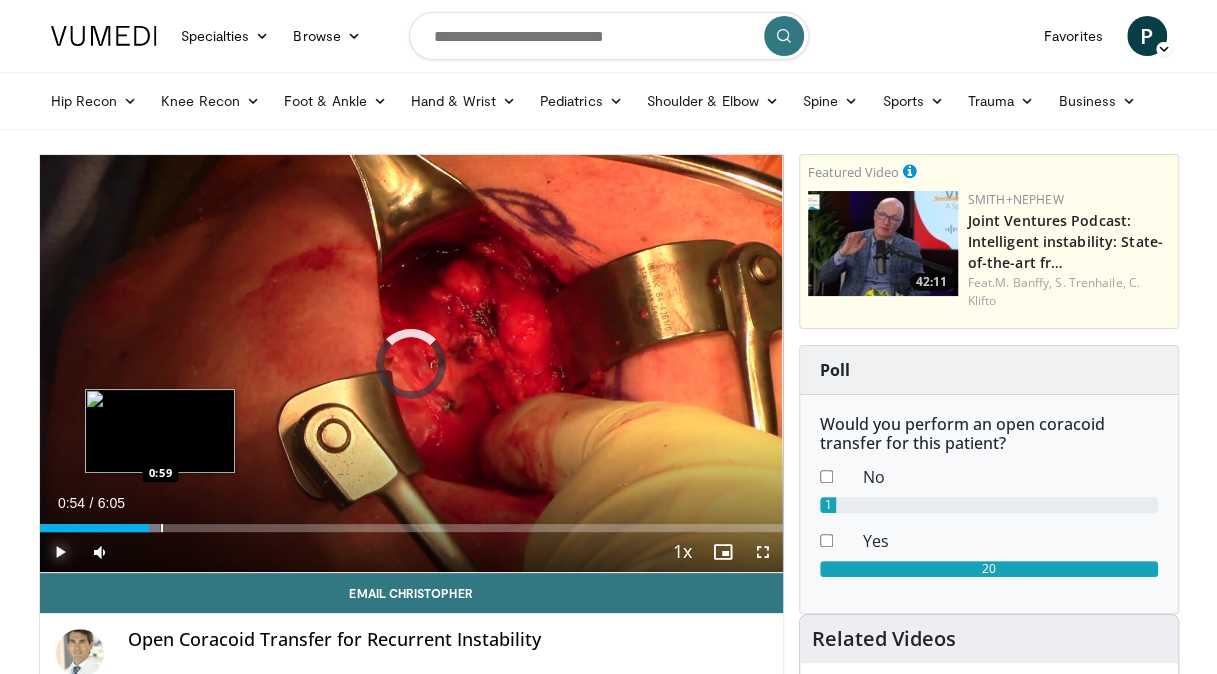 click at bounding box center (162, 528) 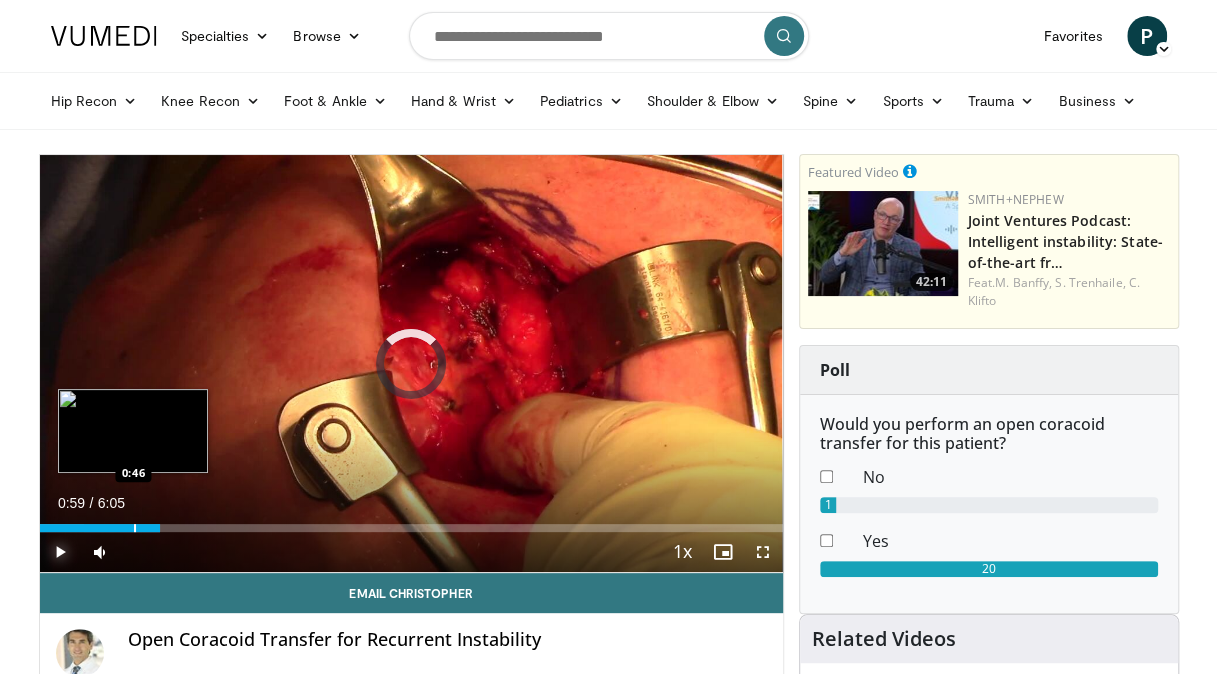 drag, startPoint x: 132, startPoint y: 527, endPoint x: 119, endPoint y: 527, distance: 13 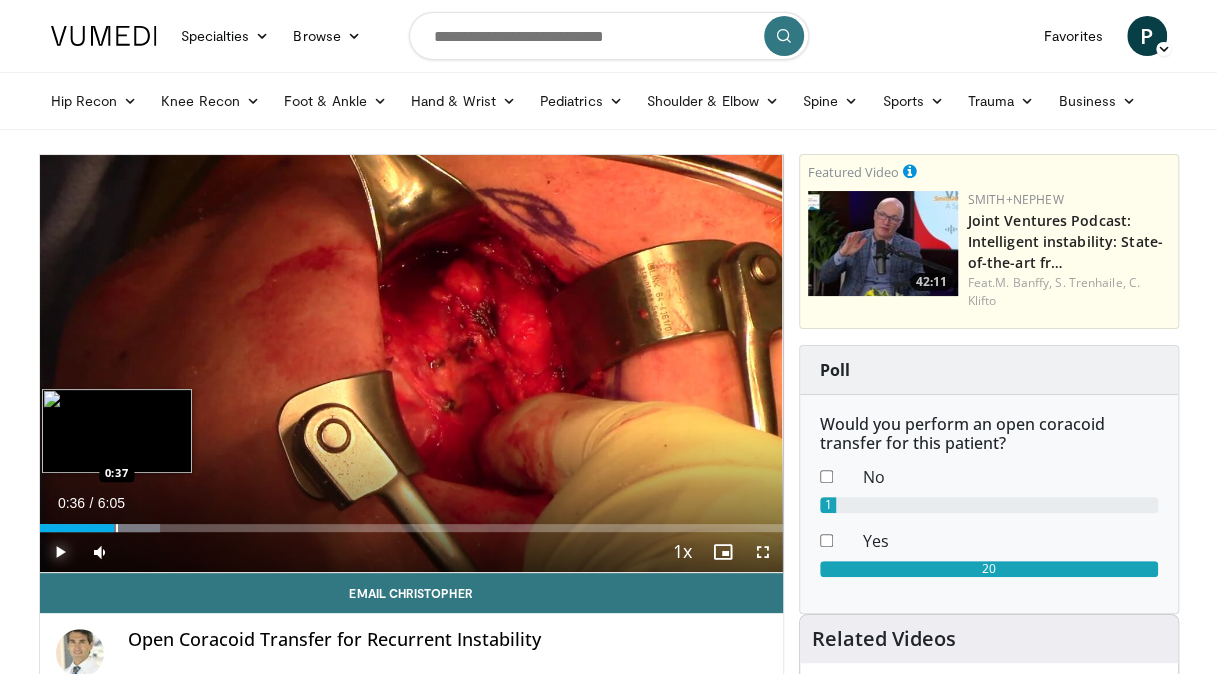 click on "Loaded :  16.27% 0:36 0:37" at bounding box center [411, 528] 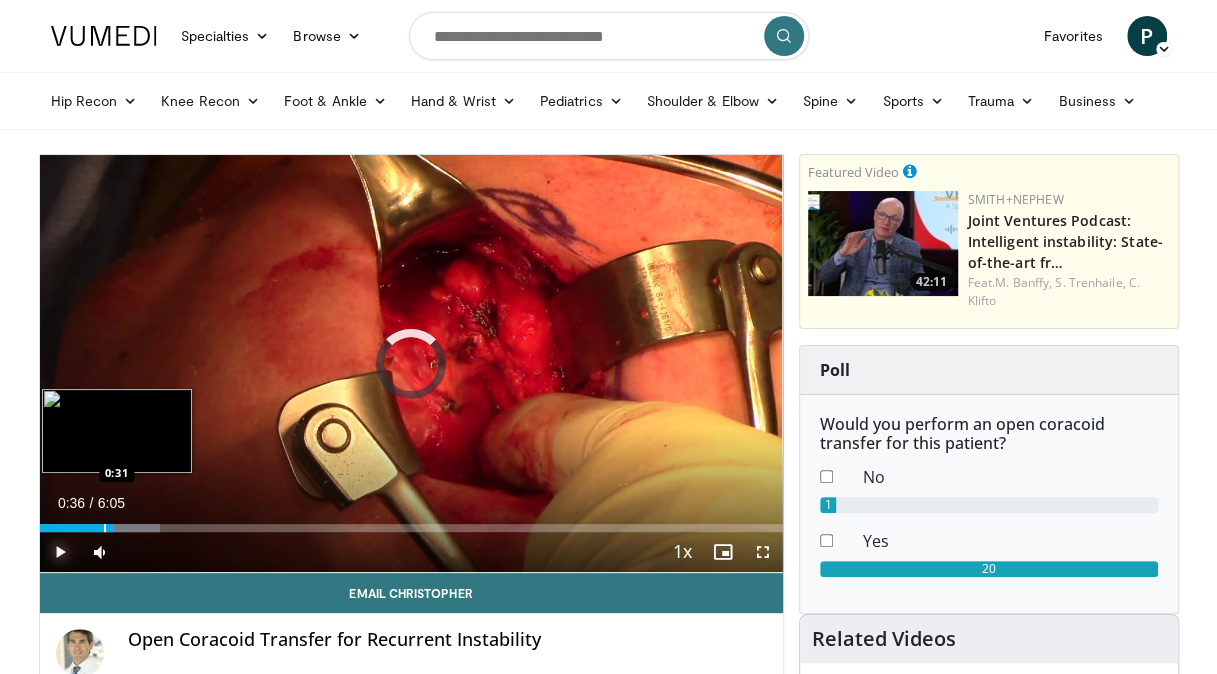 click at bounding box center [105, 528] 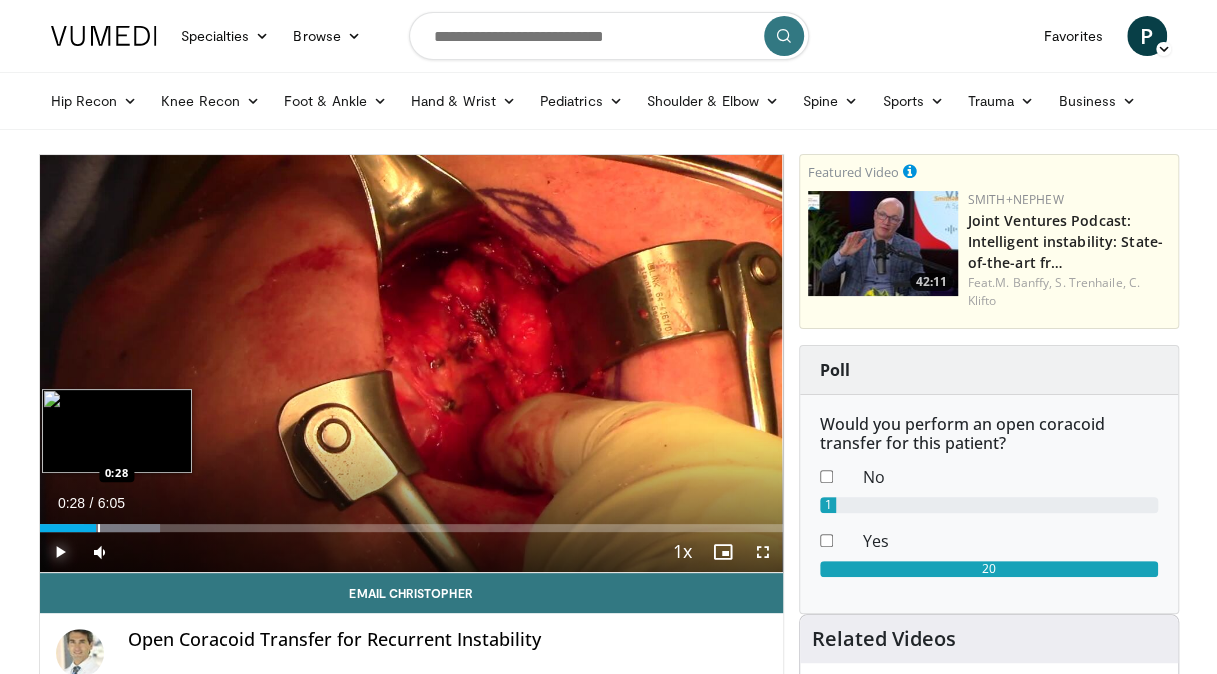 click on "Loaded :  16.27% 0:28 0:28" at bounding box center (411, 528) 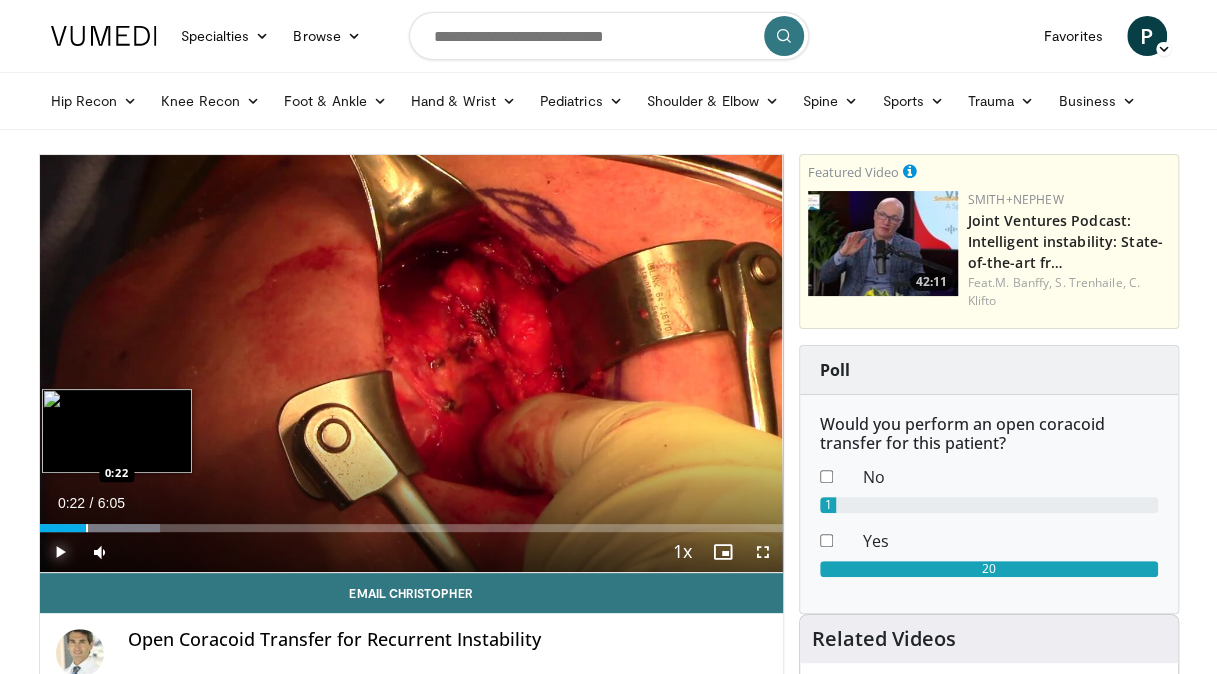 click at bounding box center [87, 528] 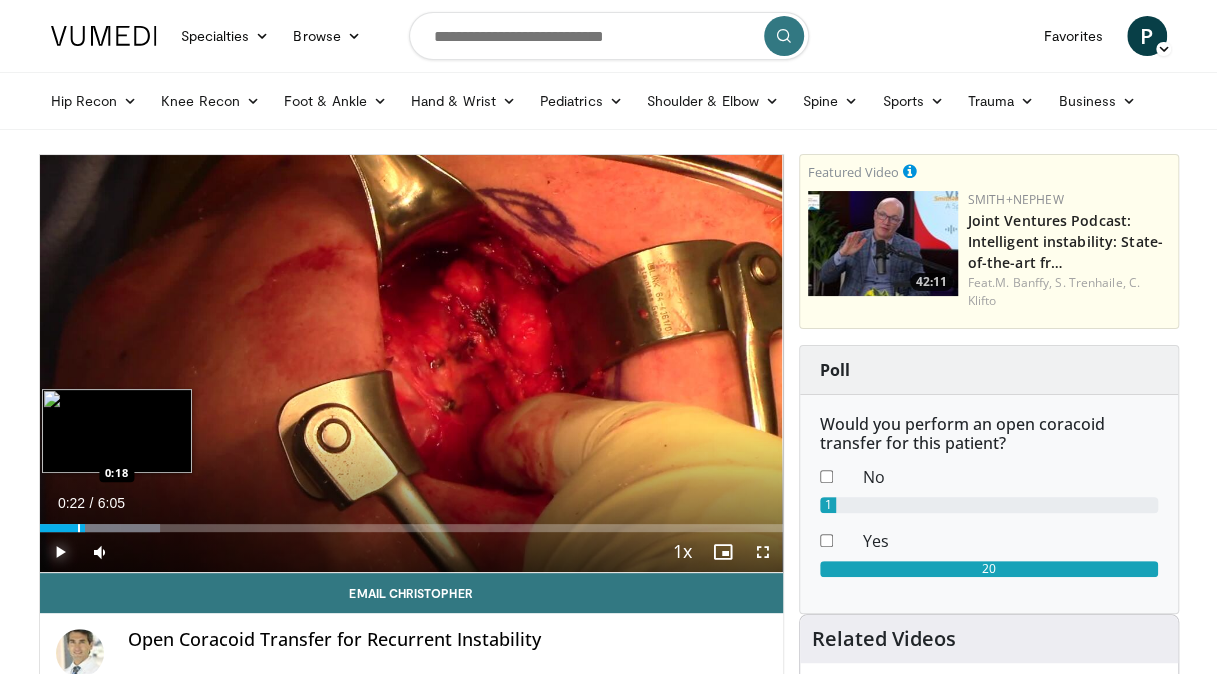 click on "0:22" at bounding box center [63, 528] 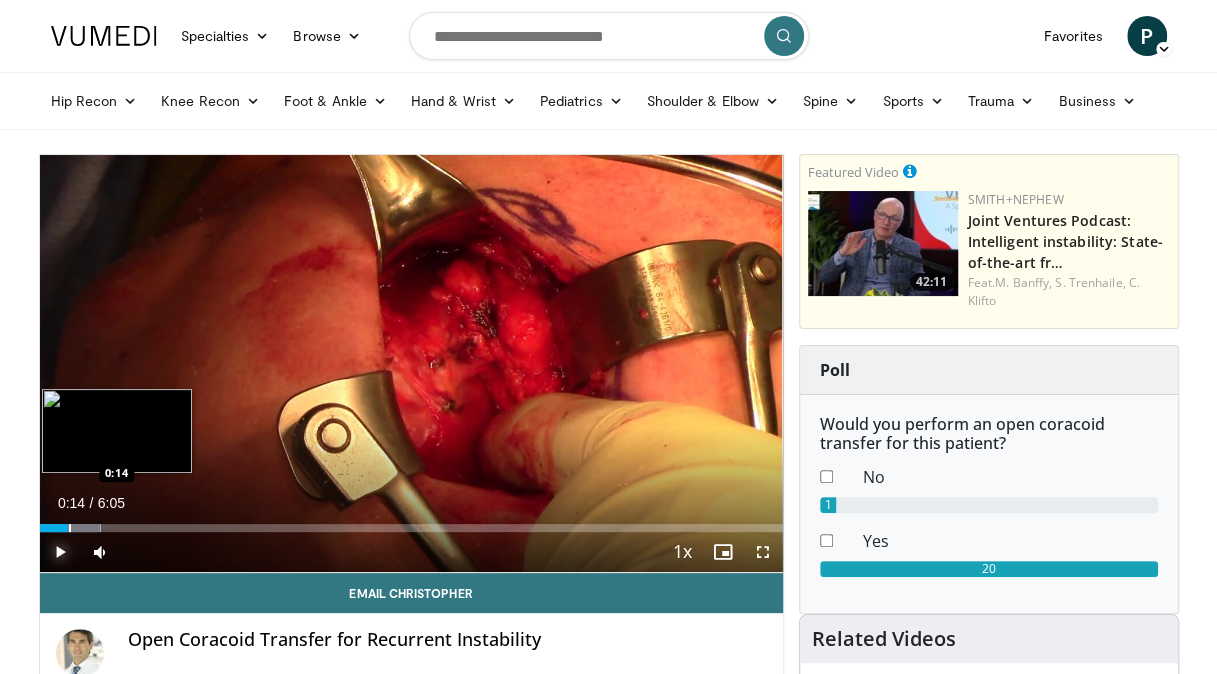 click at bounding box center (70, 528) 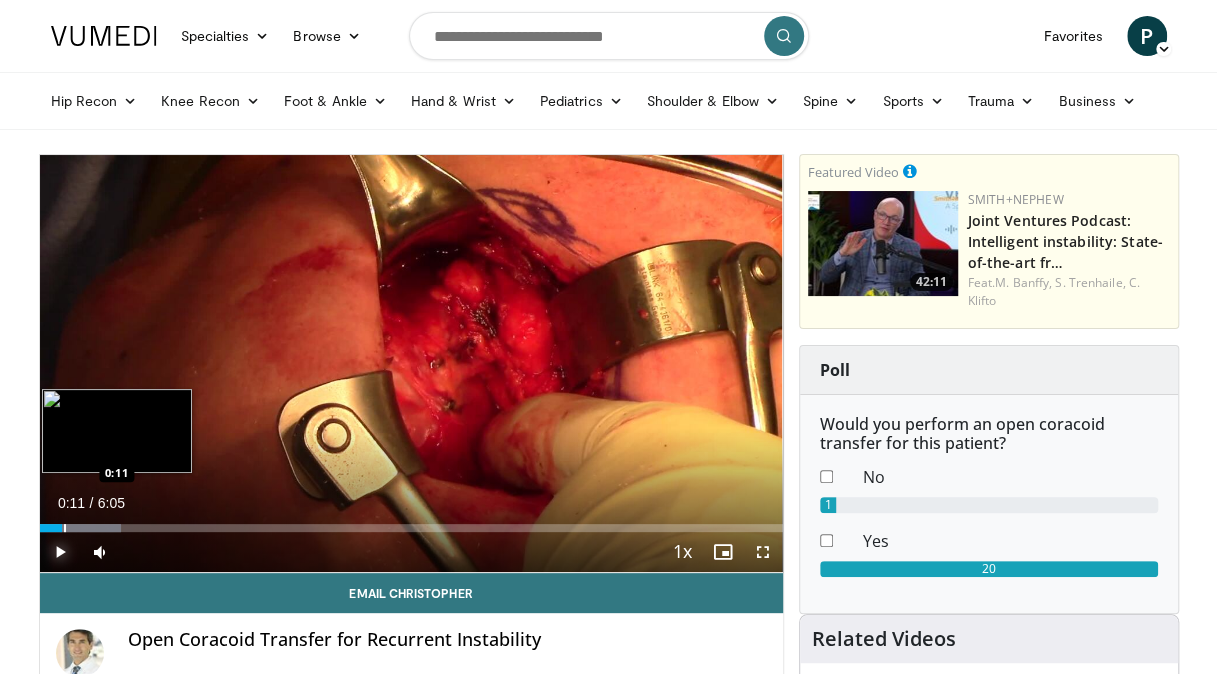 click on "Loaded :  10.94% 0:11 0:11" at bounding box center [411, 528] 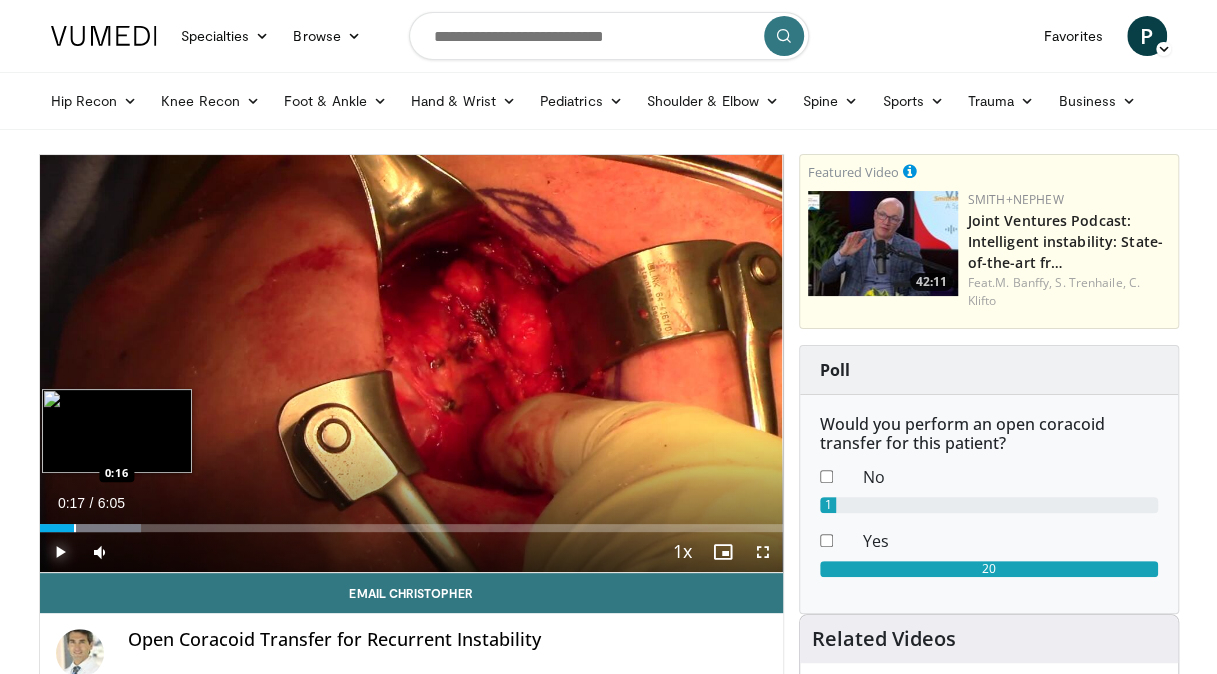 click at bounding box center (75, 528) 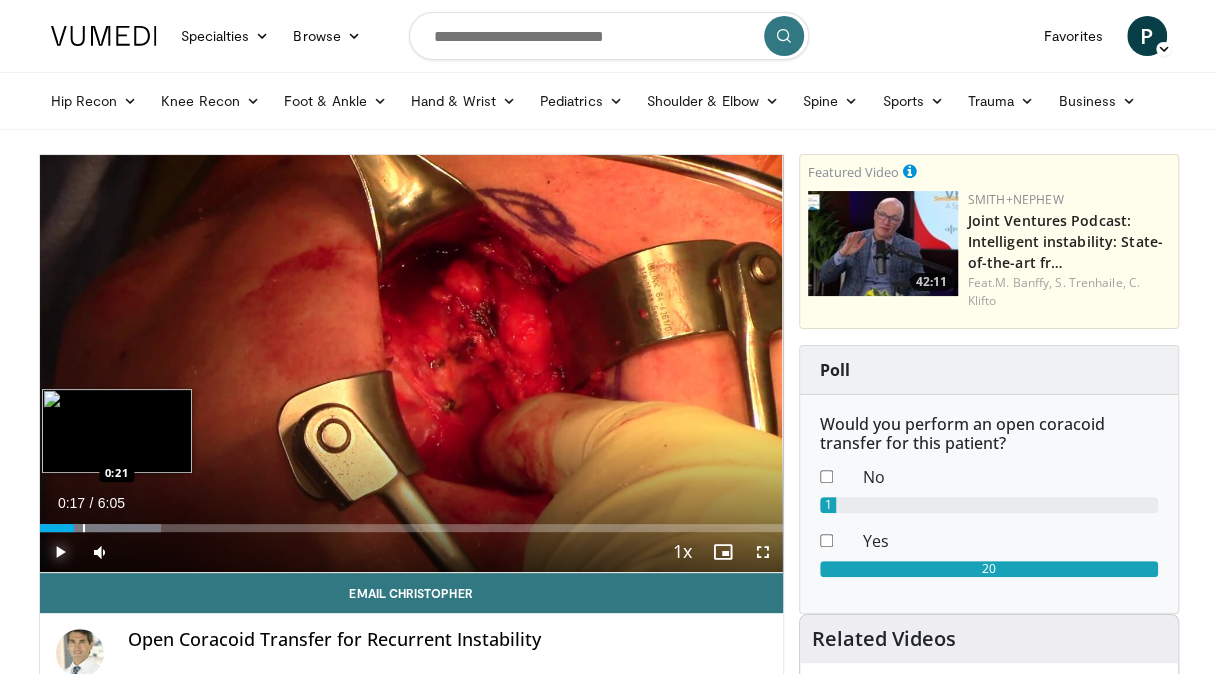 click at bounding box center (84, 528) 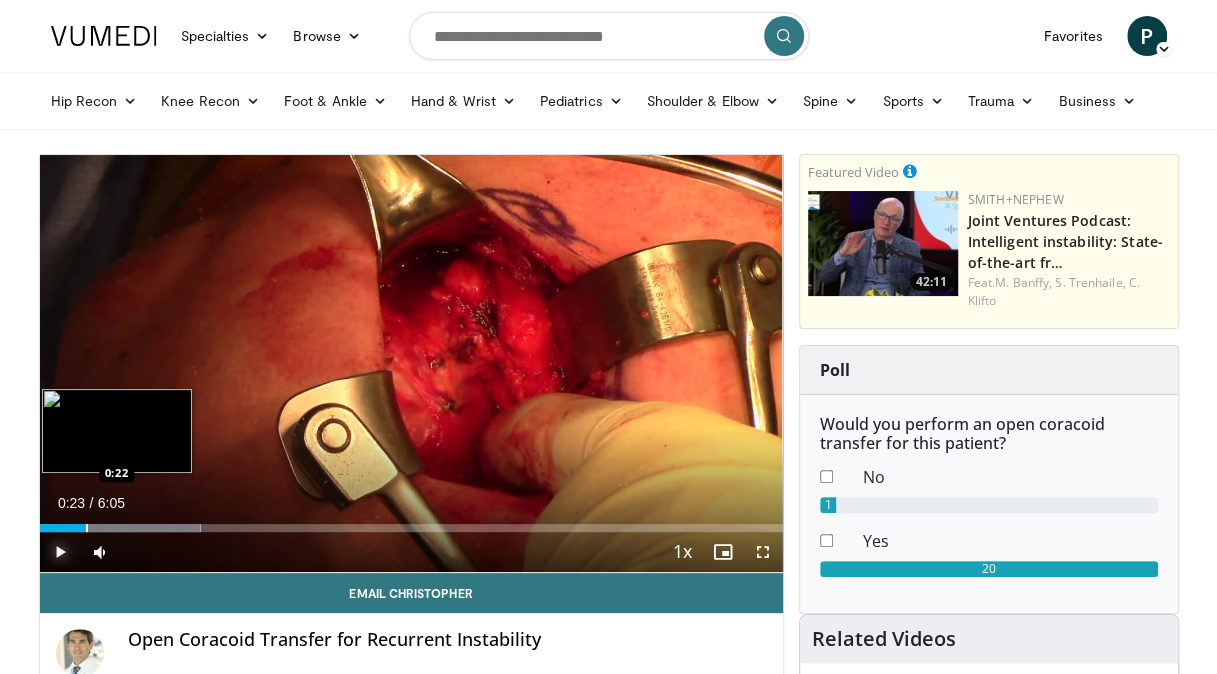 click at bounding box center [130, 528] 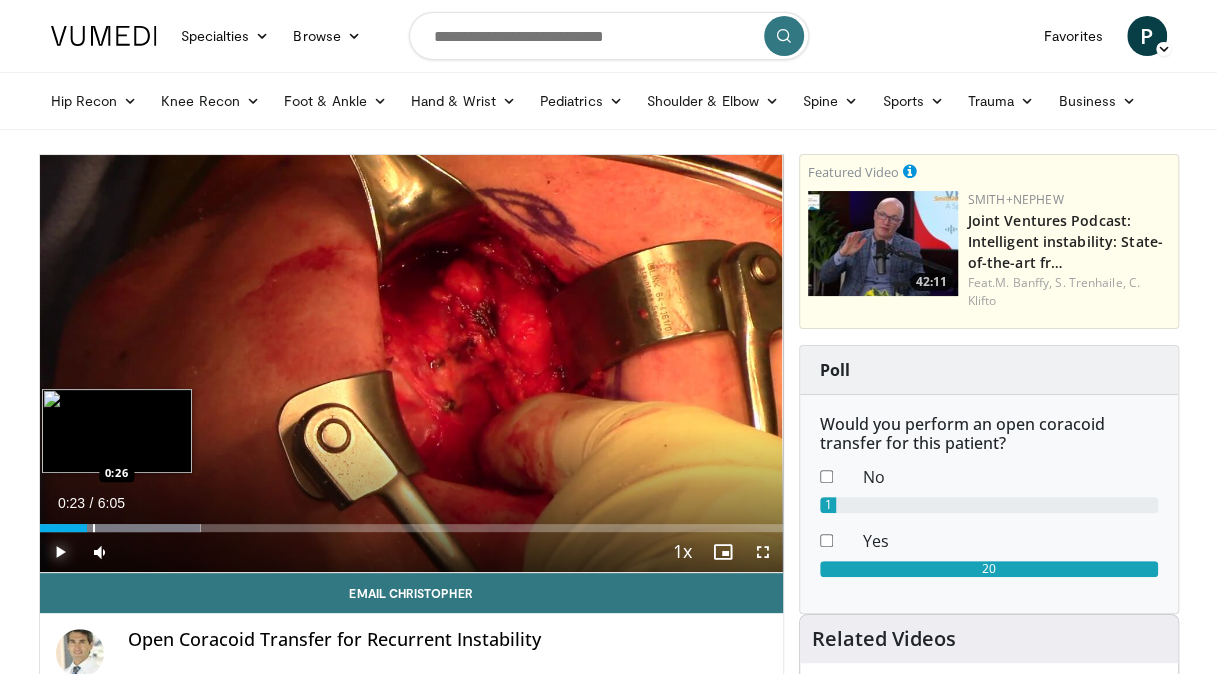click at bounding box center (94, 528) 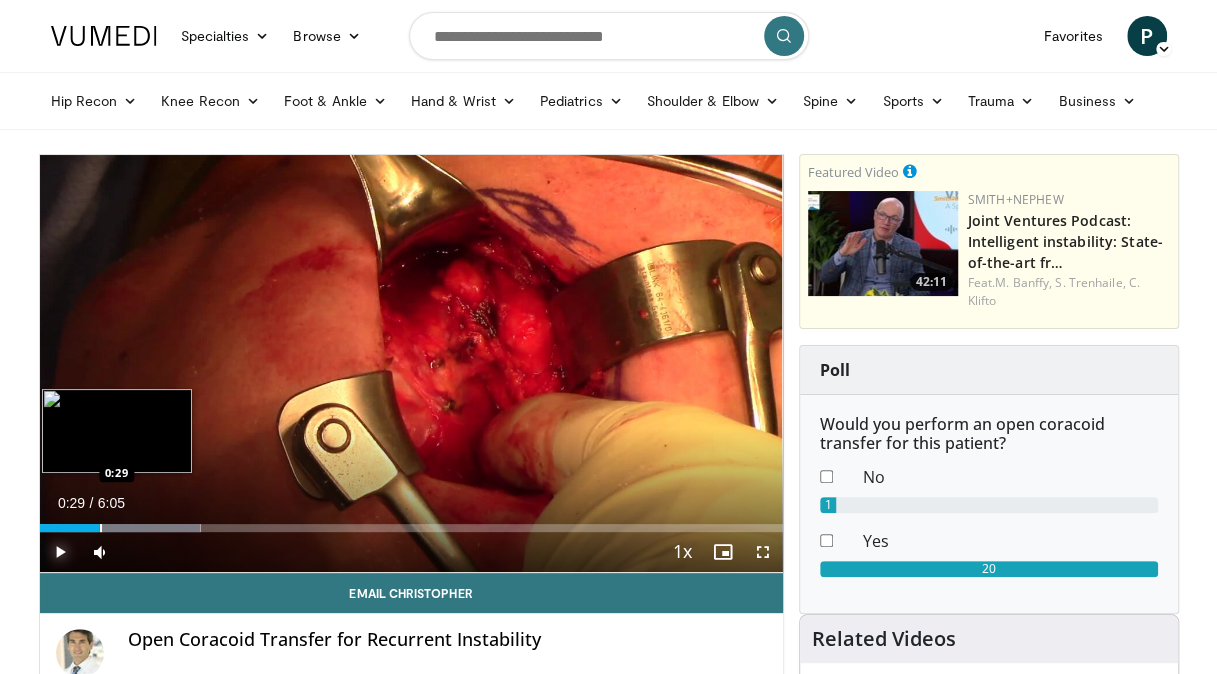 click at bounding box center [101, 528] 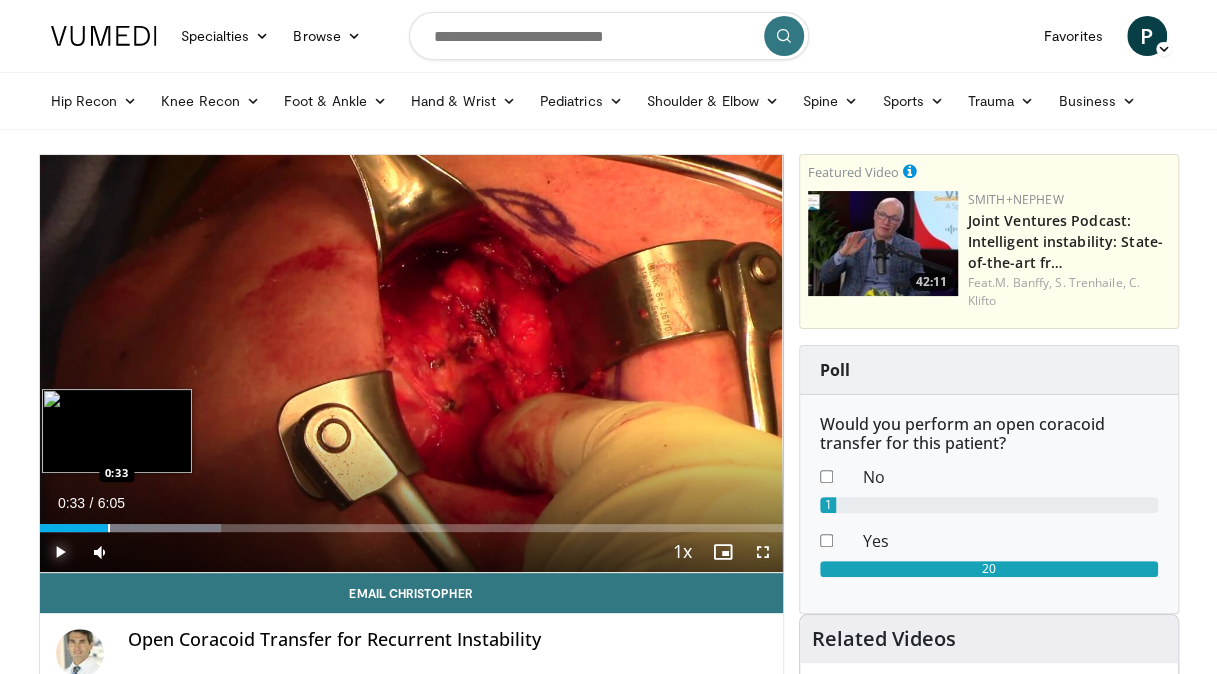 click at bounding box center [109, 528] 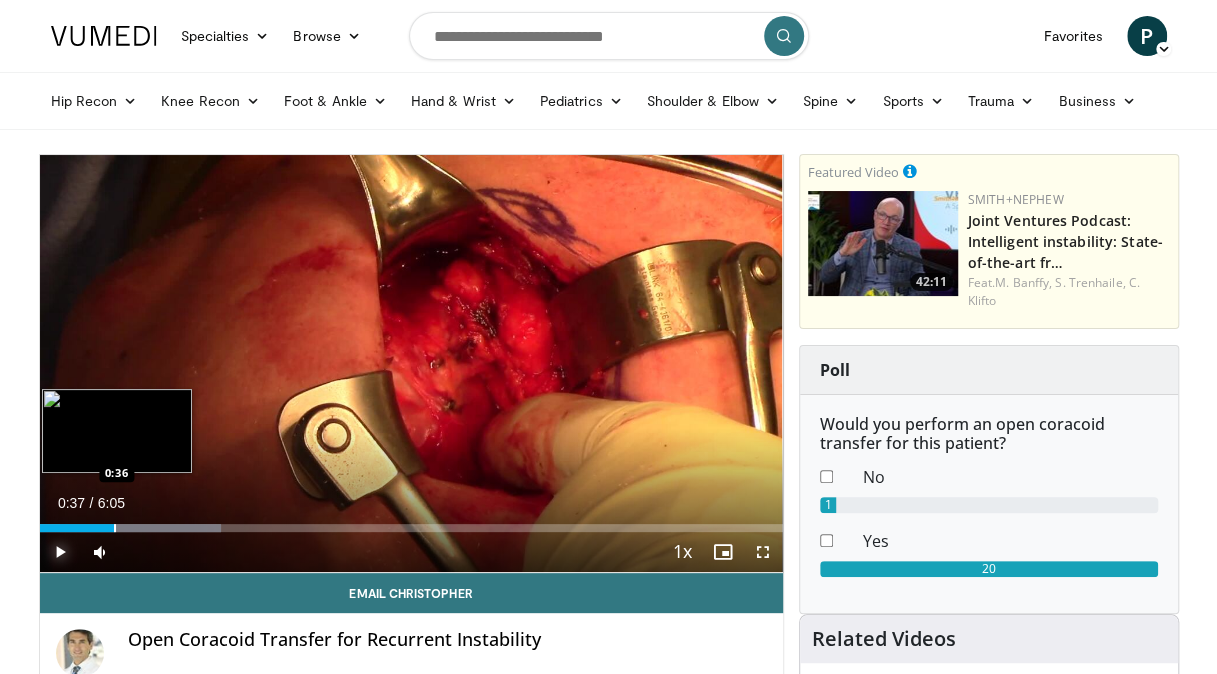 click at bounding box center [115, 528] 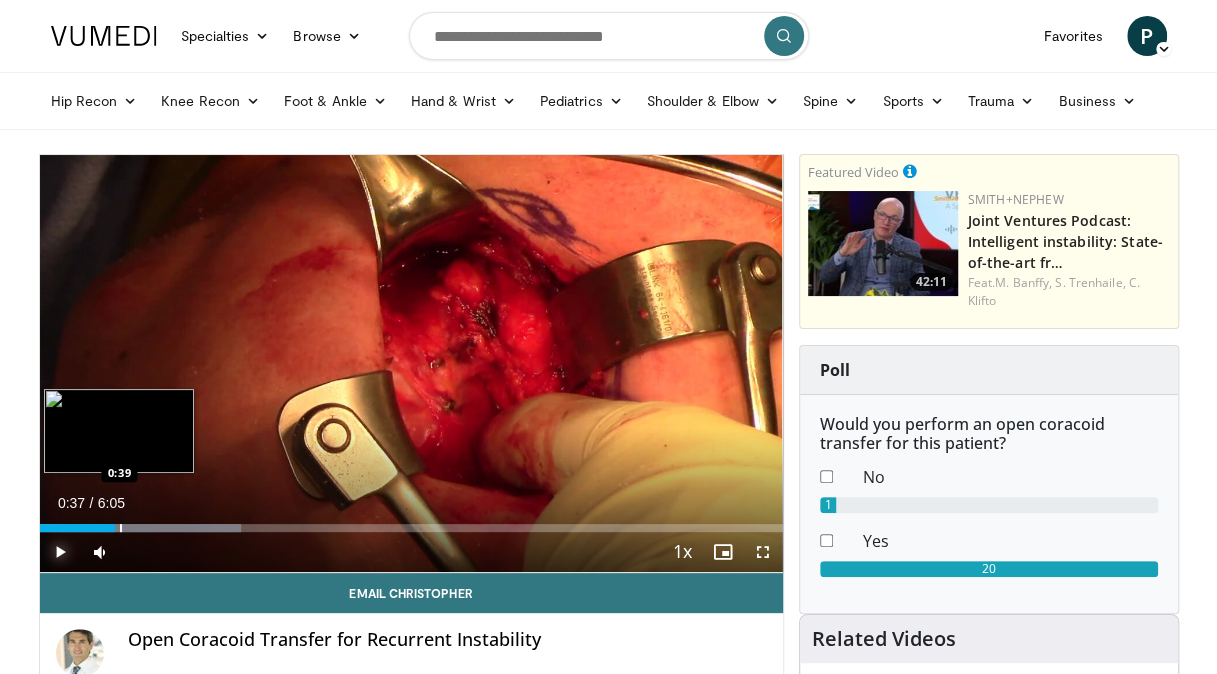 click at bounding box center (121, 528) 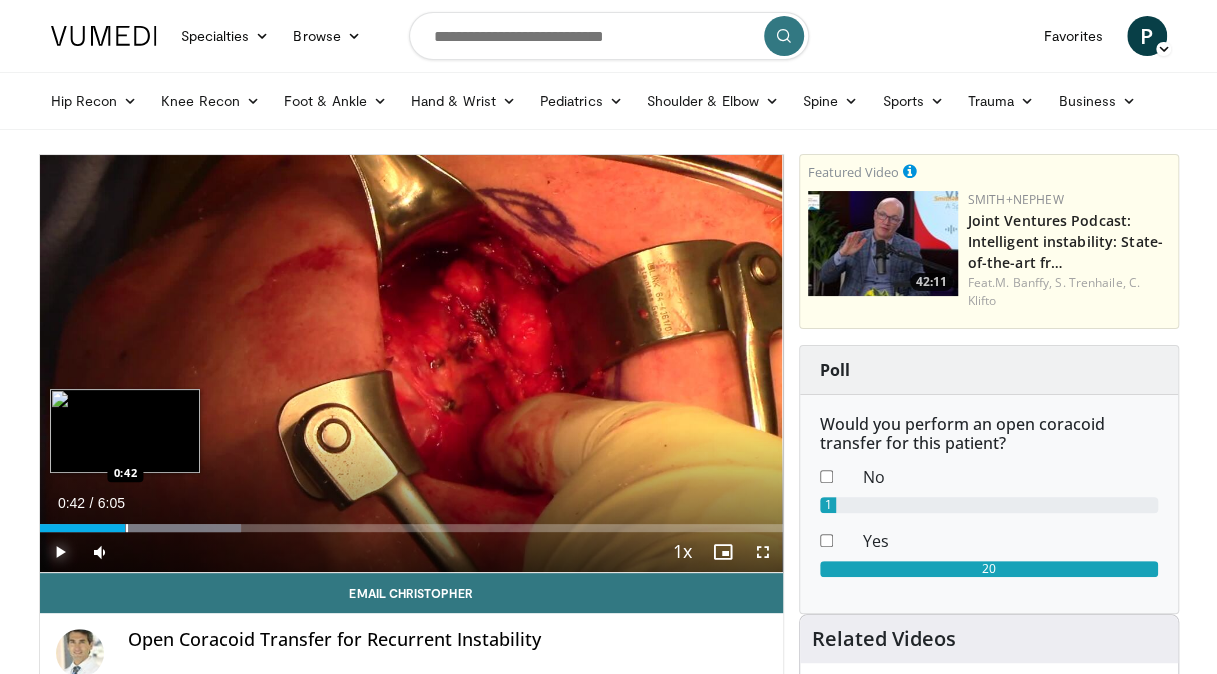 click at bounding box center (127, 528) 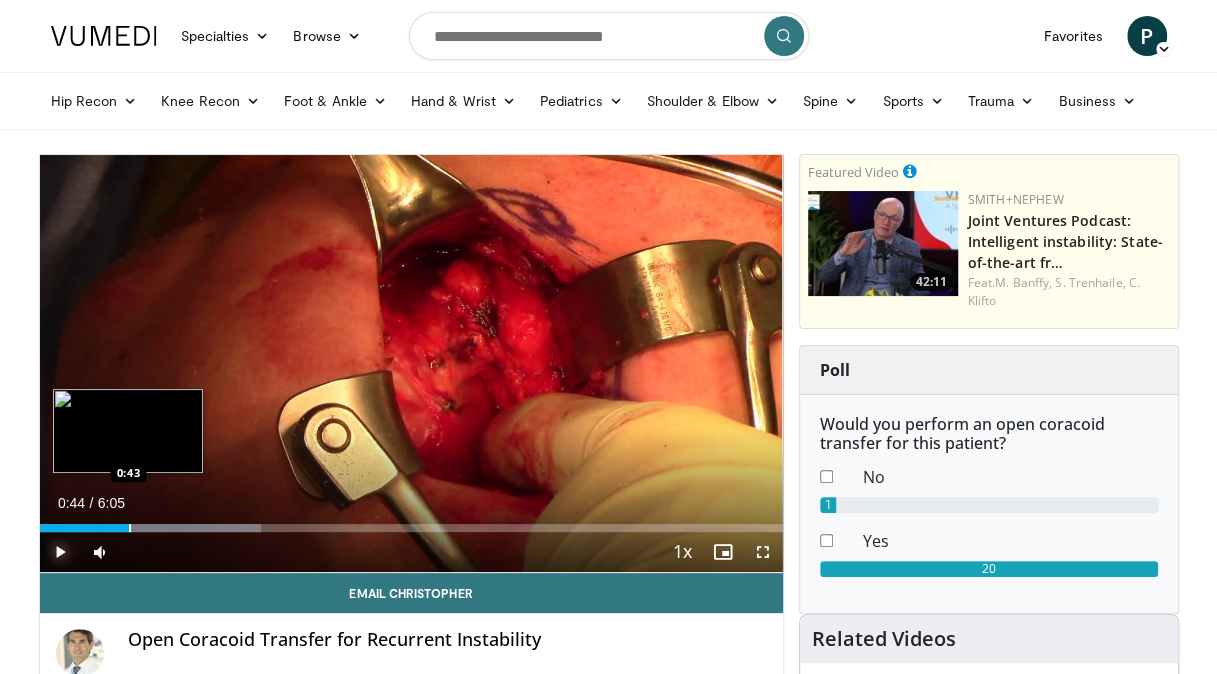 click at bounding box center (130, 528) 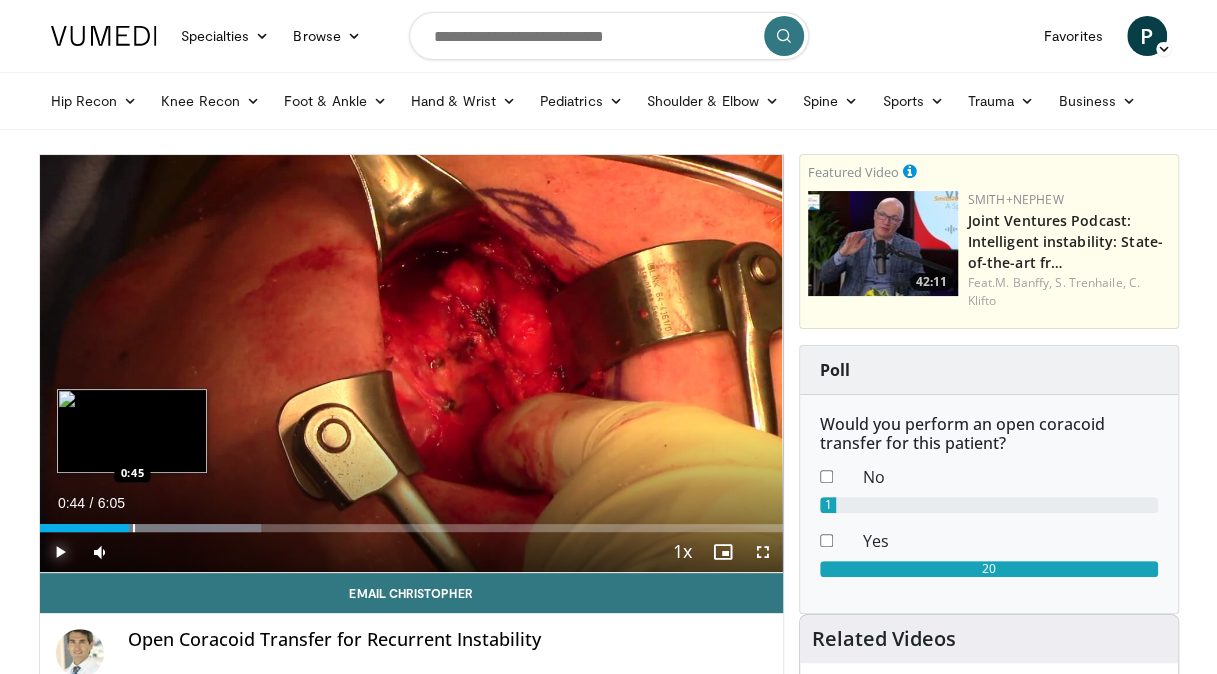 click at bounding box center (134, 528) 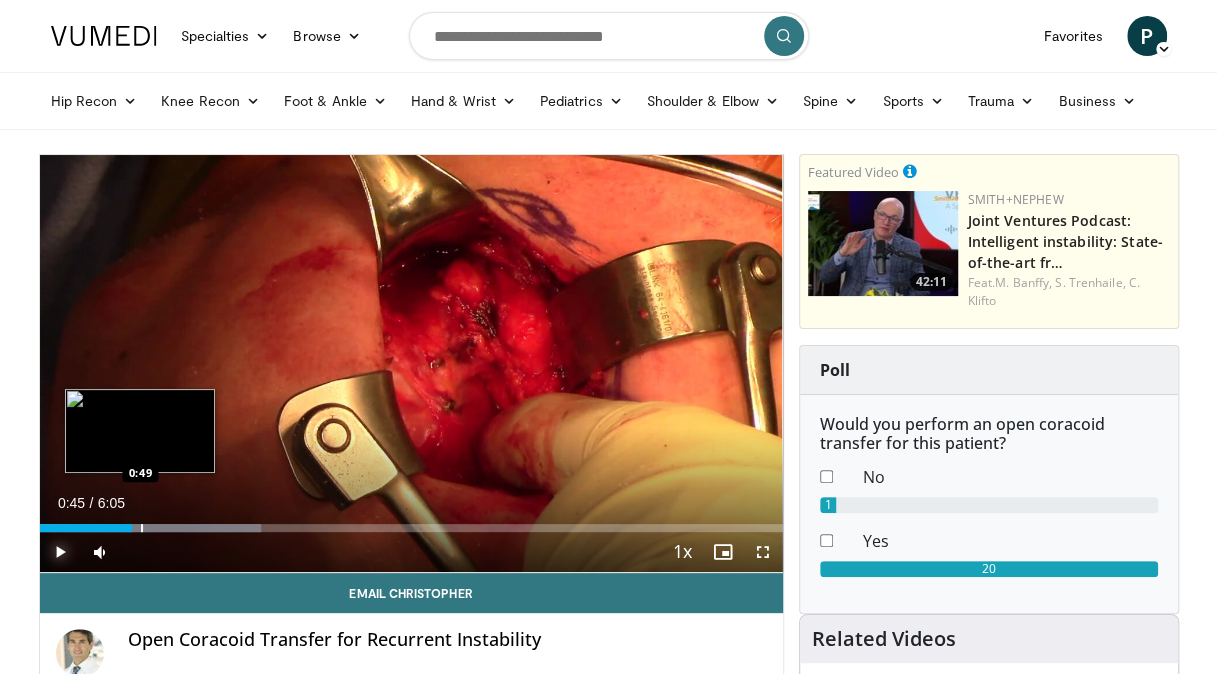 click at bounding box center [142, 528] 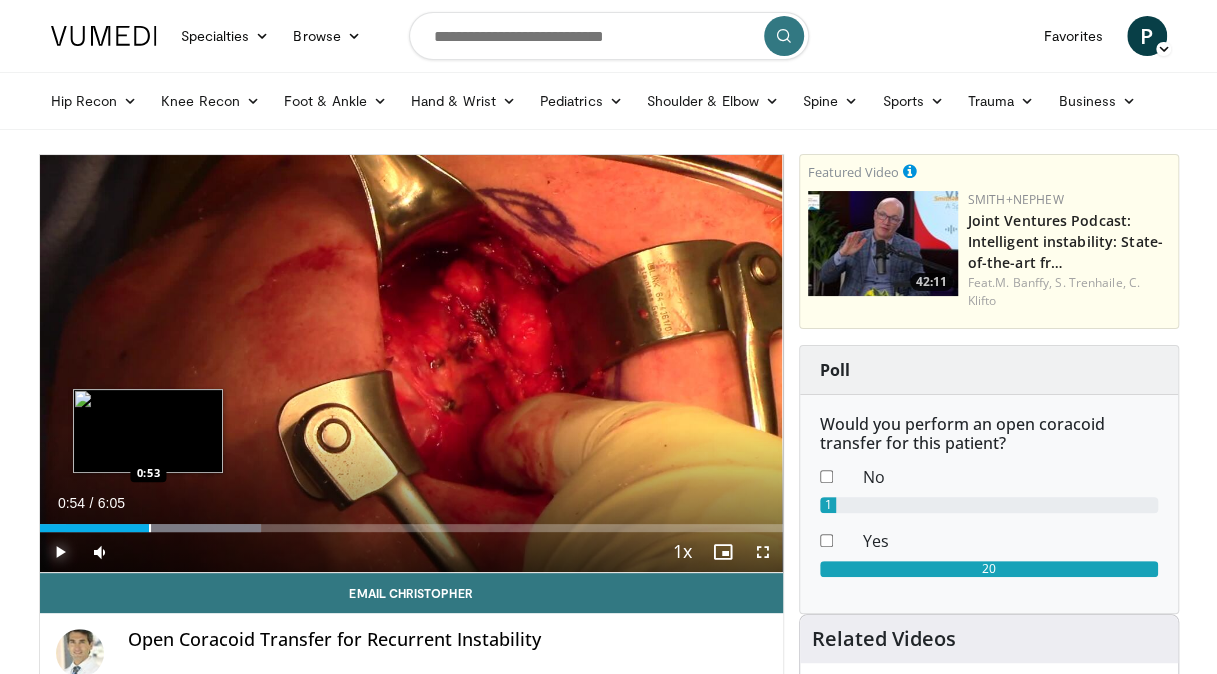 click at bounding box center [150, 528] 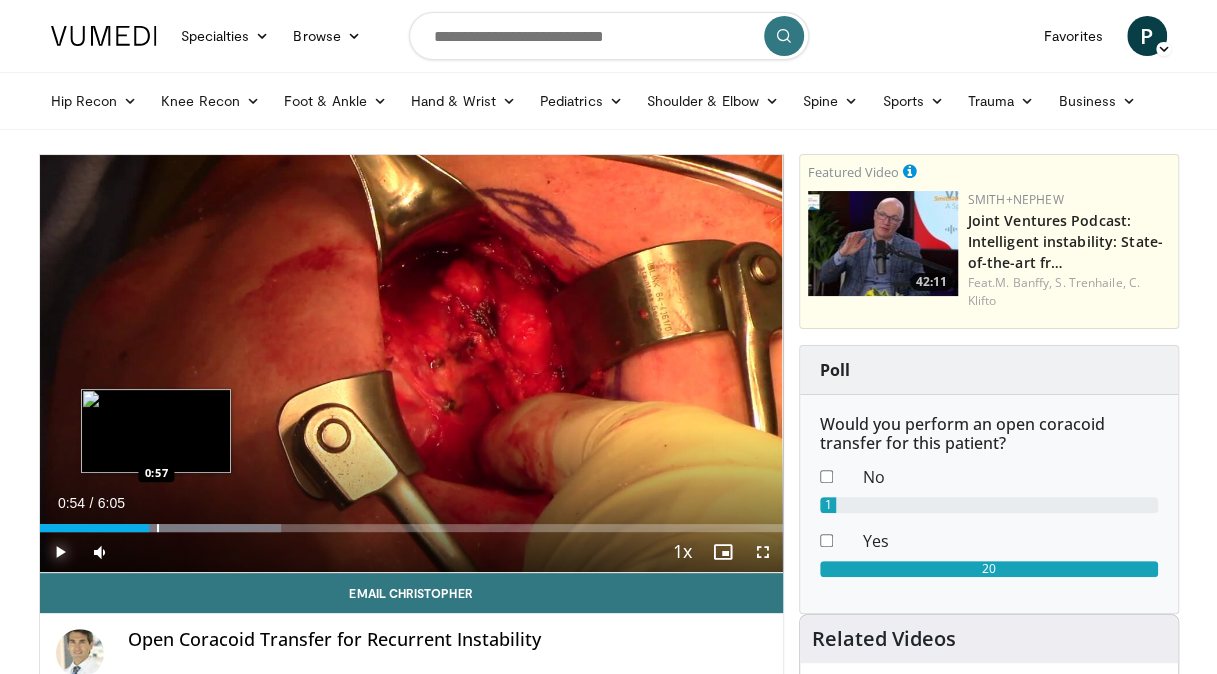 click at bounding box center [158, 528] 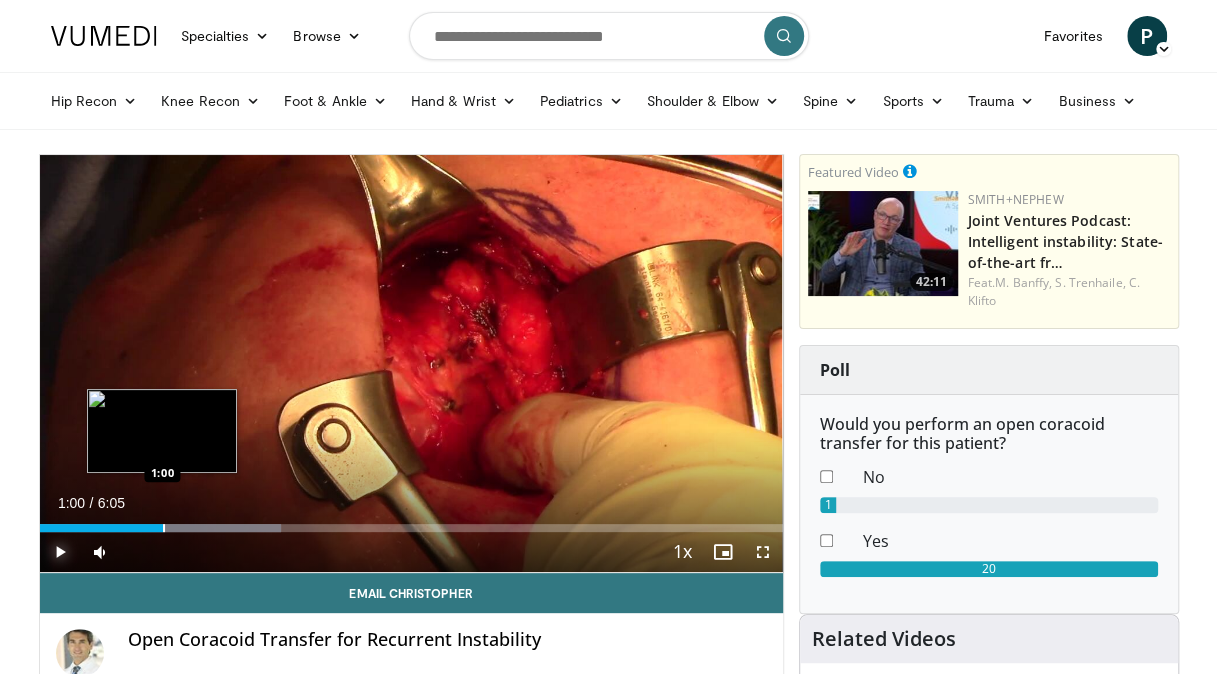 click at bounding box center (164, 528) 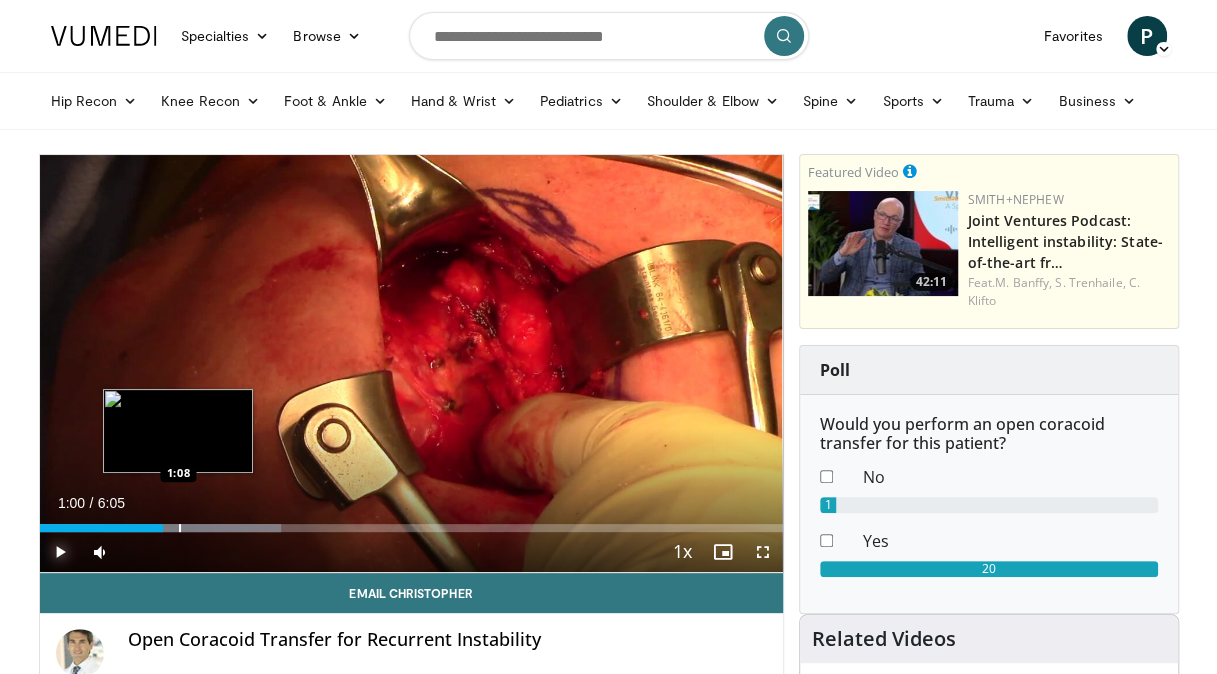 click at bounding box center (180, 528) 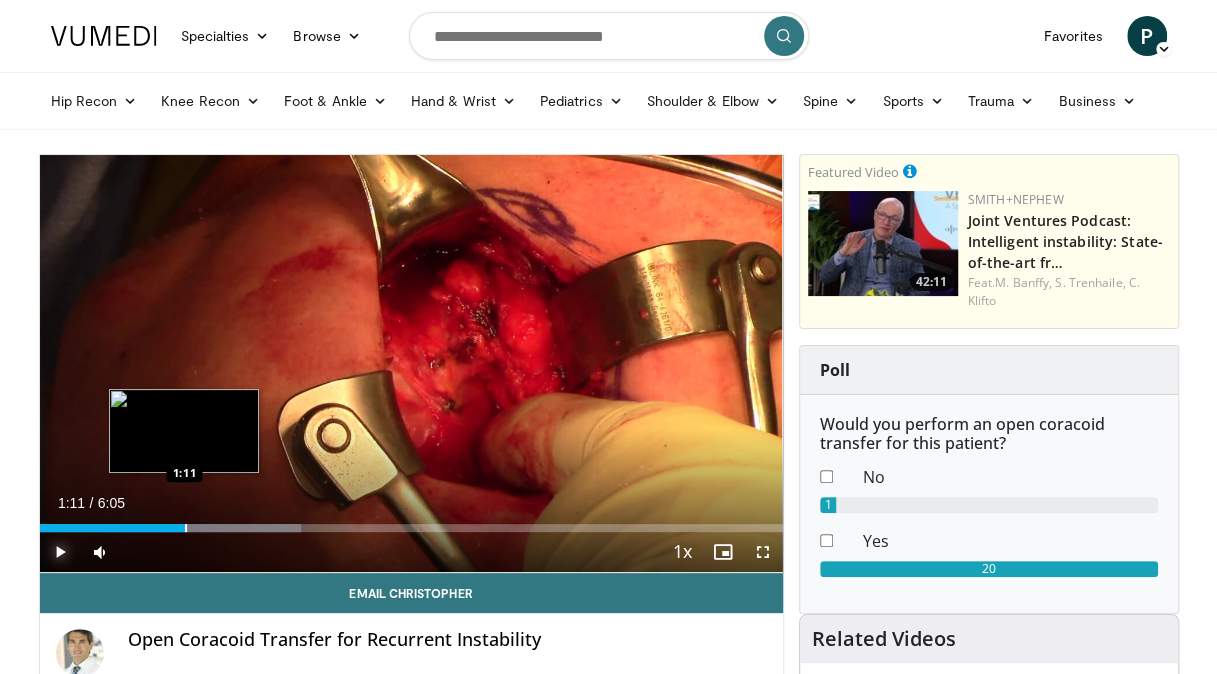 click on "Loaded :  35.23% 1:11 1:11" at bounding box center [411, 522] 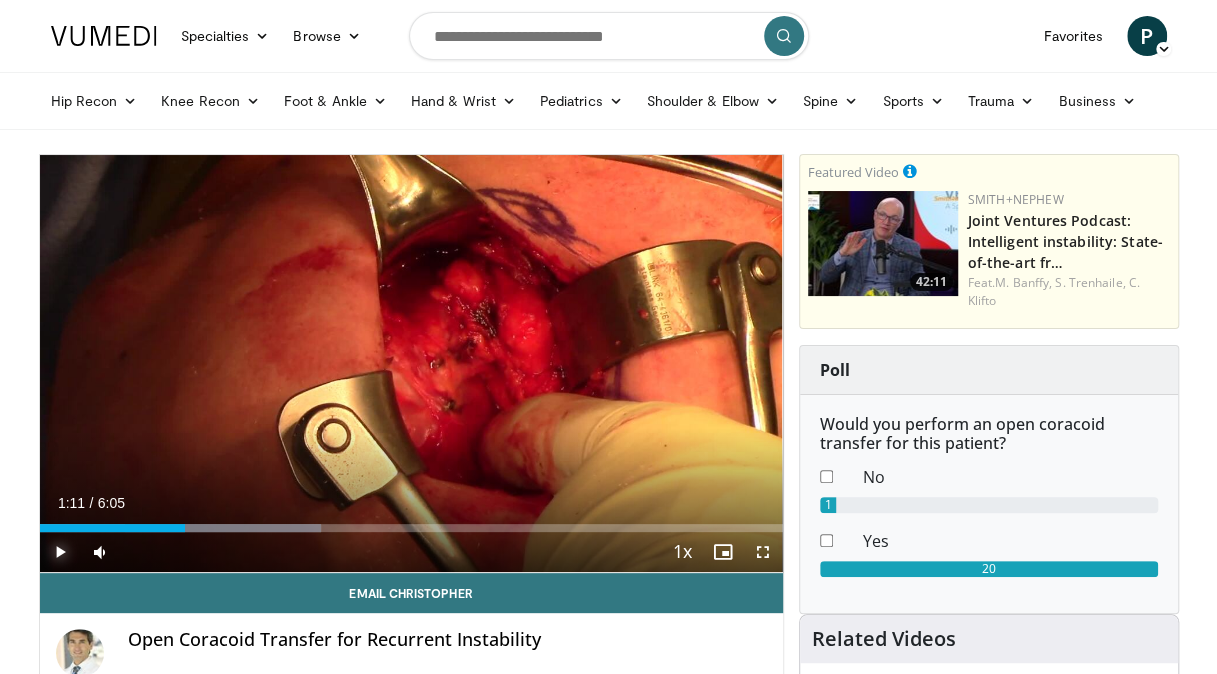 click on "Loaded :  37.94% 1:11 1:11" at bounding box center [411, 522] 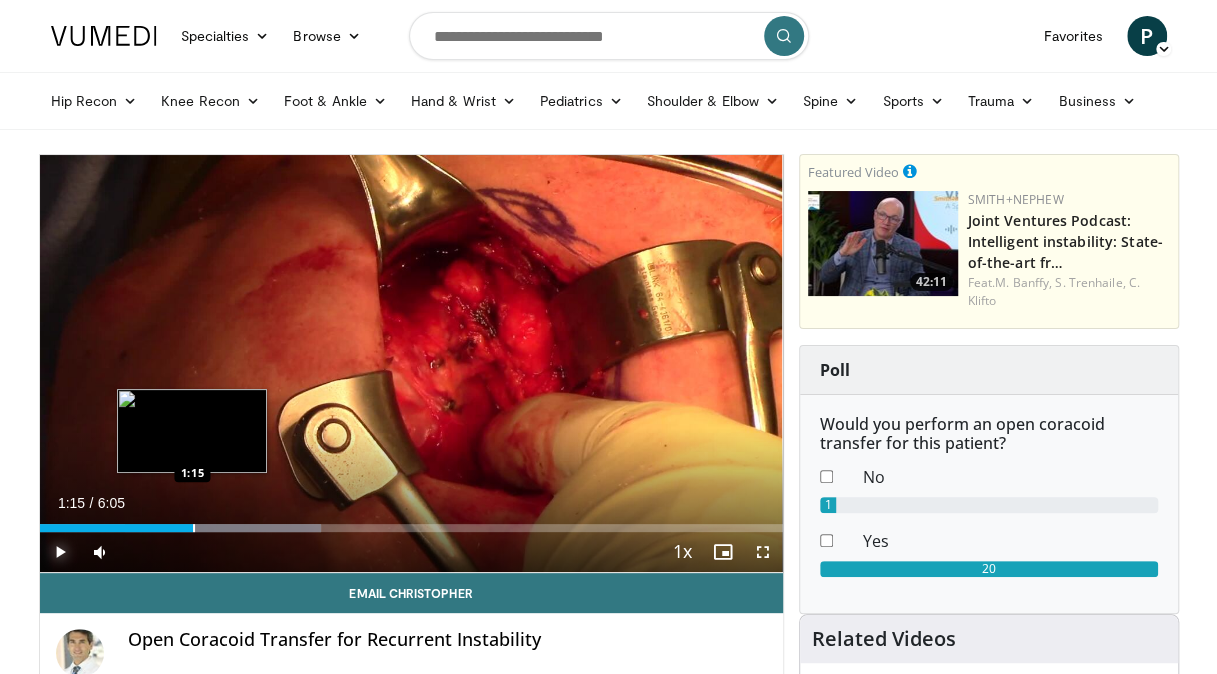 click at bounding box center (194, 528) 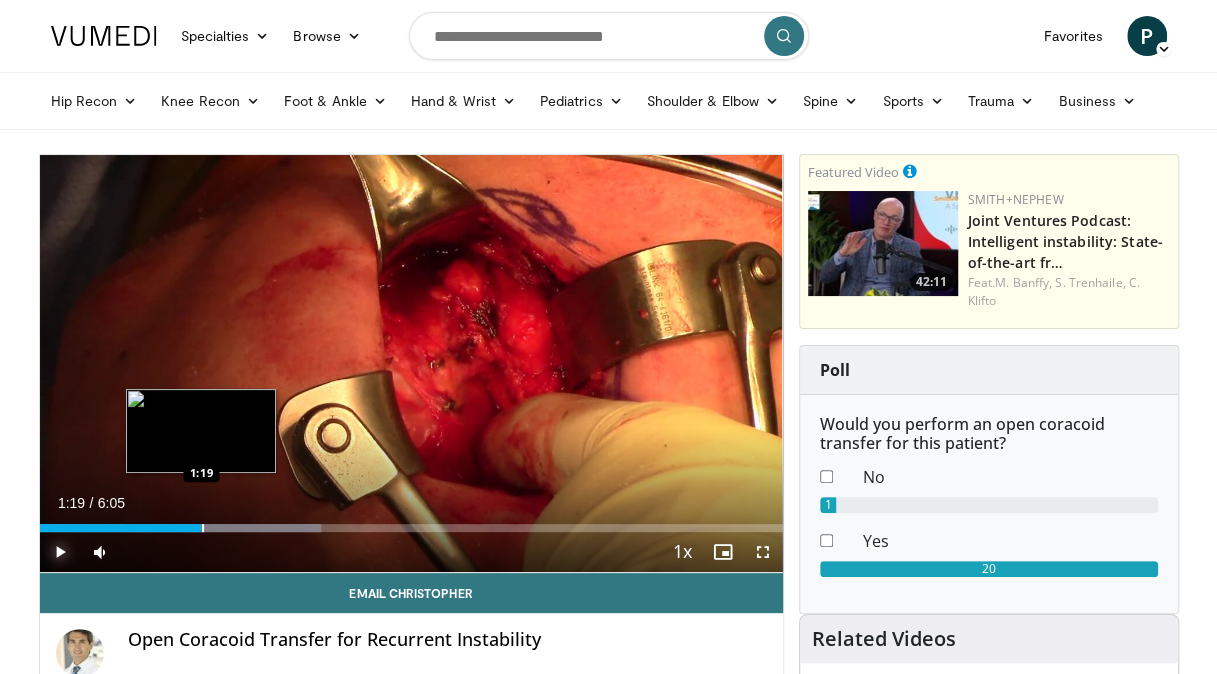 click at bounding box center [203, 528] 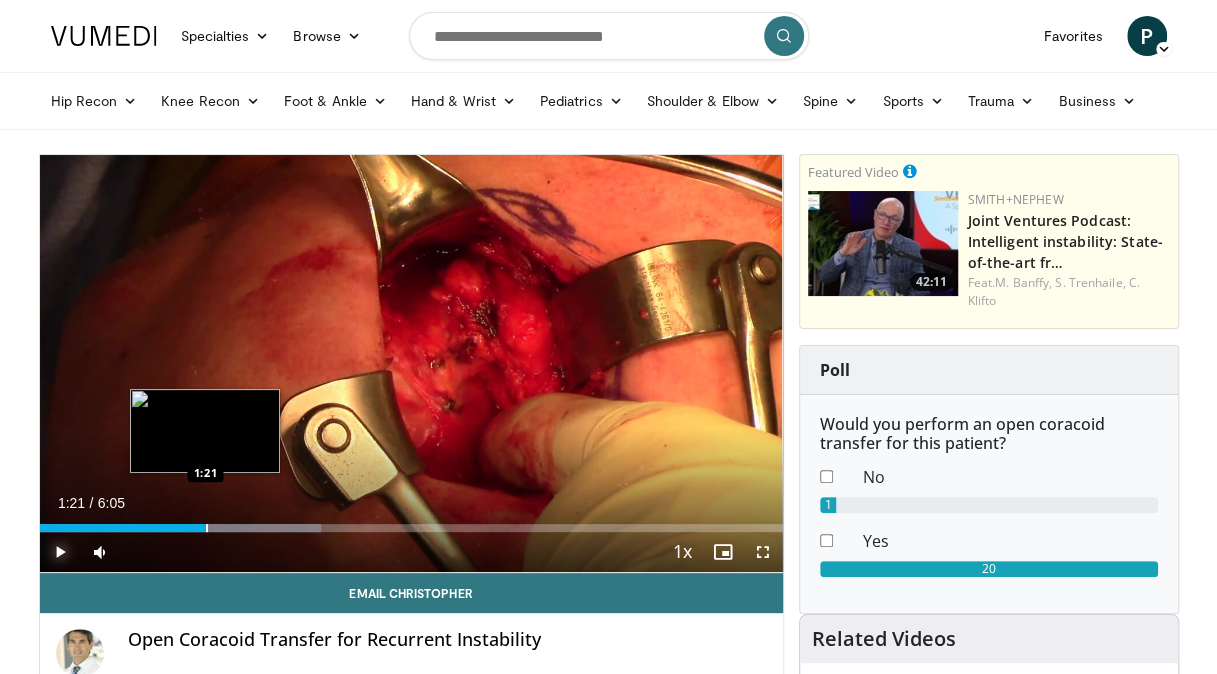 click at bounding box center [207, 528] 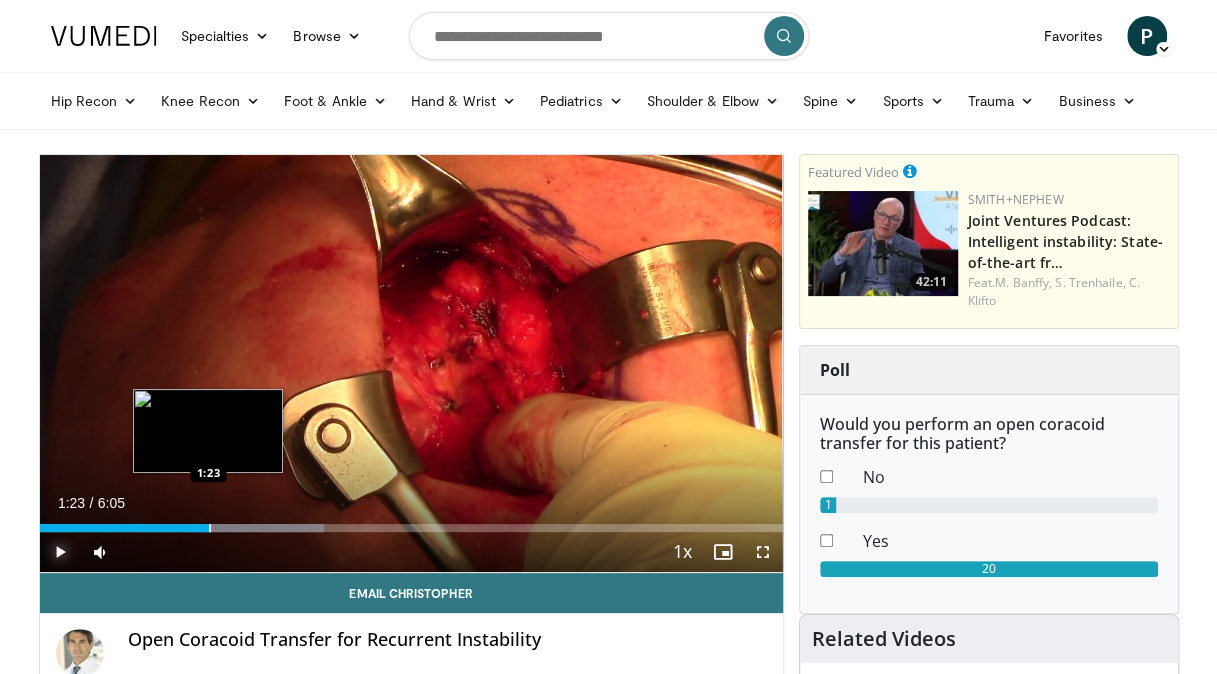 click at bounding box center [210, 528] 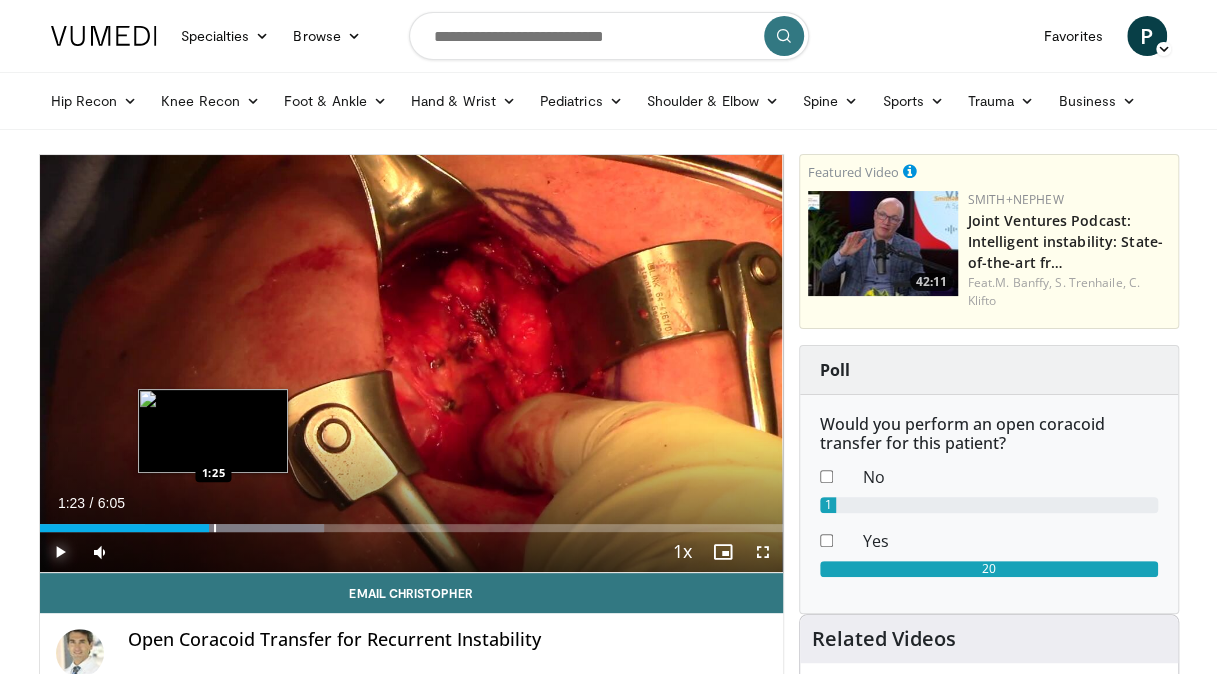 click at bounding box center [215, 528] 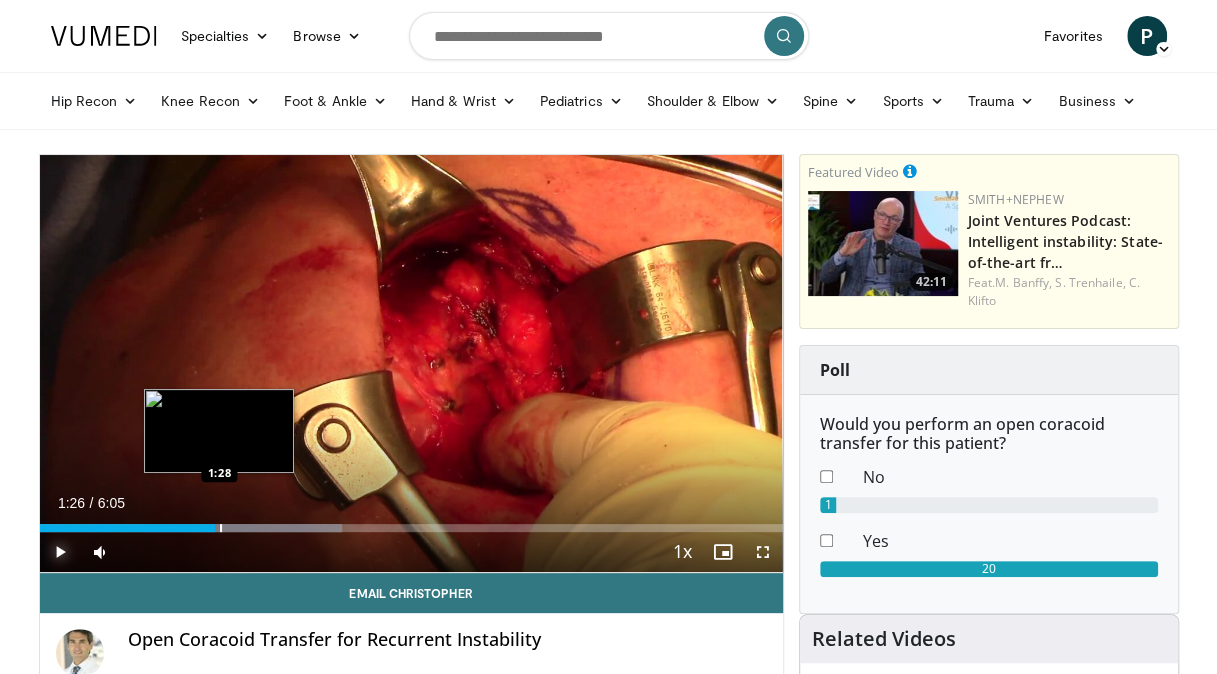 click at bounding box center (221, 528) 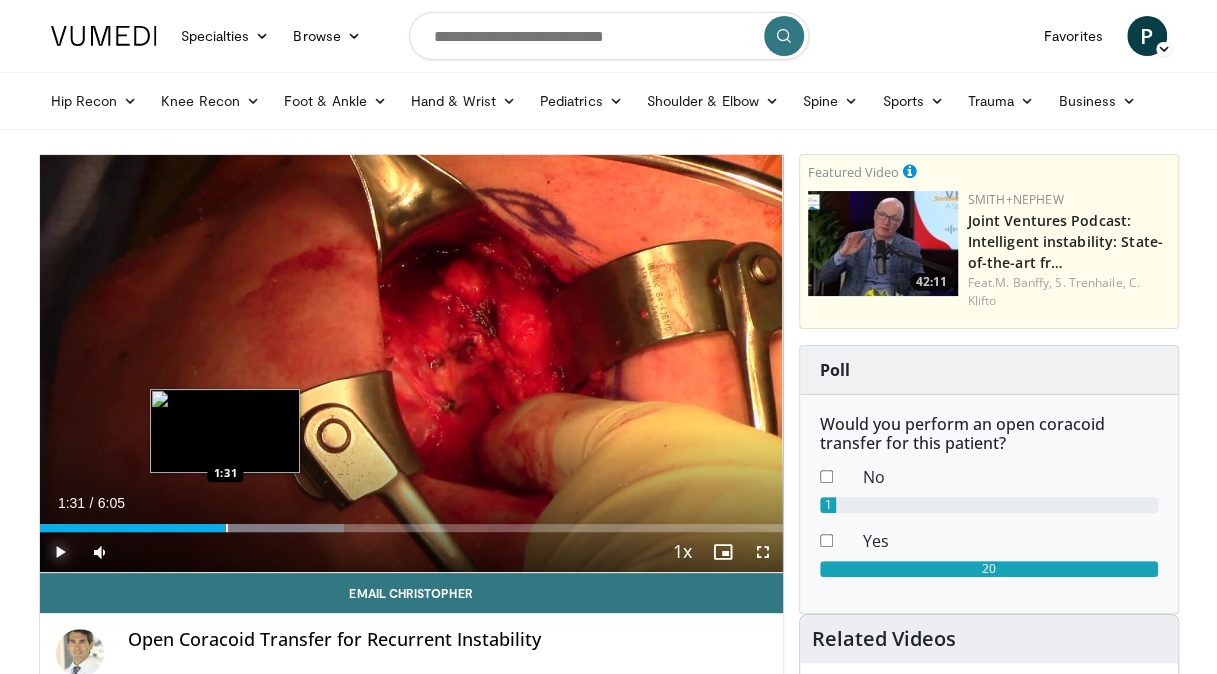click at bounding box center (227, 528) 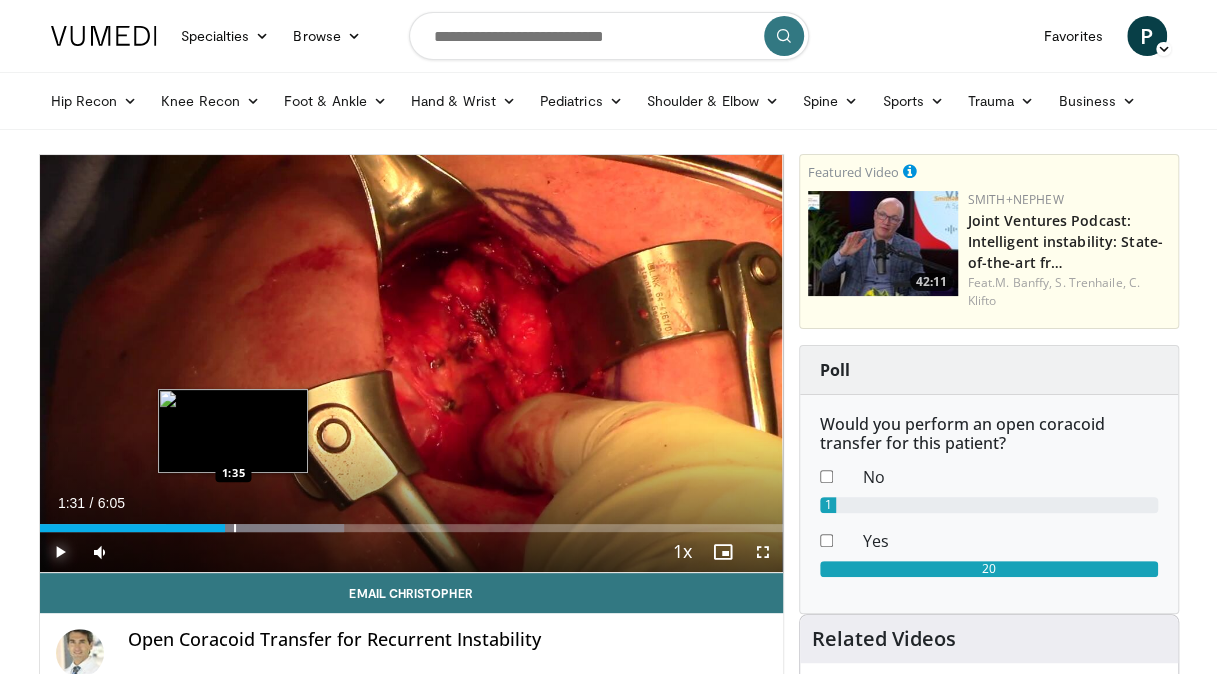 click at bounding box center (235, 528) 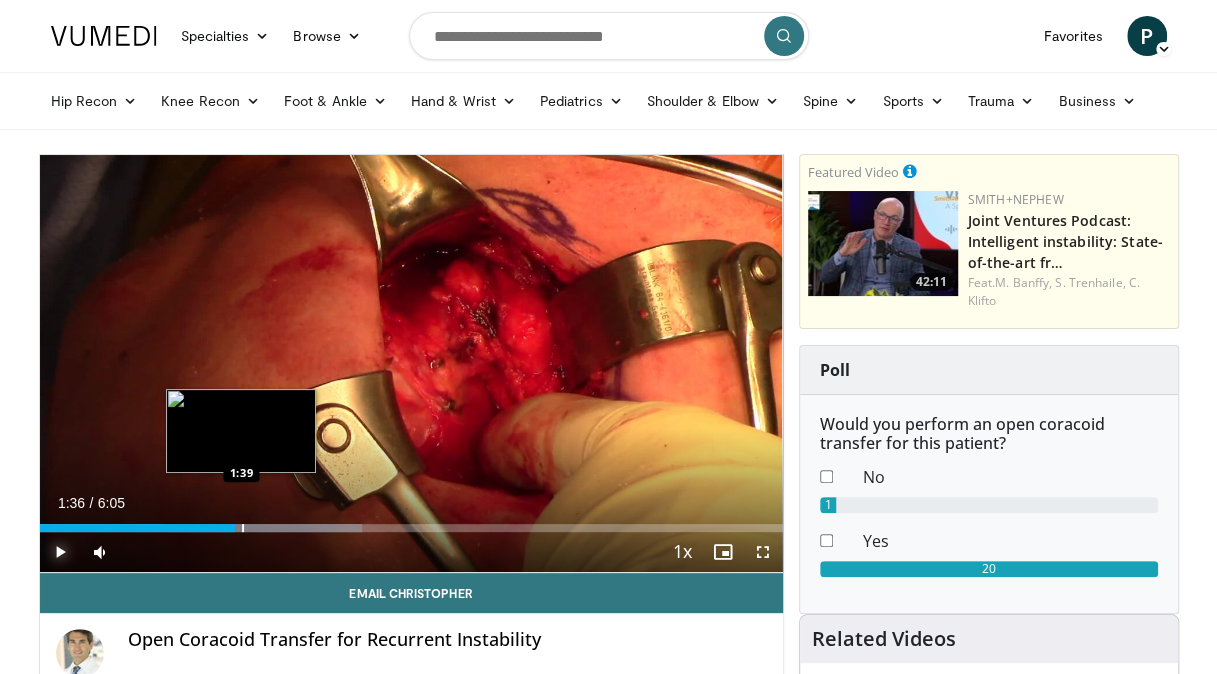 click at bounding box center (243, 528) 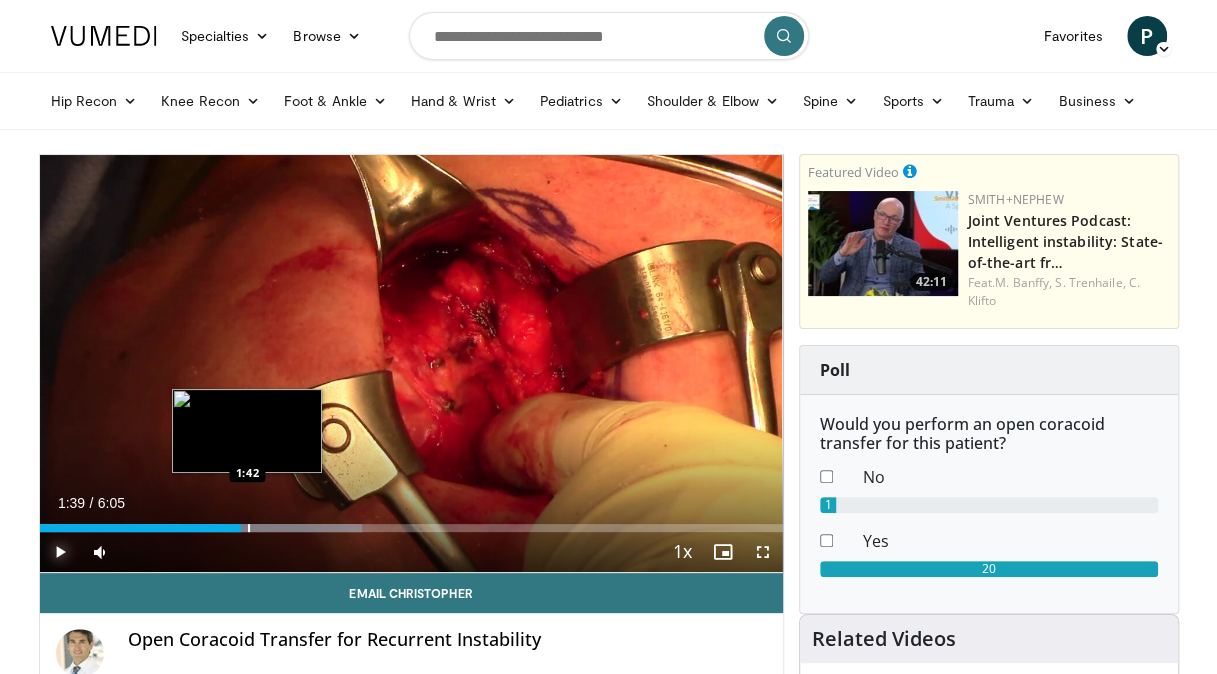 click at bounding box center [249, 528] 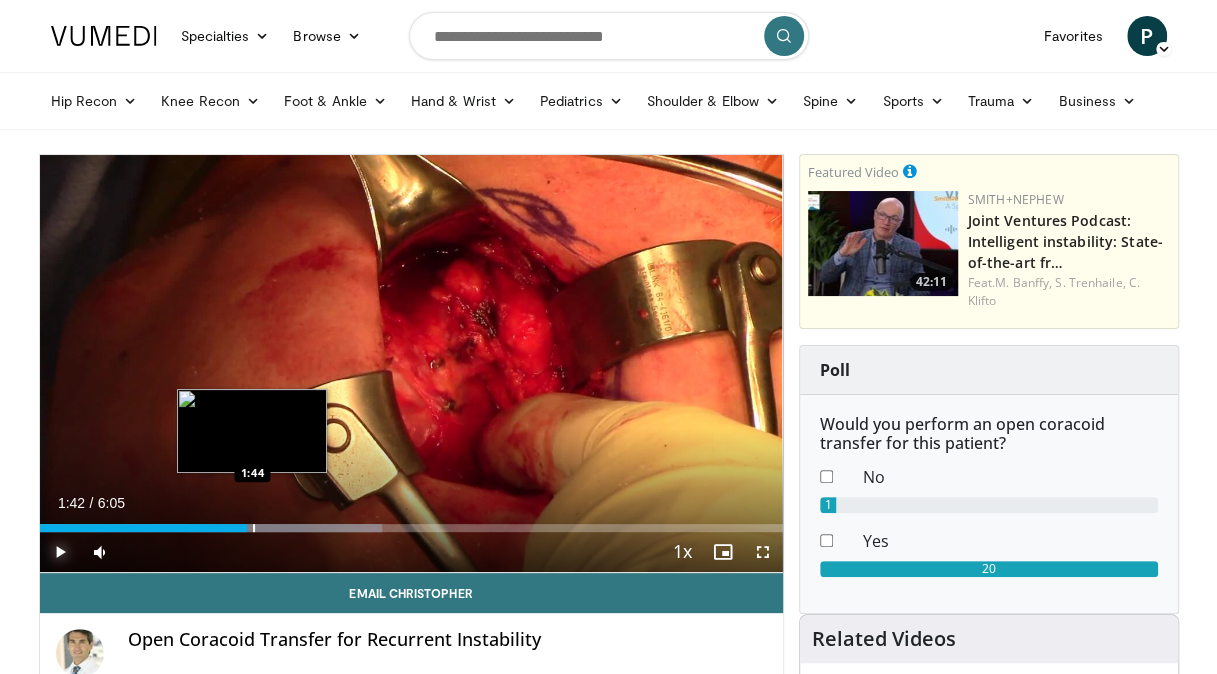 click at bounding box center [254, 528] 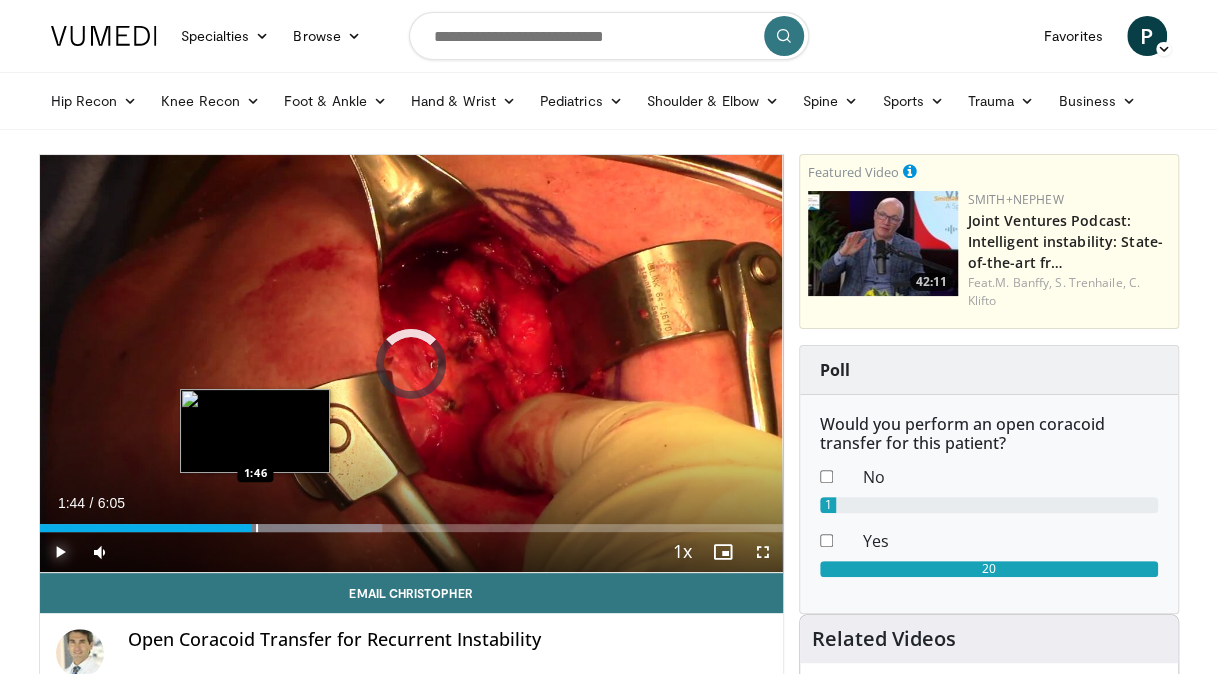 click at bounding box center (257, 528) 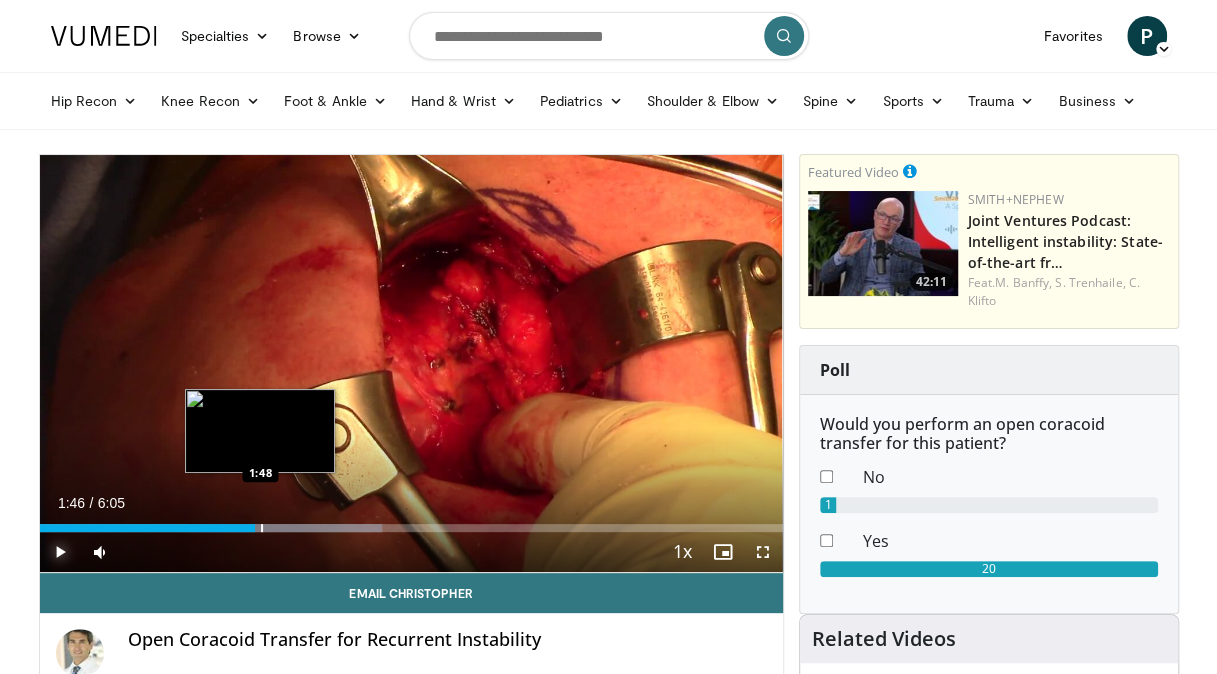 click at bounding box center (262, 528) 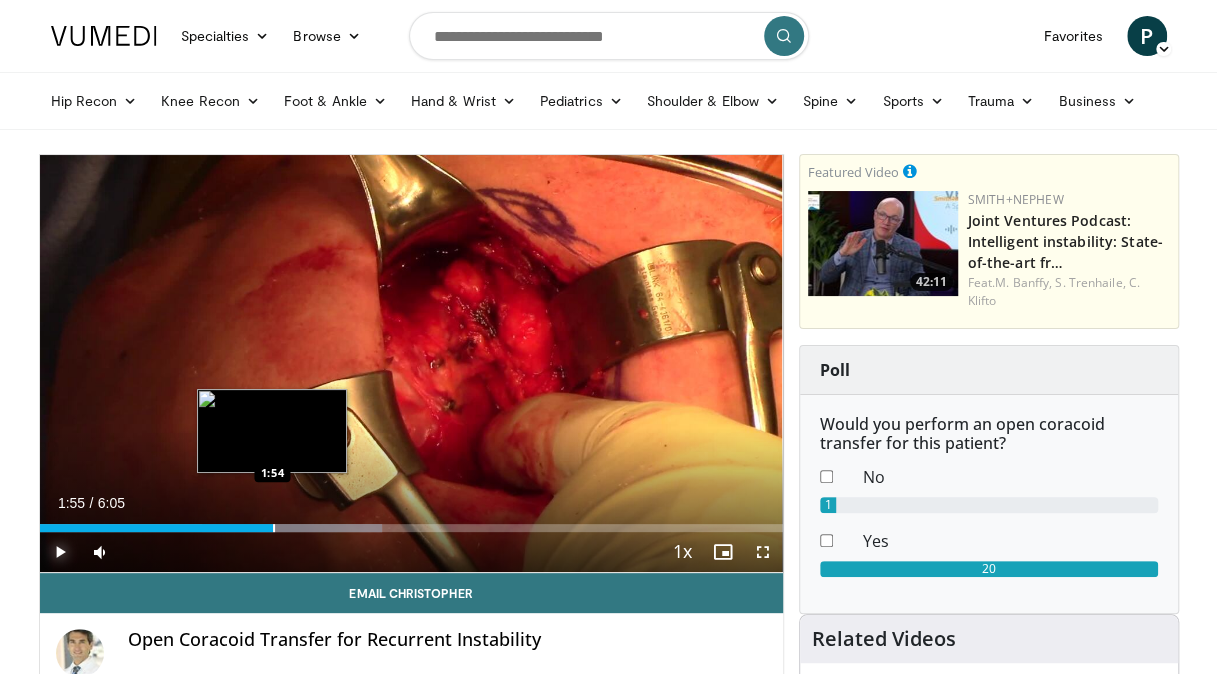click at bounding box center (274, 528) 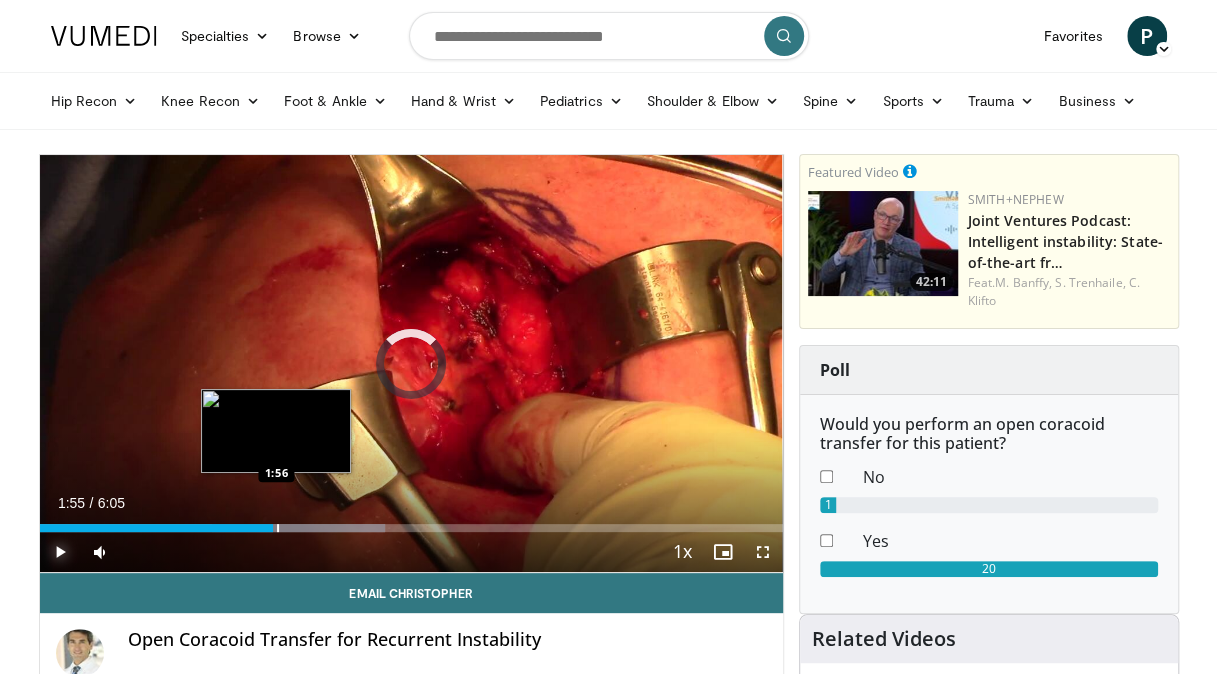 click at bounding box center [278, 528] 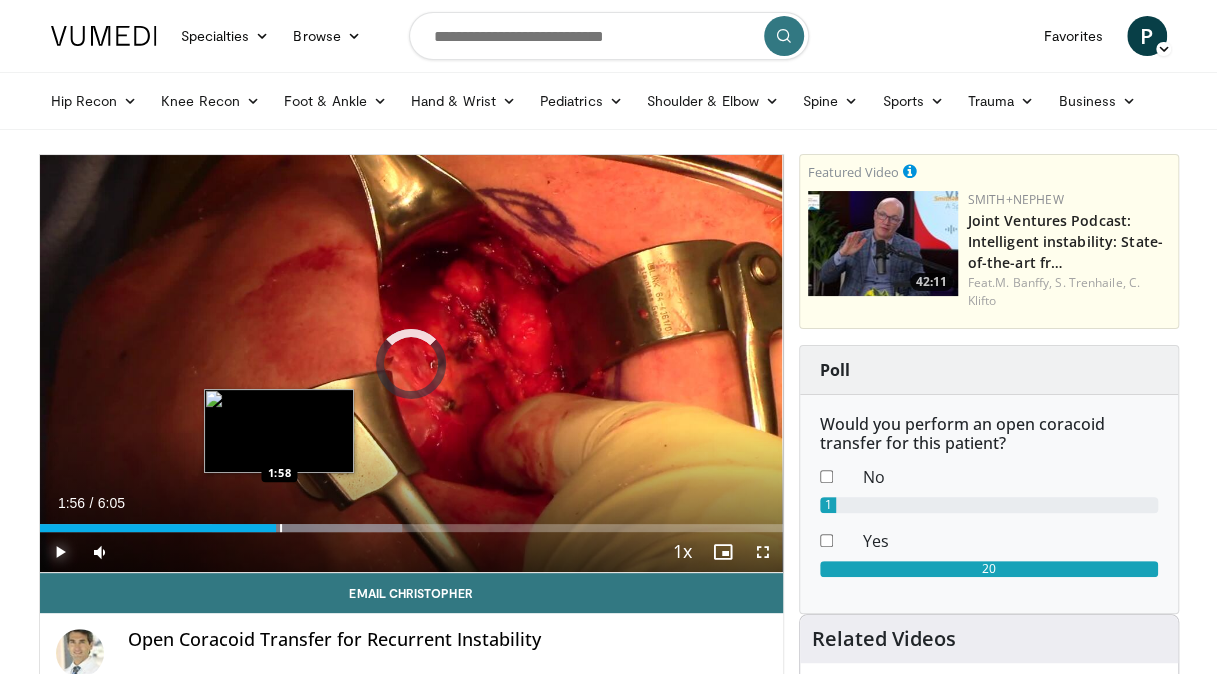 click at bounding box center (281, 528) 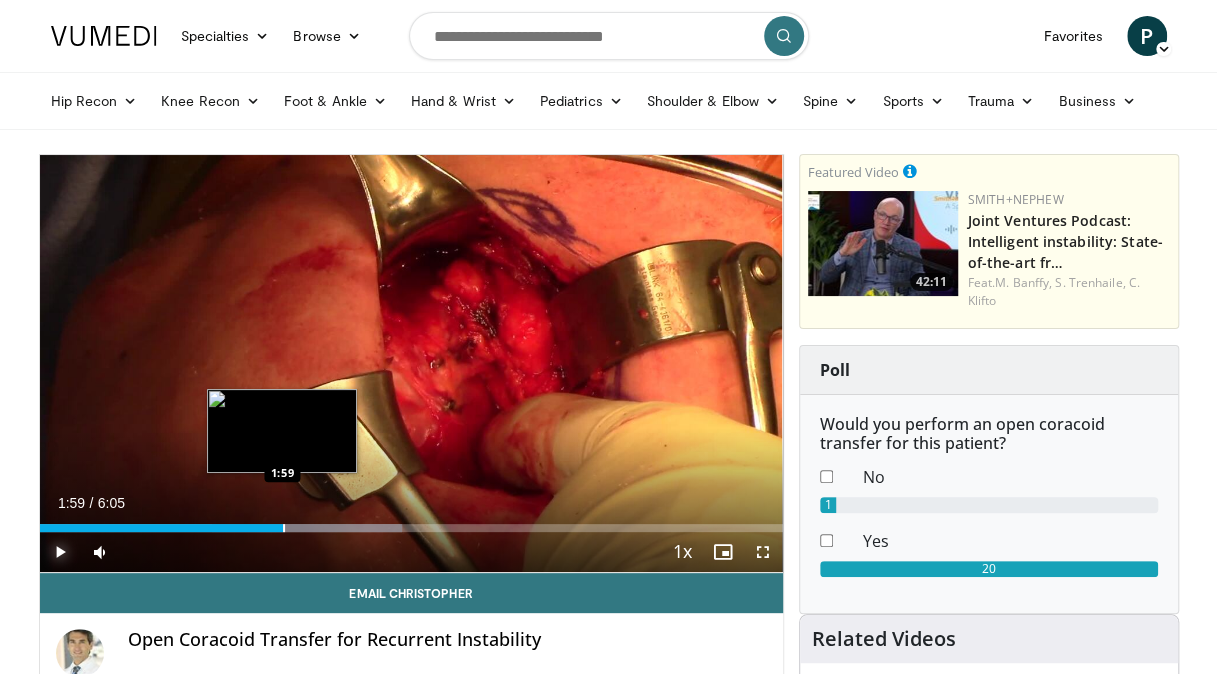 click at bounding box center [284, 528] 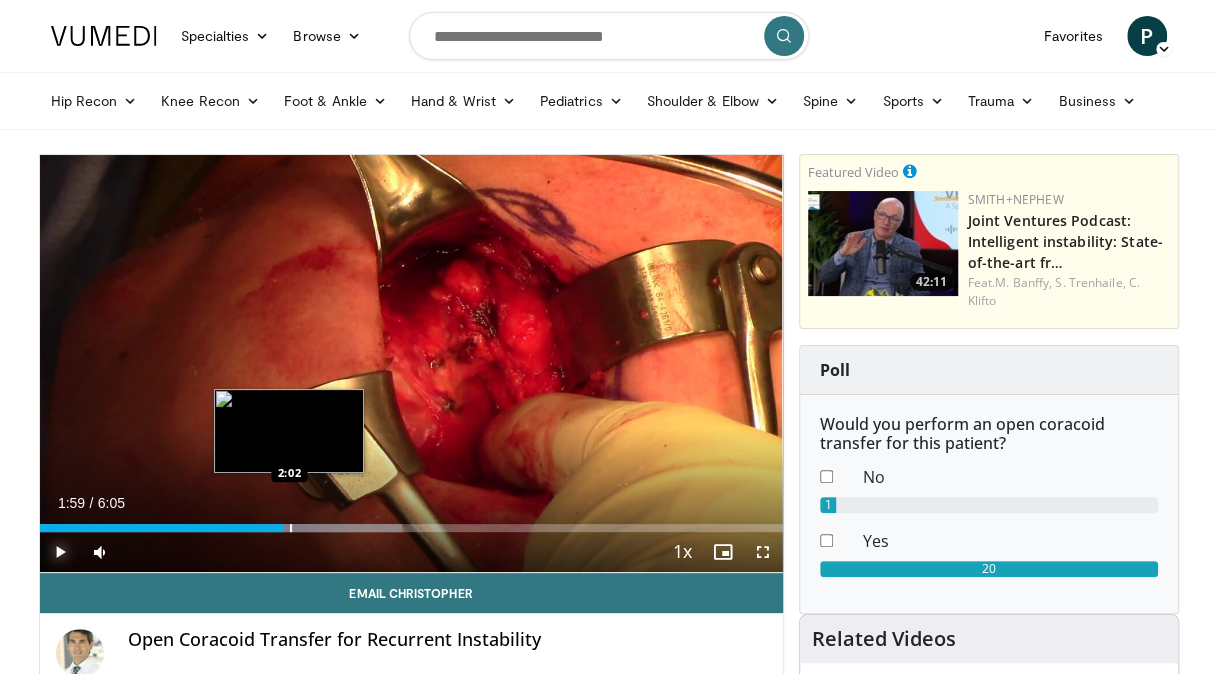 click at bounding box center (291, 528) 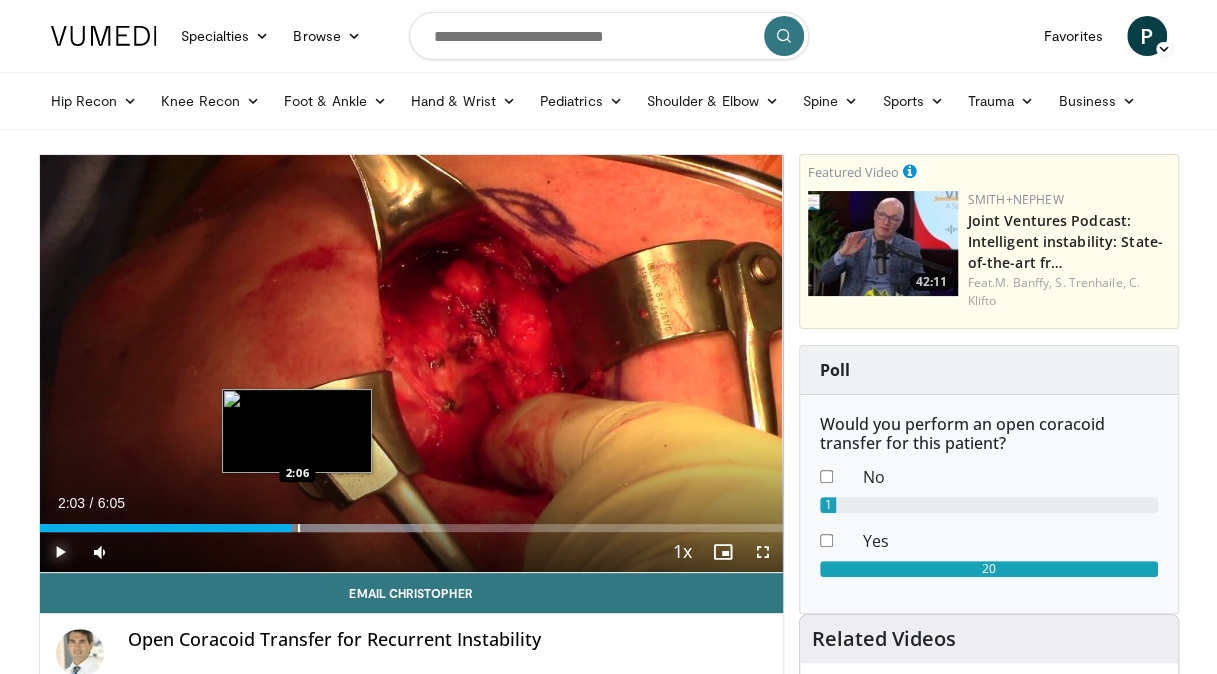 click at bounding box center [299, 528] 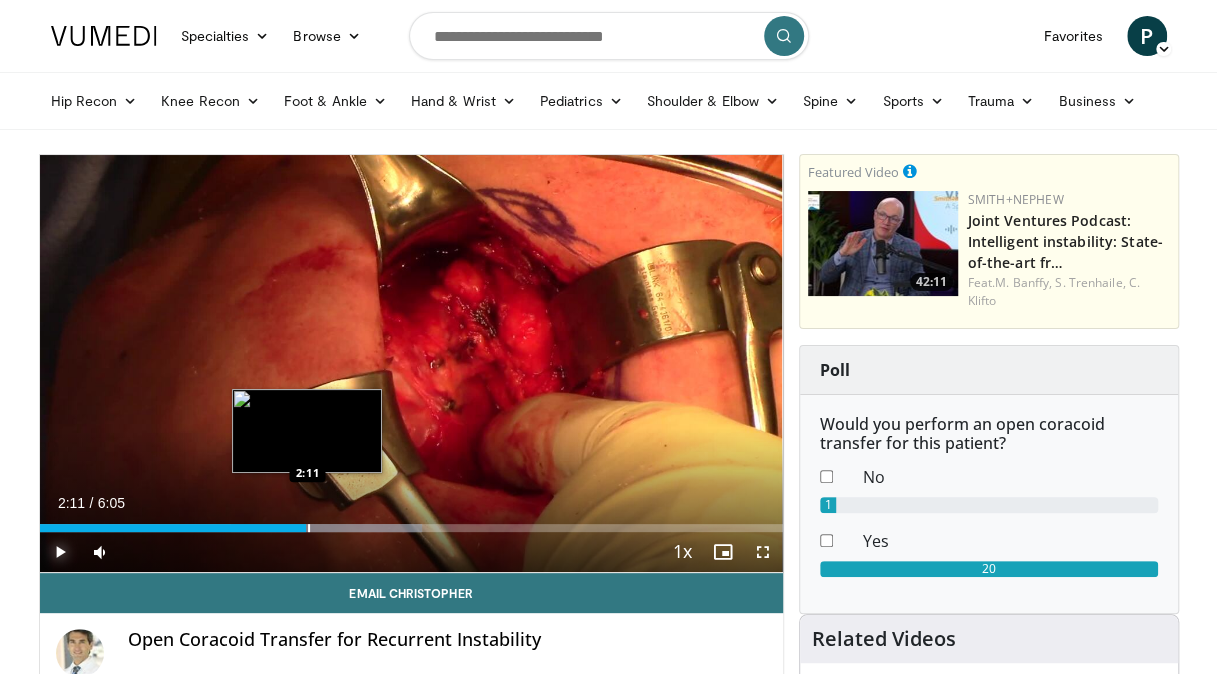 click at bounding box center [327, 528] 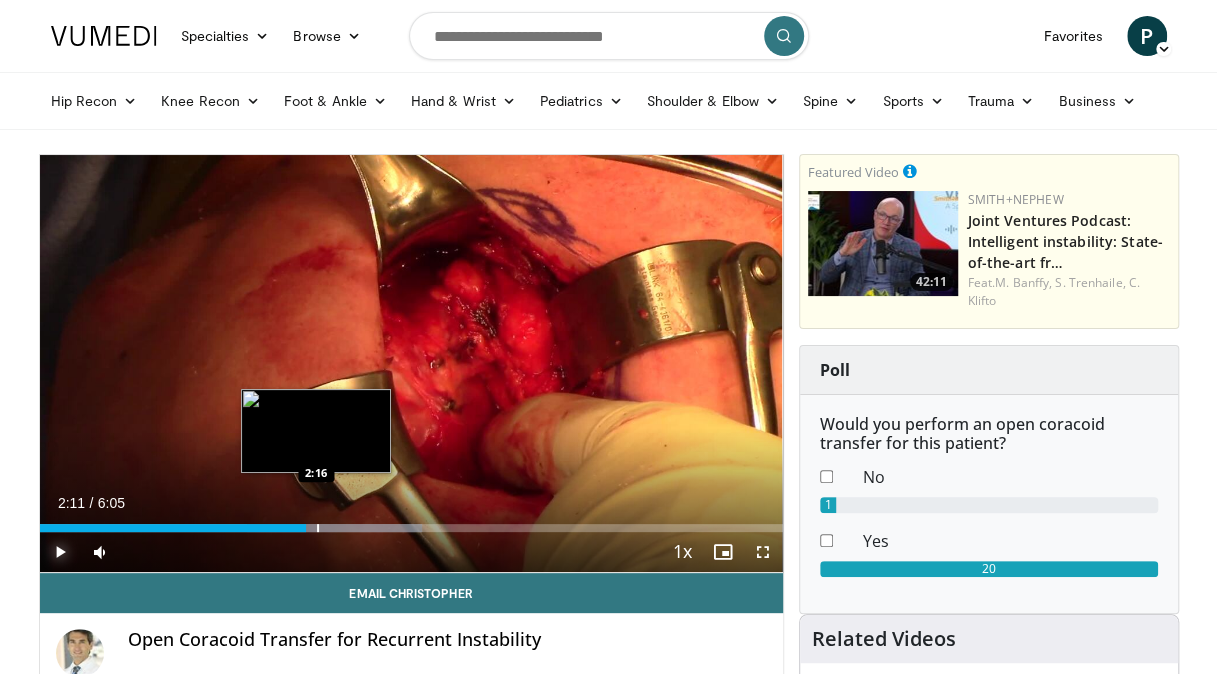 click at bounding box center [318, 528] 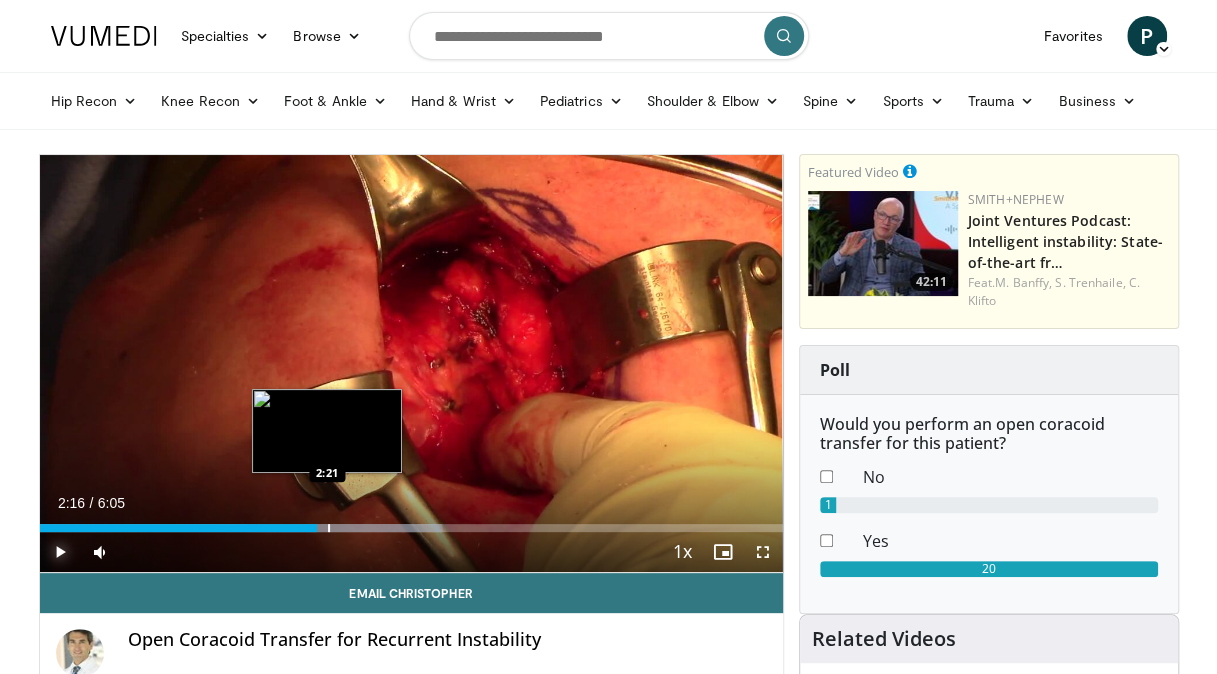 click at bounding box center (329, 528) 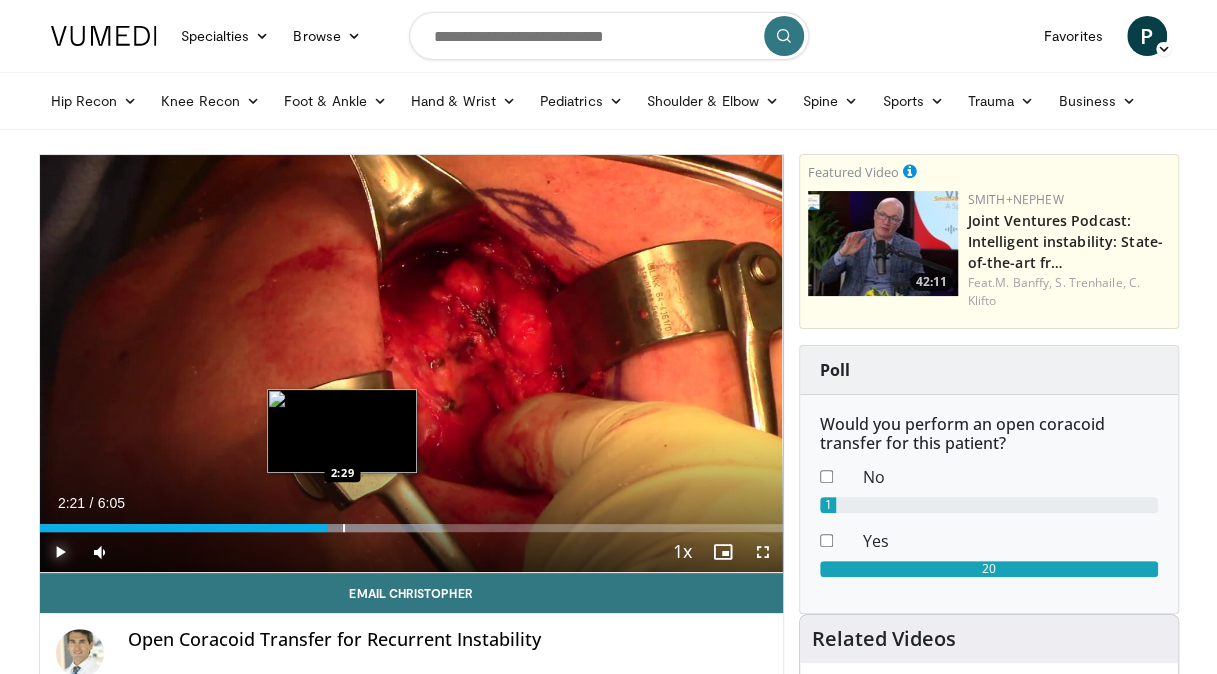click at bounding box center [344, 528] 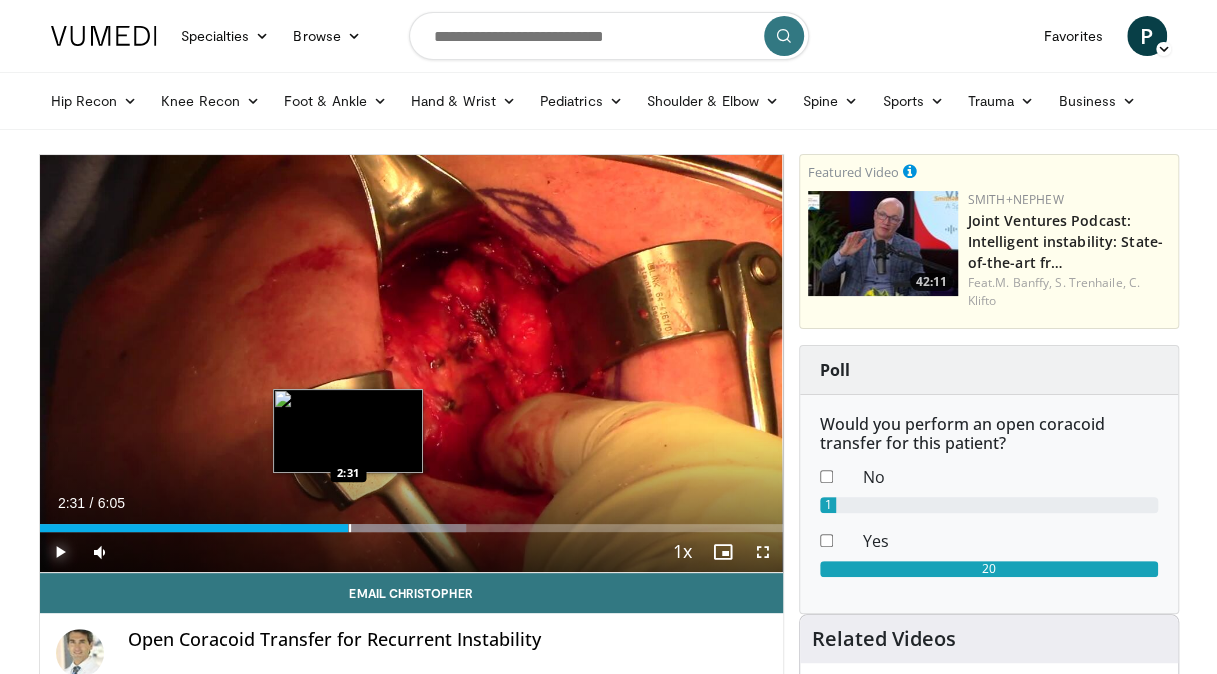 click at bounding box center (350, 528) 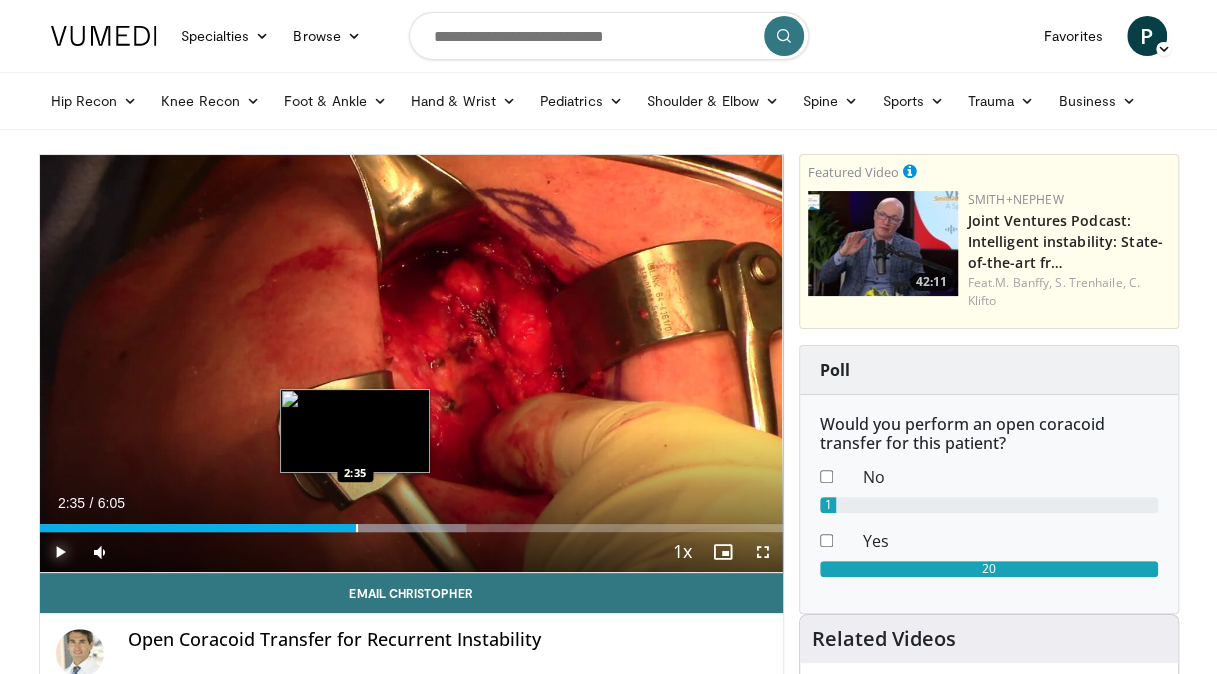 click at bounding box center (357, 528) 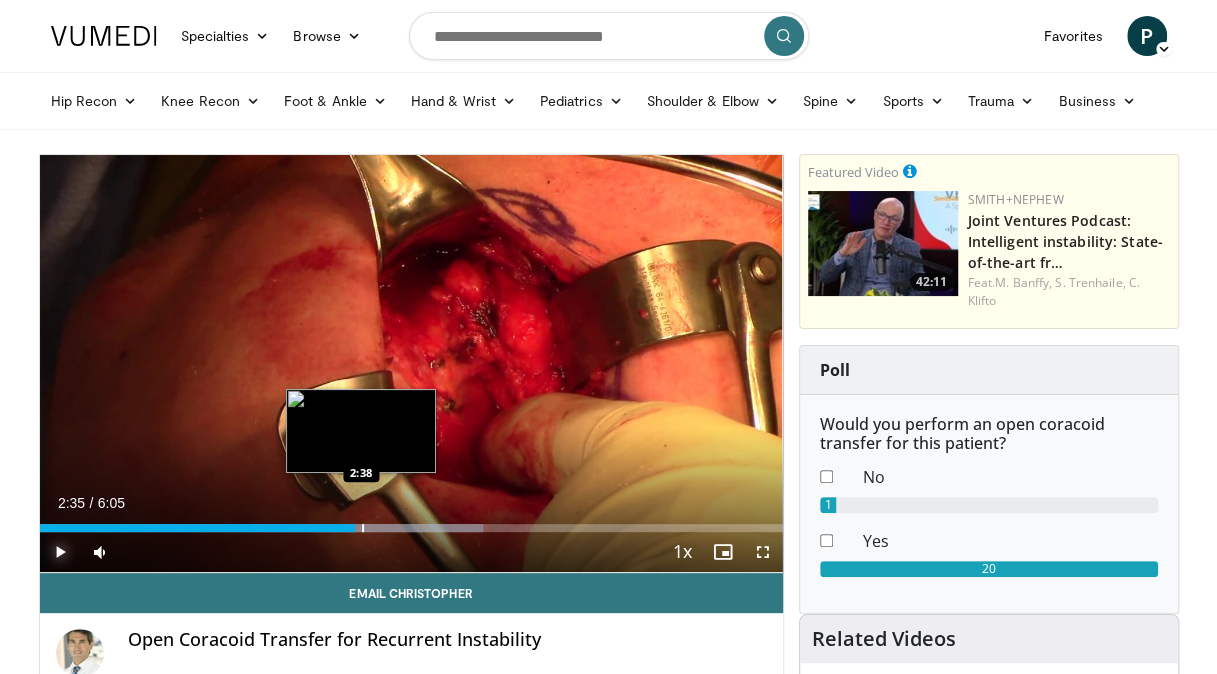 click at bounding box center [363, 528] 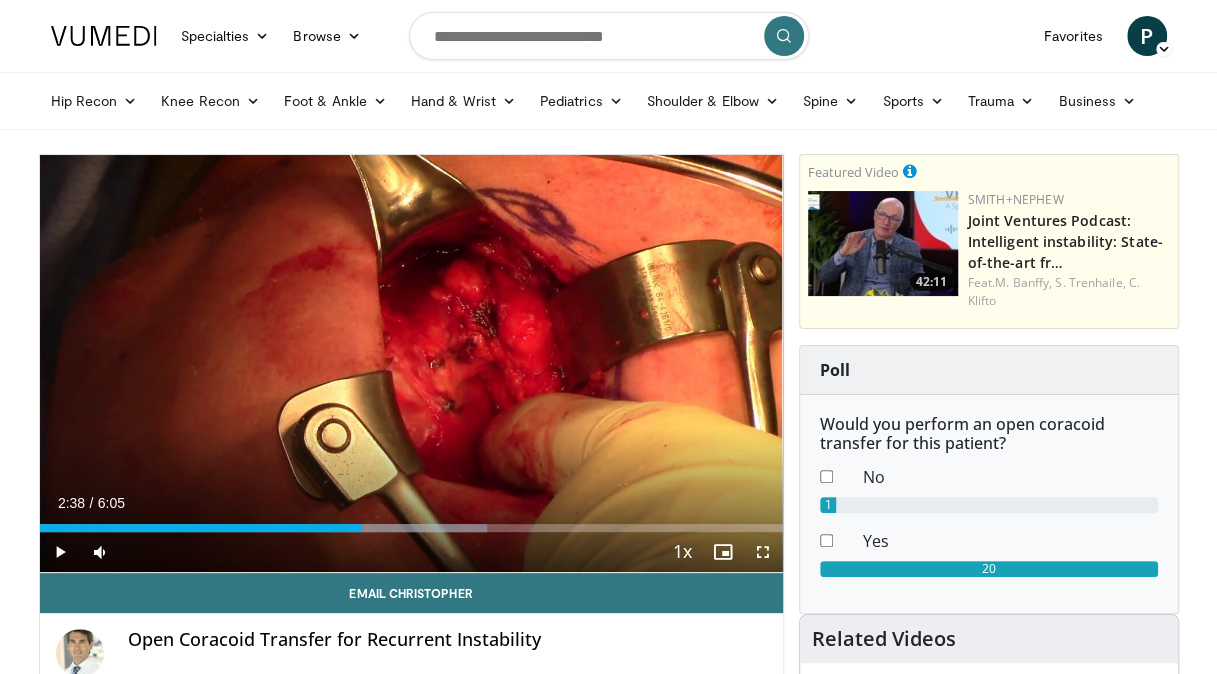 click on "Current Time  2:38 / Duration  6:05 Play Skip Backward Skip Forward Mute 16% Loaded :  60.19% 2:38 2:36 Stream Type  LIVE Seek to live, currently behind live LIVE   1x Playback Rate 0.5x 0.75x 1x , selected 1.25x 1.5x 1.75x 2x Chapters Chapters Descriptions descriptions off , selected Captions captions settings , opens captions settings dialog captions off , selected Audio Track en (Main) , selected Fullscreen Enable picture-in-picture mode" at bounding box center (411, 552) 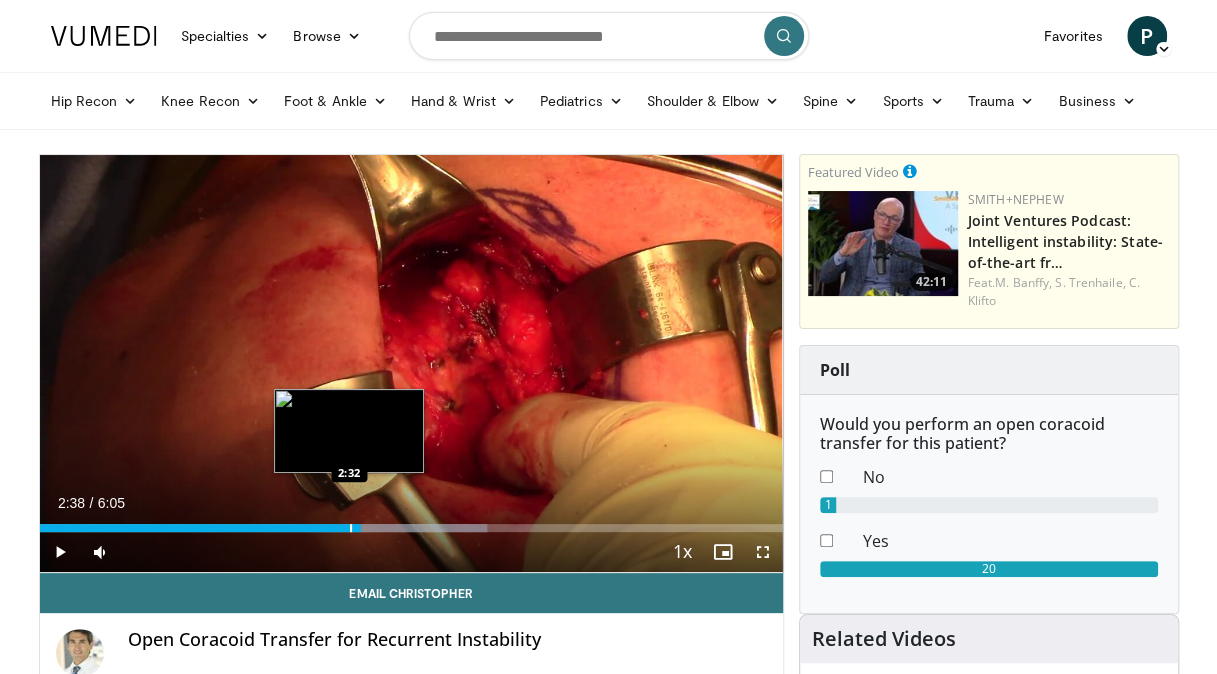 click at bounding box center (351, 528) 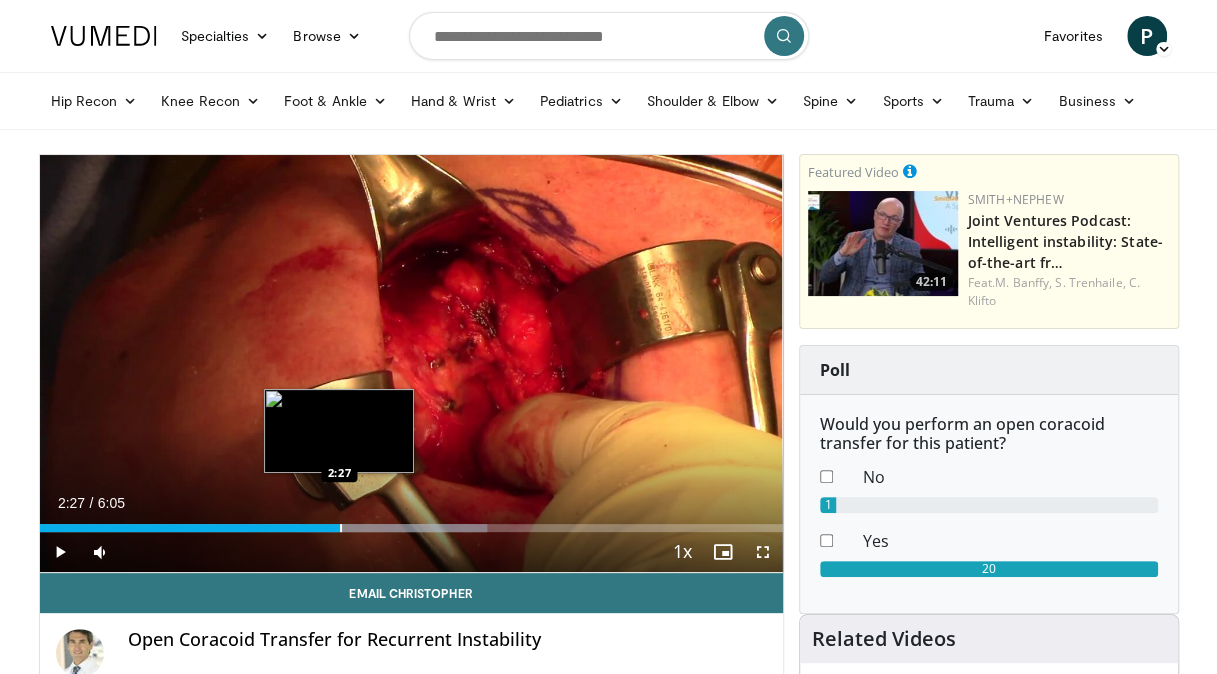 click at bounding box center (341, 528) 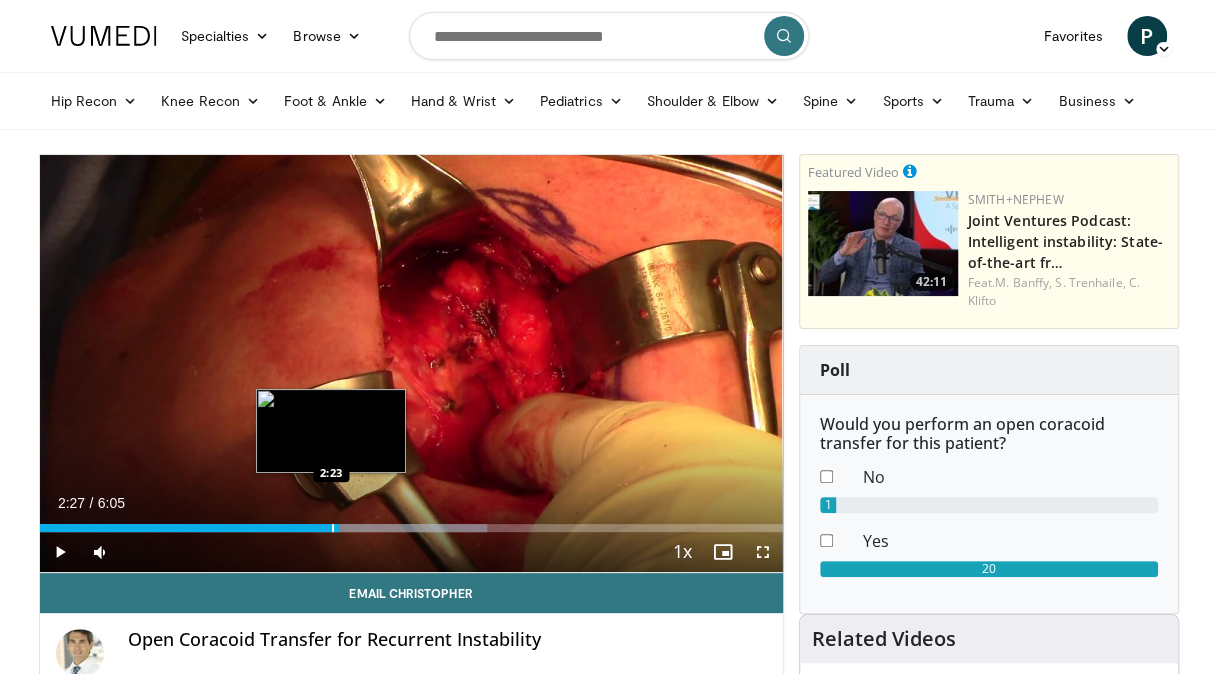 click on "Loaded :  60.19% 2:27 2:23" at bounding box center [411, 528] 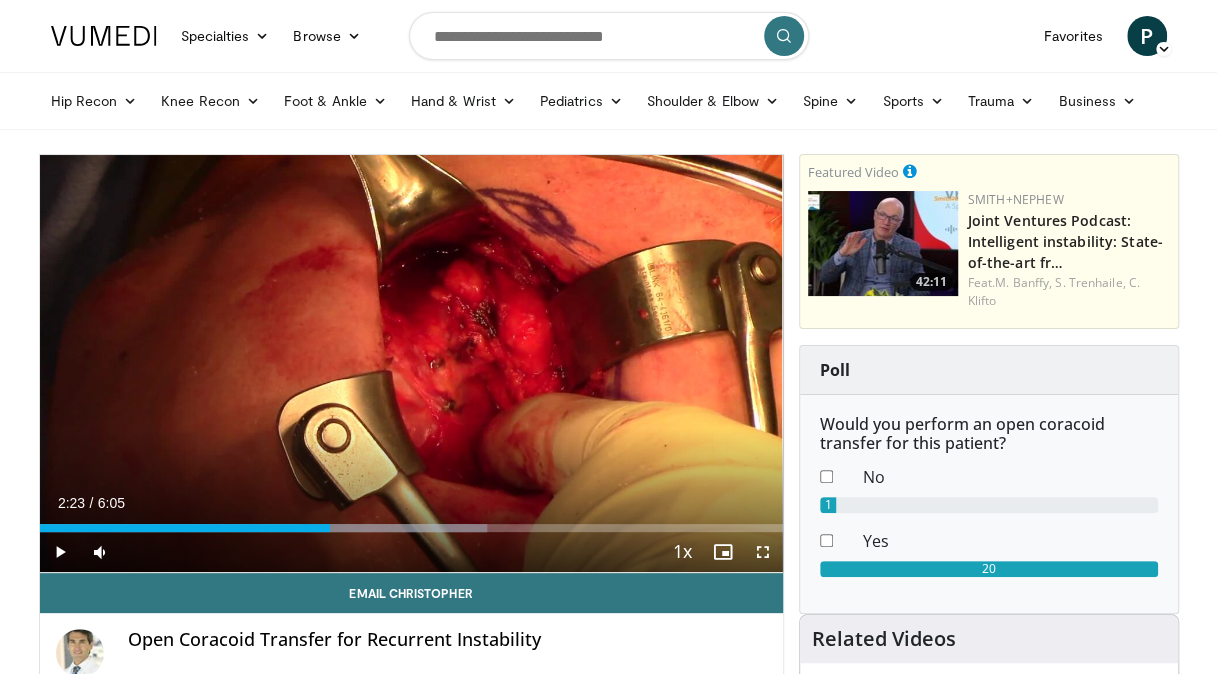 click on "Current Time  2:23 / Duration  6:05 Play Skip Backward Skip Forward Mute 16% Loaded :  60.19% 2:23 2:22 Stream Type  LIVE Seek to live, currently behind live LIVE   1x Playback Rate 0.5x 0.75x 1x , selected 1.25x 1.5x 1.75x 2x Chapters Chapters Descriptions descriptions off , selected Captions captions settings , opens captions settings dialog captions off , selected Audio Track en (Main) , selected Fullscreen Enable picture-in-picture mode" at bounding box center [411, 552] 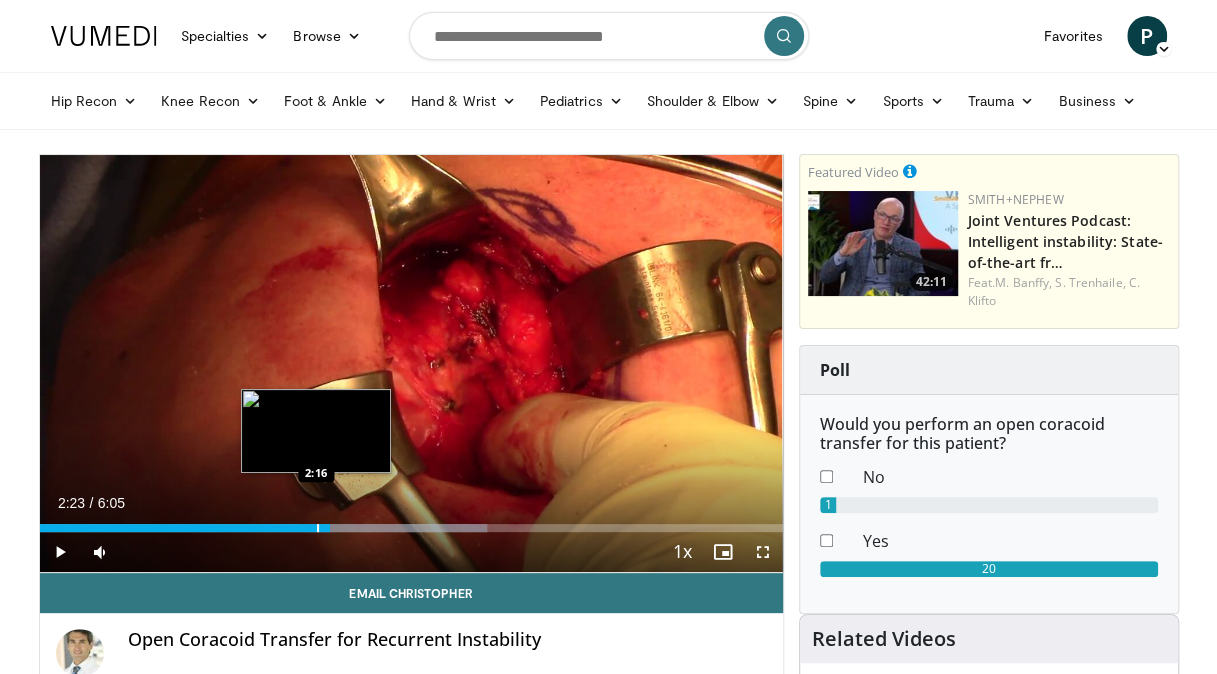 click at bounding box center (318, 528) 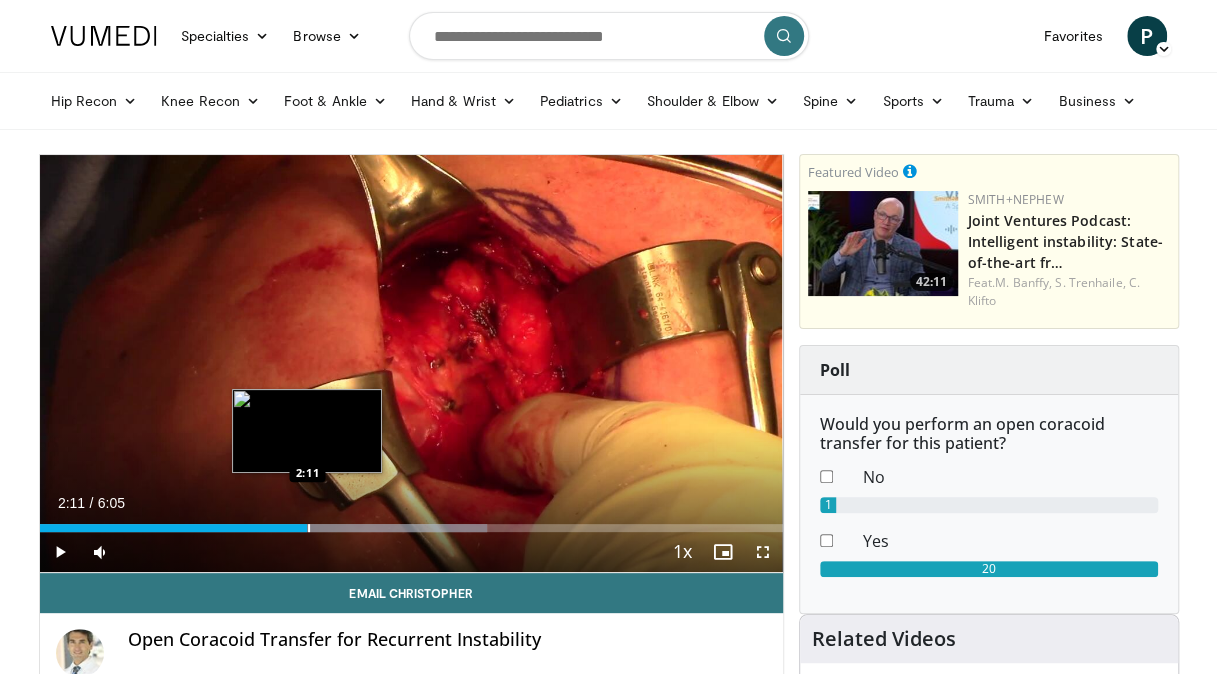 click at bounding box center (309, 528) 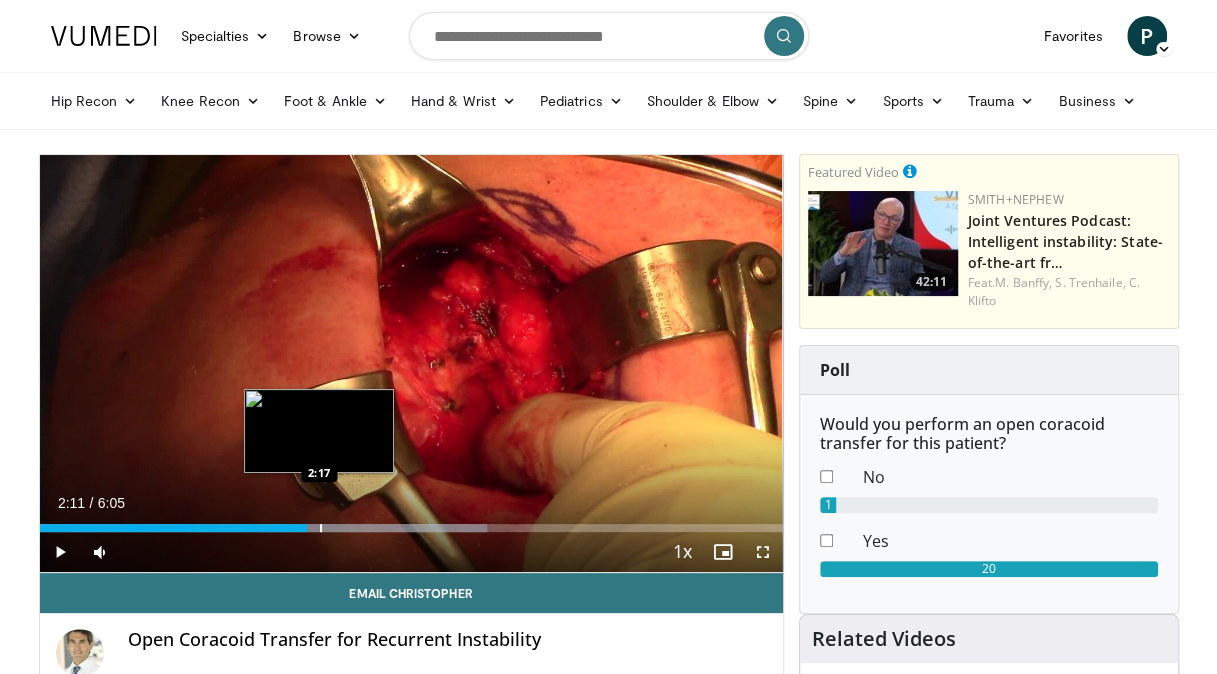 click at bounding box center (321, 528) 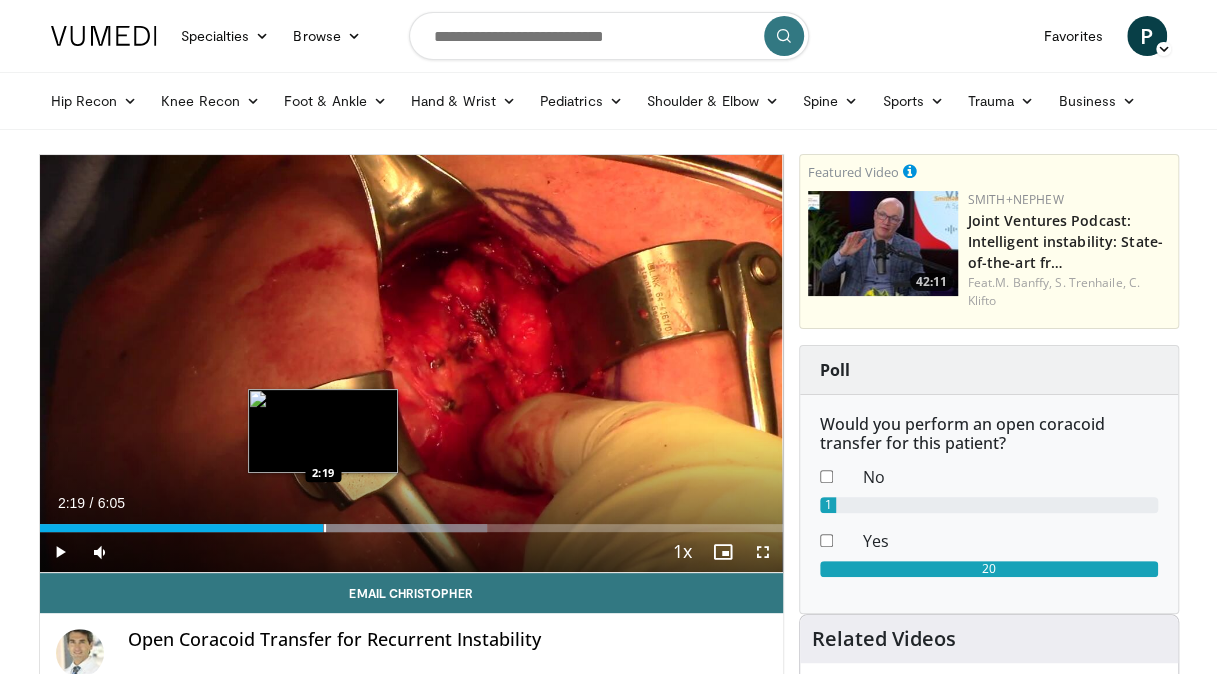 click at bounding box center (325, 528) 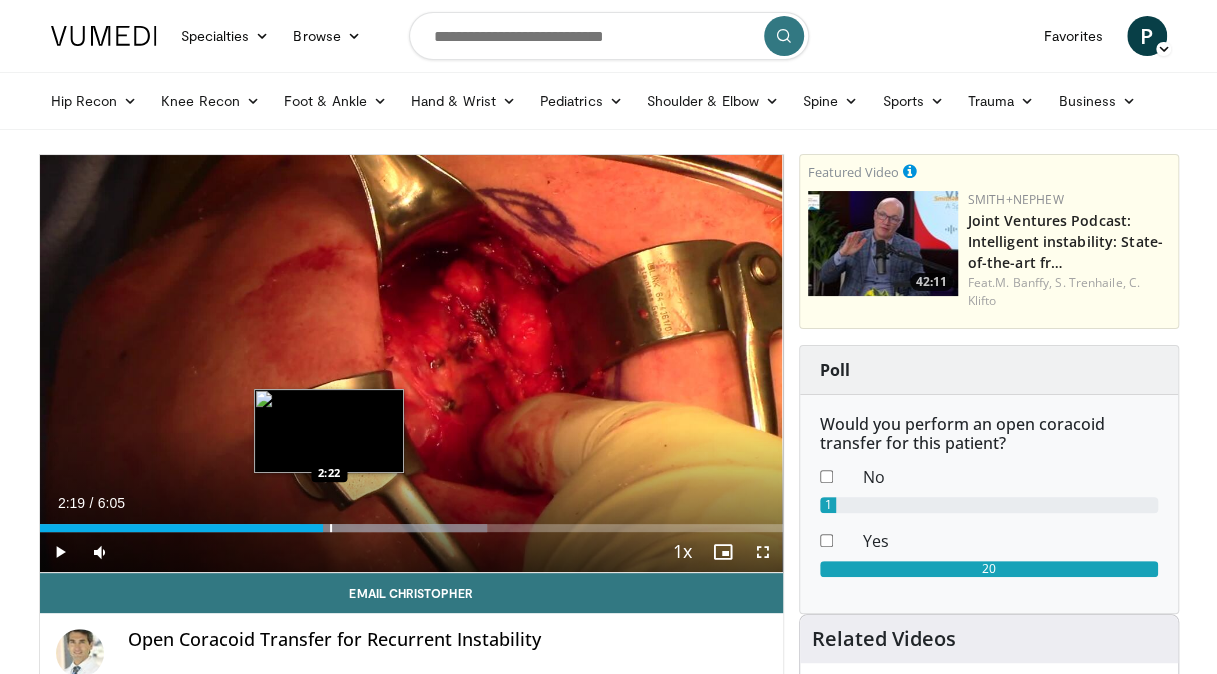 click at bounding box center [331, 528] 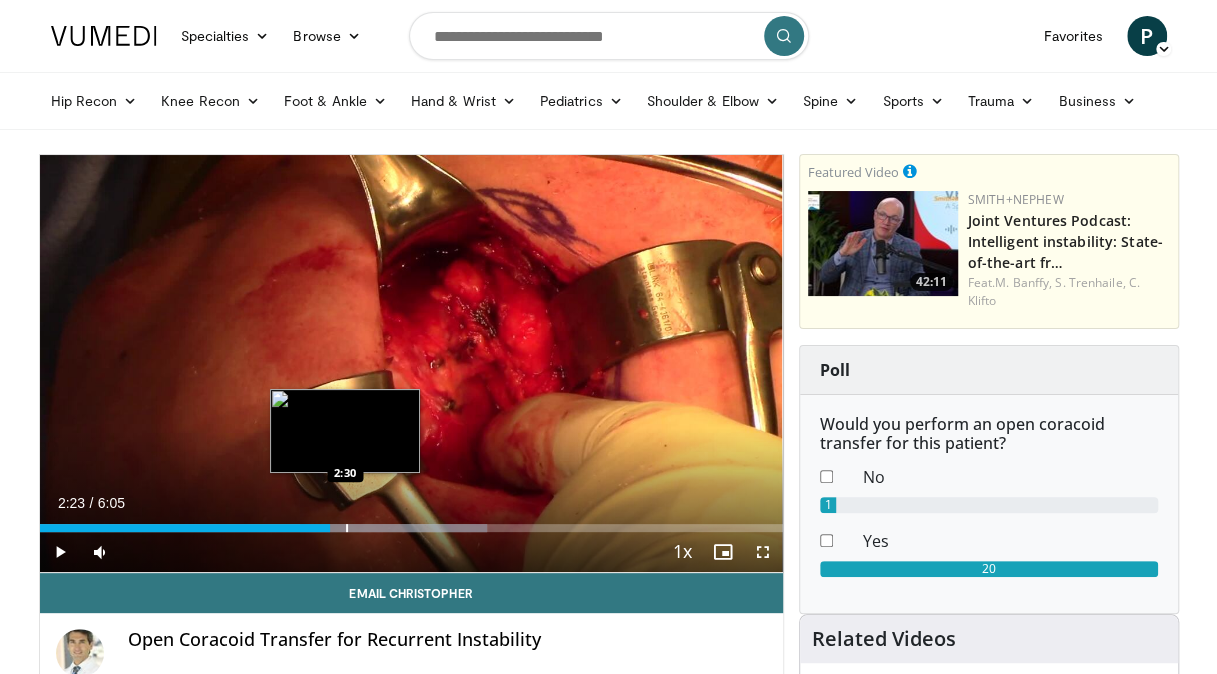 click at bounding box center [347, 528] 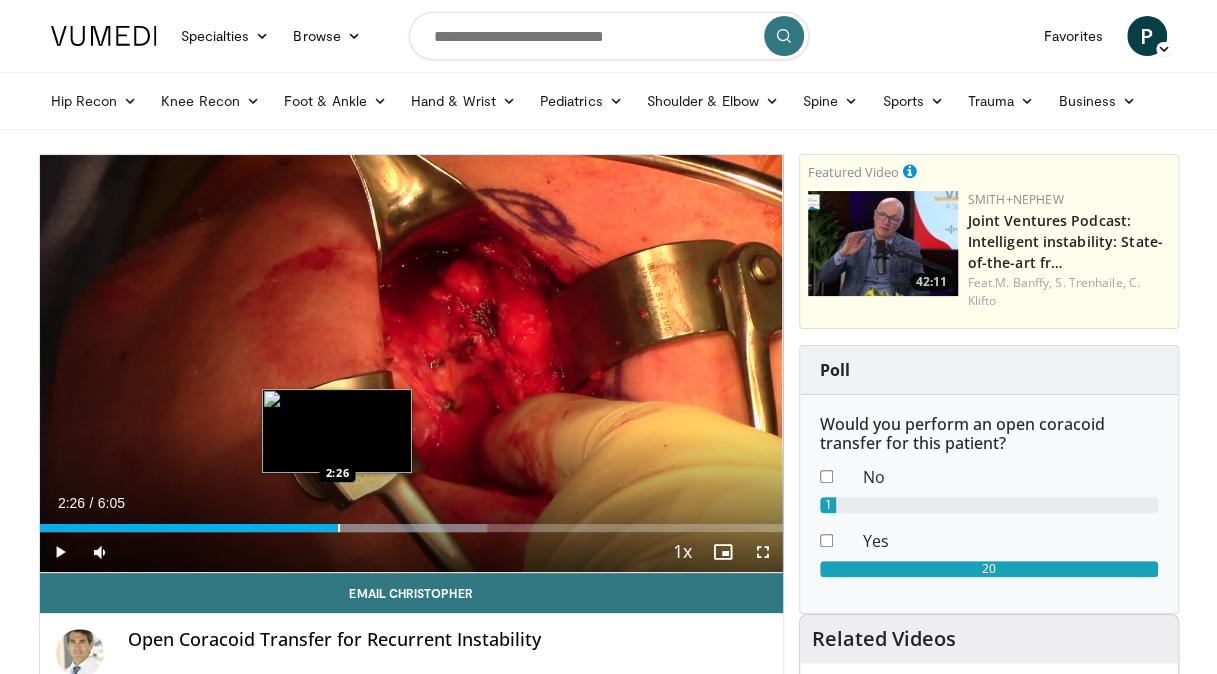 click at bounding box center (339, 528) 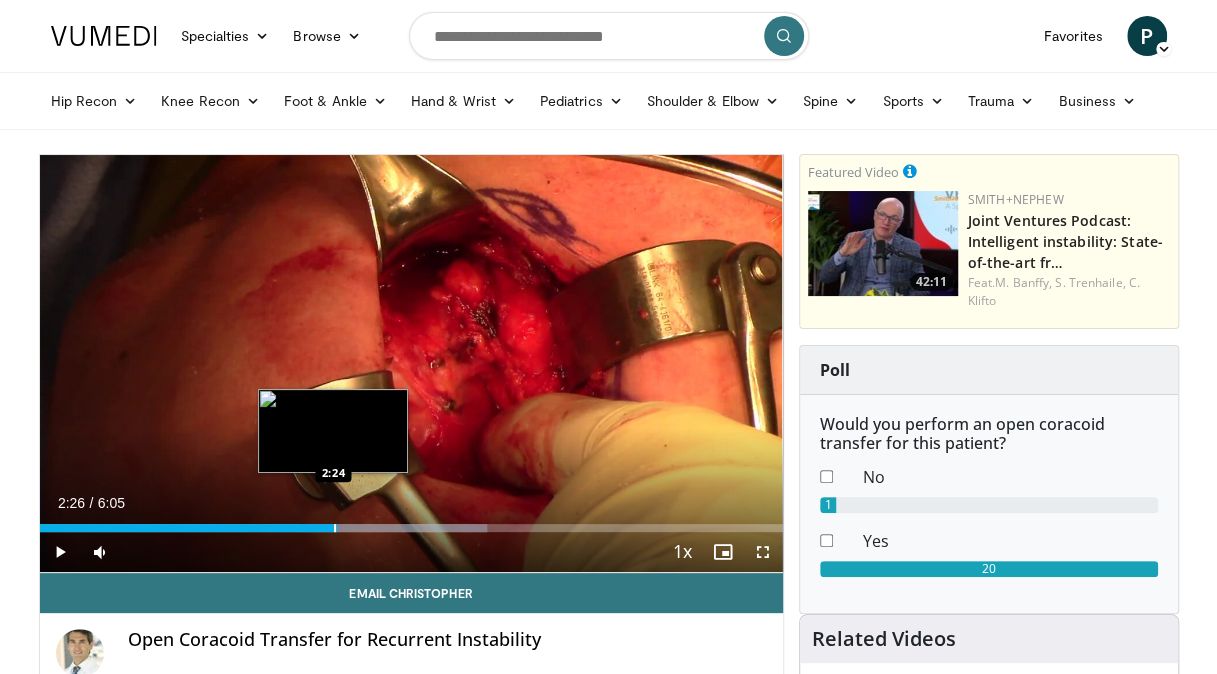 click on "Loaded :  60.19% 2:26 2:24" at bounding box center (411, 528) 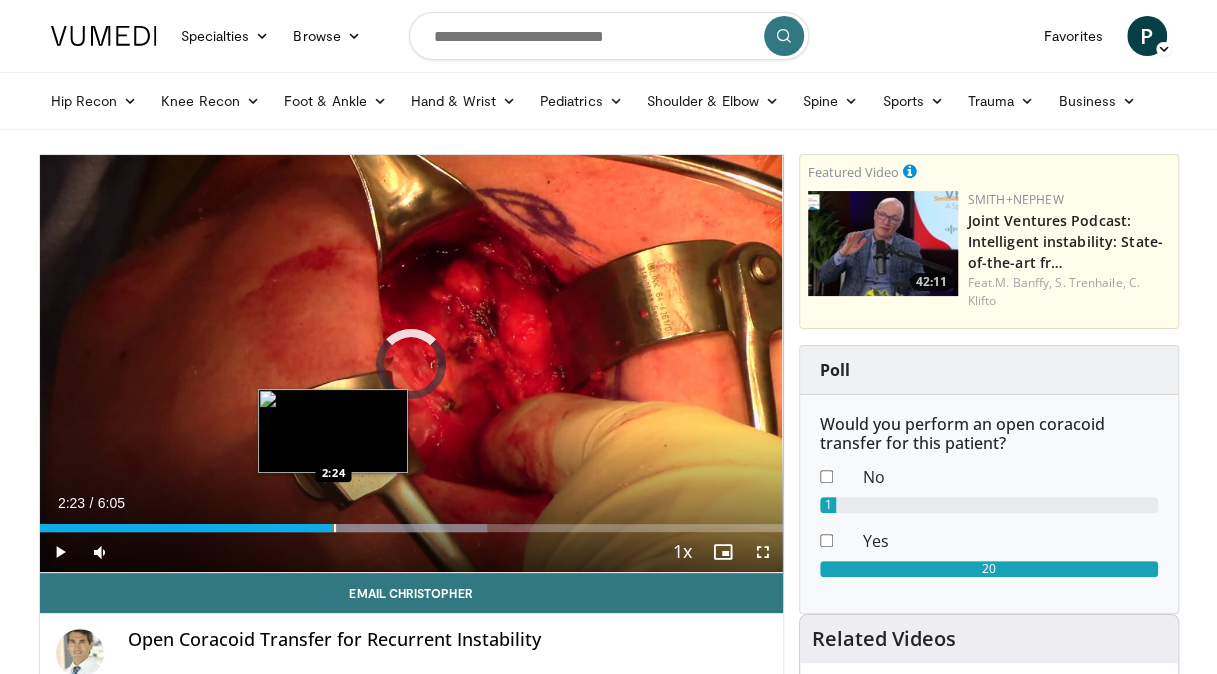 click at bounding box center [335, 528] 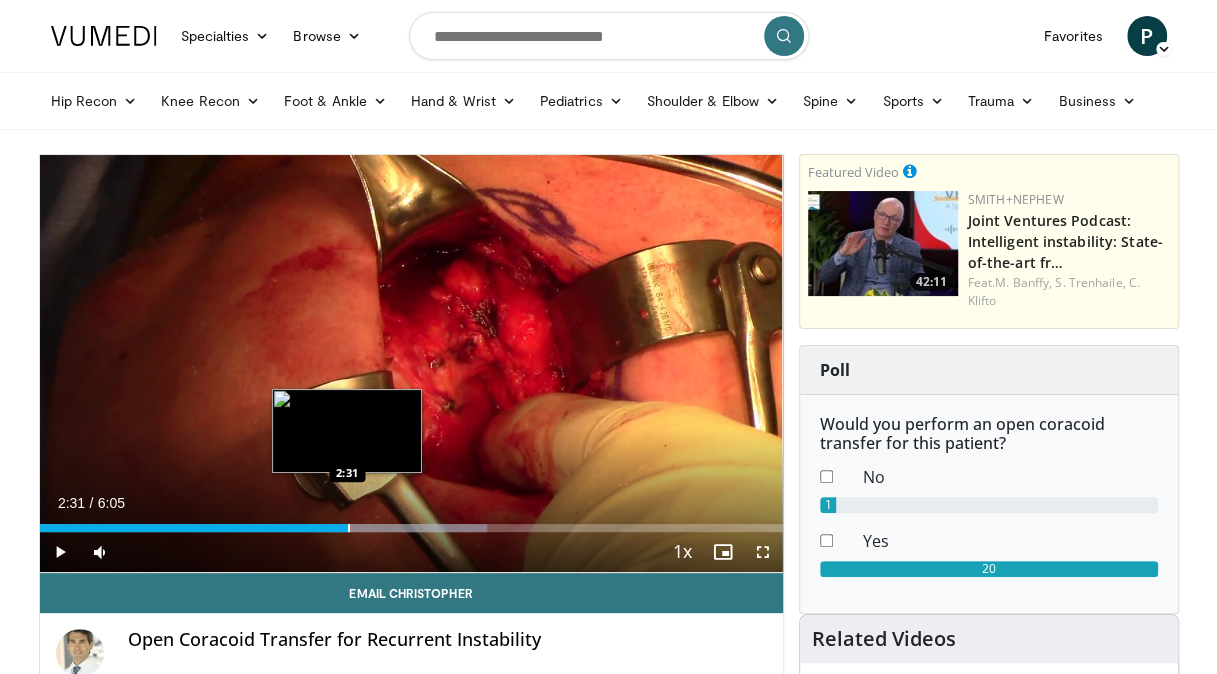 click at bounding box center [349, 528] 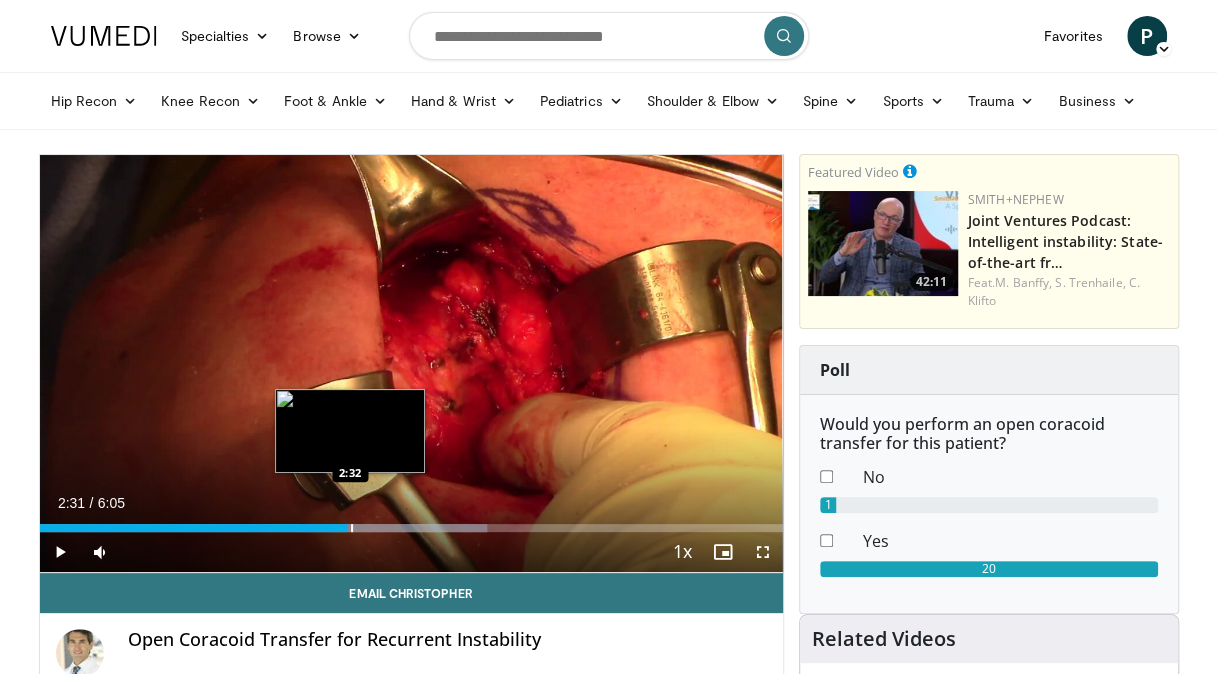 click at bounding box center [352, 528] 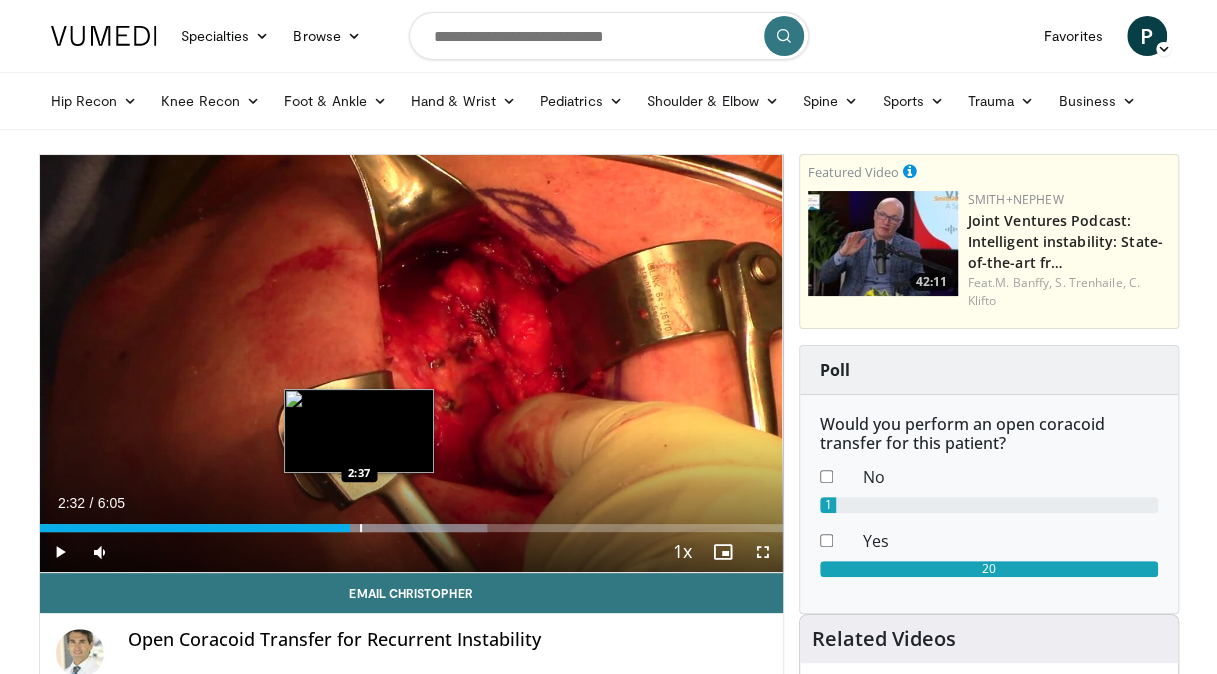 click at bounding box center (361, 528) 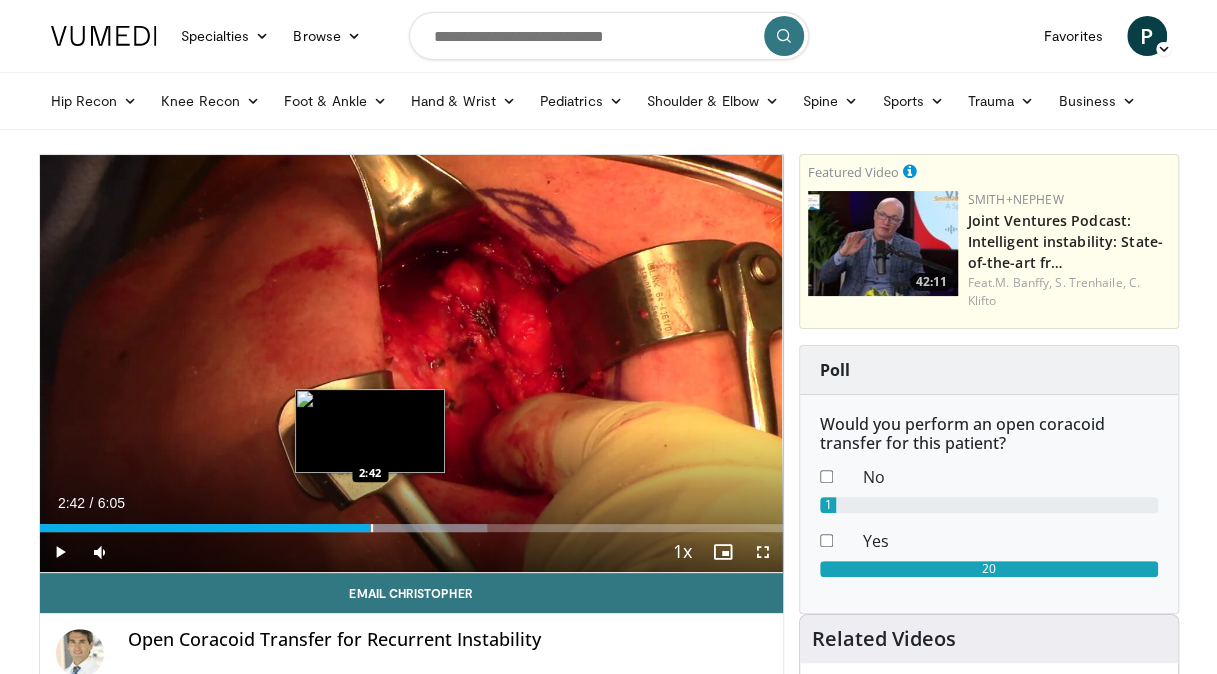 click on "Loaded :  60.19% 2:37 2:42" at bounding box center (411, 528) 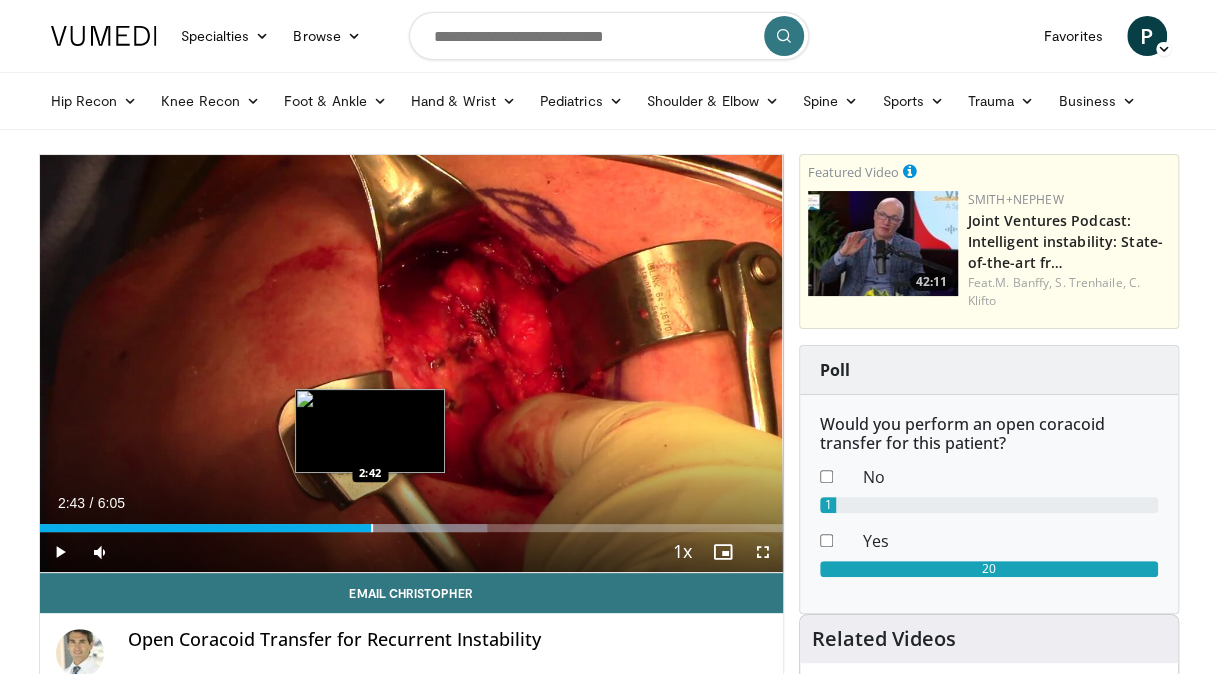 click at bounding box center [372, 528] 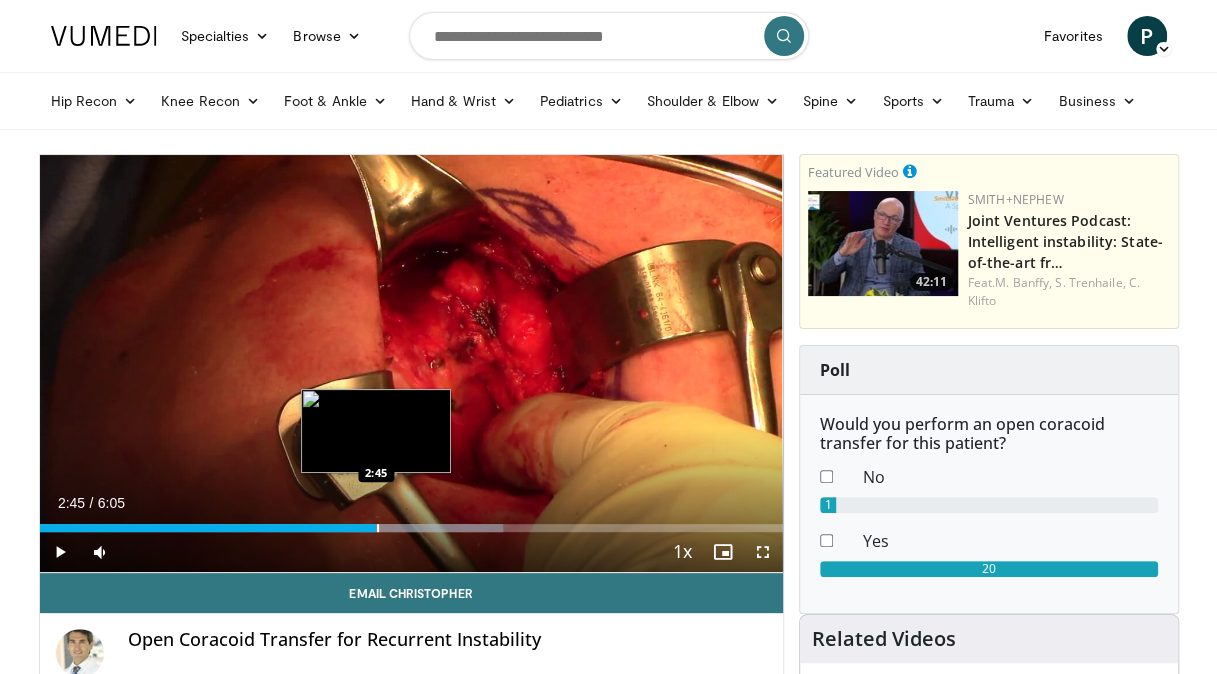 click on "Loaded :  62.34% 2:45 2:45" at bounding box center (411, 528) 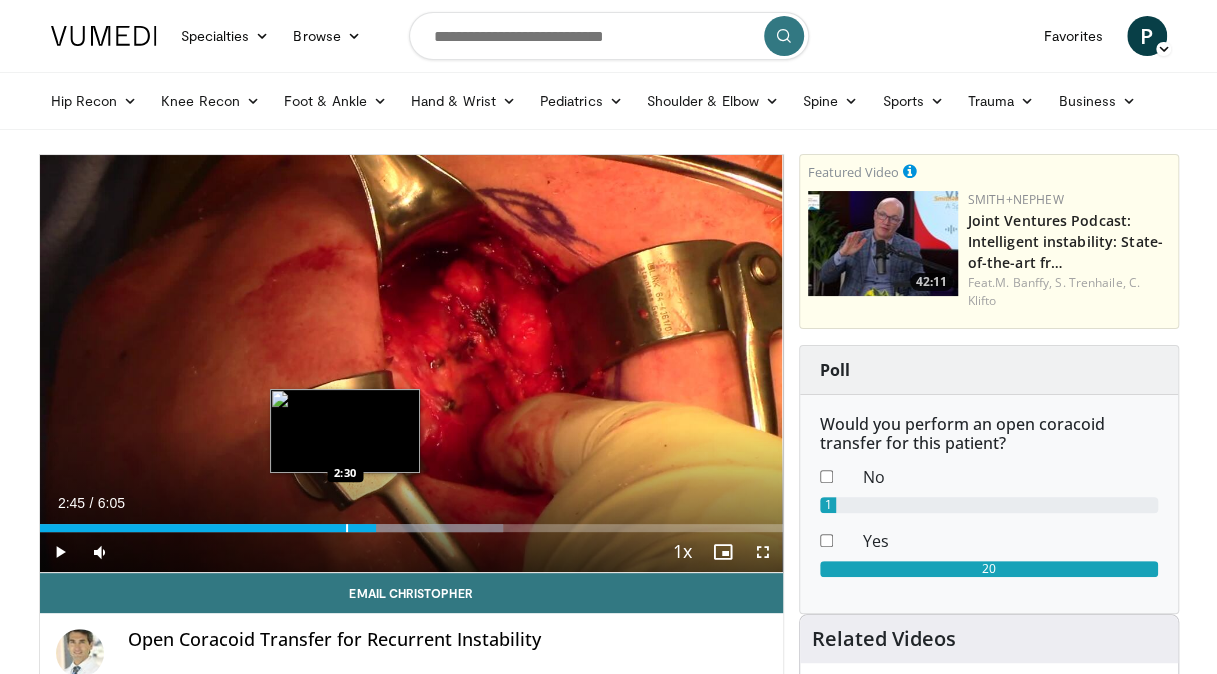 drag, startPoint x: 344, startPoint y: 528, endPoint x: 316, endPoint y: 528, distance: 28 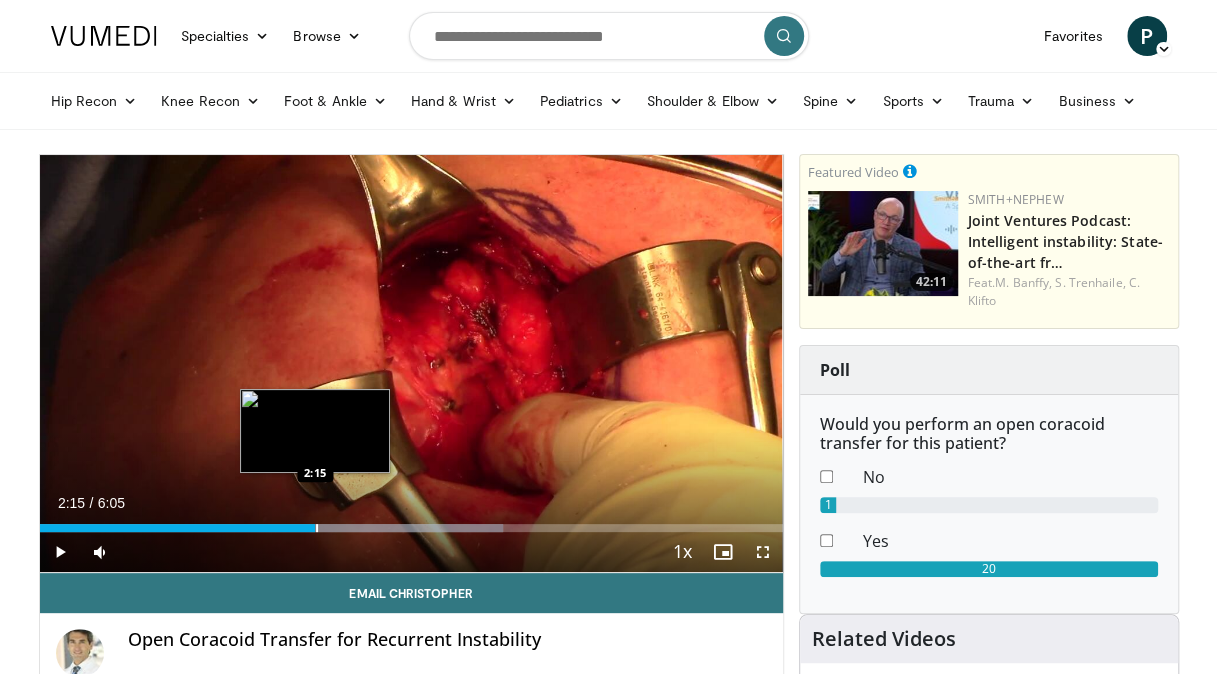 click at bounding box center [317, 528] 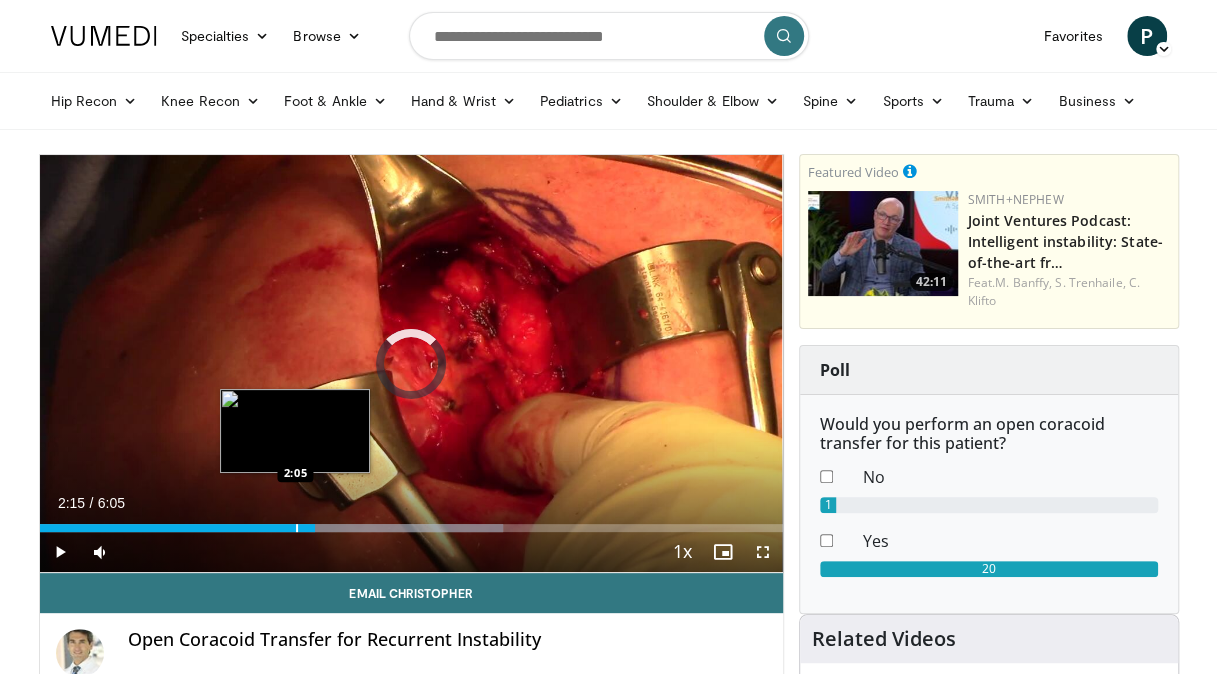 click on "2:15" at bounding box center (178, 528) 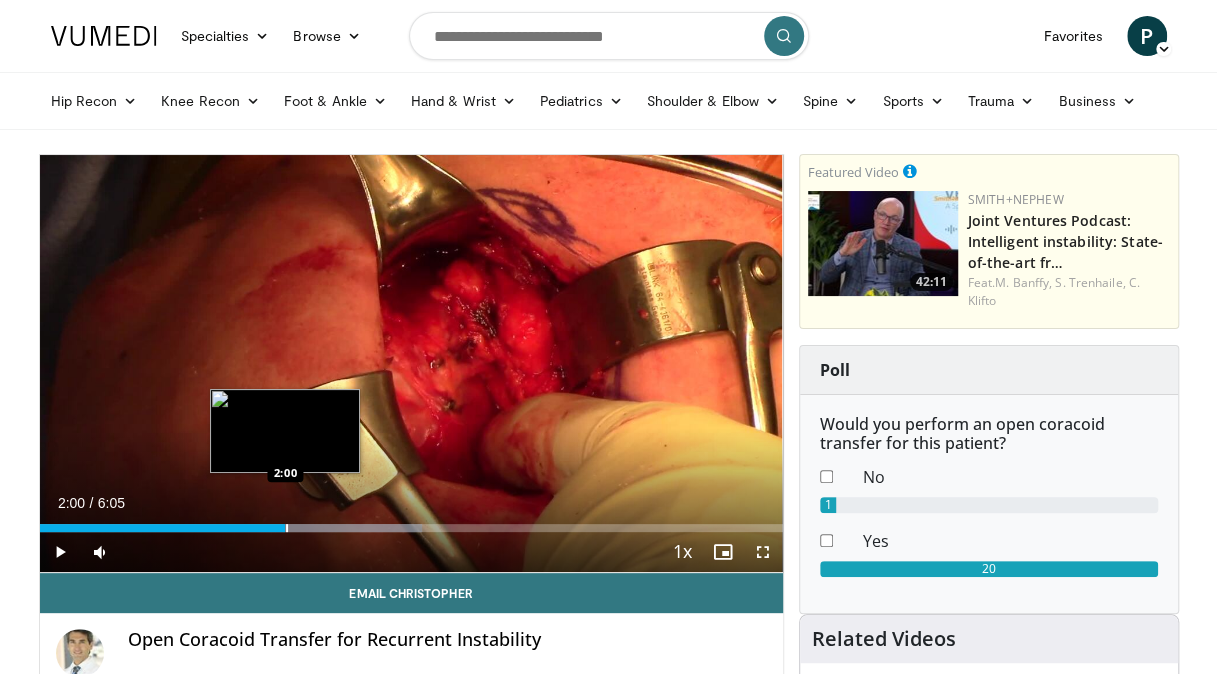click at bounding box center (287, 528) 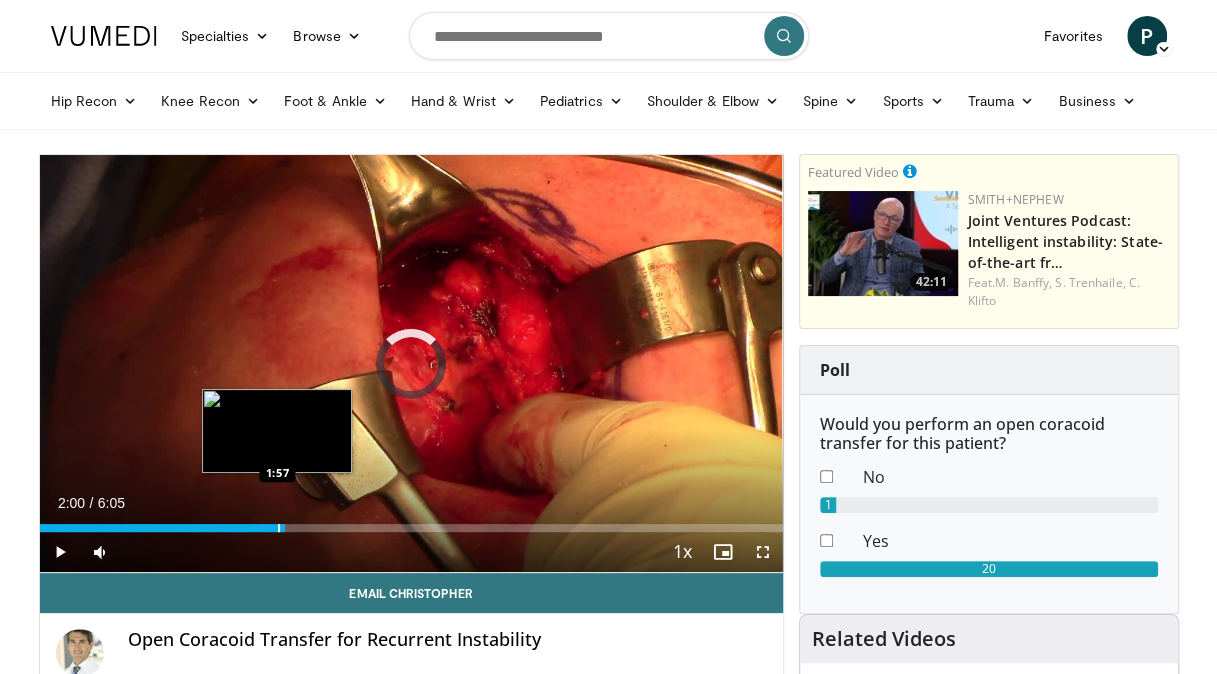 click on "Loaded :  0.00% 2:00 1:57" at bounding box center [411, 528] 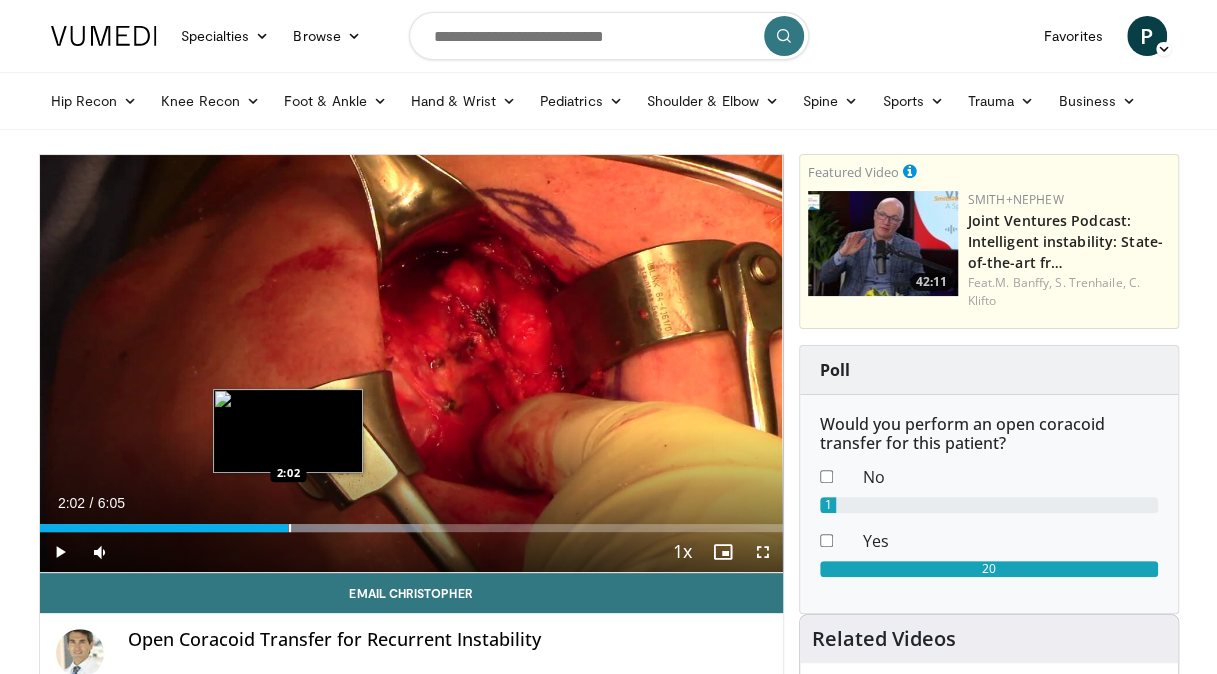 click on "Loaded :  51.49% 2:02 2:02" at bounding box center (411, 528) 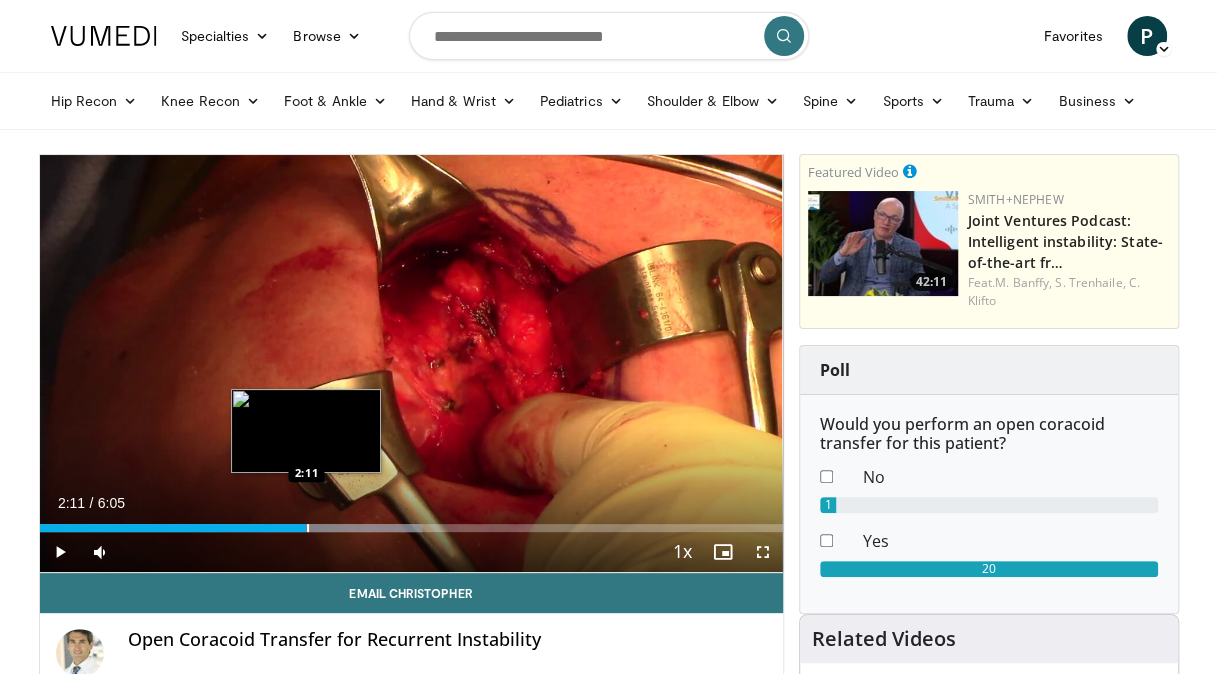 click on "Loaded :  51.49% 2:11 2:11" at bounding box center [411, 528] 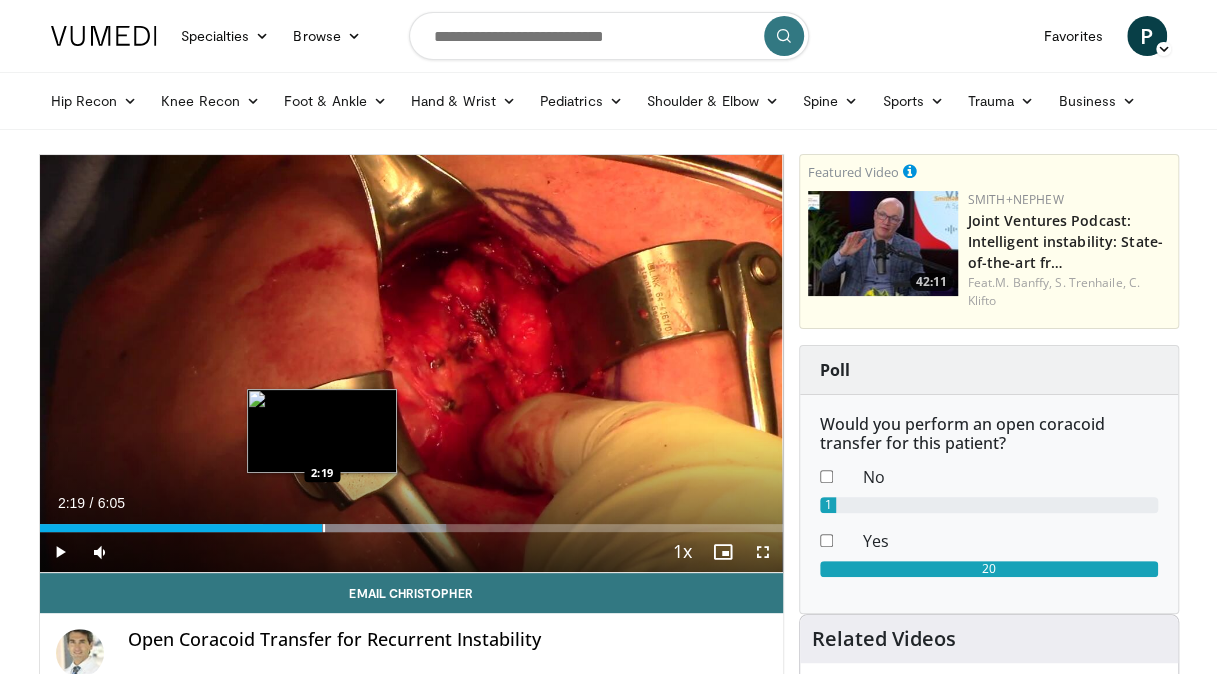 click on "Loaded :  54.71% 2:19 2:19" at bounding box center (411, 522) 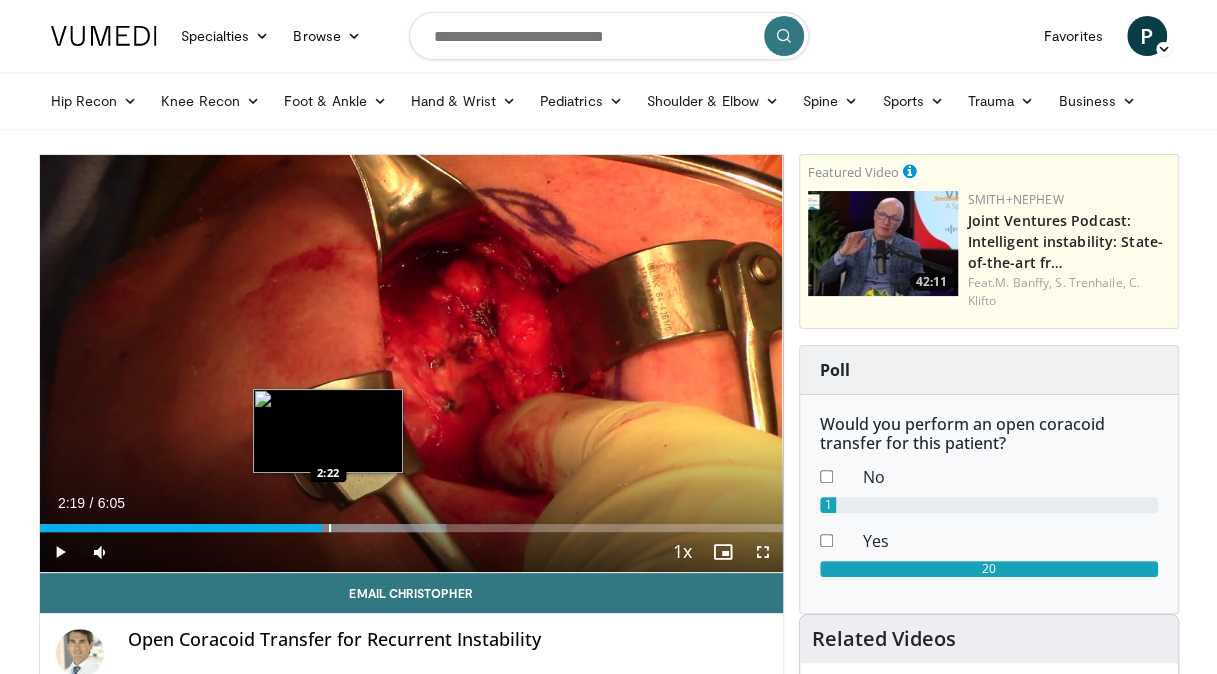 click on "Loaded :  54.71% 2:19 2:22" at bounding box center [411, 522] 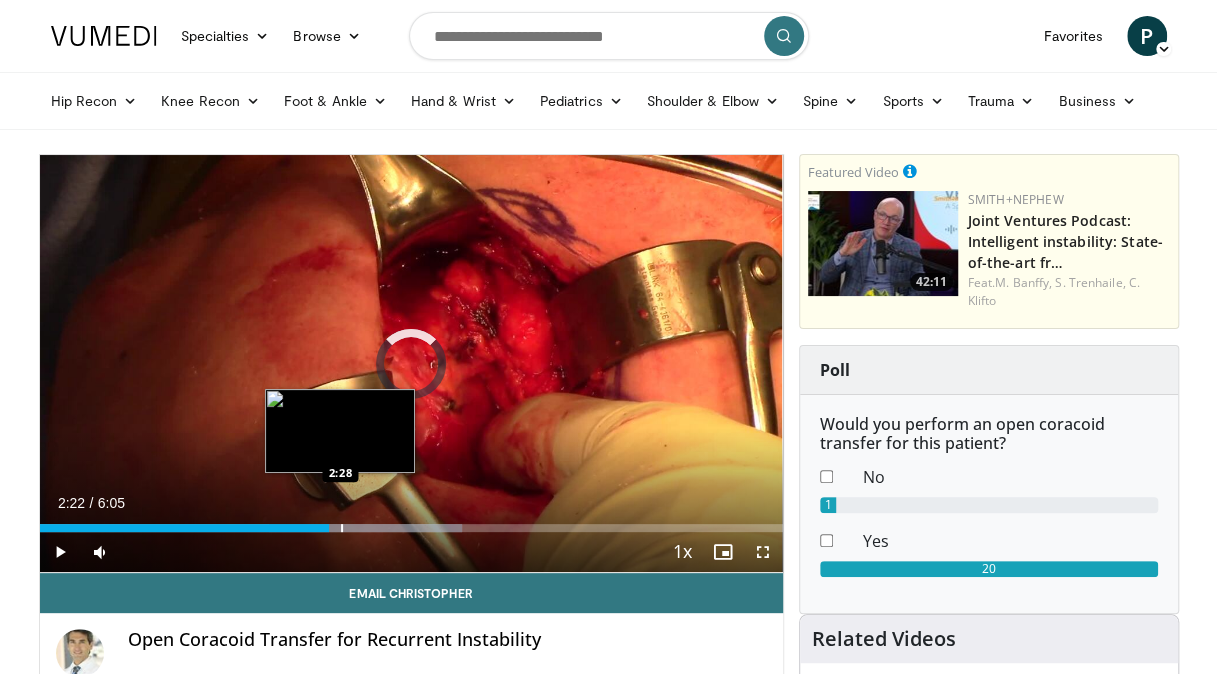 click on "Loaded :  56.92% 2:22 2:28" at bounding box center (411, 522) 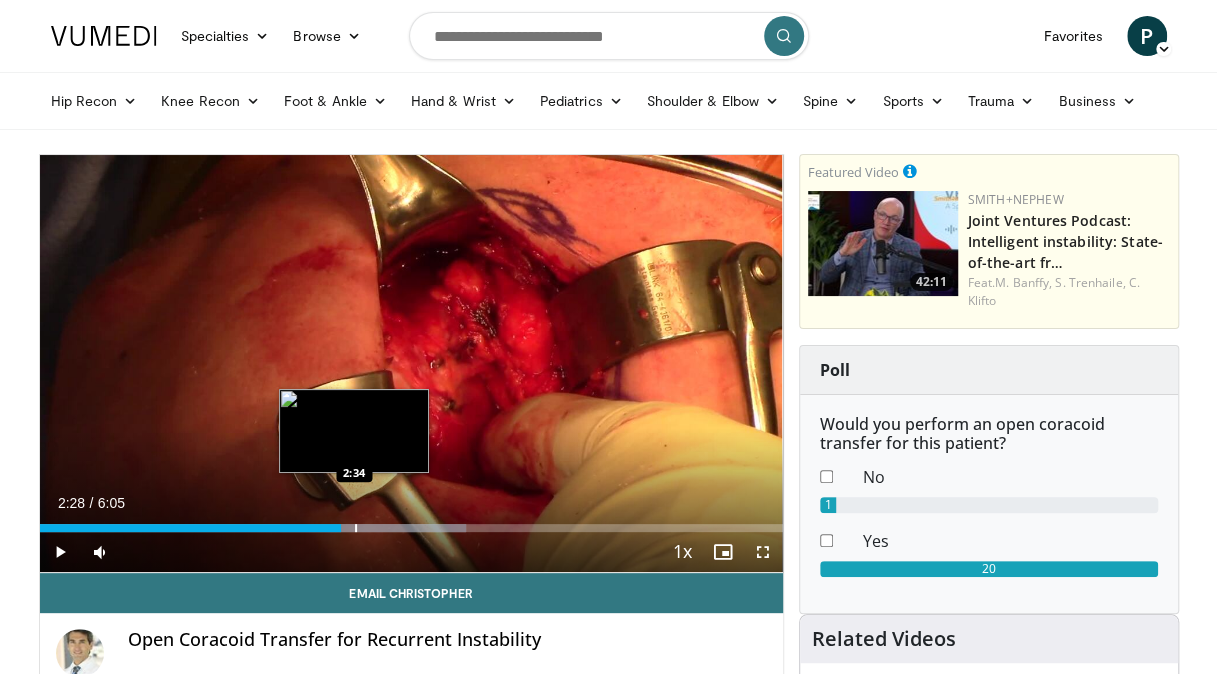 click on "Loaded :  57.45% 2:28 2:34" at bounding box center [411, 522] 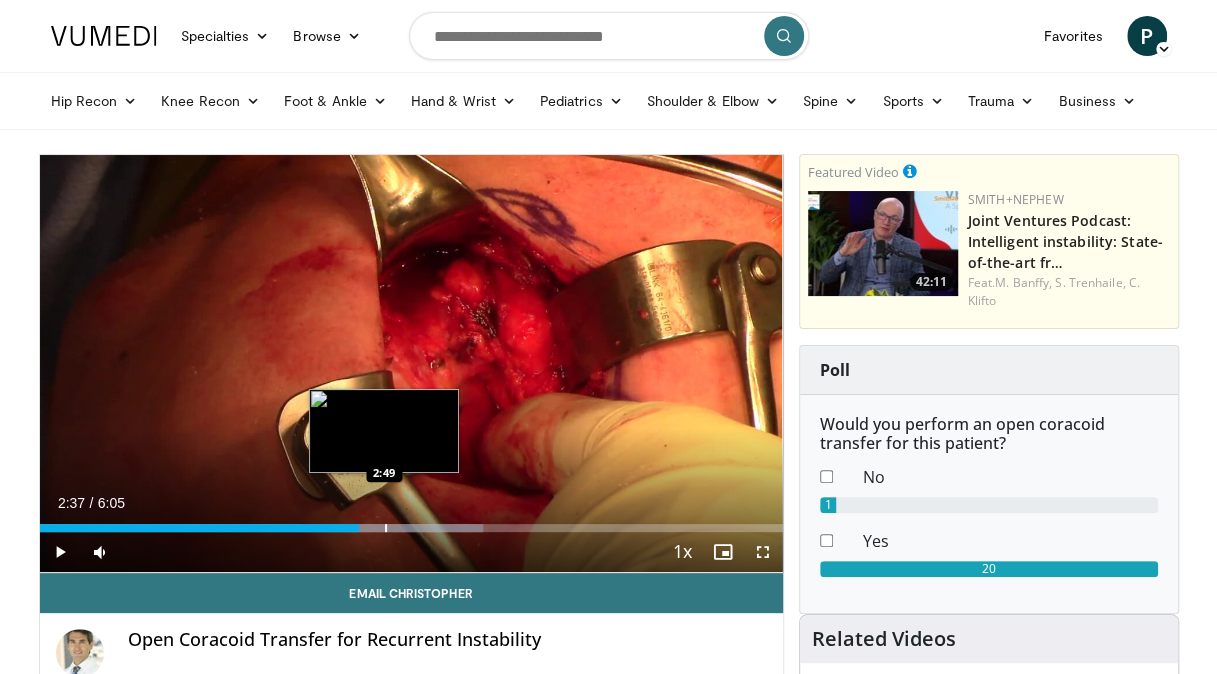 click at bounding box center [386, 528] 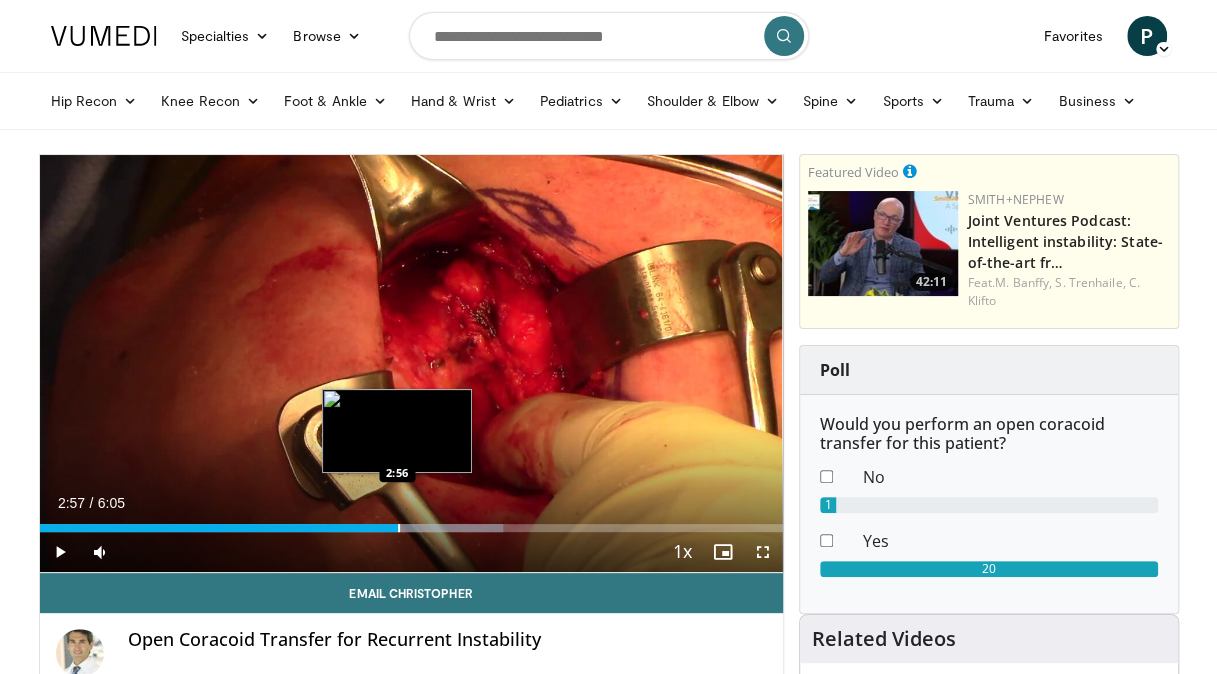 drag, startPoint x: 398, startPoint y: 526, endPoint x: 411, endPoint y: 527, distance: 13.038404 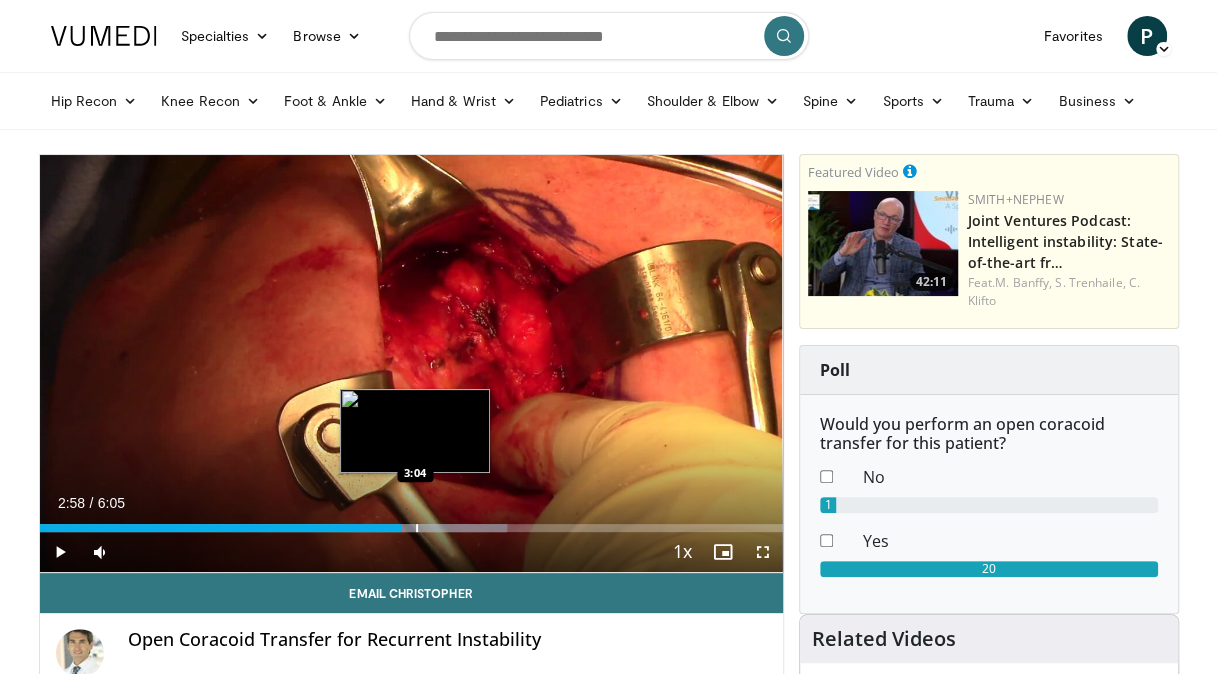click at bounding box center (417, 528) 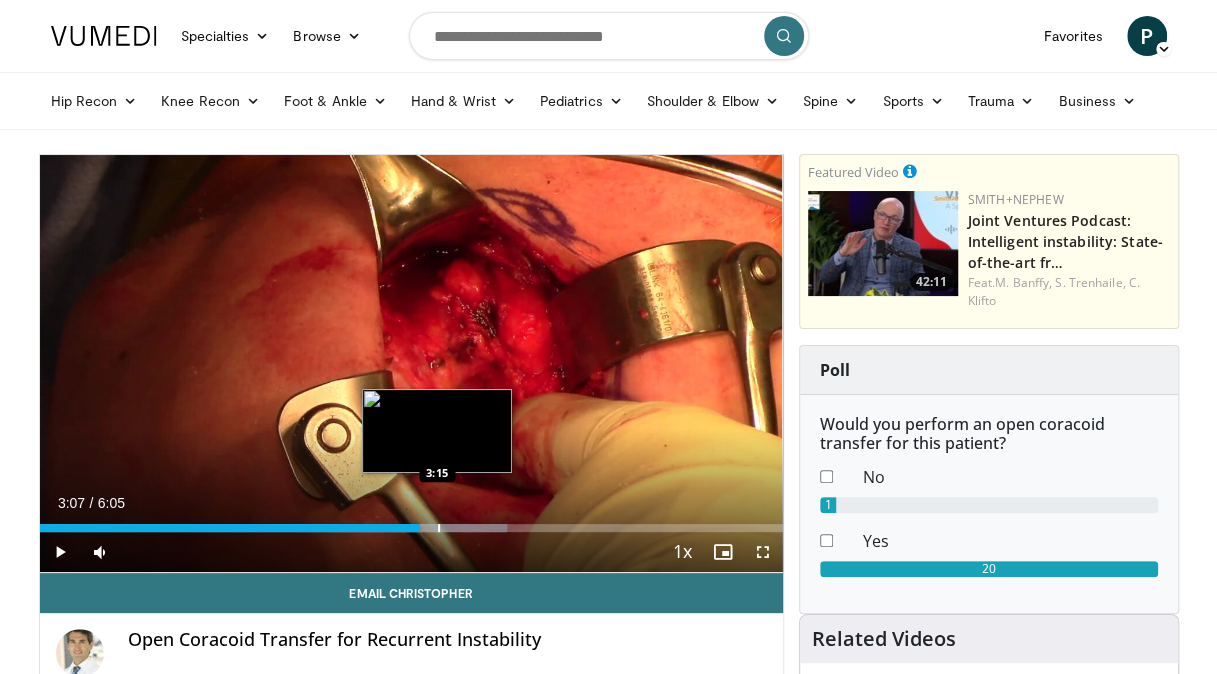 click at bounding box center [439, 528] 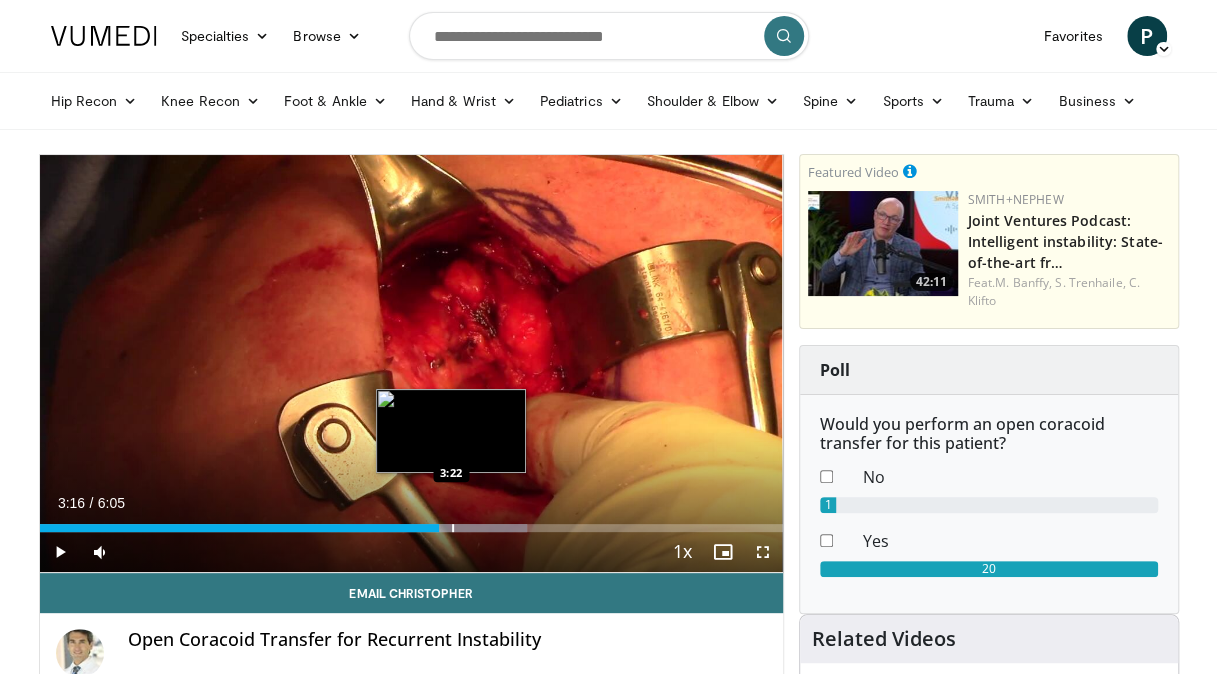 click at bounding box center [453, 528] 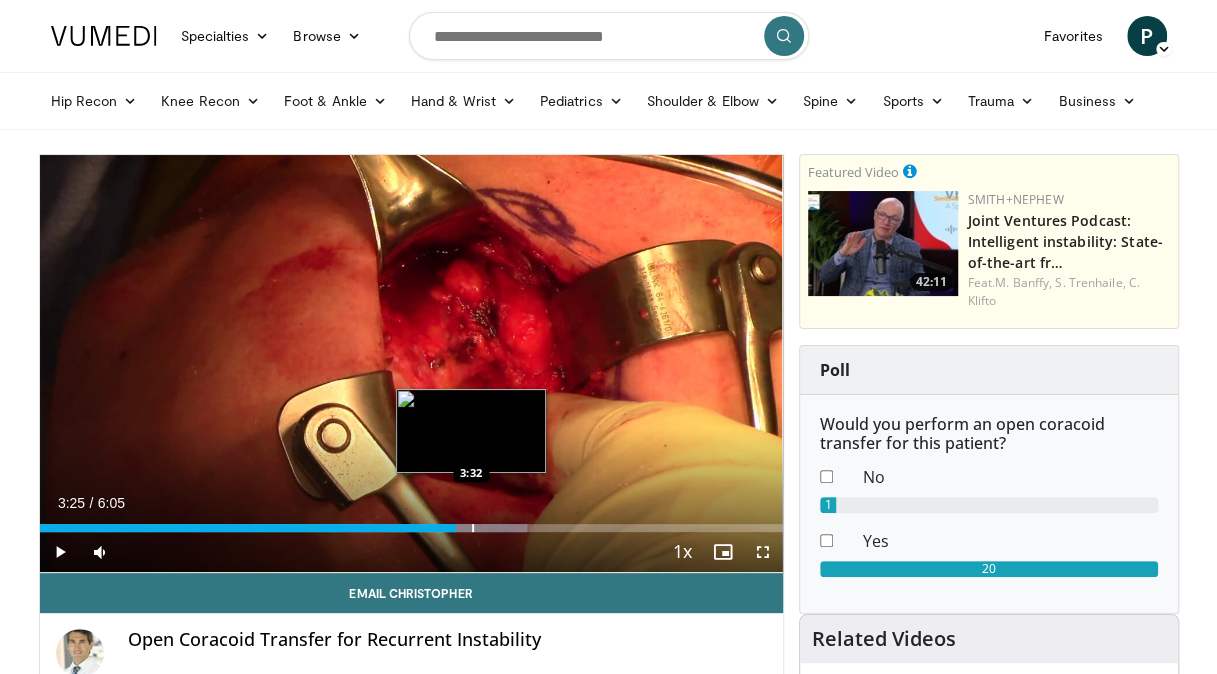 drag, startPoint x: 471, startPoint y: 526, endPoint x: 490, endPoint y: 527, distance: 19.026299 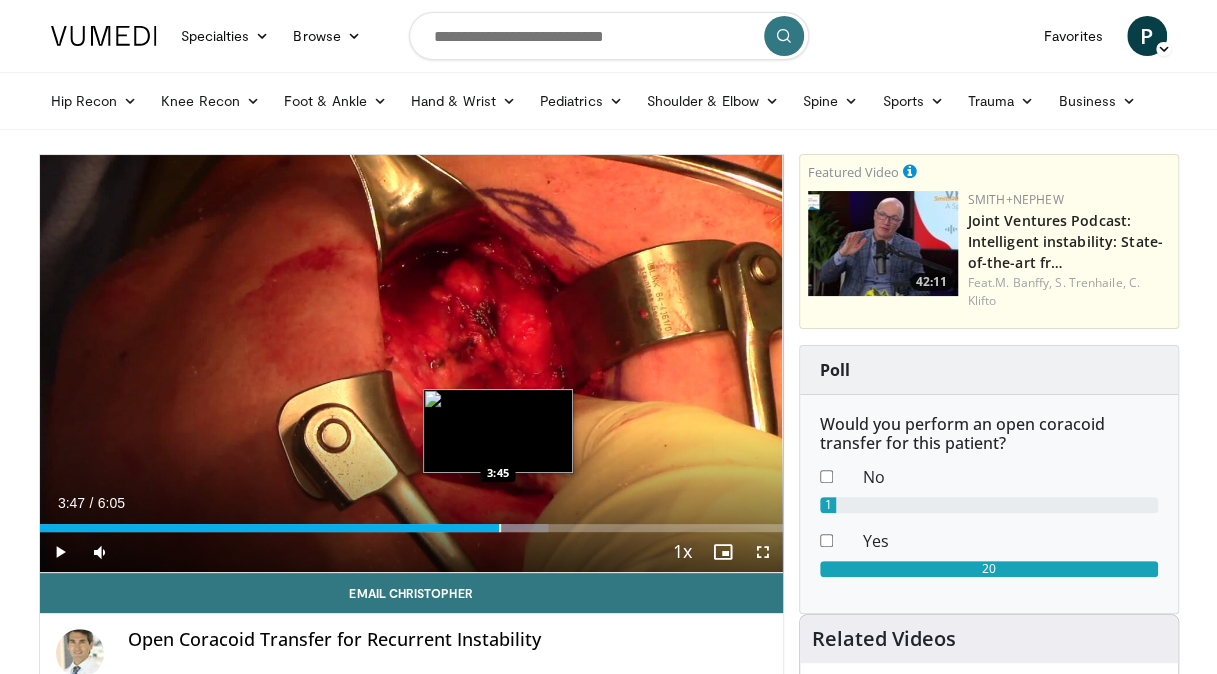 click on "Loaded :  68.39% 3:47 3:45" at bounding box center [411, 528] 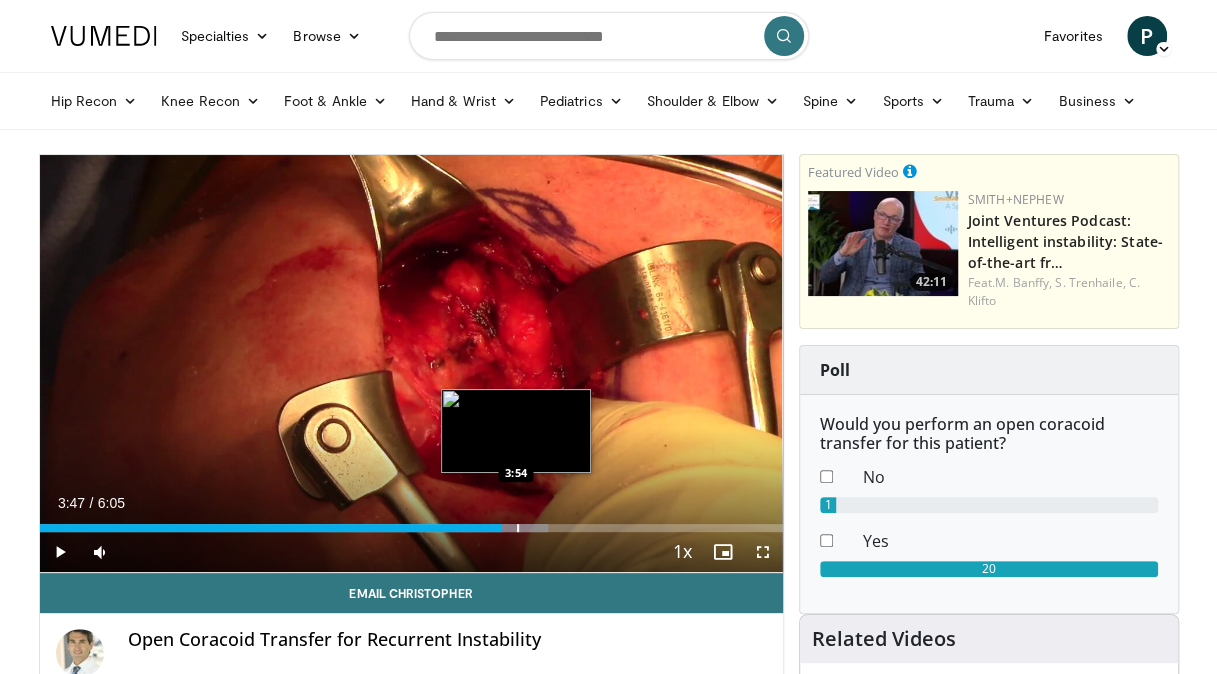 click at bounding box center [518, 528] 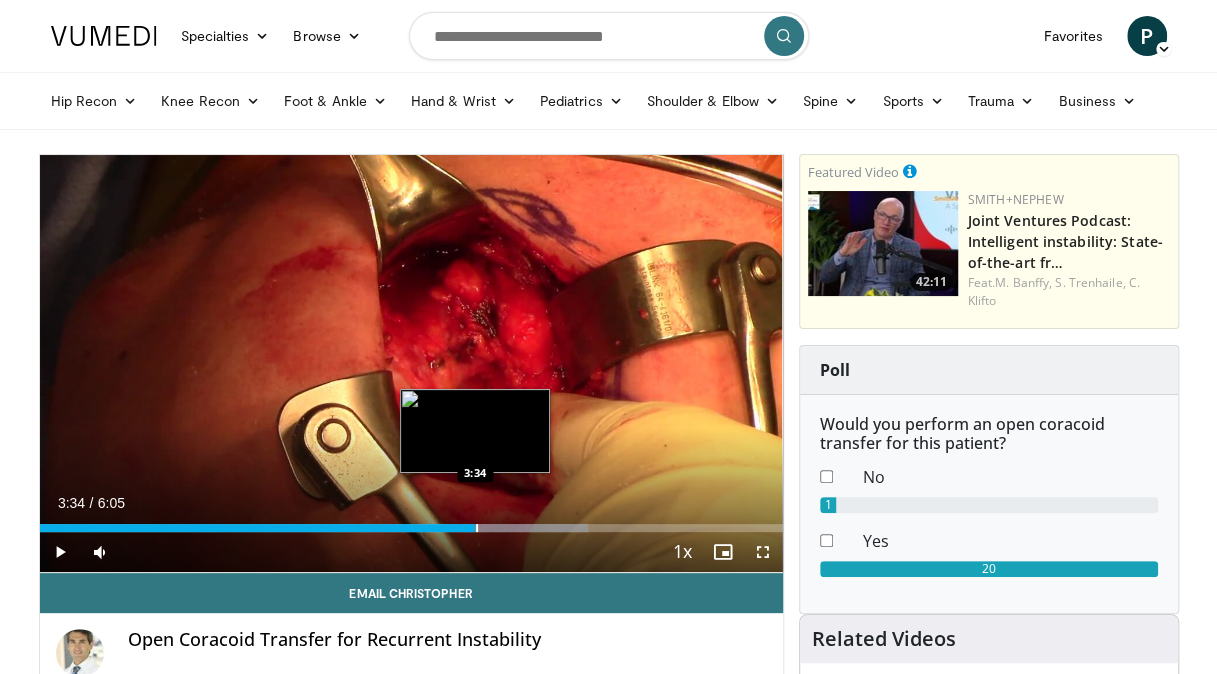 drag, startPoint x: 475, startPoint y: 529, endPoint x: 447, endPoint y: 528, distance: 28.01785 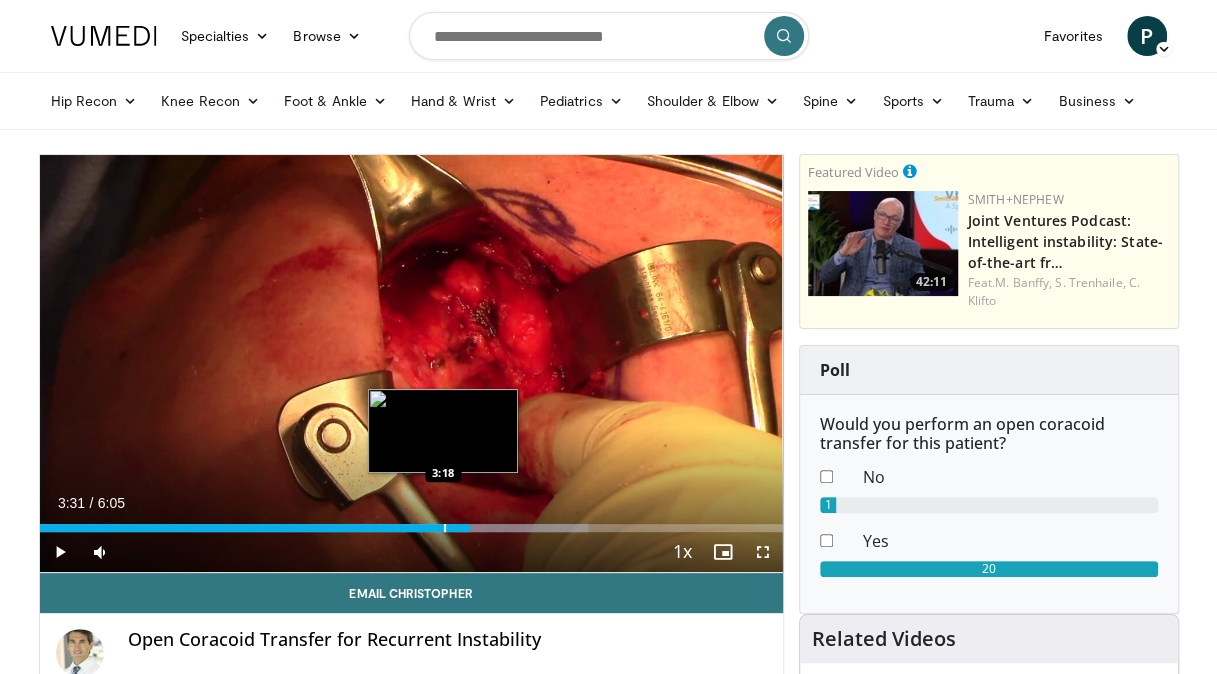 click on "3:31" at bounding box center (255, 528) 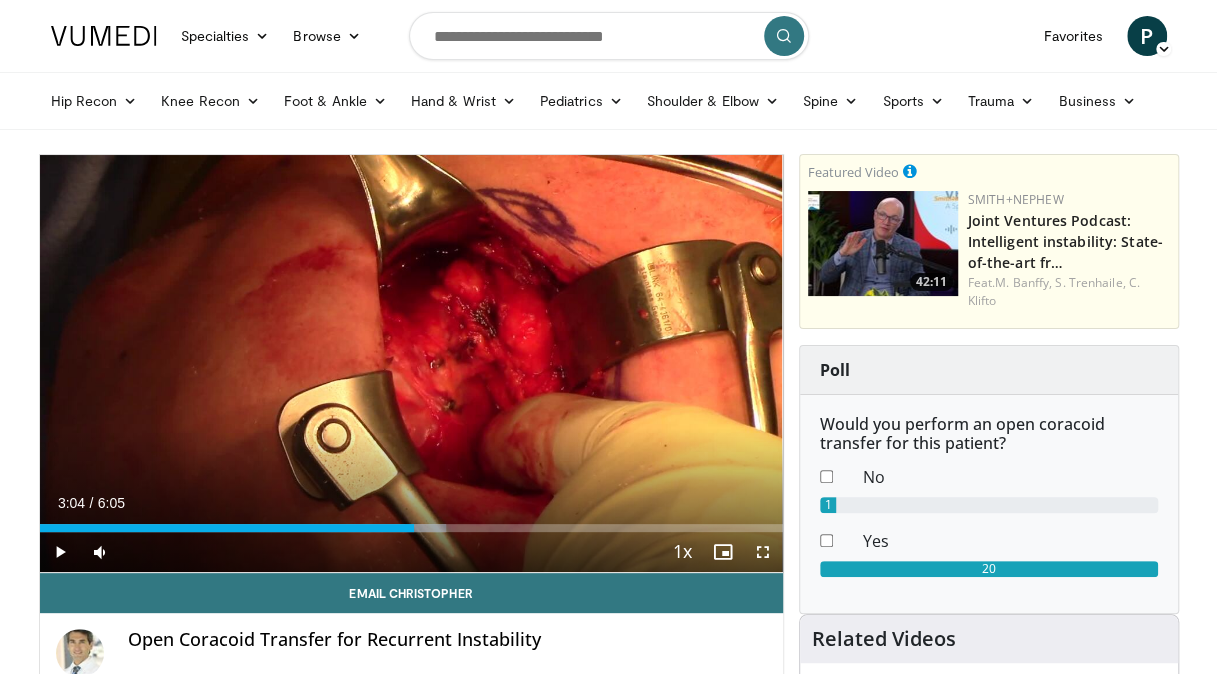 drag, startPoint x: 414, startPoint y: 530, endPoint x: 401, endPoint y: 532, distance: 13.152946 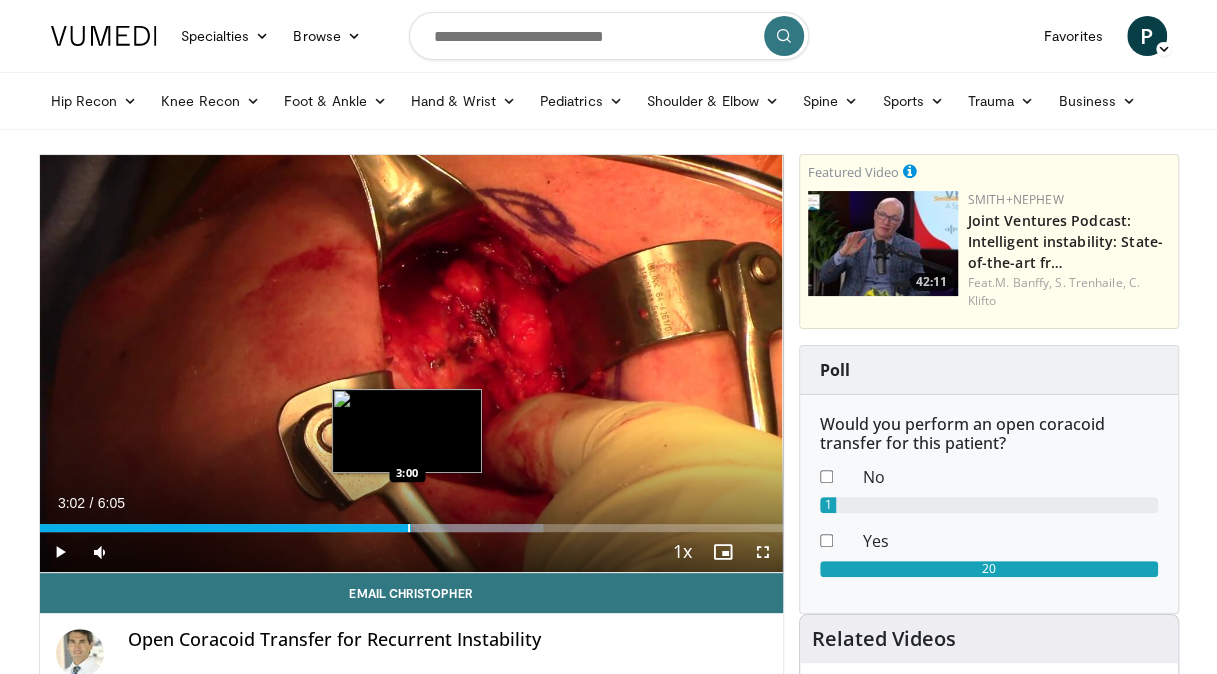 click on "Current Time  3:02 / Duration  6:05 Play Skip Backward Skip Forward Mute 16% Loaded :  67.76% 3:02 3:00 Stream Type  LIVE Seek to live, currently behind live LIVE   1x Playback Rate 0.5x 0.75x 1x , selected 1.25x 1.5x 1.75x 2x Chapters Chapters Descriptions descriptions off , selected Captions captions settings , opens captions settings dialog captions off , selected Audio Track en (Main) , selected Fullscreen Enable picture-in-picture mode" at bounding box center [411, 552] 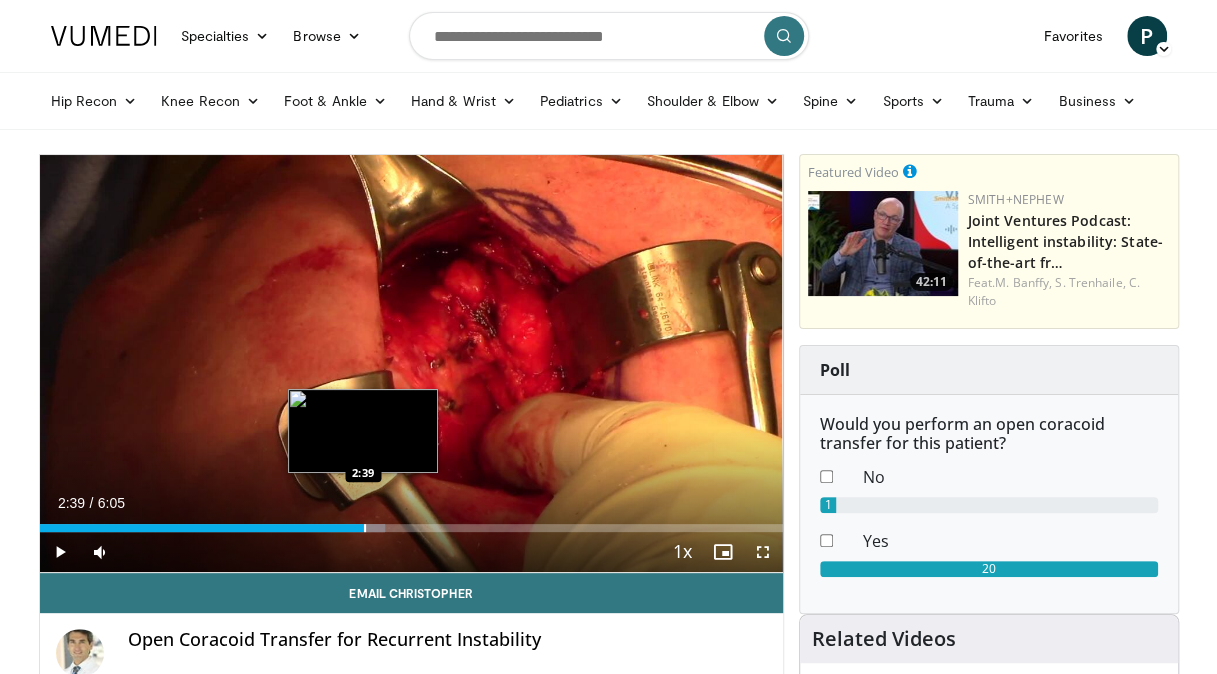 click on "Loaded :  46.51% 2:38 2:39" at bounding box center [411, 522] 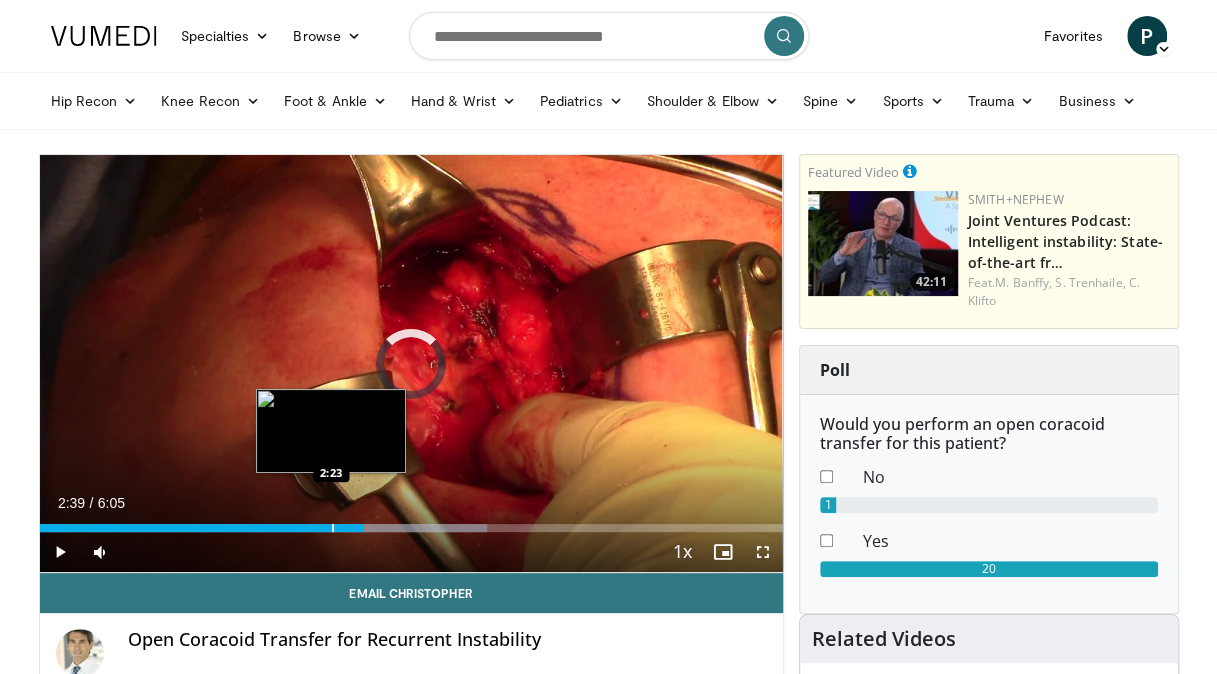 click at bounding box center (333, 528) 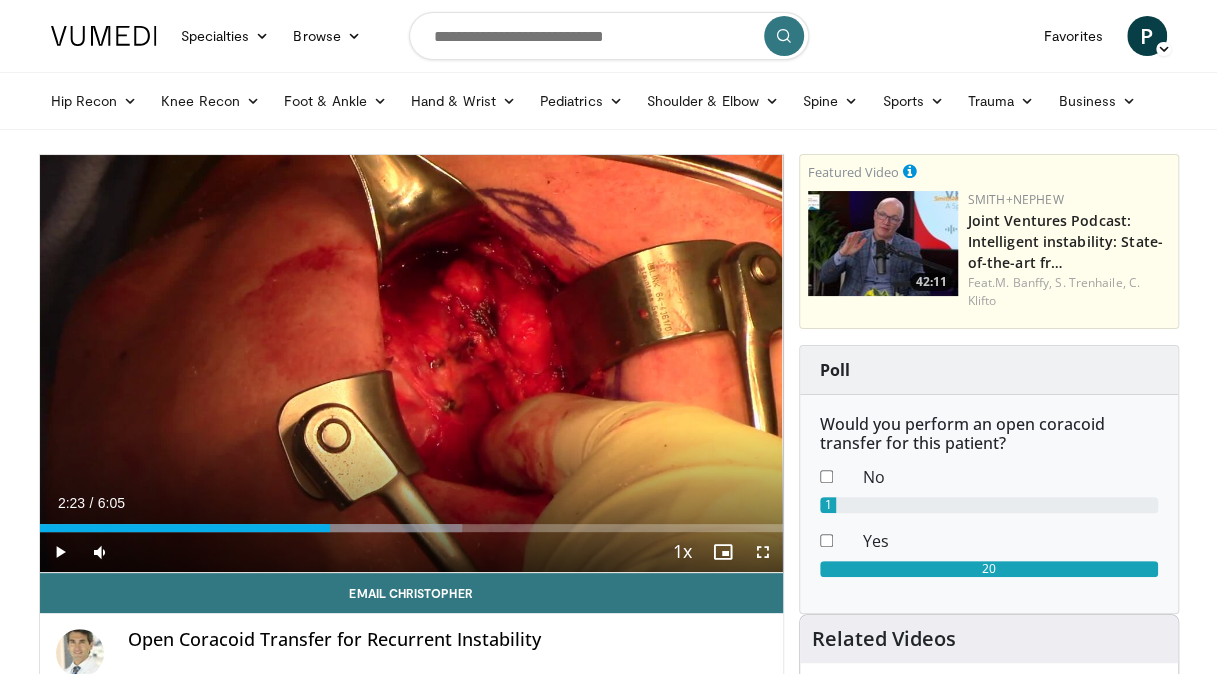 click on "Current Time  2:23 / Duration  6:05 Play Skip Backward Skip Forward Mute 16% Loaded :  56.92% 2:23 2:15 Stream Type  LIVE Seek to live, currently behind live LIVE   1x Playback Rate 0.5x 0.75x 1x , selected 1.25x 1.5x 1.75x 2x Chapters Chapters Descriptions descriptions off , selected Captions captions settings , opens captions settings dialog captions off , selected Audio Track en (Main) , selected Fullscreen Enable picture-in-picture mode" at bounding box center [411, 552] 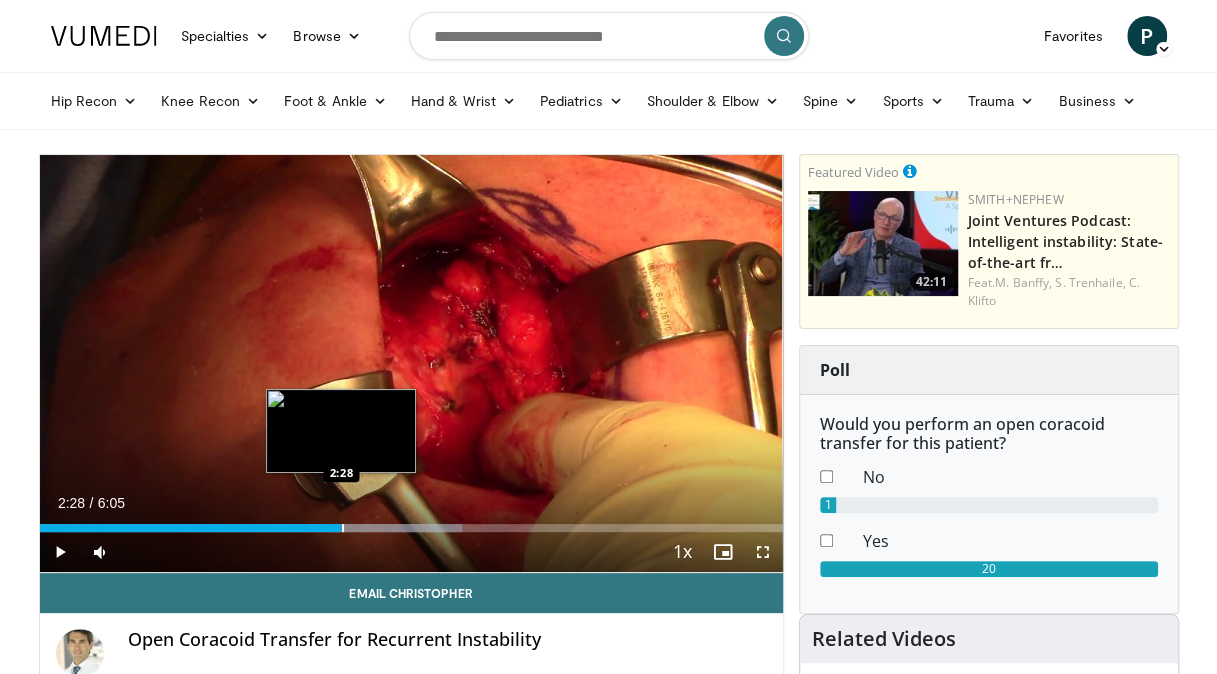 click at bounding box center [343, 528] 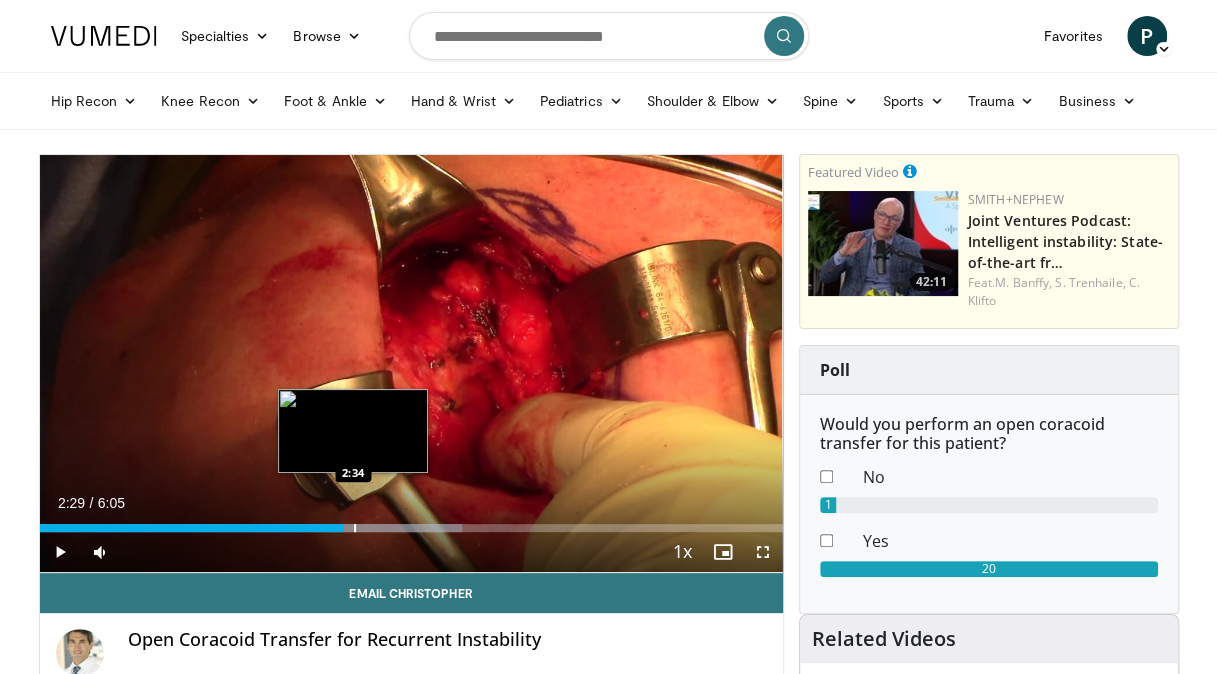 click at bounding box center (355, 528) 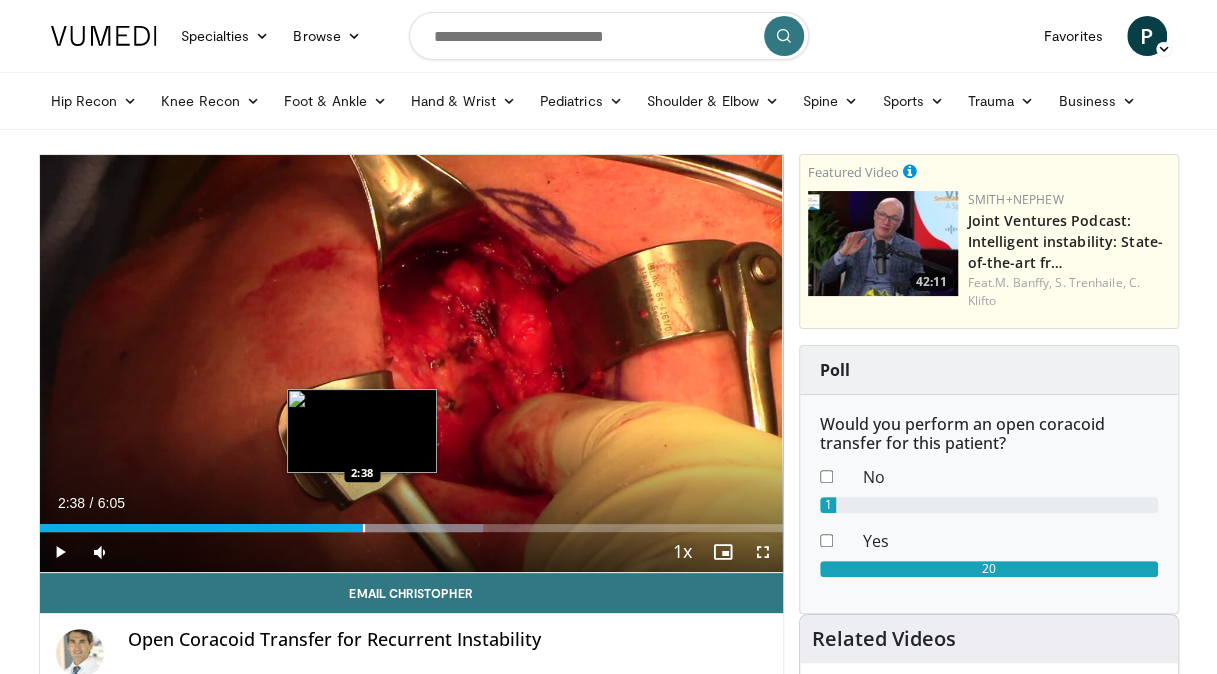 click on "Loaded :  59.63% 2:34 2:38" at bounding box center (411, 528) 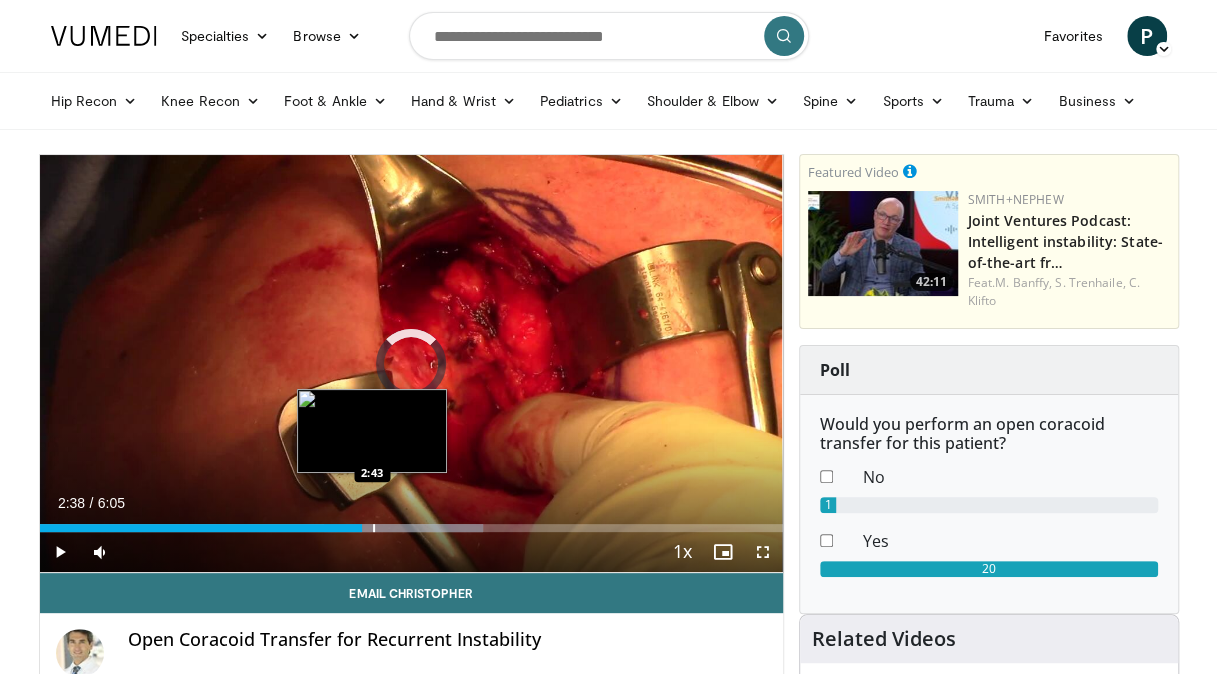 click at bounding box center [374, 528] 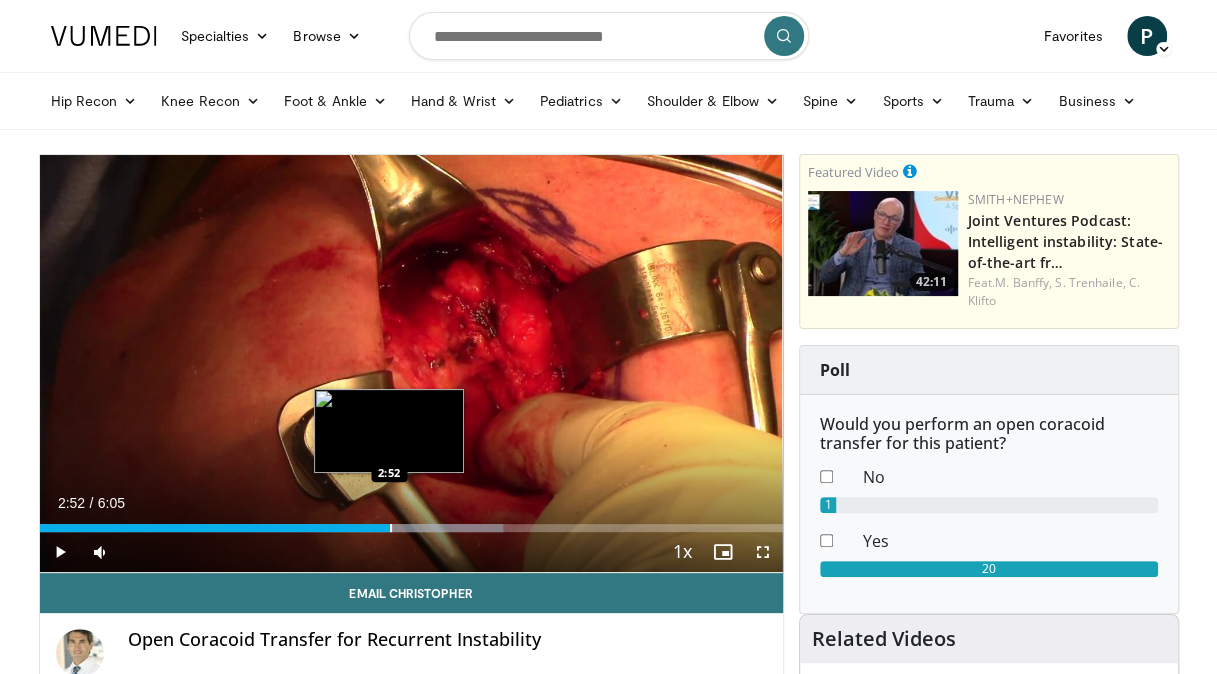click at bounding box center [391, 528] 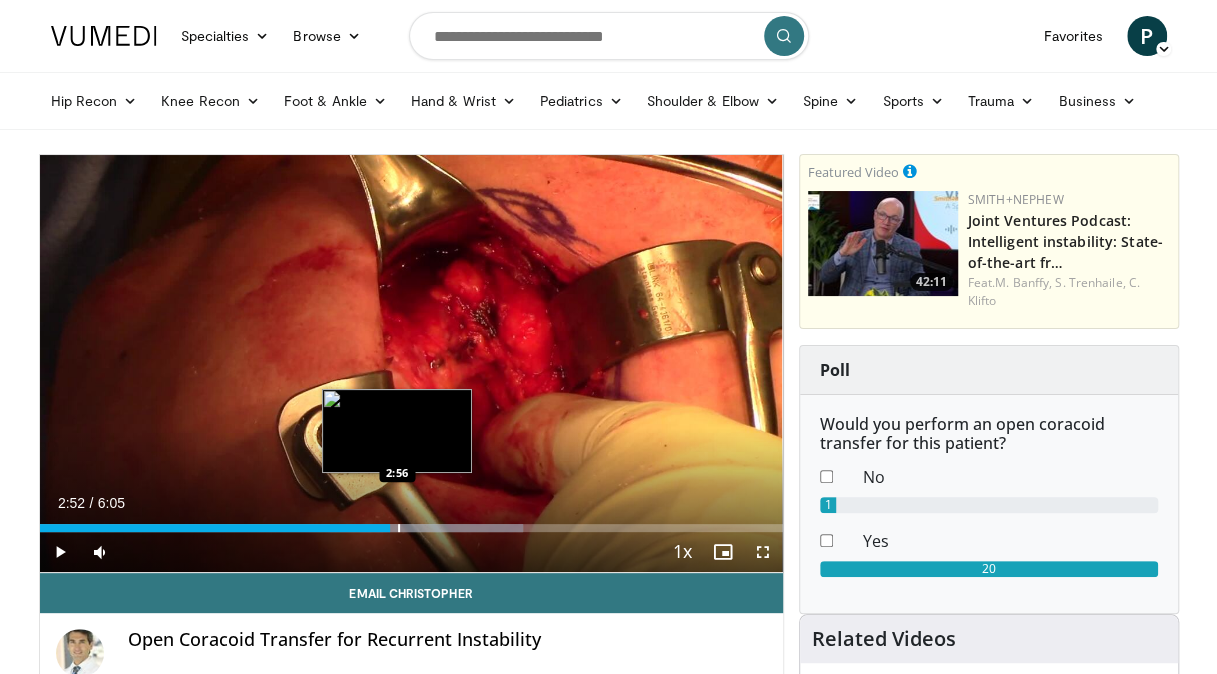 click on "Loaded :  65.05% 2:52 2:56" at bounding box center (411, 522) 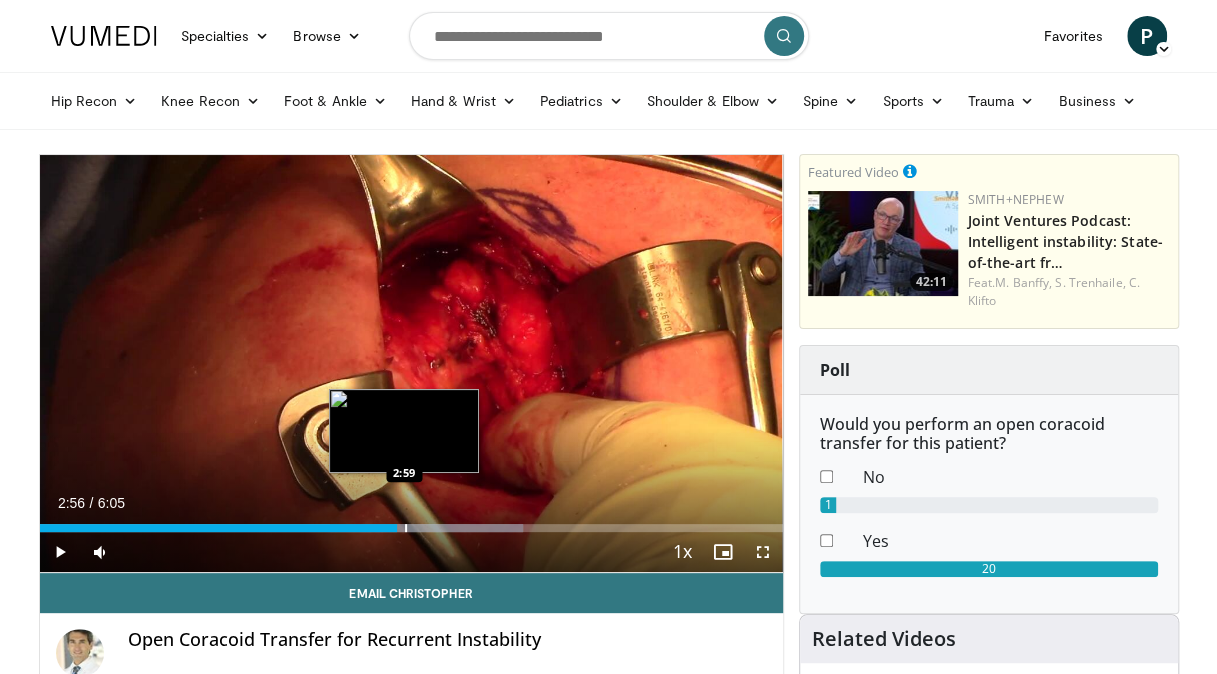 click on "Loaded :  65.05% 2:56 2:59" at bounding box center [411, 522] 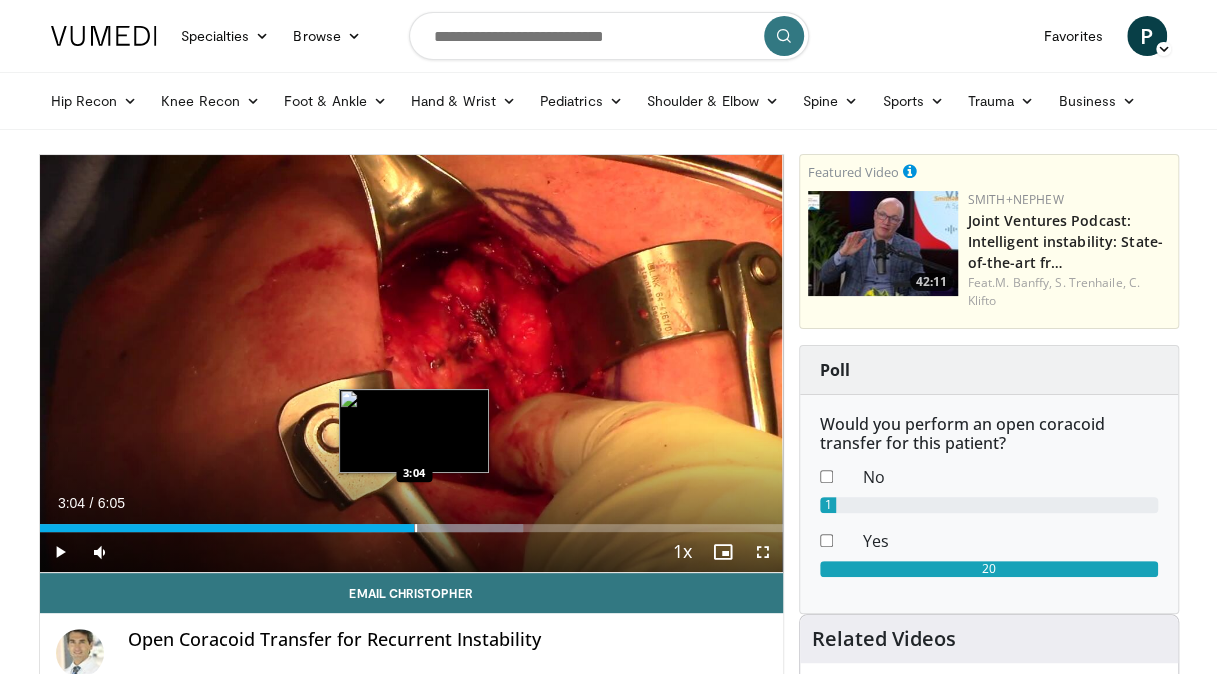 drag, startPoint x: 414, startPoint y: 522, endPoint x: 434, endPoint y: 524, distance: 20.09975 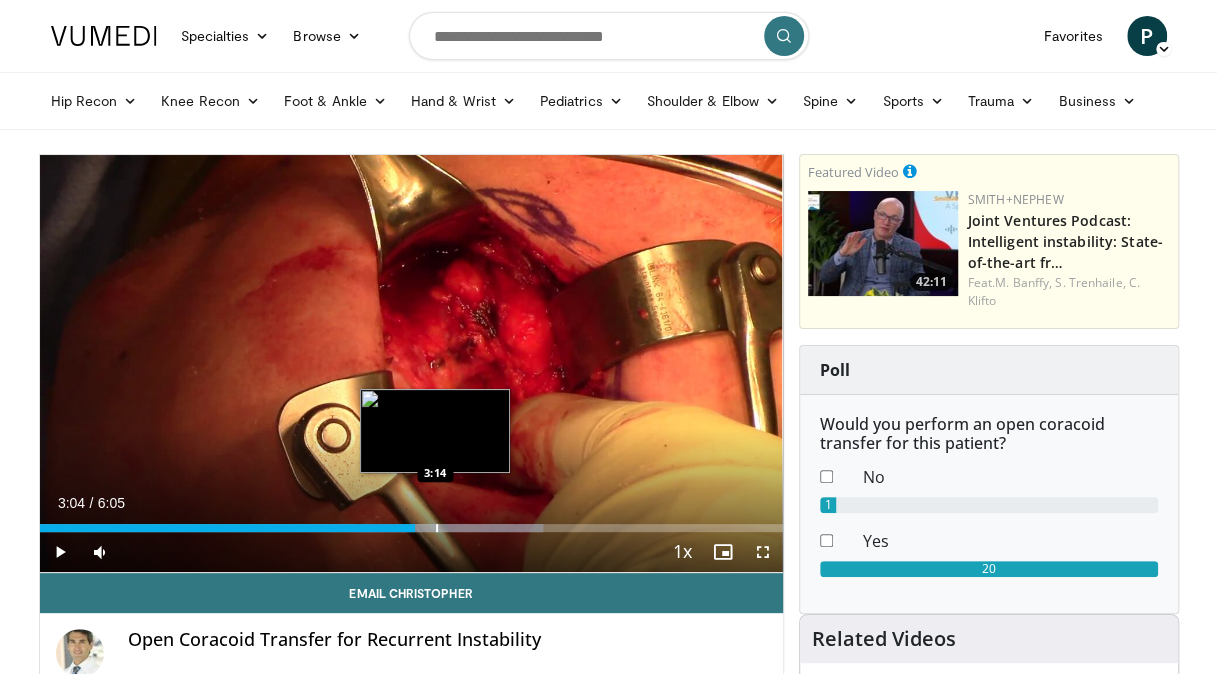 click at bounding box center [437, 528] 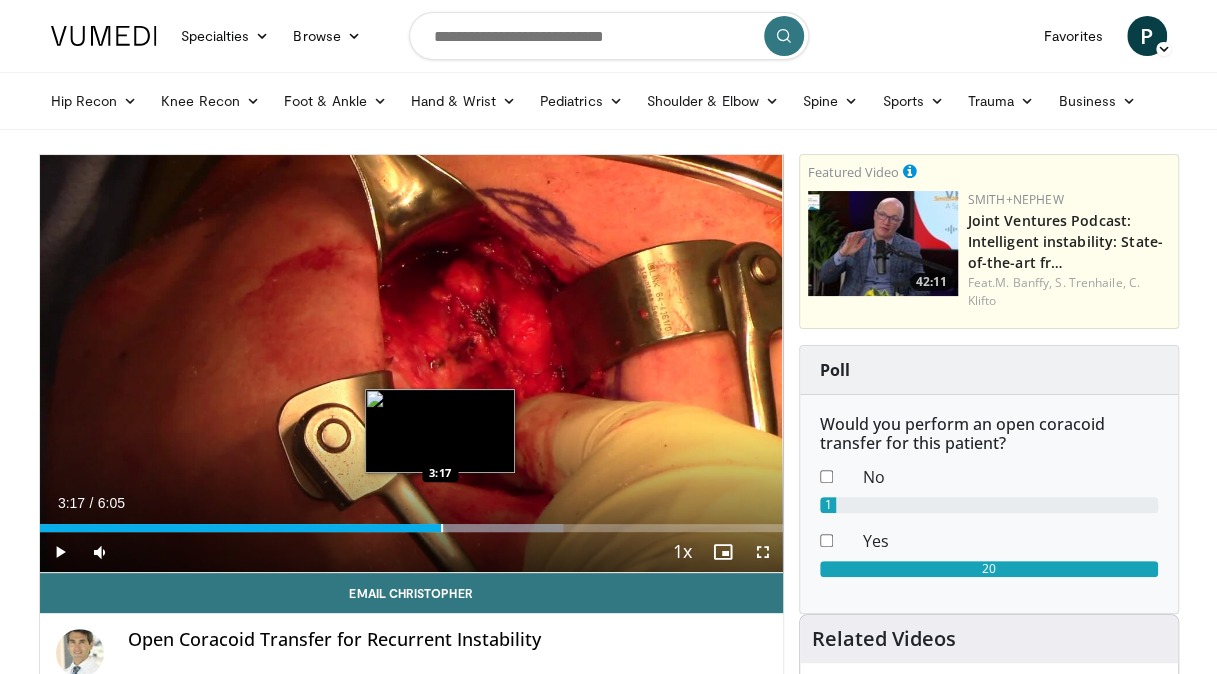 click at bounding box center [442, 528] 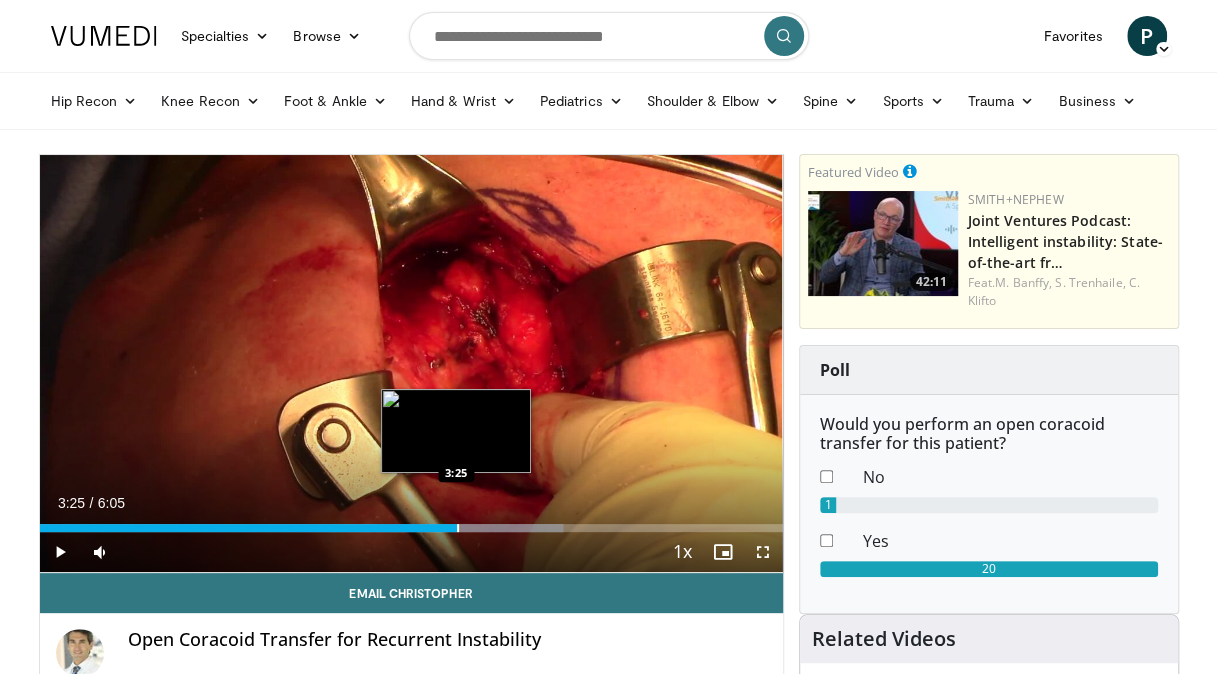 click at bounding box center (458, 528) 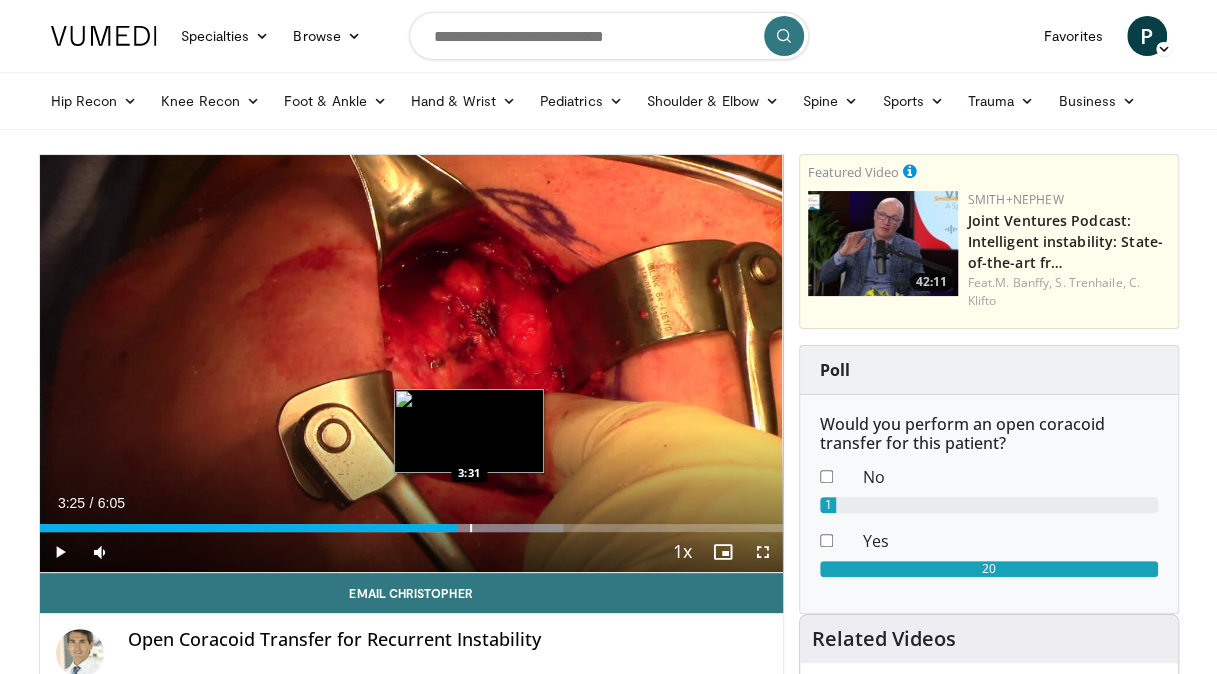 click at bounding box center [471, 528] 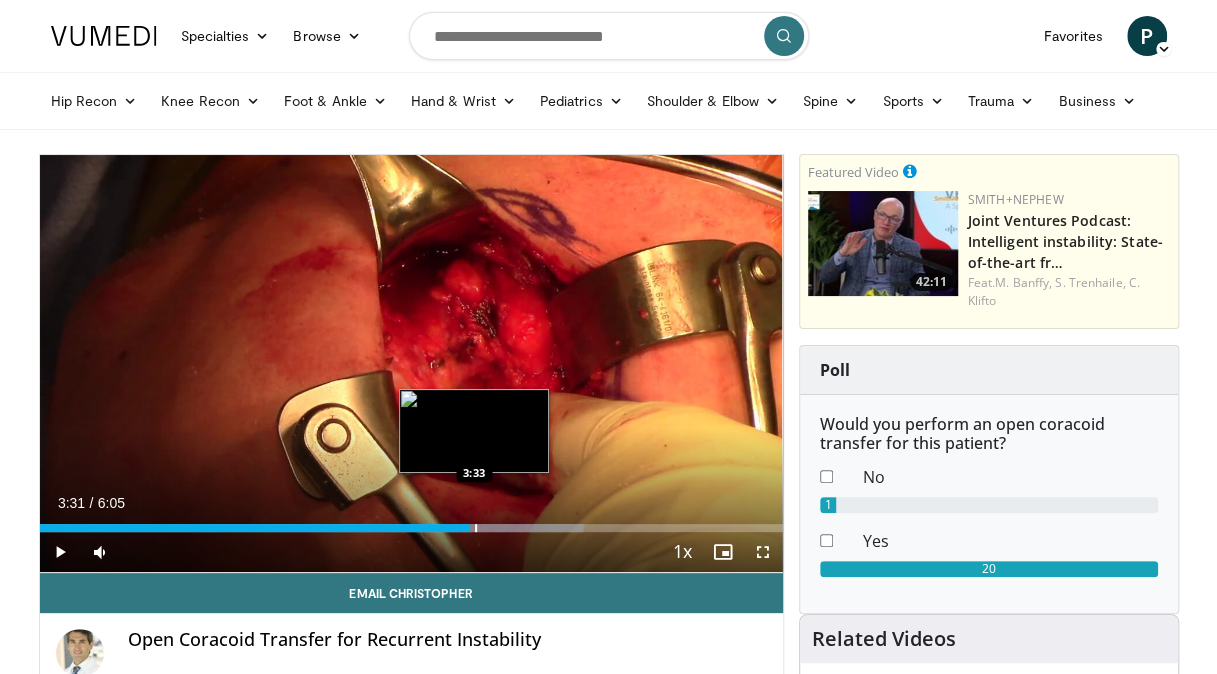 click at bounding box center [476, 528] 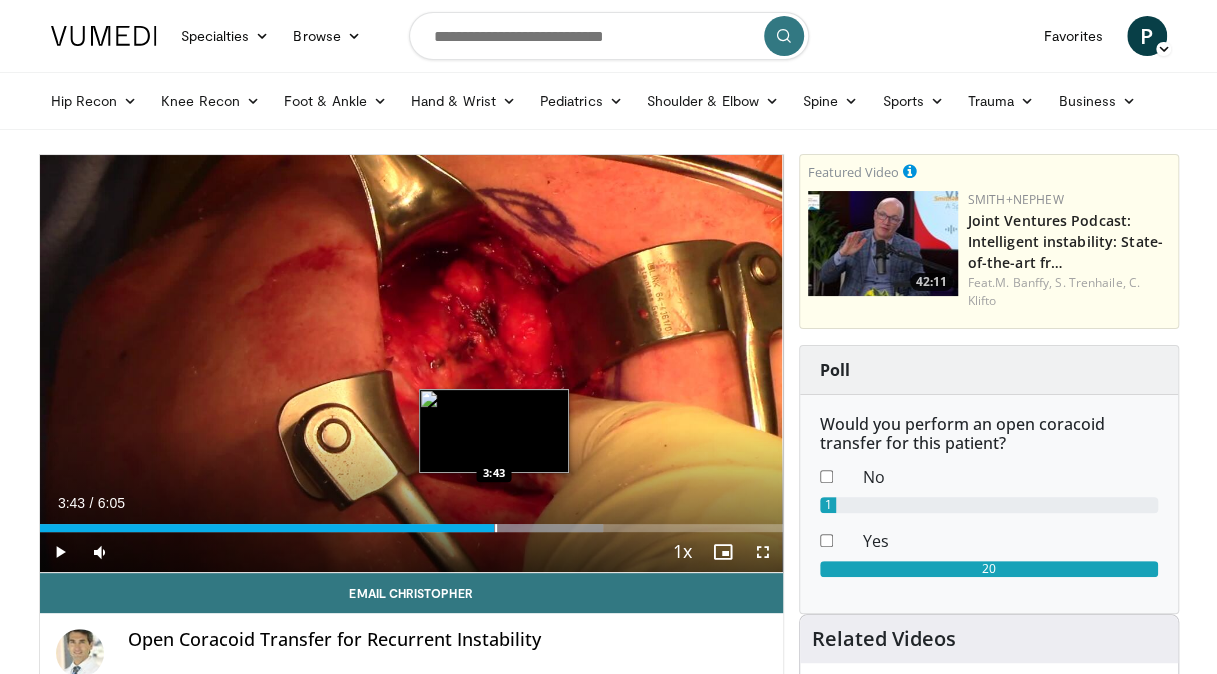 click at bounding box center [496, 528] 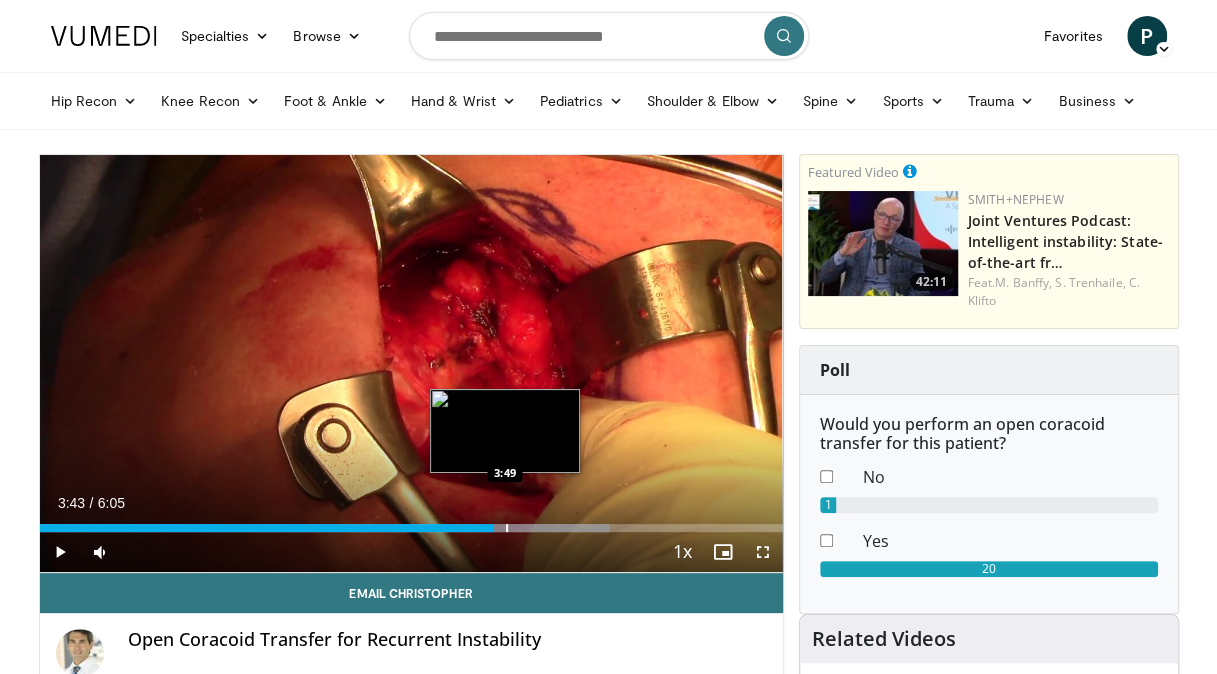 click on "Loaded :  76.60% 3:43 3:49" at bounding box center (411, 522) 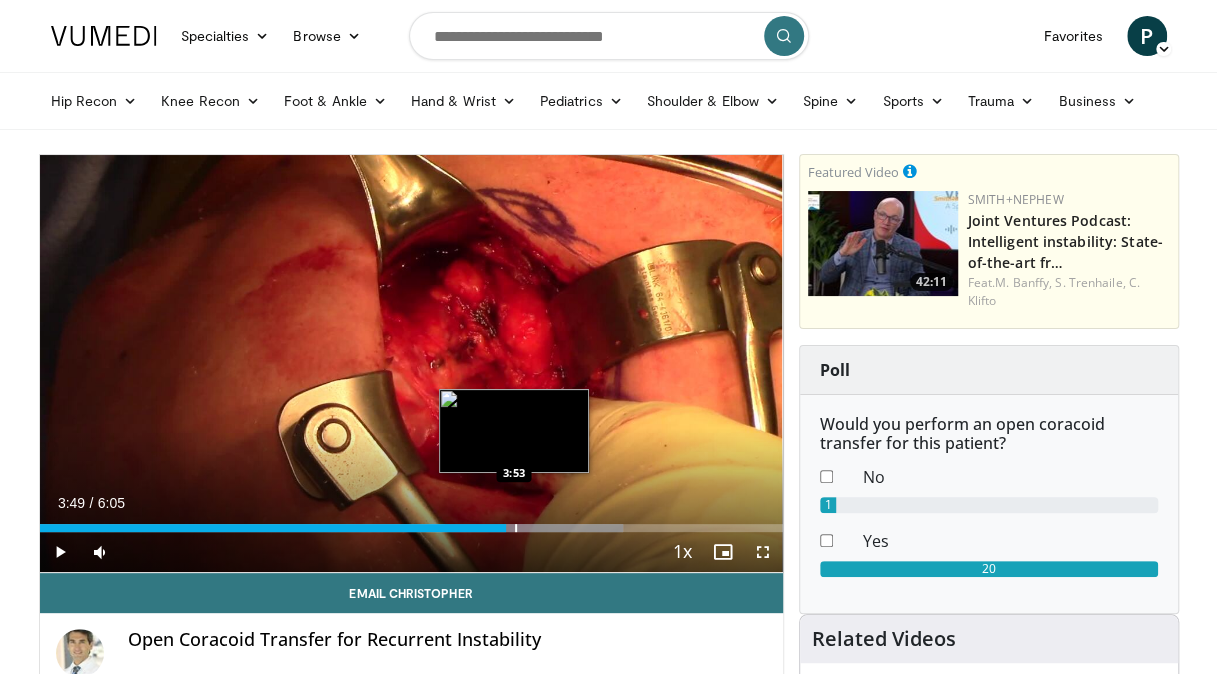 click at bounding box center [516, 528] 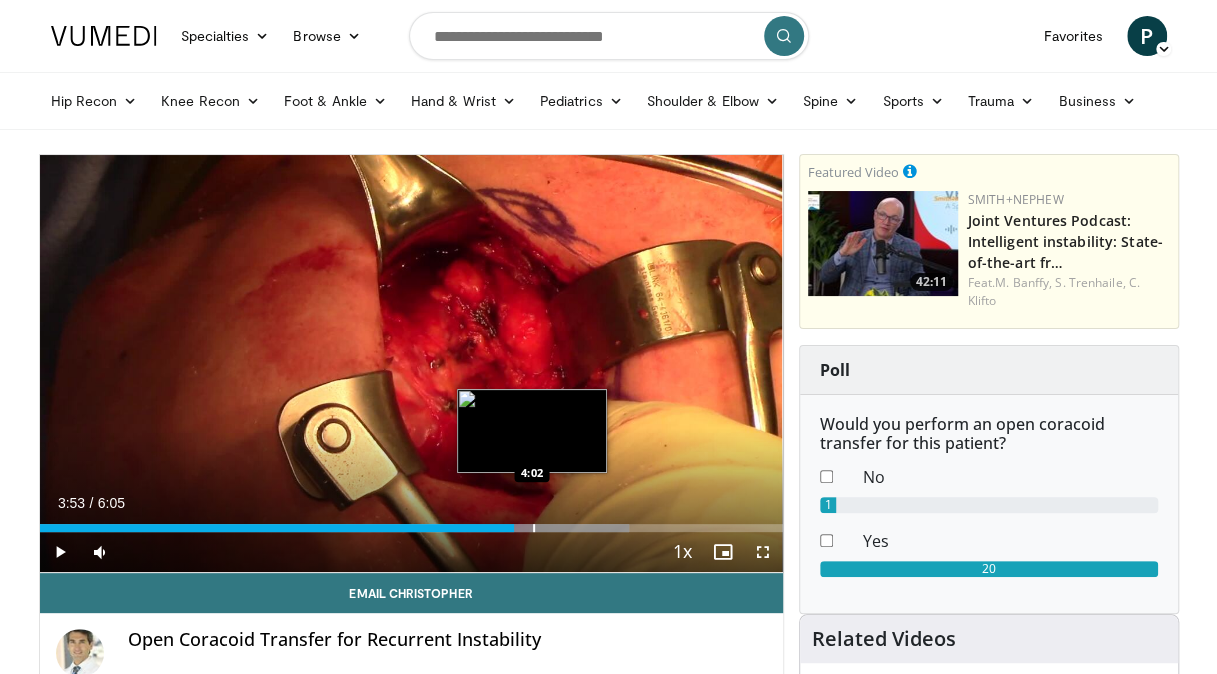 click at bounding box center [534, 528] 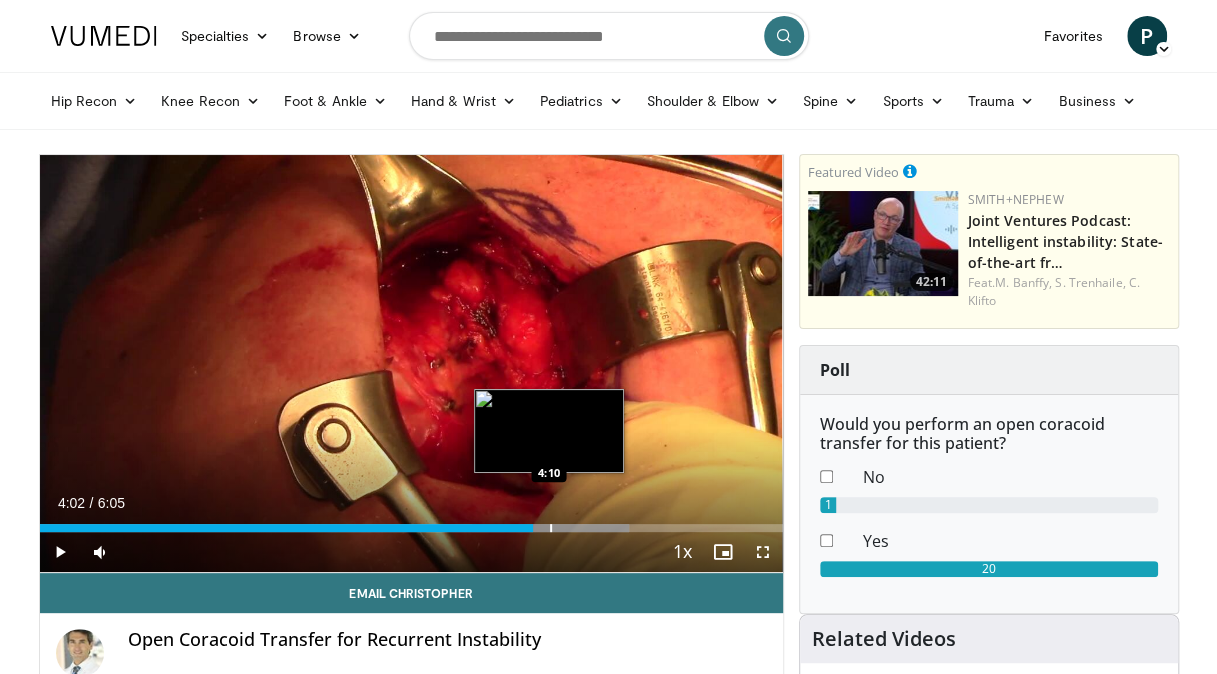 click on "Loaded :  79.34% 4:02 4:10" at bounding box center (411, 522) 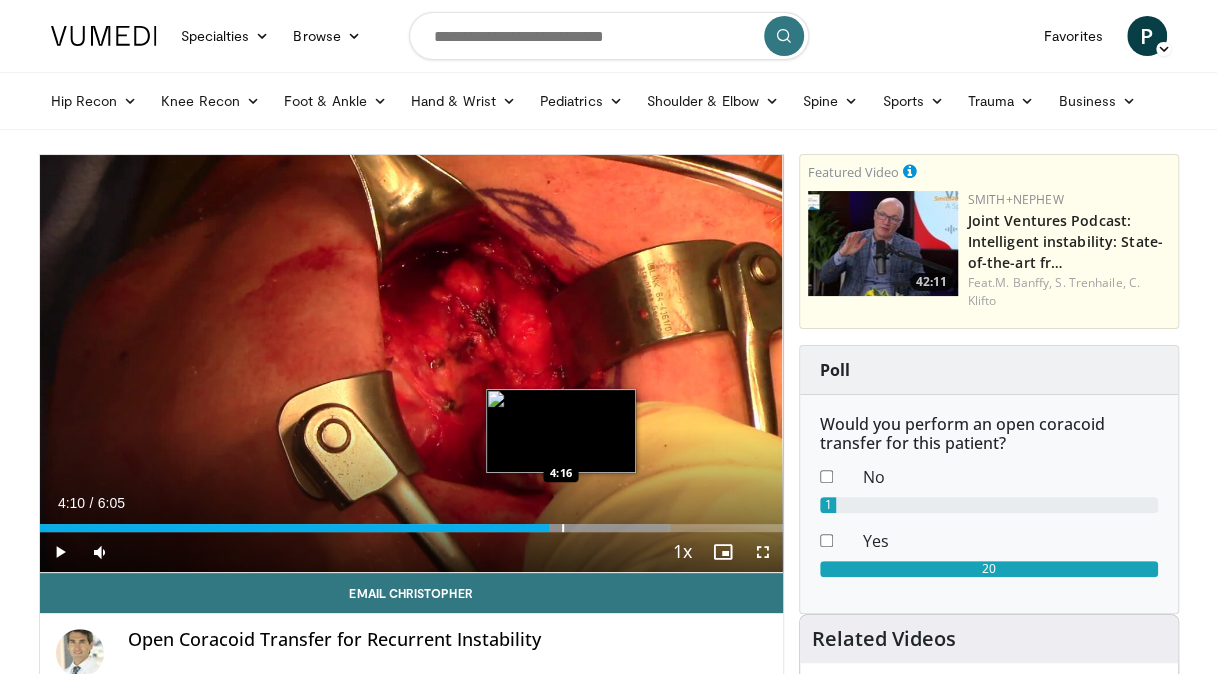 click on "Loaded :  84.81% 4:10 4:16" at bounding box center [411, 522] 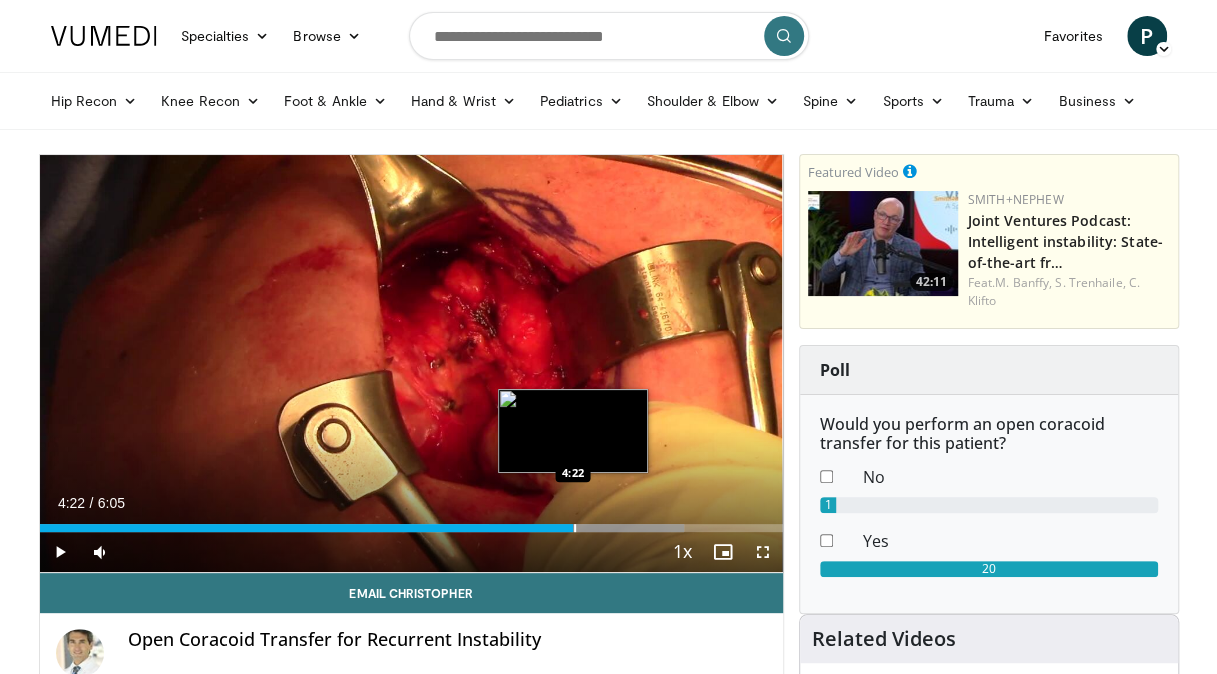 click on "Loaded :  86.74% 4:16 4:22" at bounding box center [411, 522] 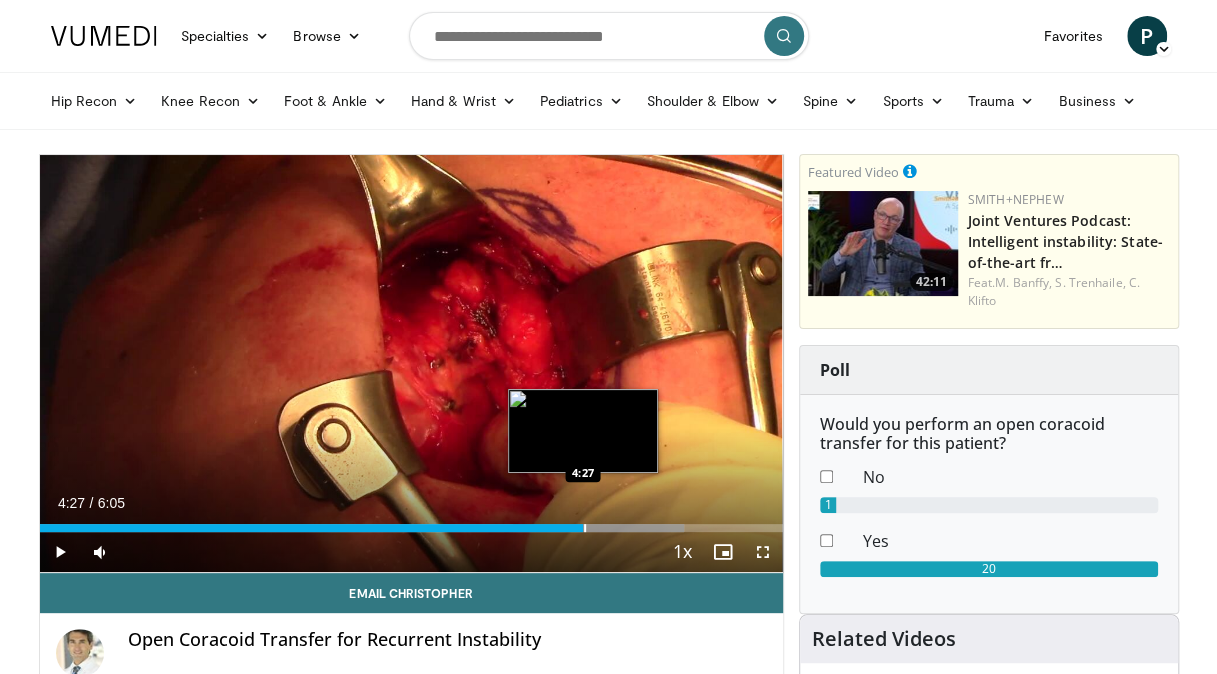 click on "Loaded :  86.74% 4:27 4:27" at bounding box center (411, 522) 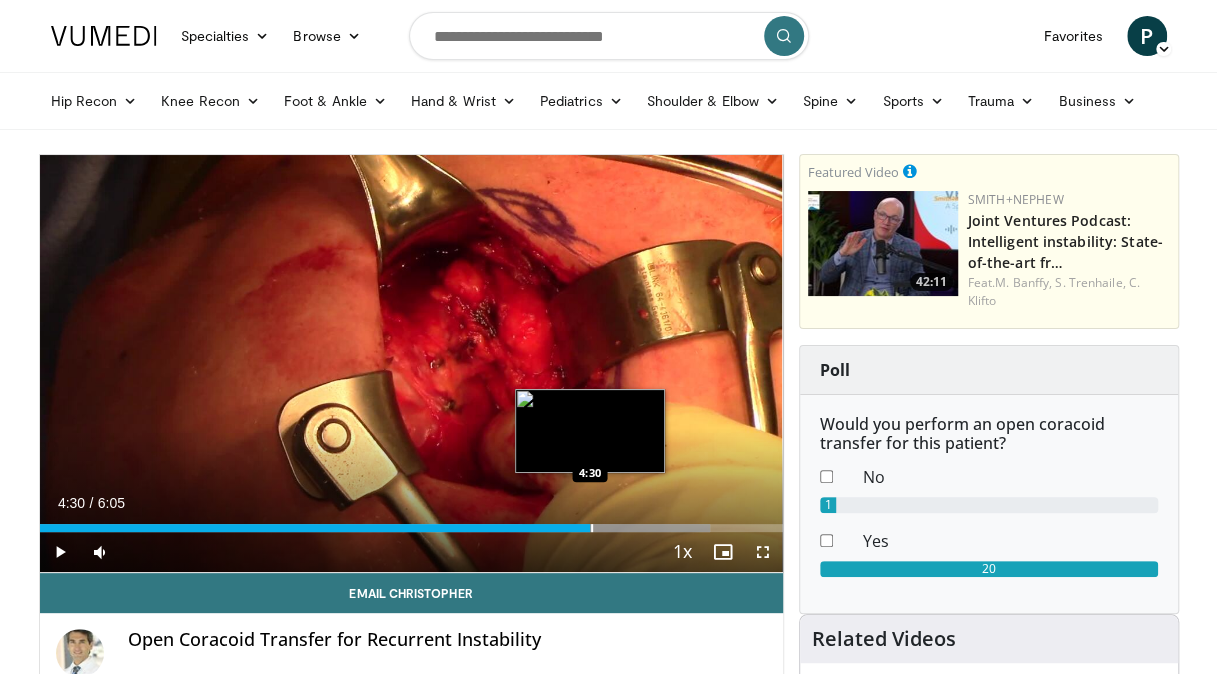 click on "Loaded :  90.28% 4:30 4:30" at bounding box center [411, 522] 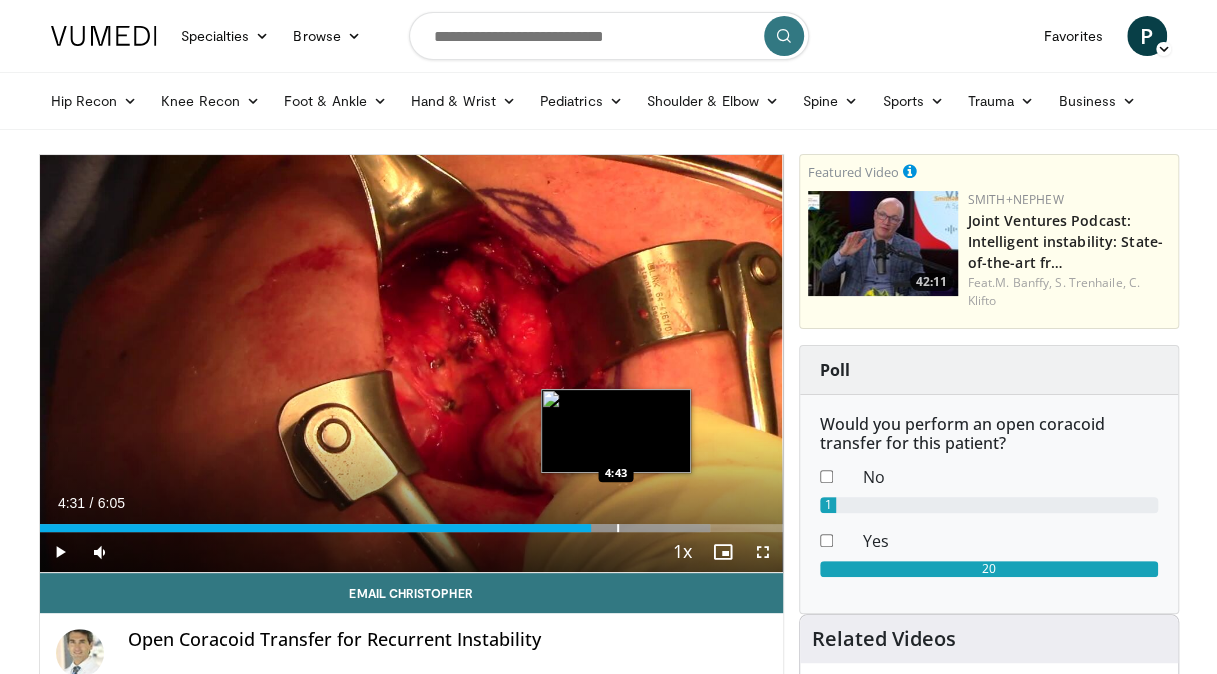 click at bounding box center [618, 528] 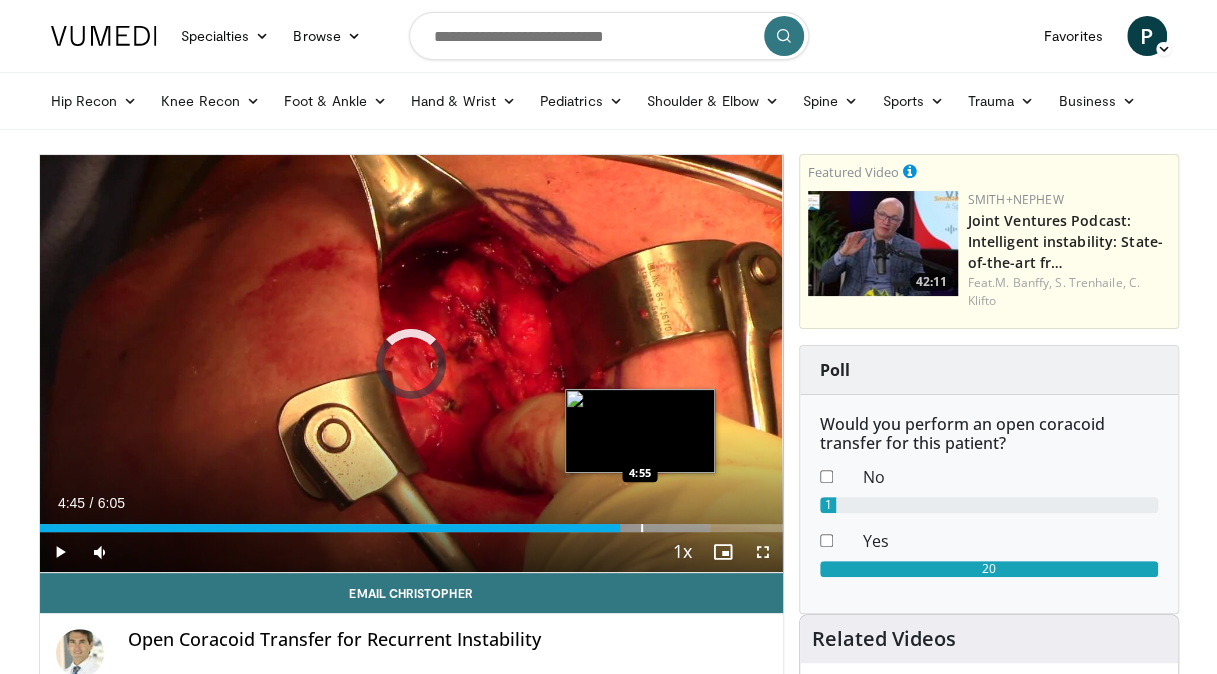 click at bounding box center [642, 528] 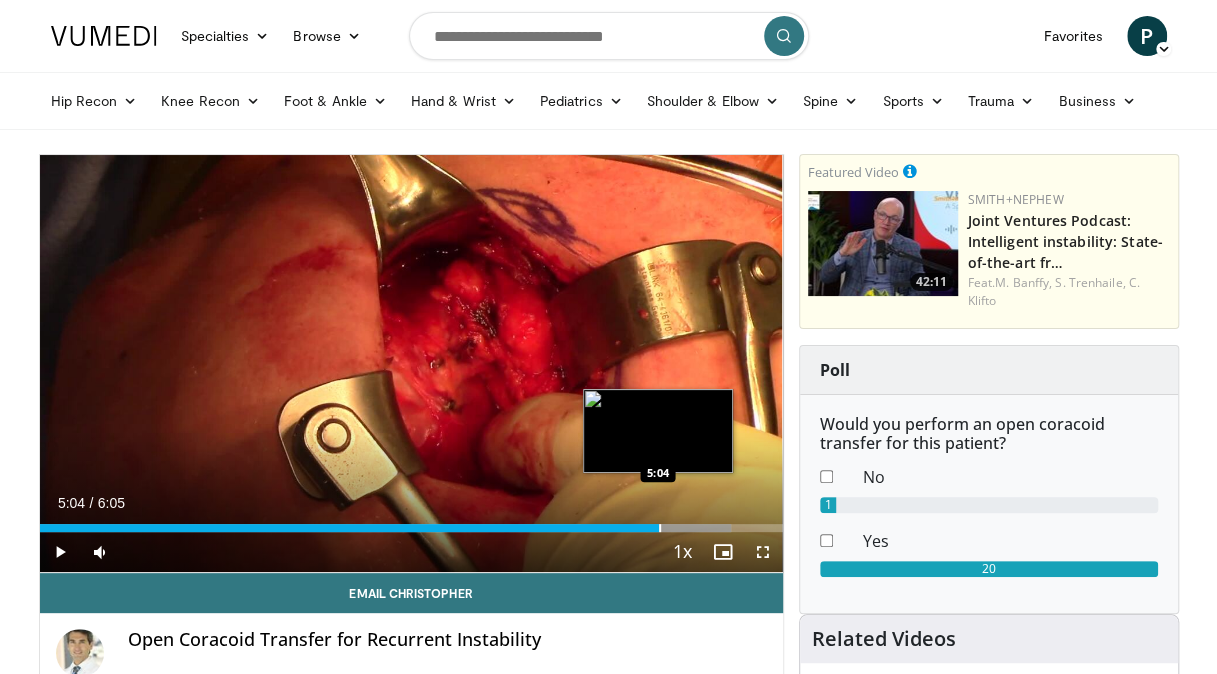 click at bounding box center [660, 528] 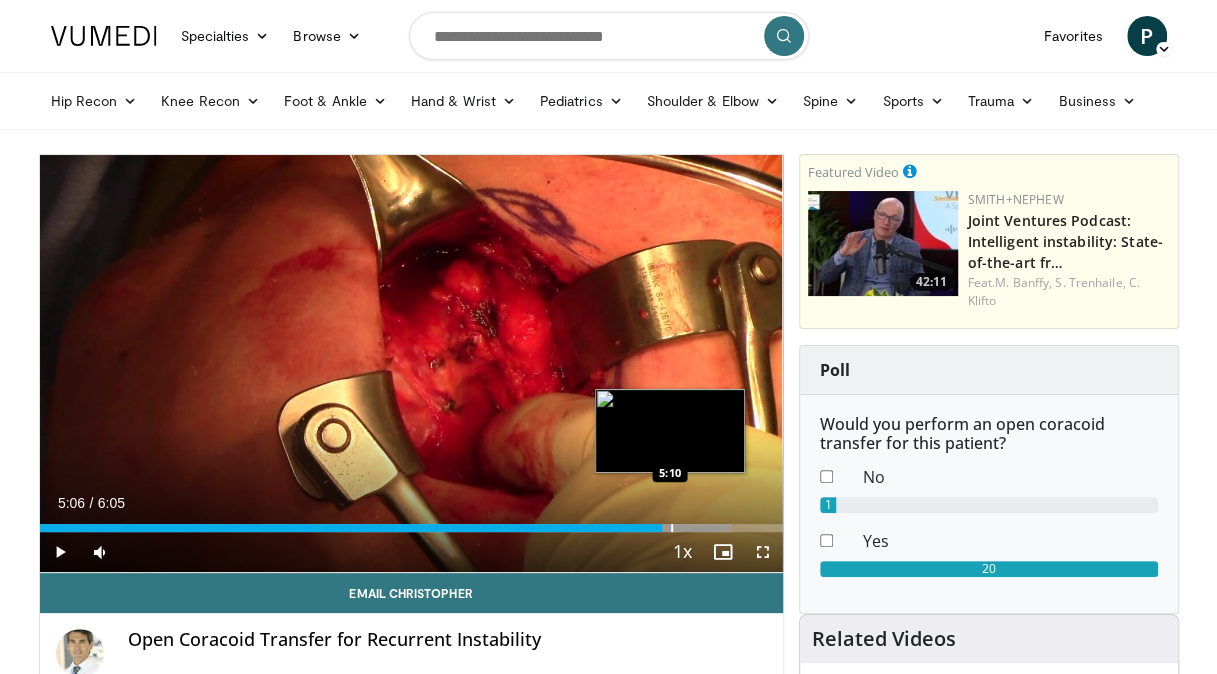 click at bounding box center [672, 528] 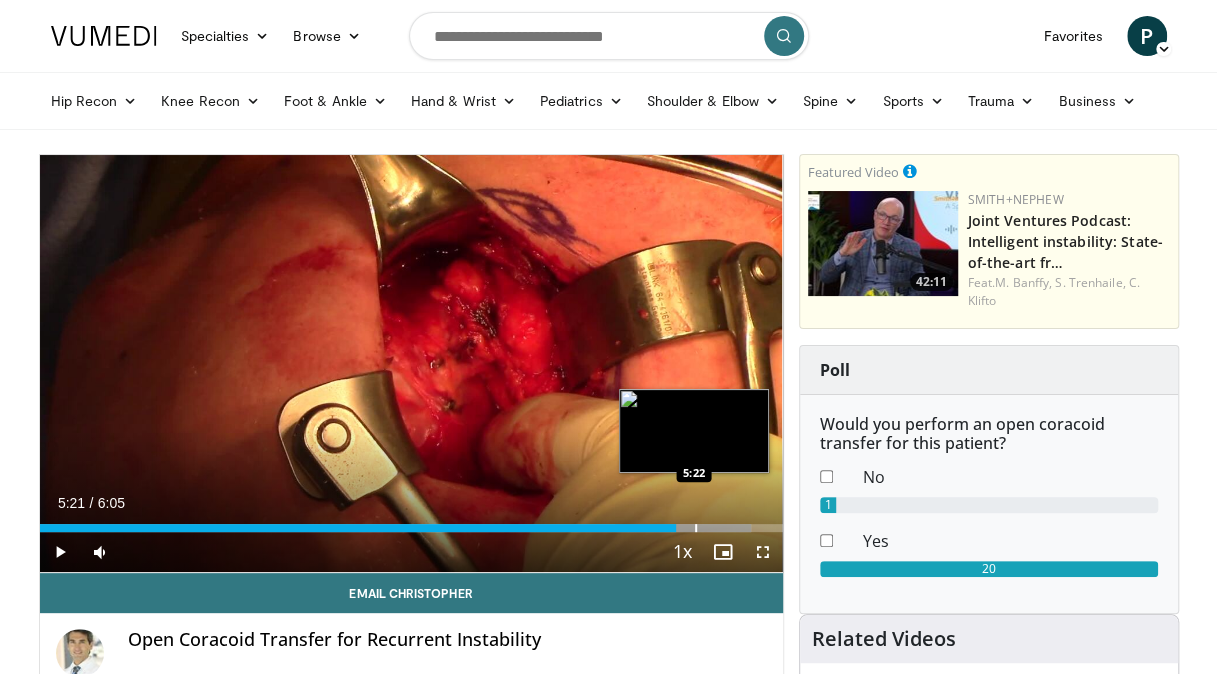 drag, startPoint x: 692, startPoint y: 525, endPoint x: 714, endPoint y: 526, distance: 22.022715 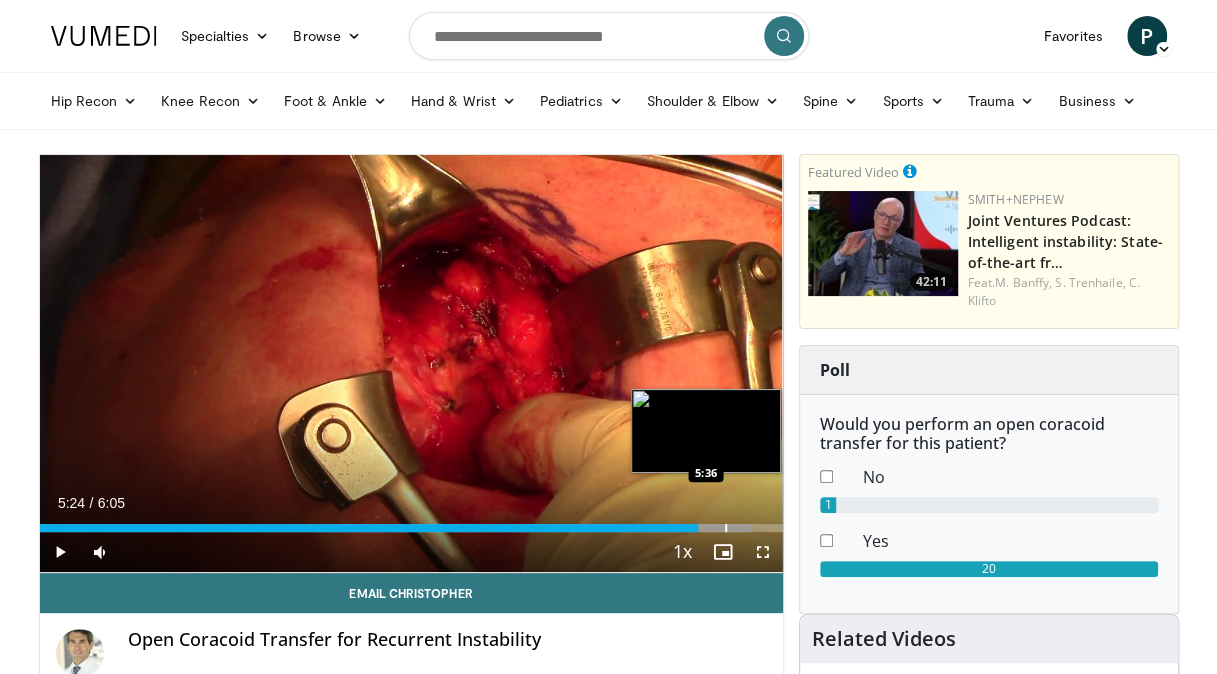 click at bounding box center (726, 528) 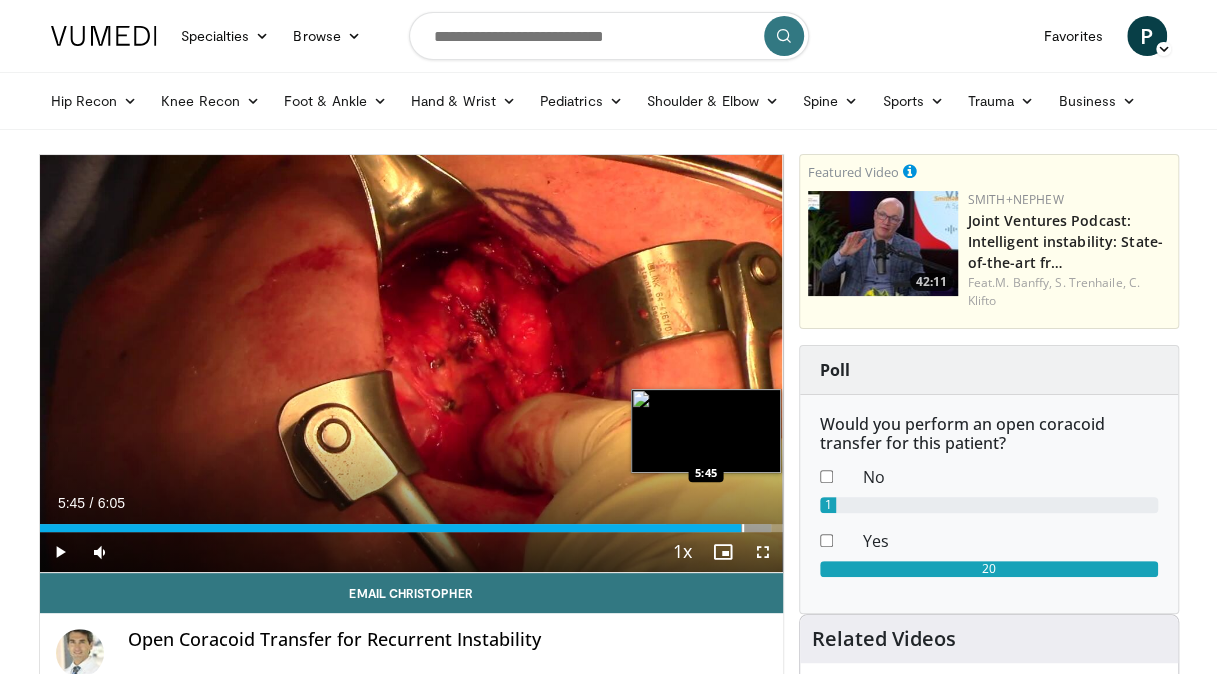click at bounding box center (743, 528) 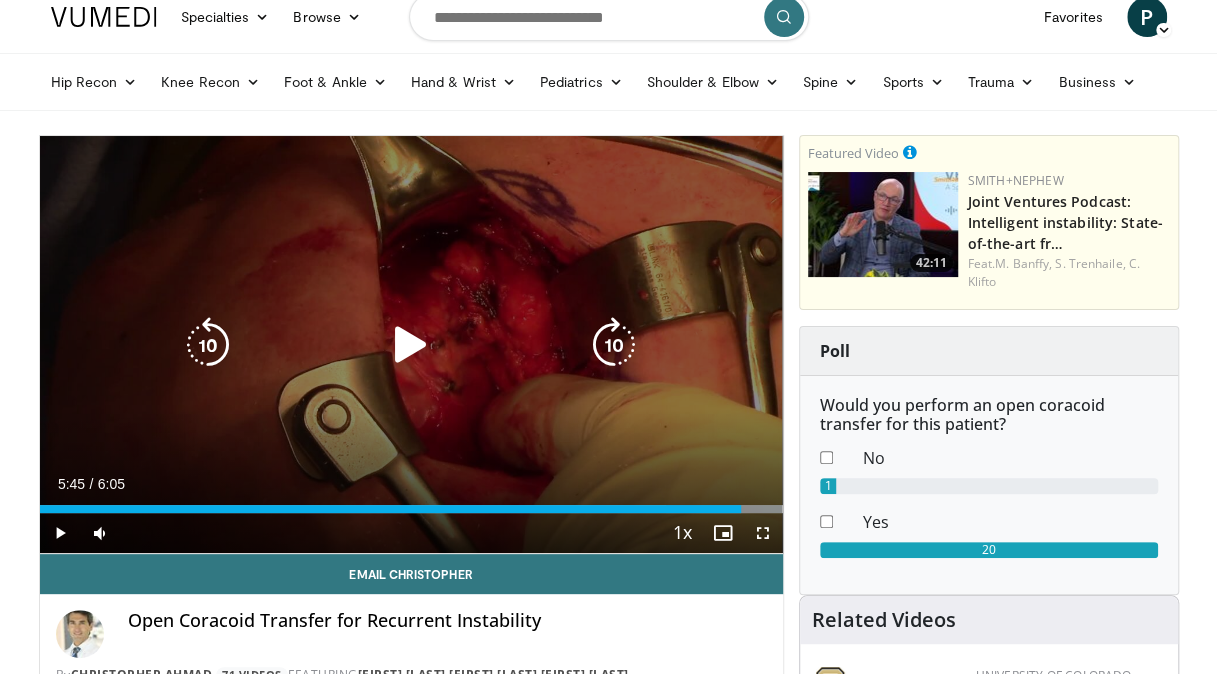 scroll, scrollTop: 0, scrollLeft: 0, axis: both 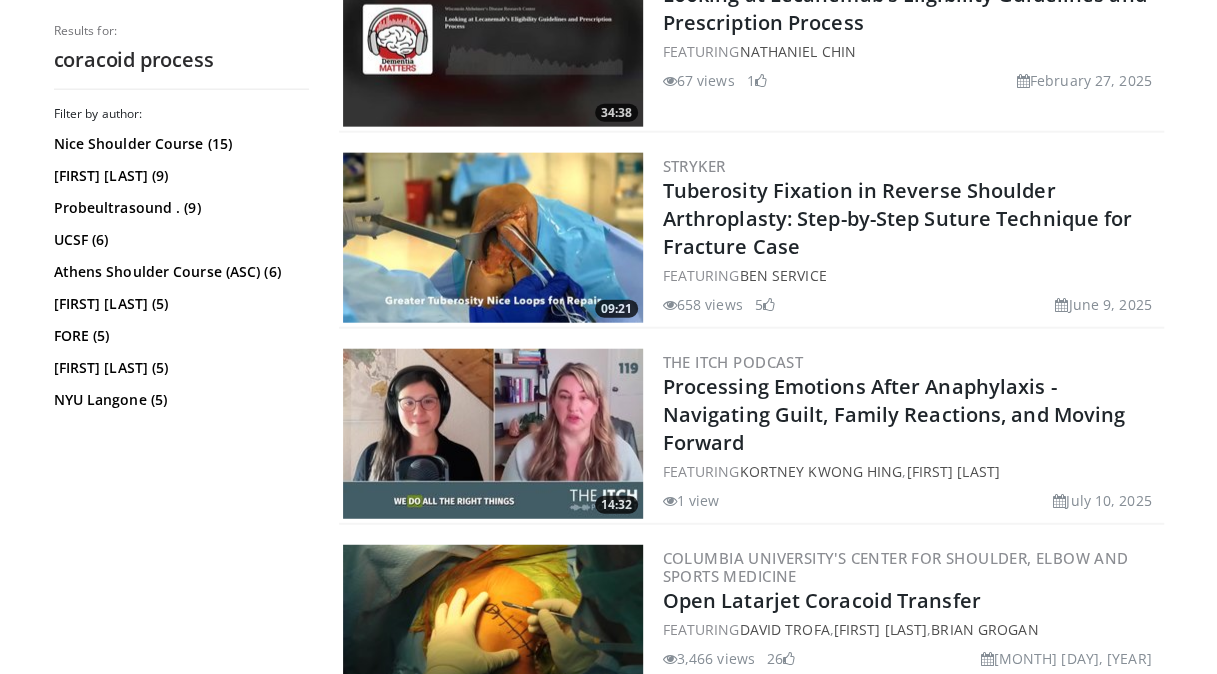 drag, startPoint x: 748, startPoint y: 292, endPoint x: 746, endPoint y: 309, distance: 17.117243 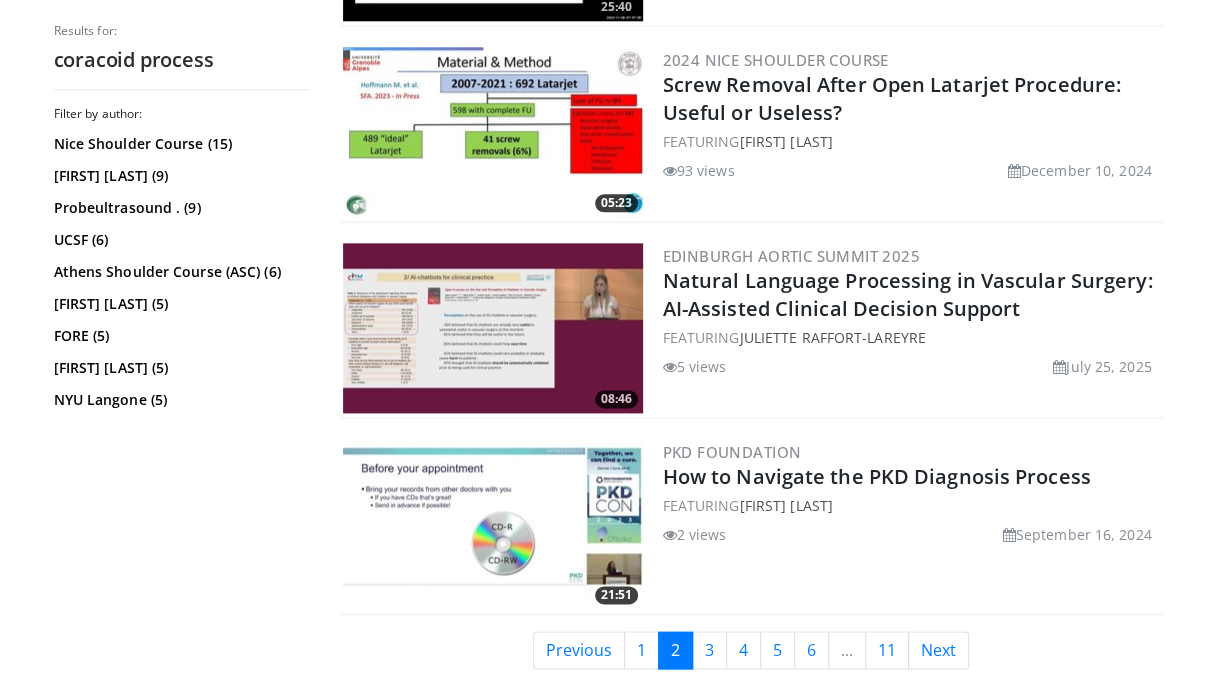 scroll, scrollTop: 4907, scrollLeft: 0, axis: vertical 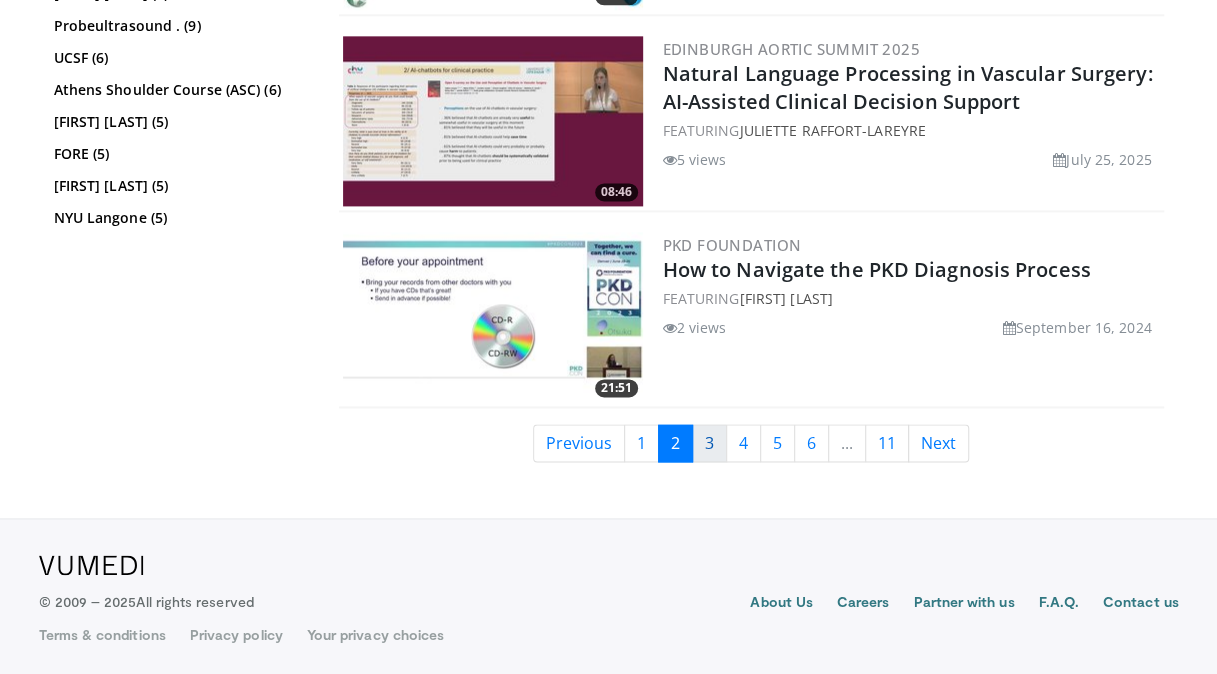 click on "3" 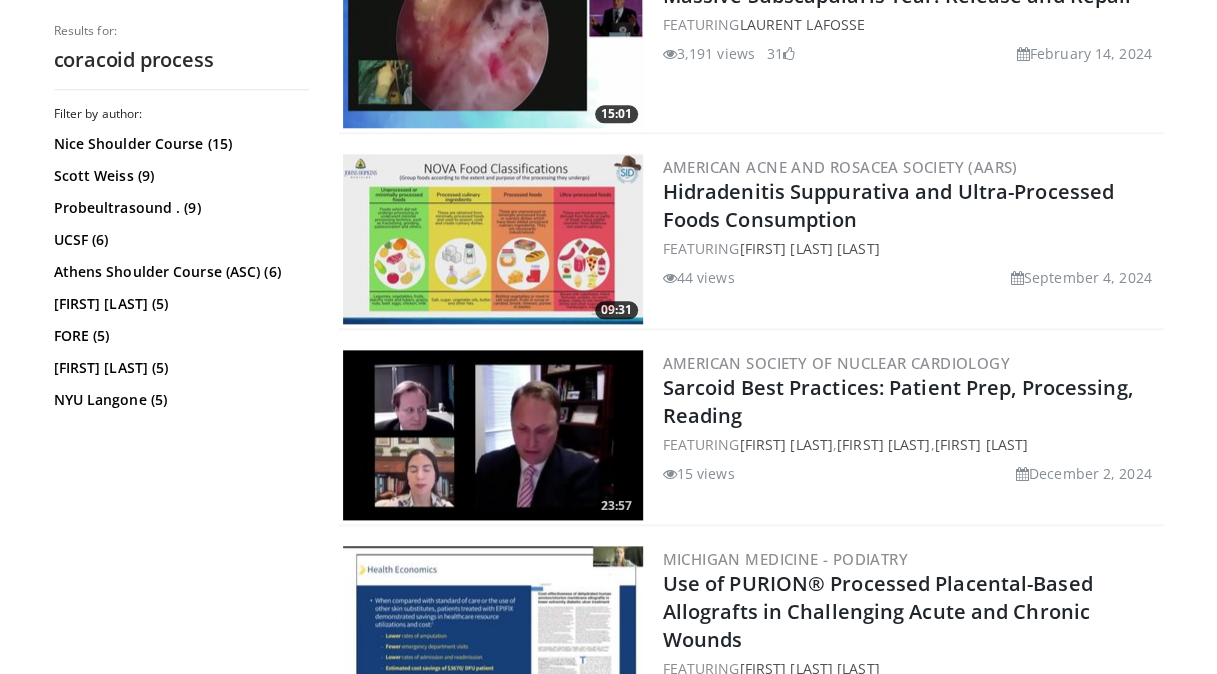 scroll, scrollTop: 4700, scrollLeft: 0, axis: vertical 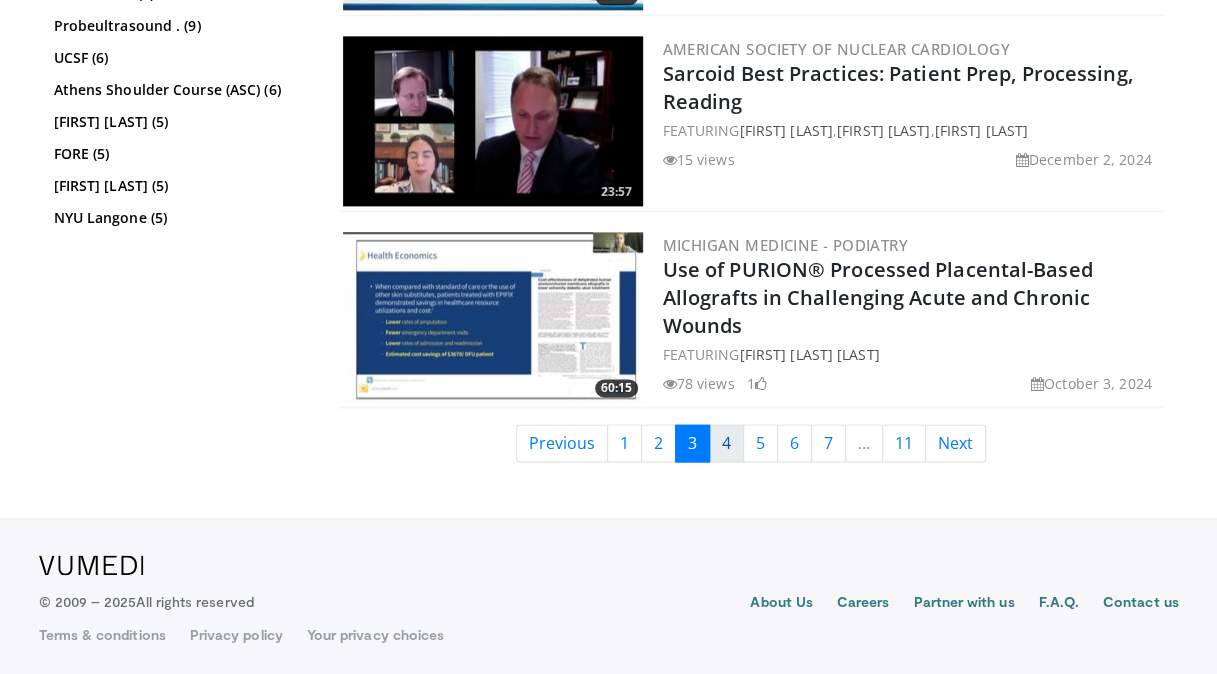 click on "4" at bounding box center [726, 443] 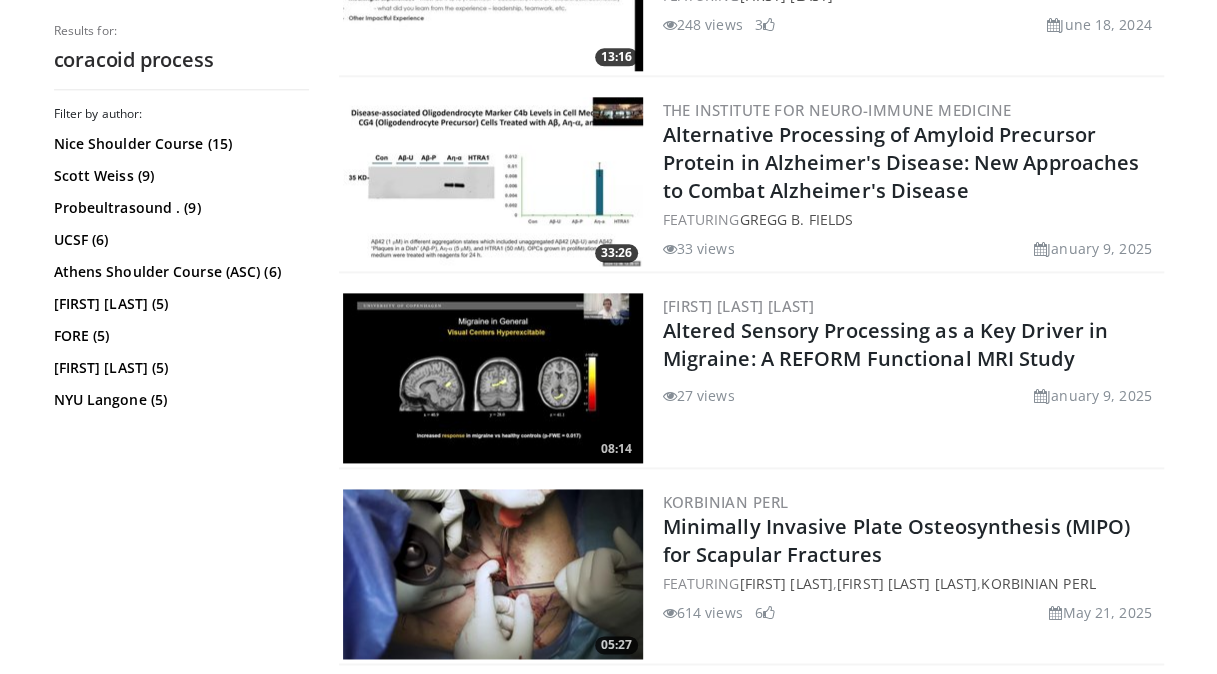 scroll, scrollTop: 1100, scrollLeft: 0, axis: vertical 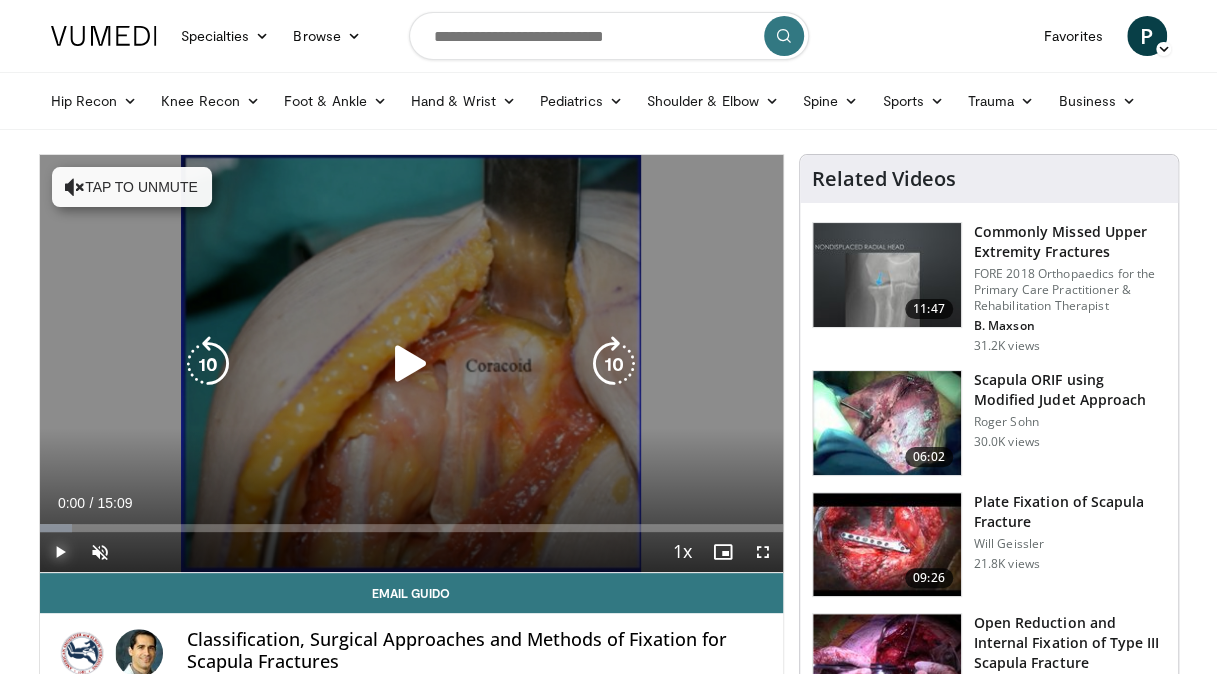 click at bounding box center [60, 552] 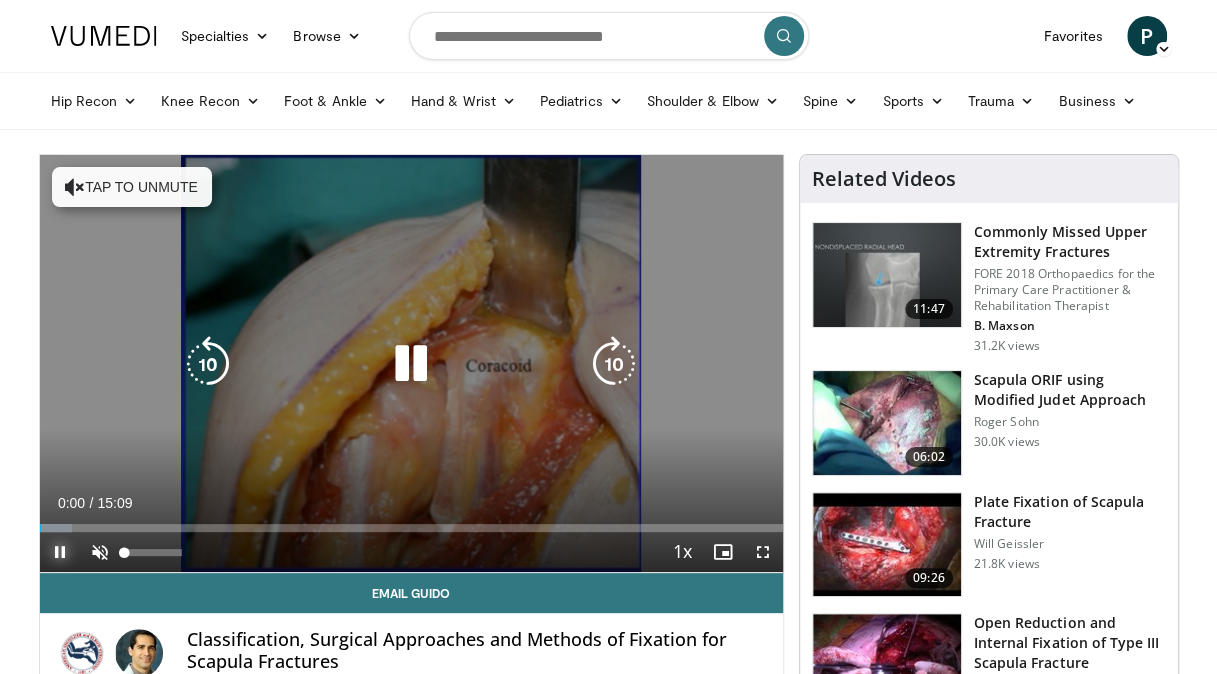 click on "Unmute" at bounding box center (150, 552) 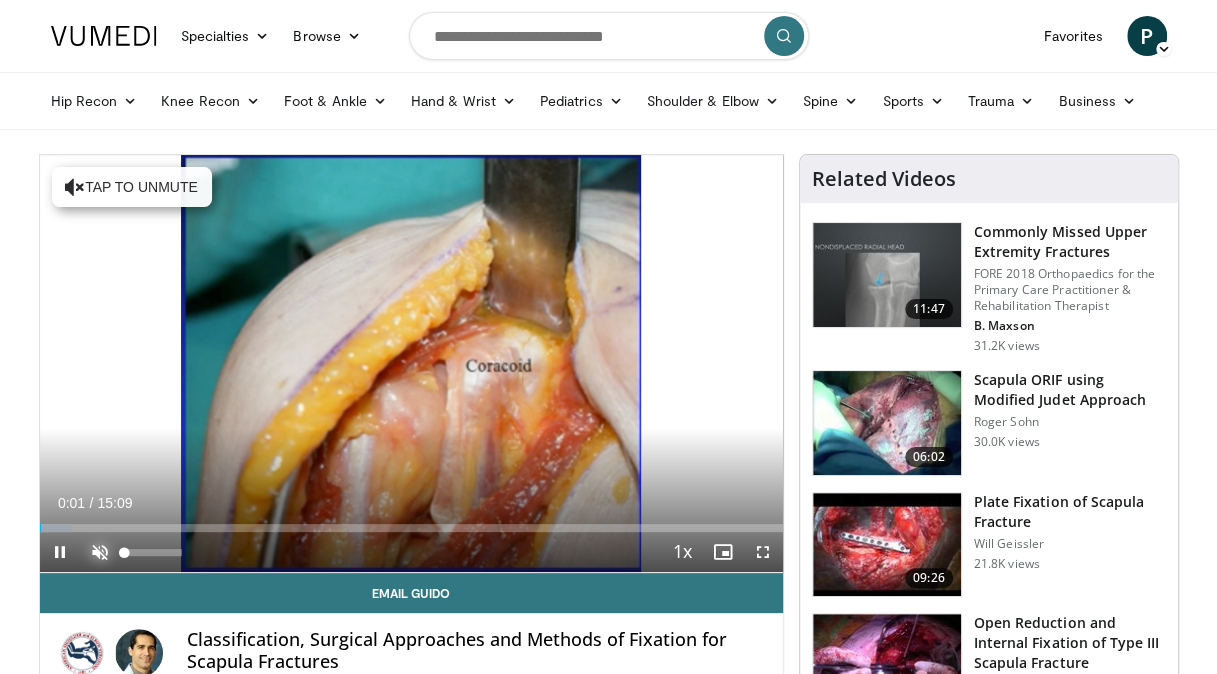 click at bounding box center [100, 552] 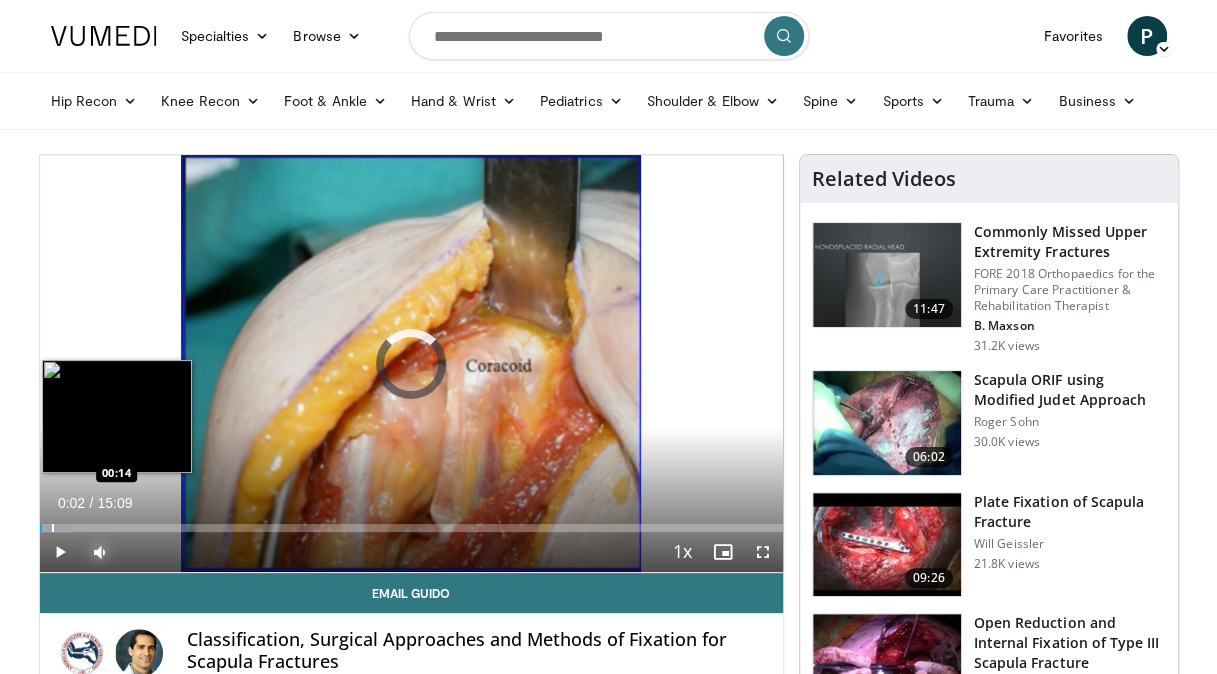 click on "Loaded :  4.35% 00:02 00:14" at bounding box center (411, 522) 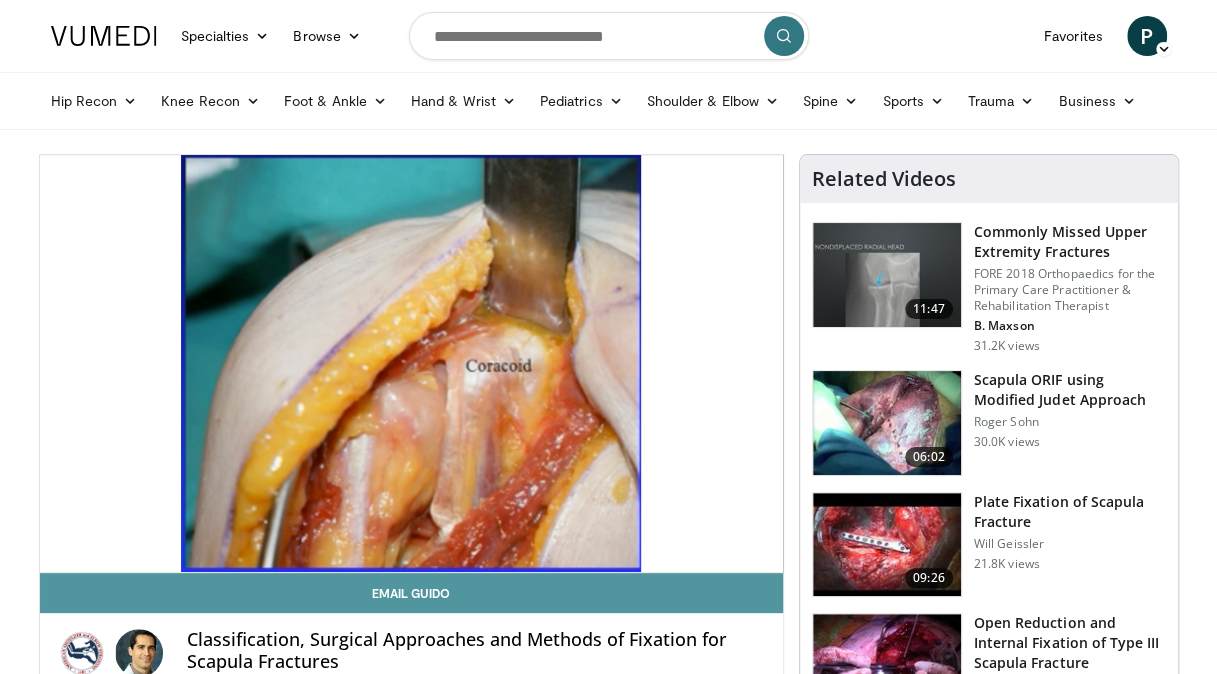 type 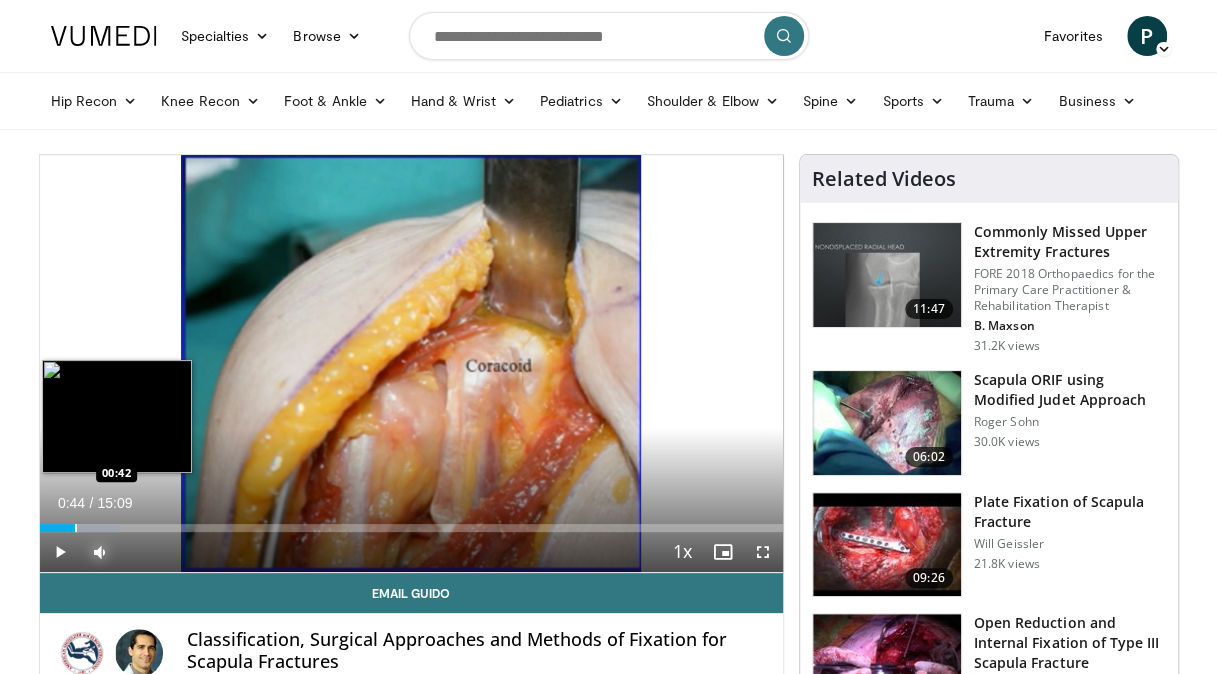 click at bounding box center (76, 528) 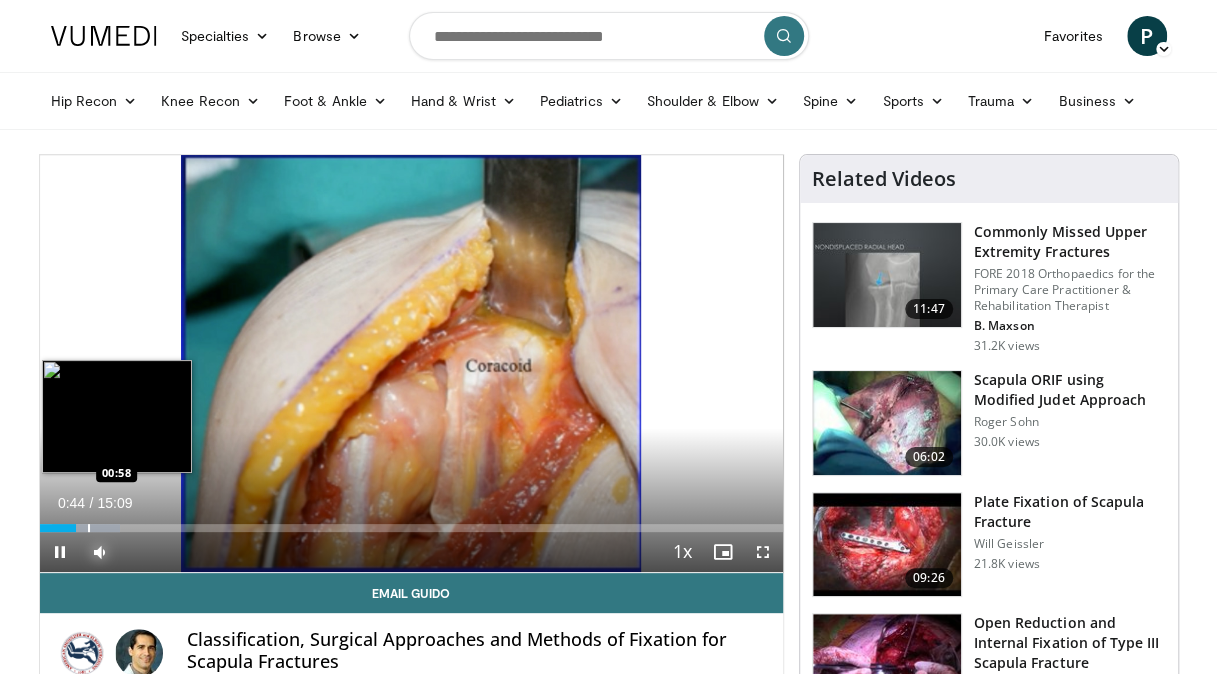 click at bounding box center (89, 528) 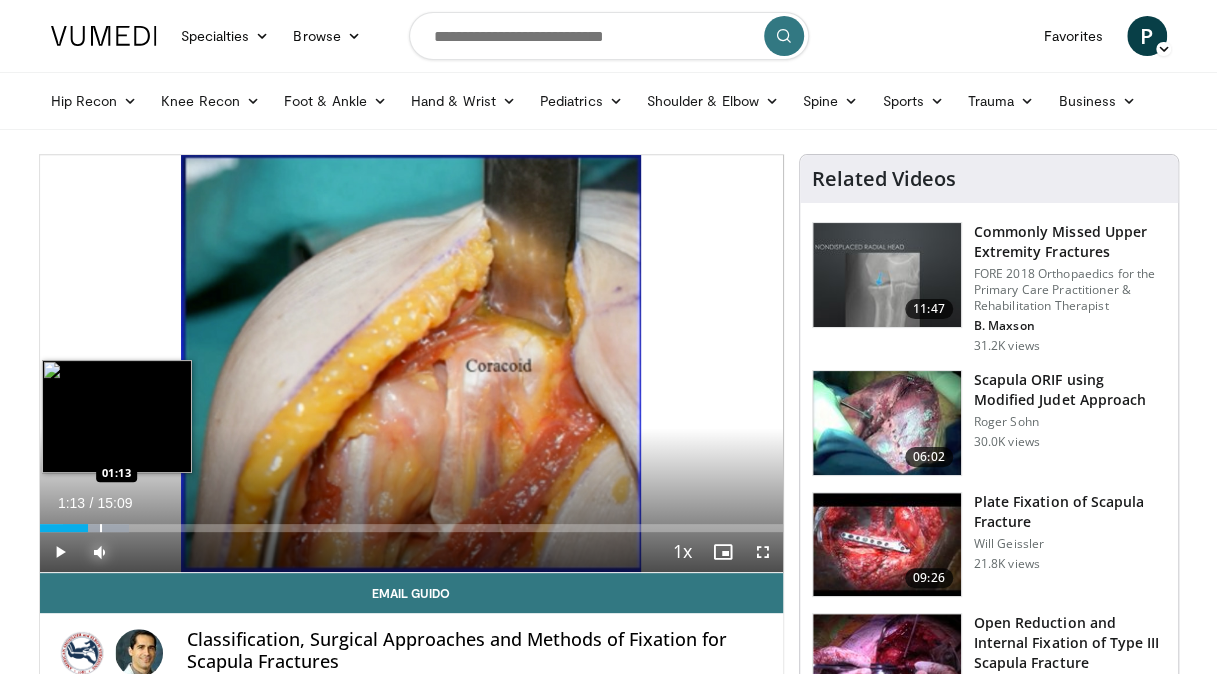 click at bounding box center (101, 528) 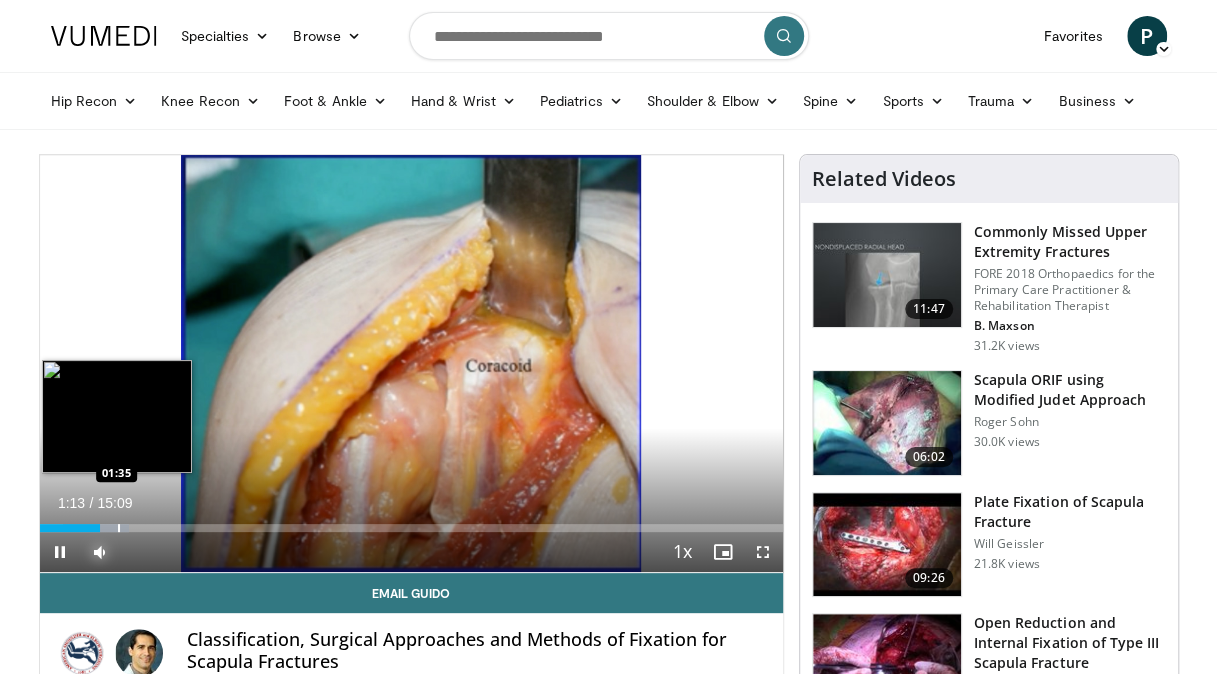 click at bounding box center [119, 528] 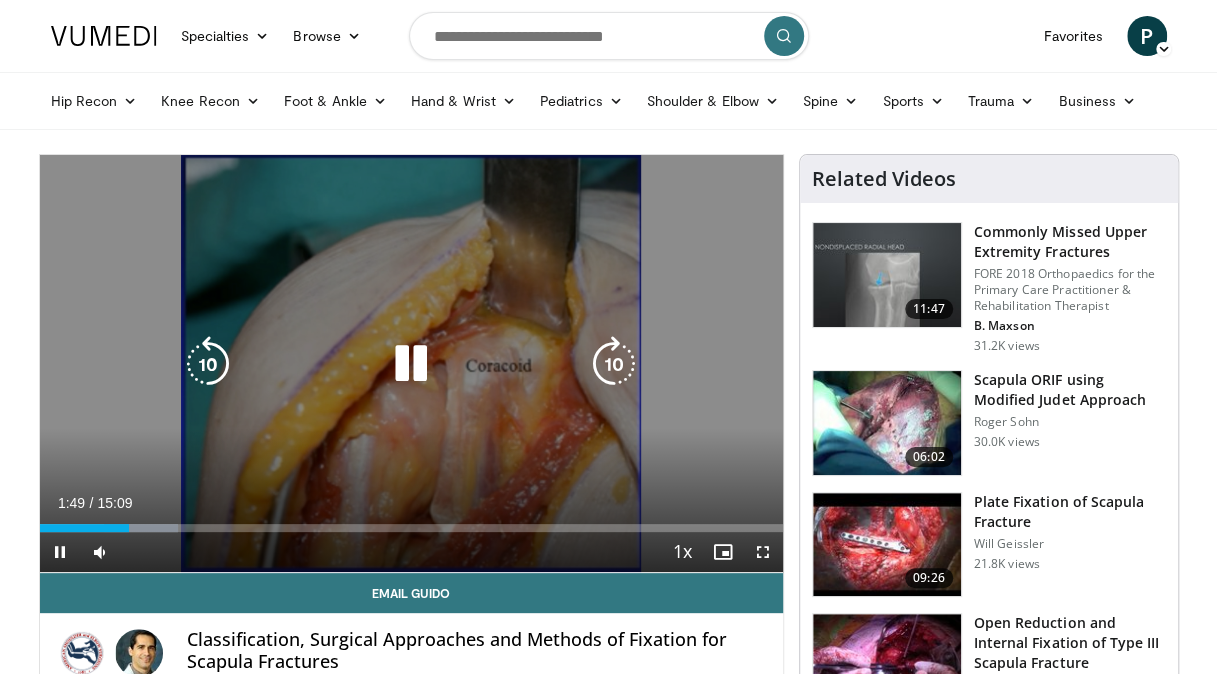 click at bounding box center (614, 364) 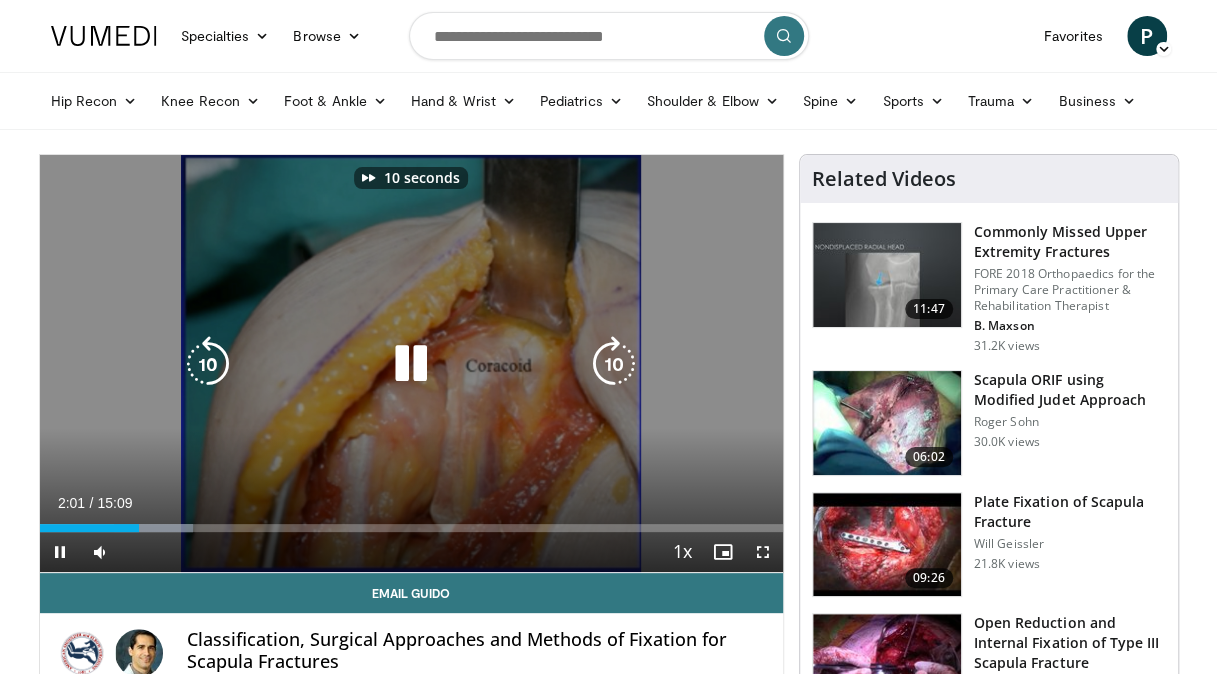 click at bounding box center (614, 364) 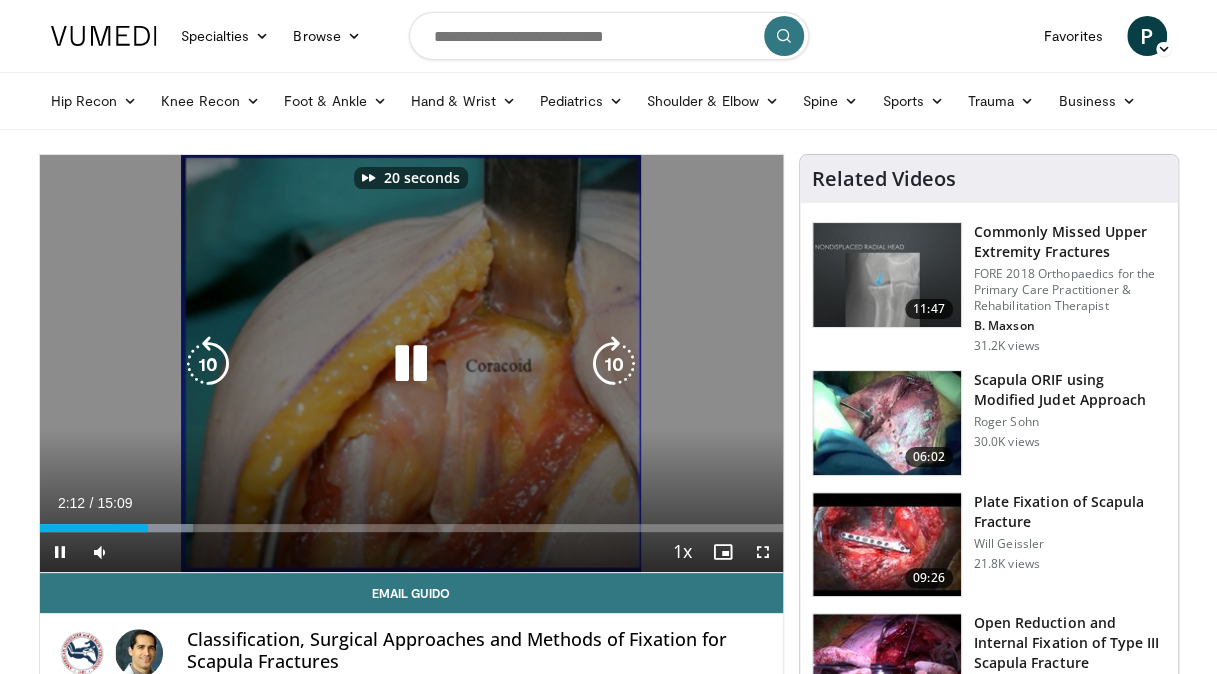 click at bounding box center [614, 364] 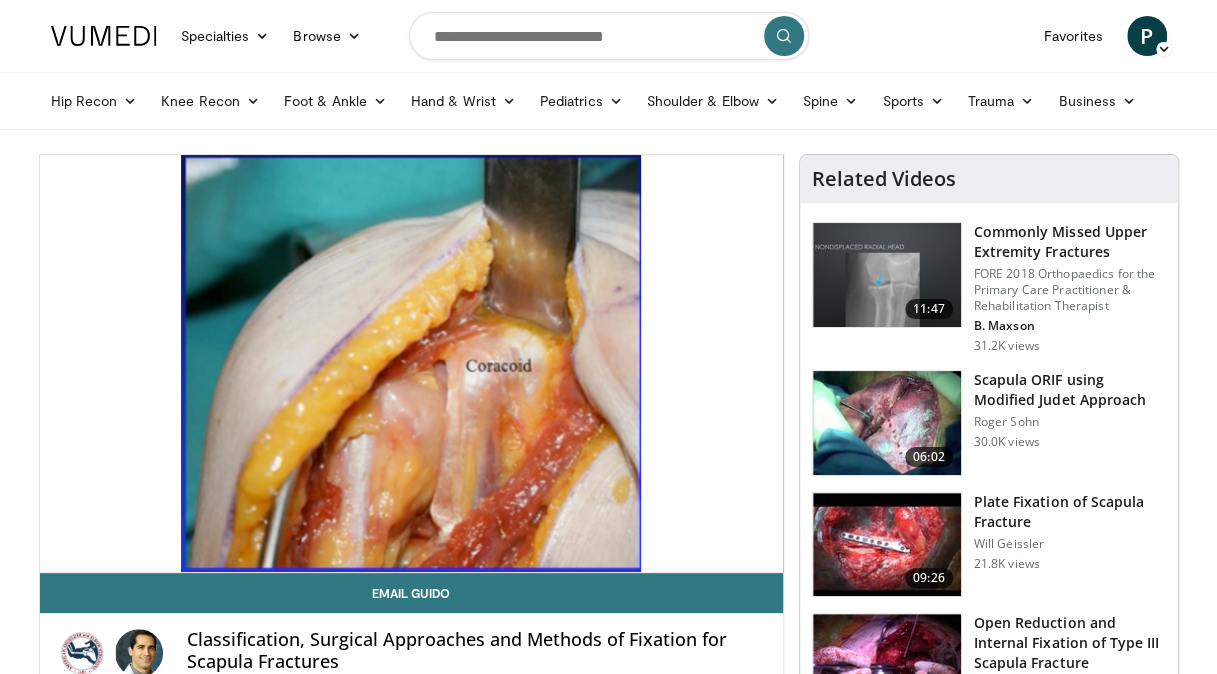 click on "30 seconds
Tap to unmute" at bounding box center (411, 363) 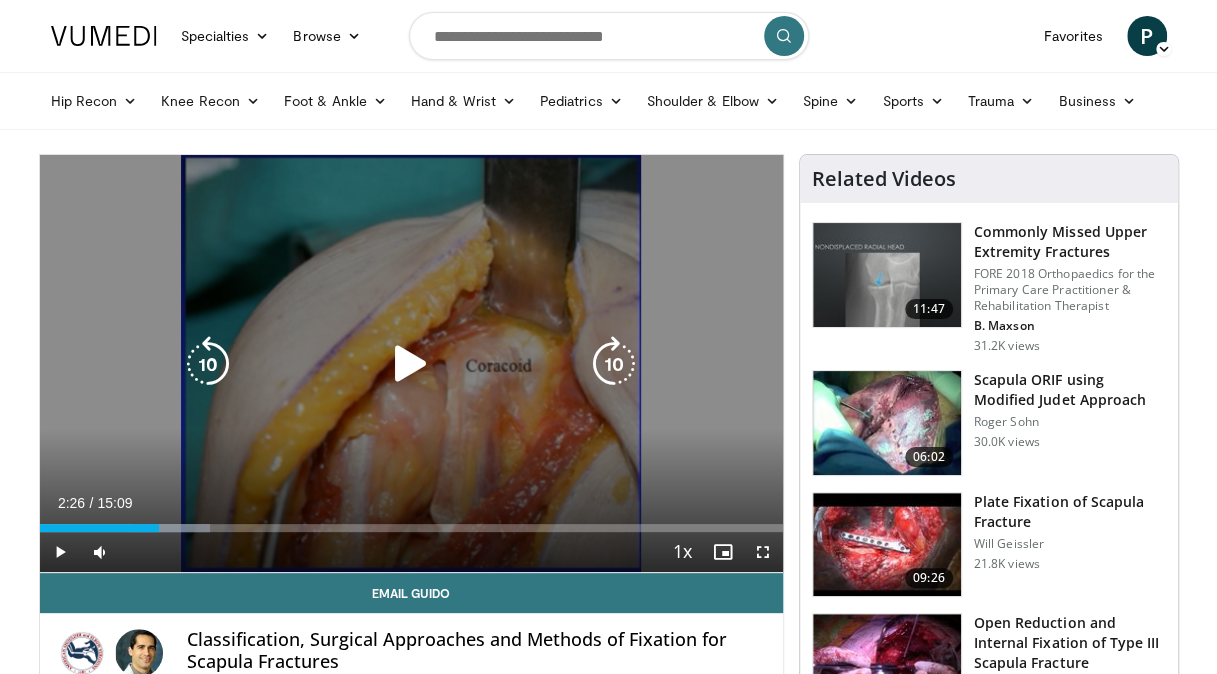 click at bounding box center [614, 364] 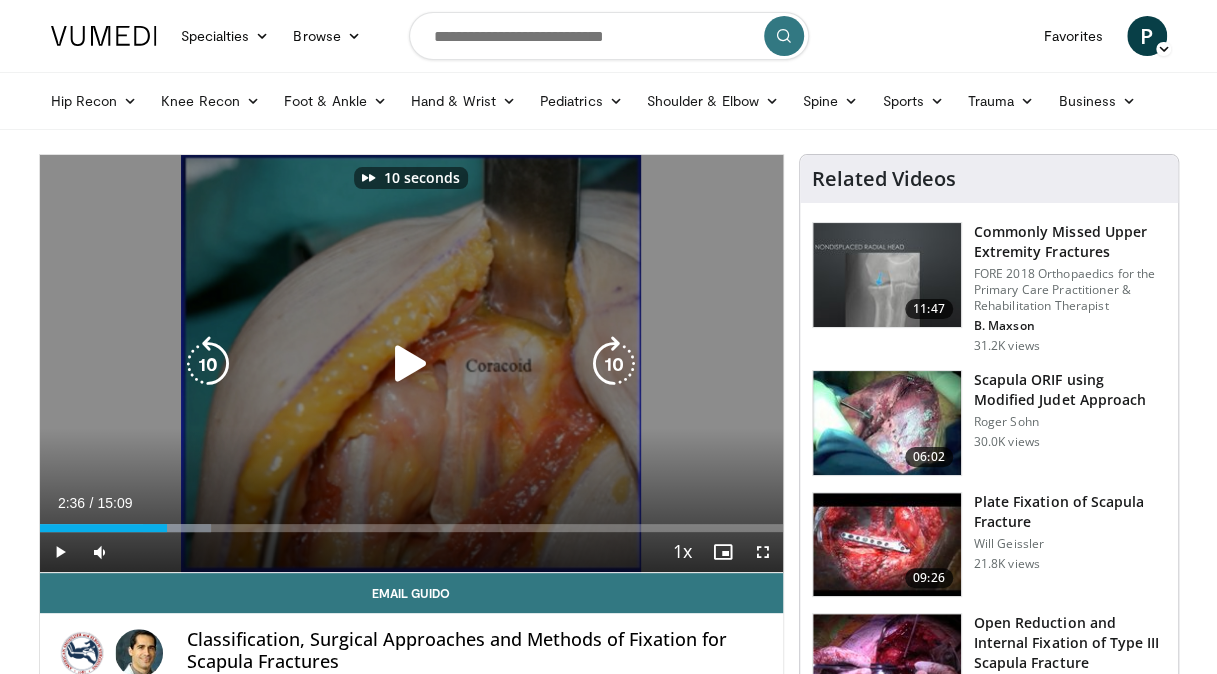 drag, startPoint x: 412, startPoint y: 362, endPoint x: 462, endPoint y: 365, distance: 50.08992 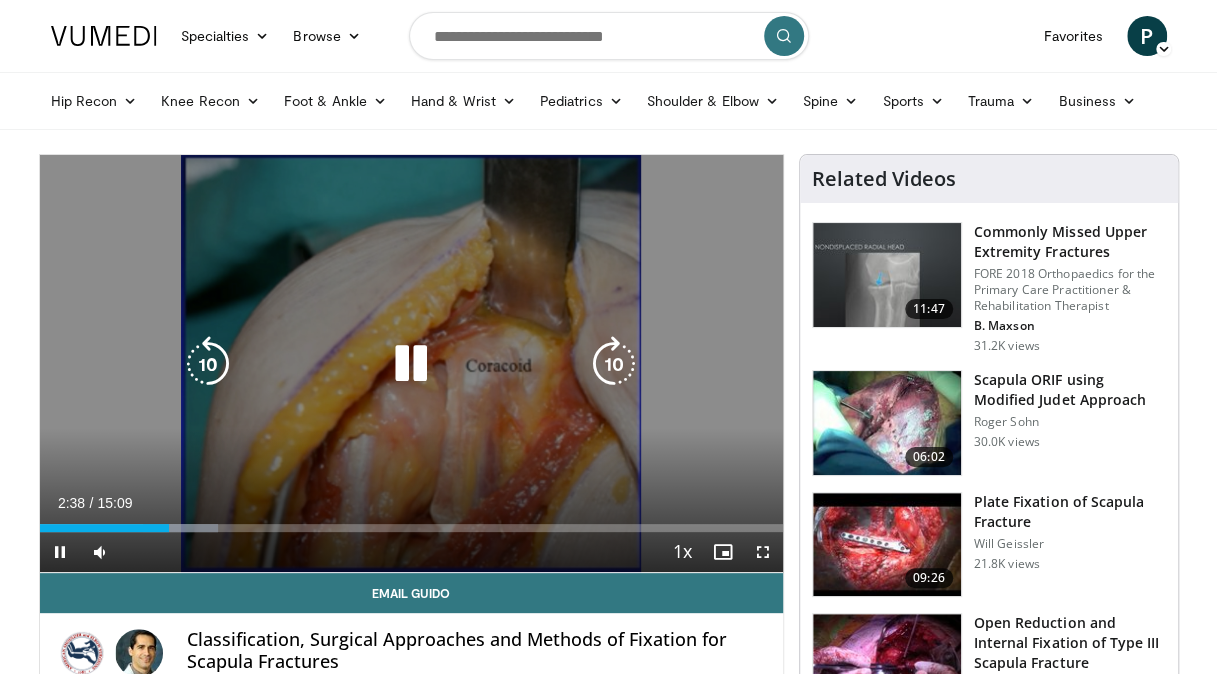 click at bounding box center (614, 364) 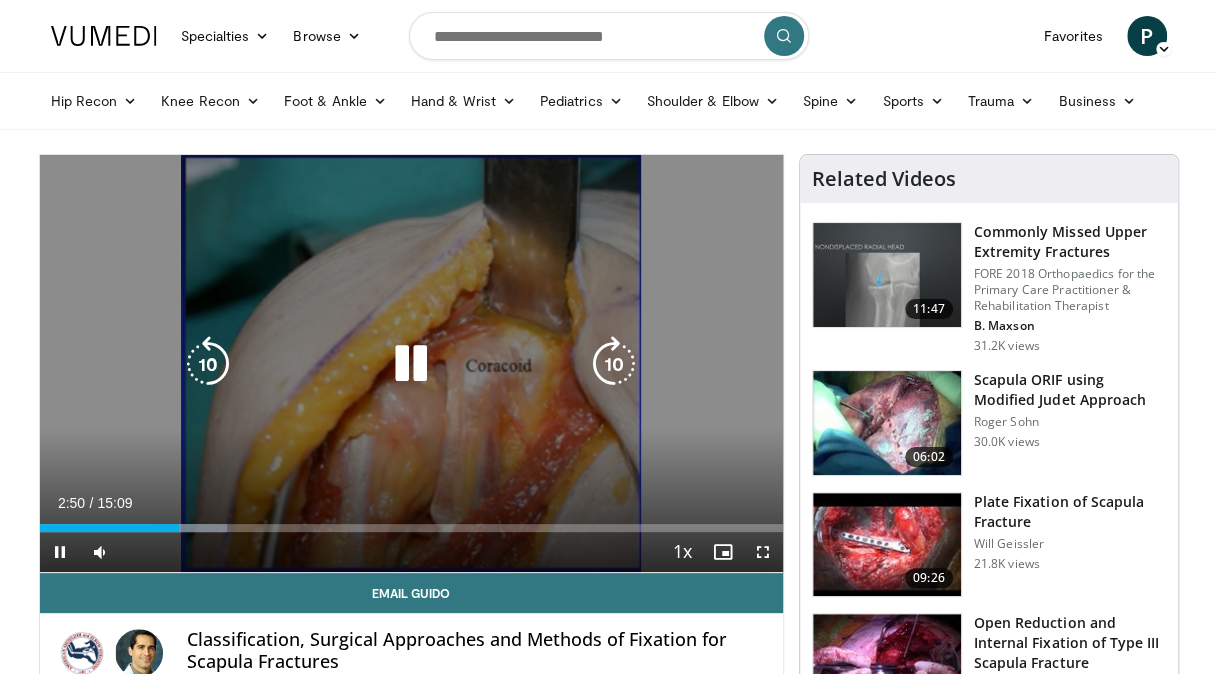 click at bounding box center [614, 364] 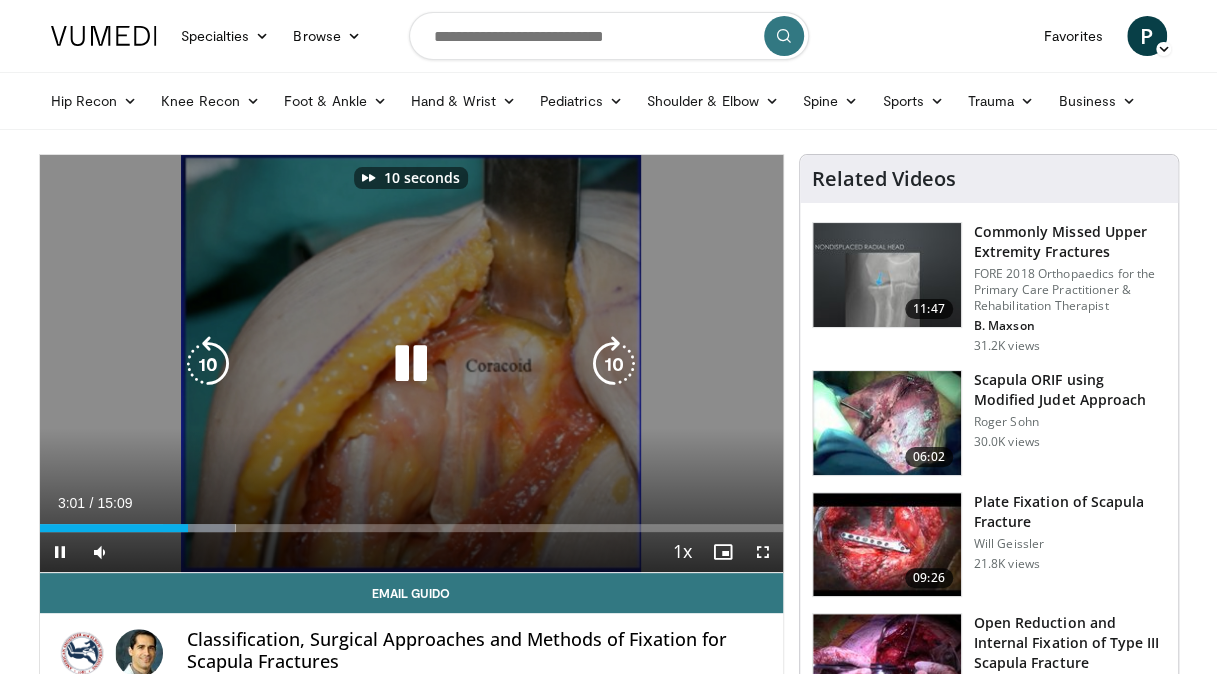 click at bounding box center (614, 364) 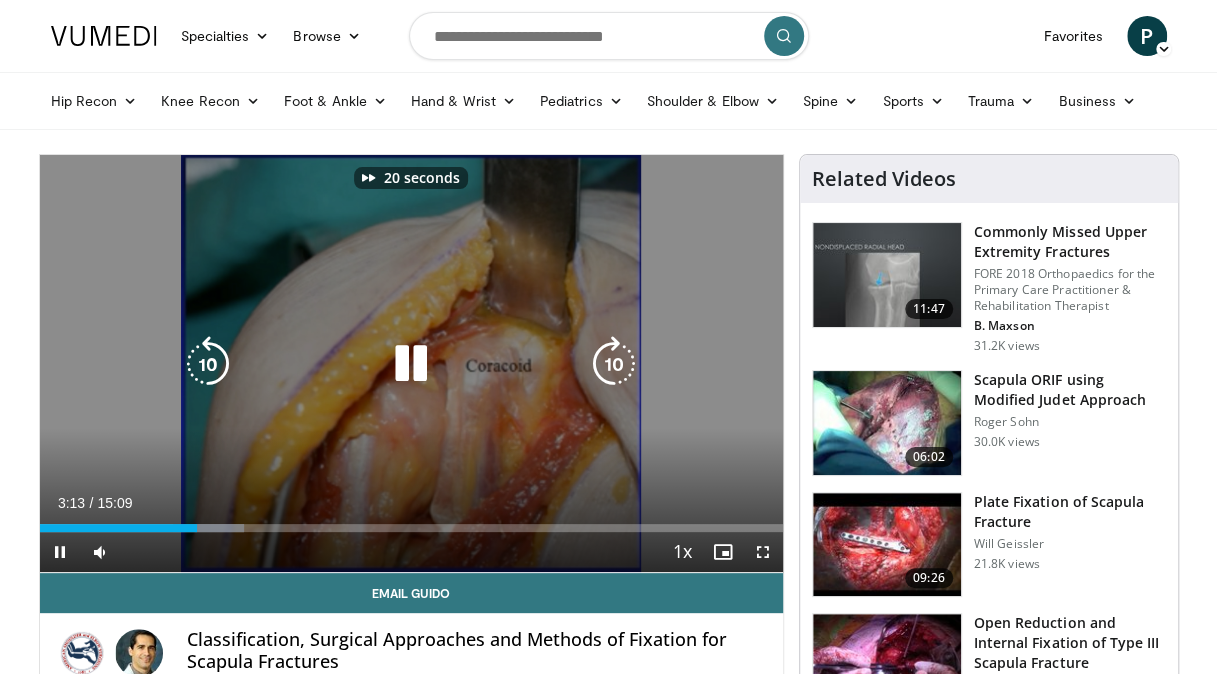 click at bounding box center (614, 364) 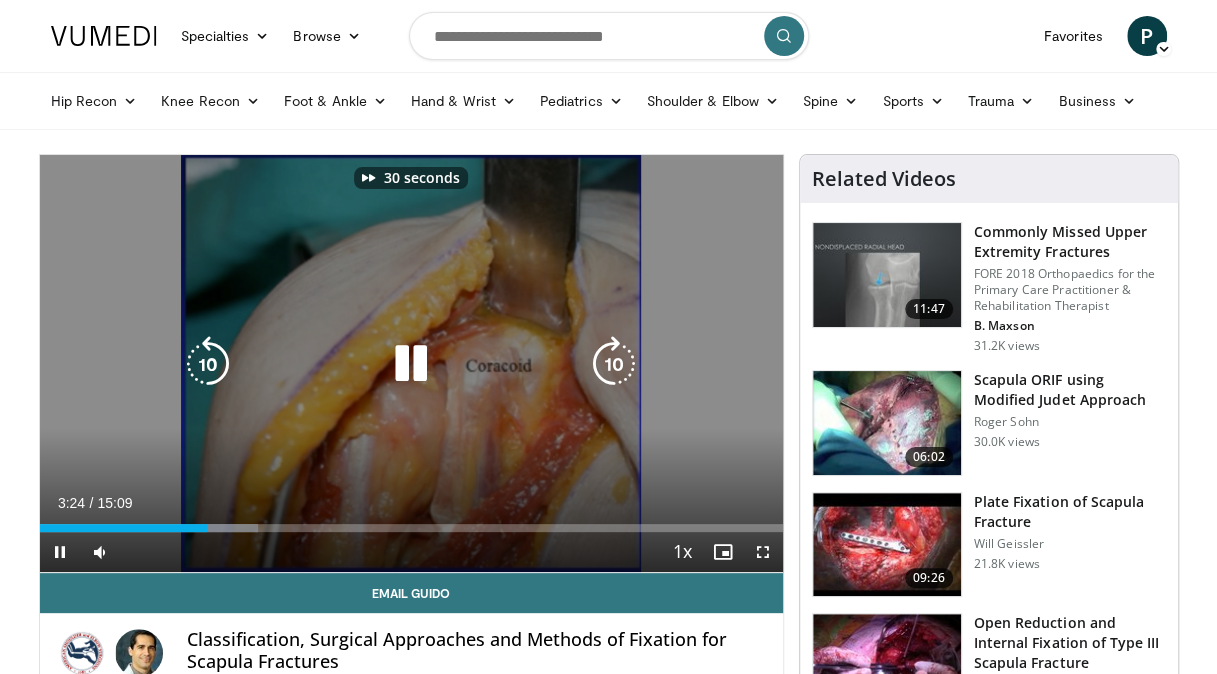 click at bounding box center (614, 364) 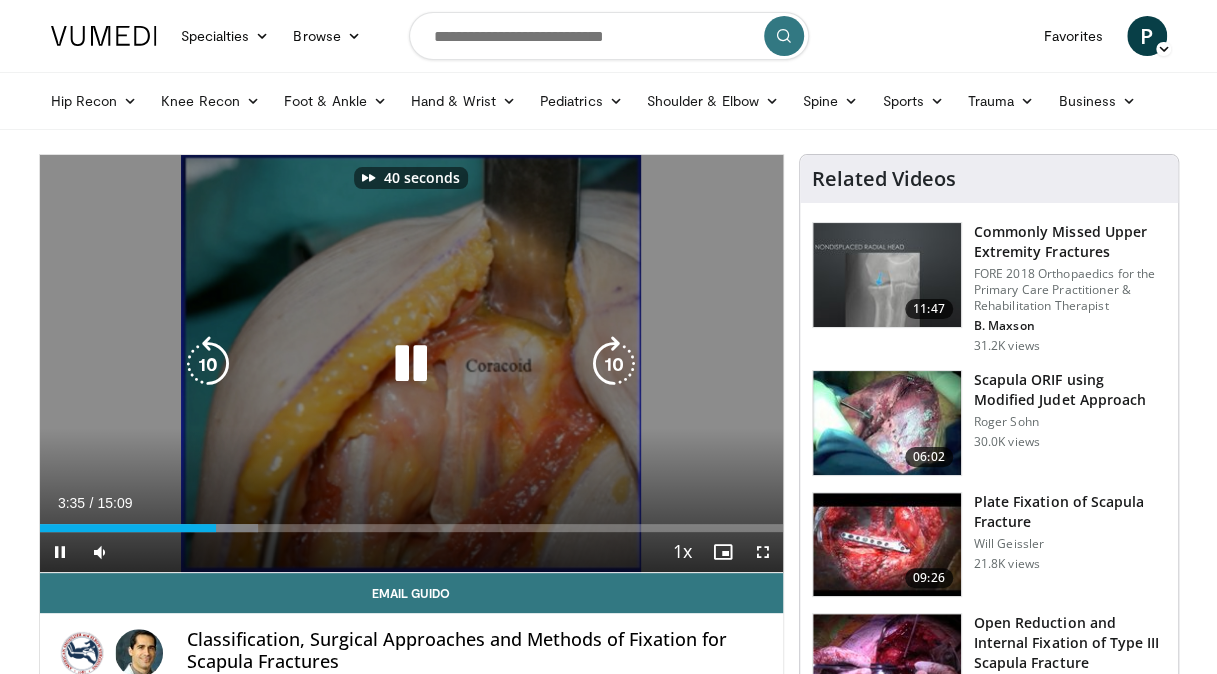 click at bounding box center [614, 364] 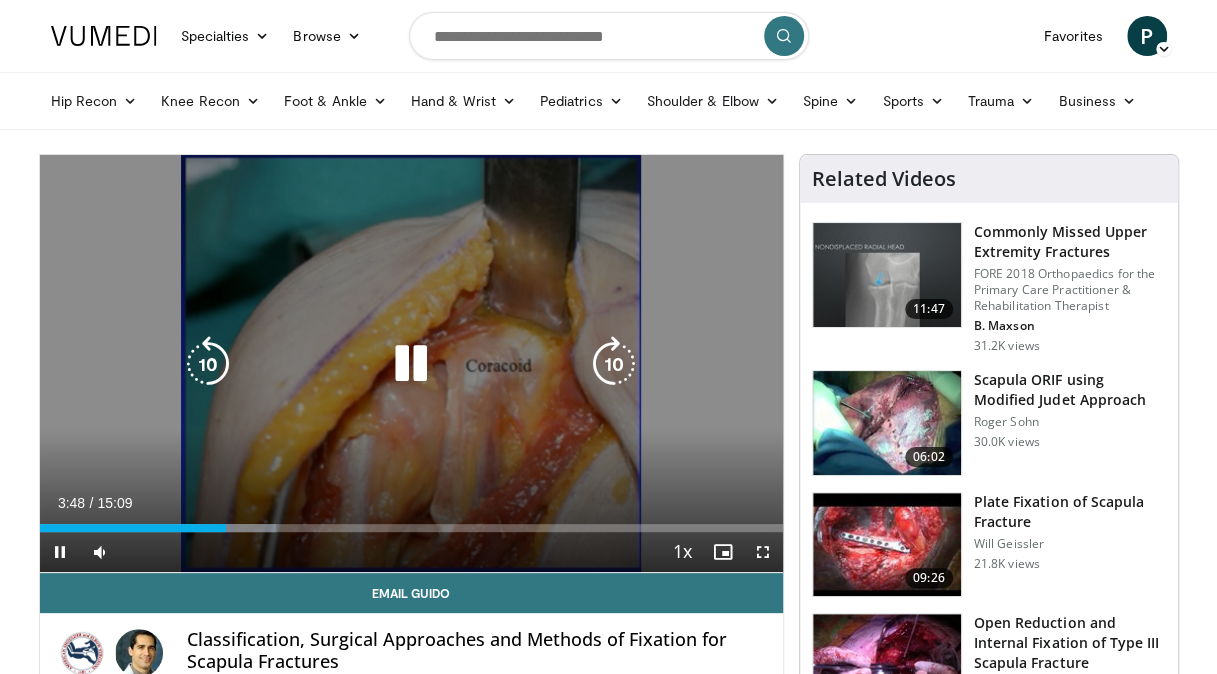 drag, startPoint x: 615, startPoint y: 358, endPoint x: 606, endPoint y: 377, distance: 21.023796 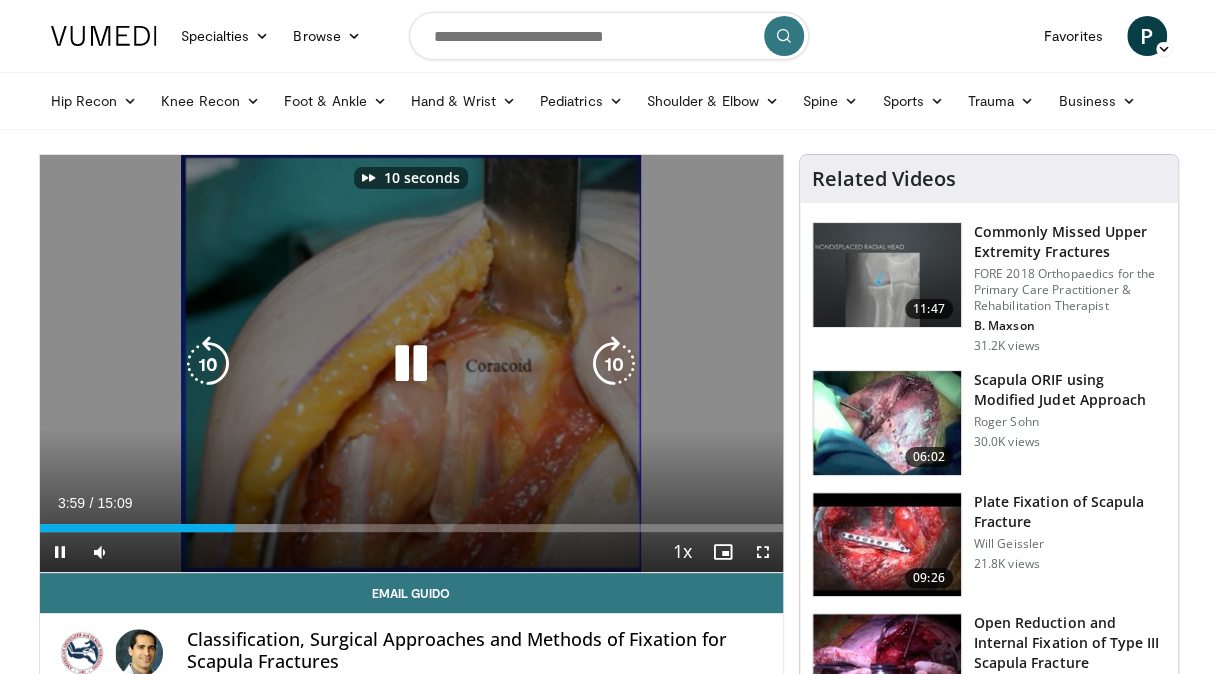 click at bounding box center [614, 364] 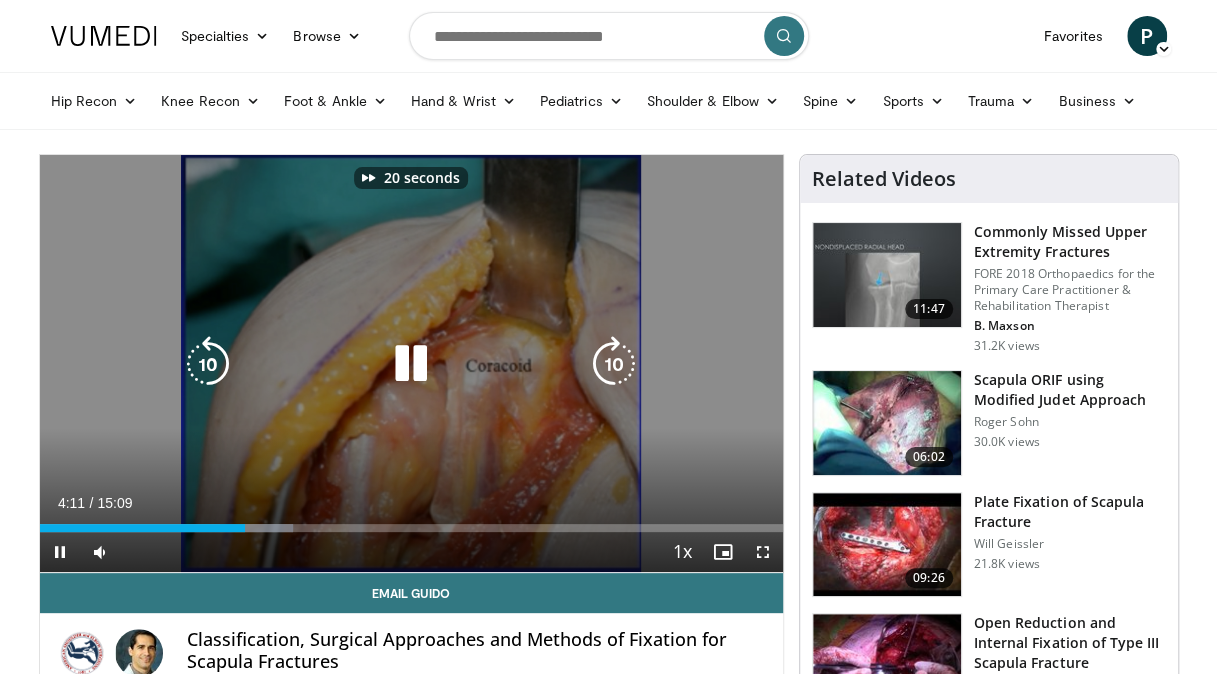 click at bounding box center [614, 364] 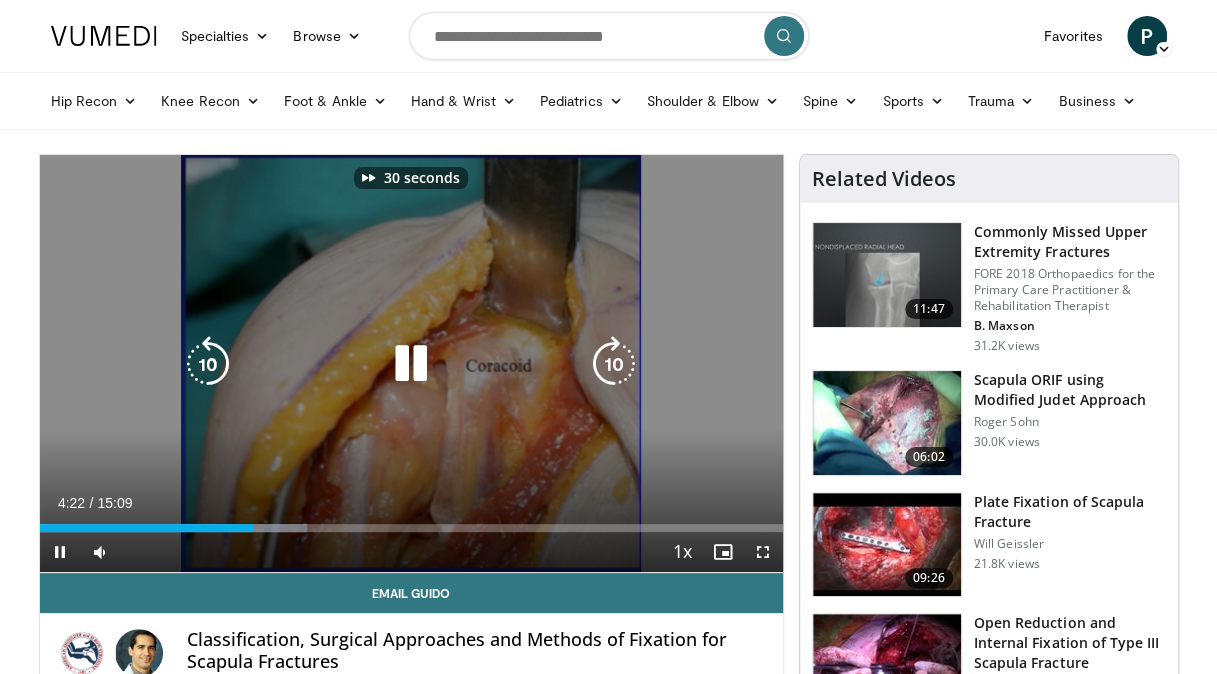 click at bounding box center [614, 364] 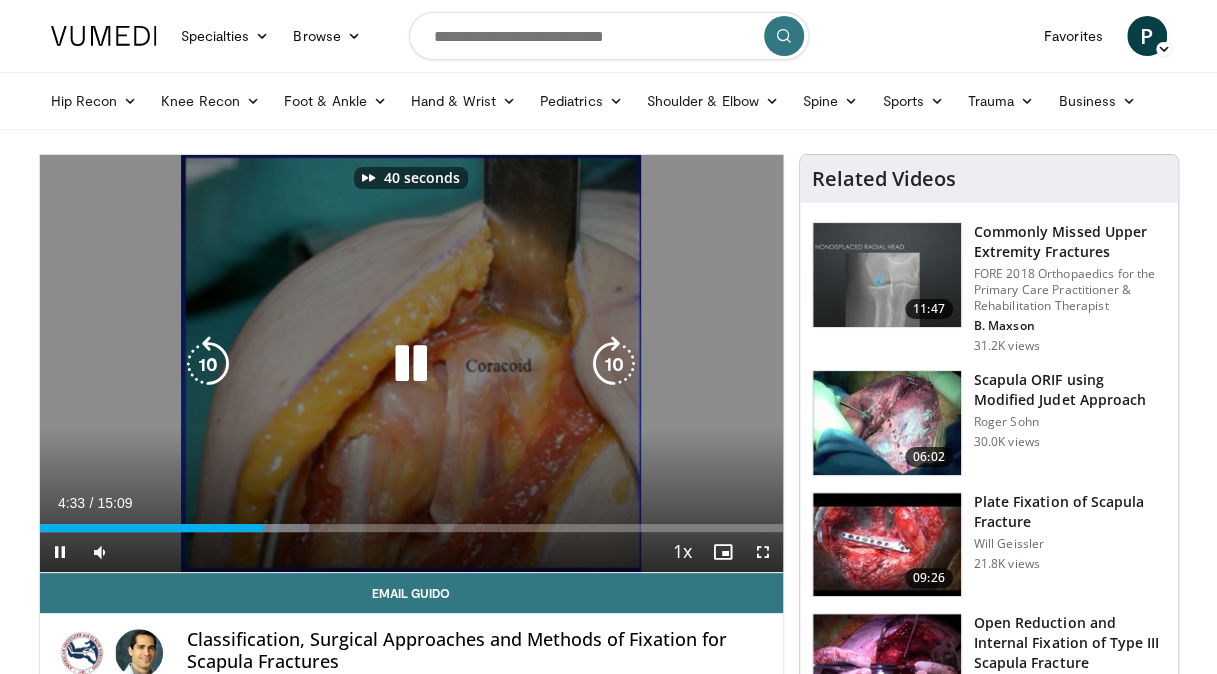 click at bounding box center (614, 364) 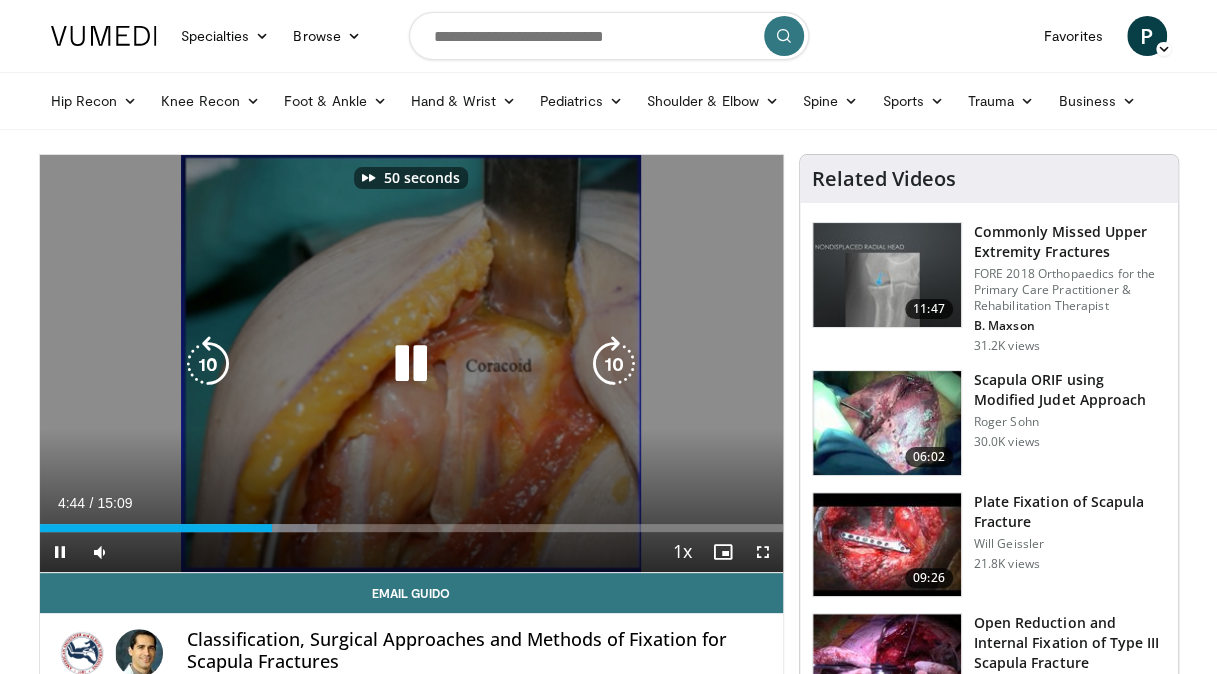 click at bounding box center (614, 364) 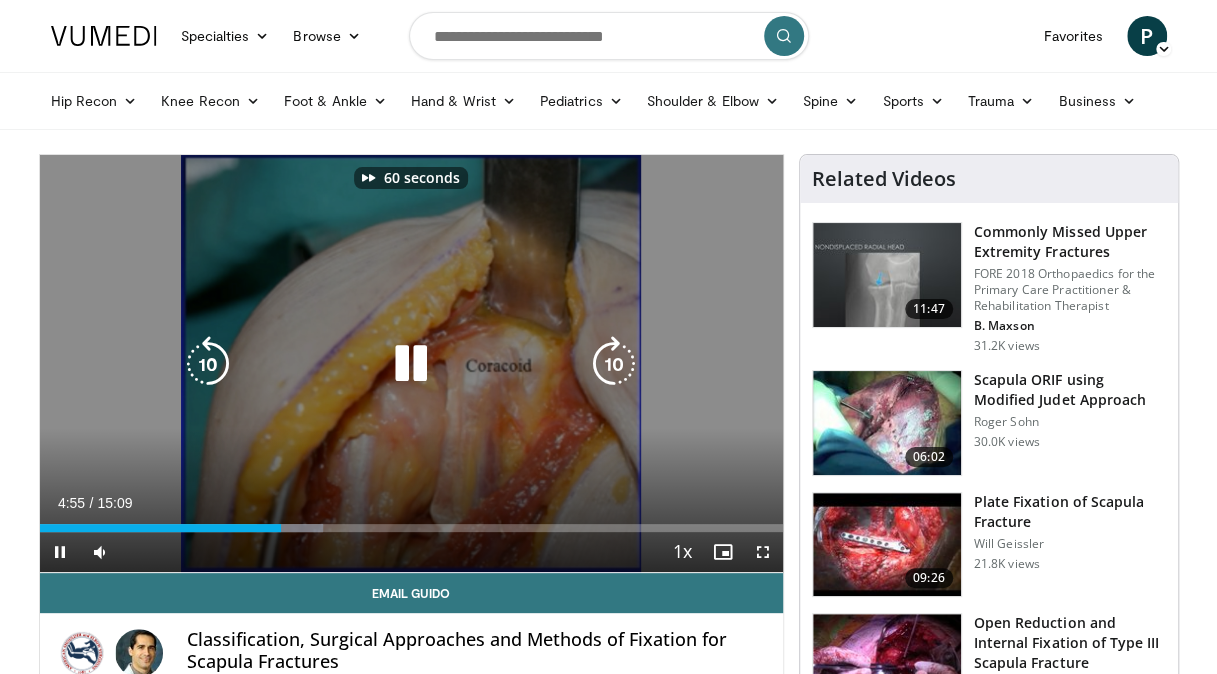click at bounding box center [614, 364] 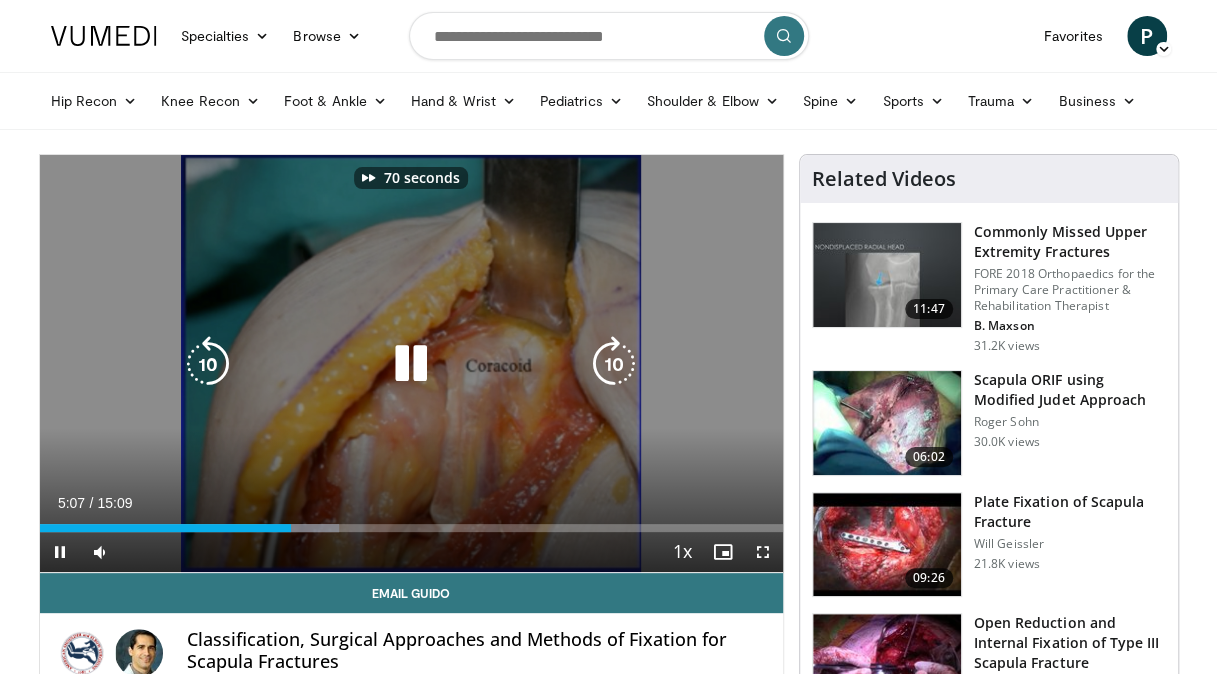 click at bounding box center [614, 364] 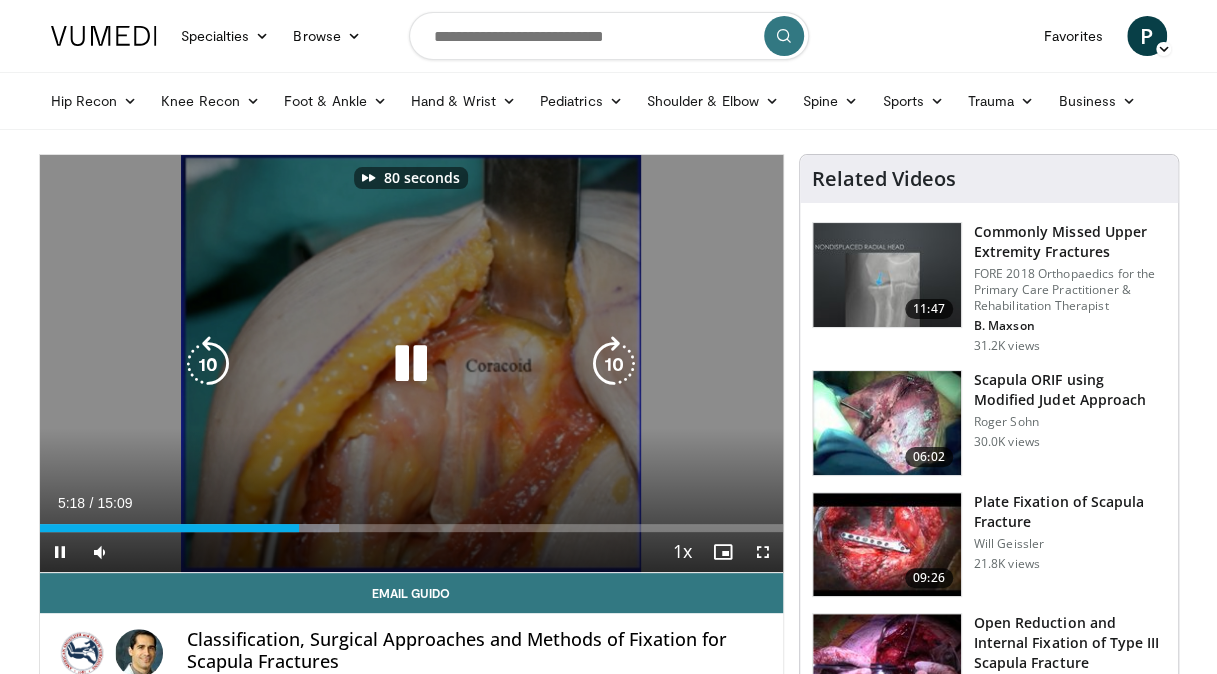 click at bounding box center [614, 364] 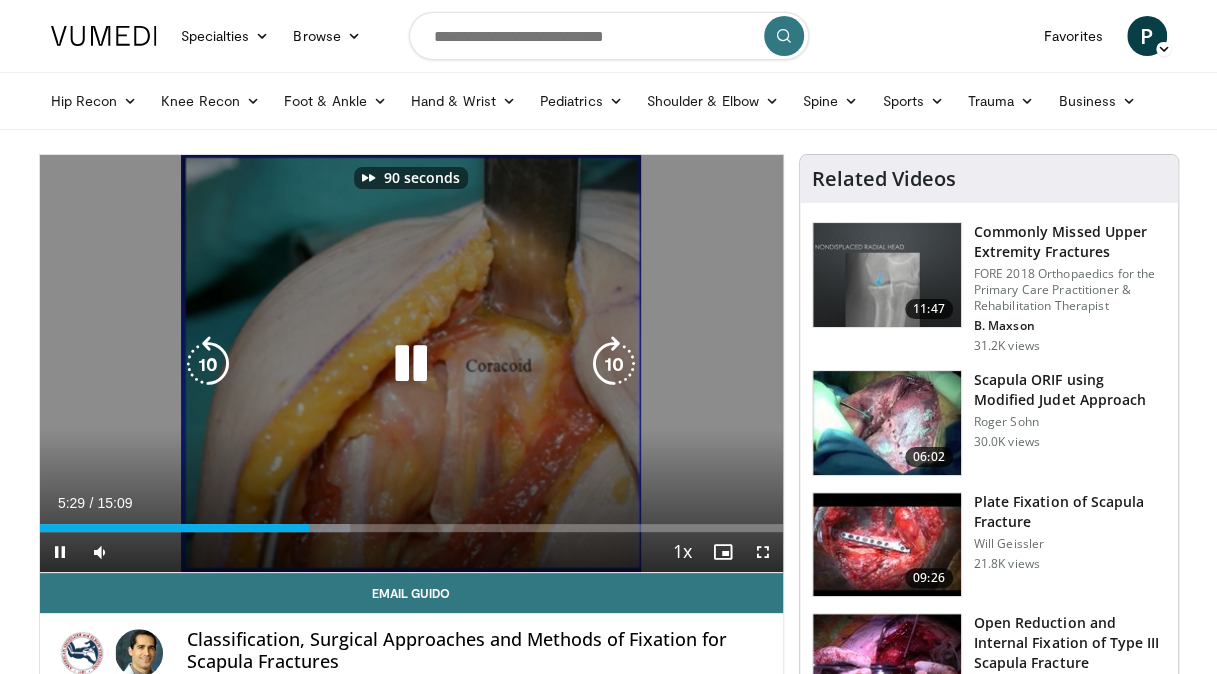 click at bounding box center [614, 364] 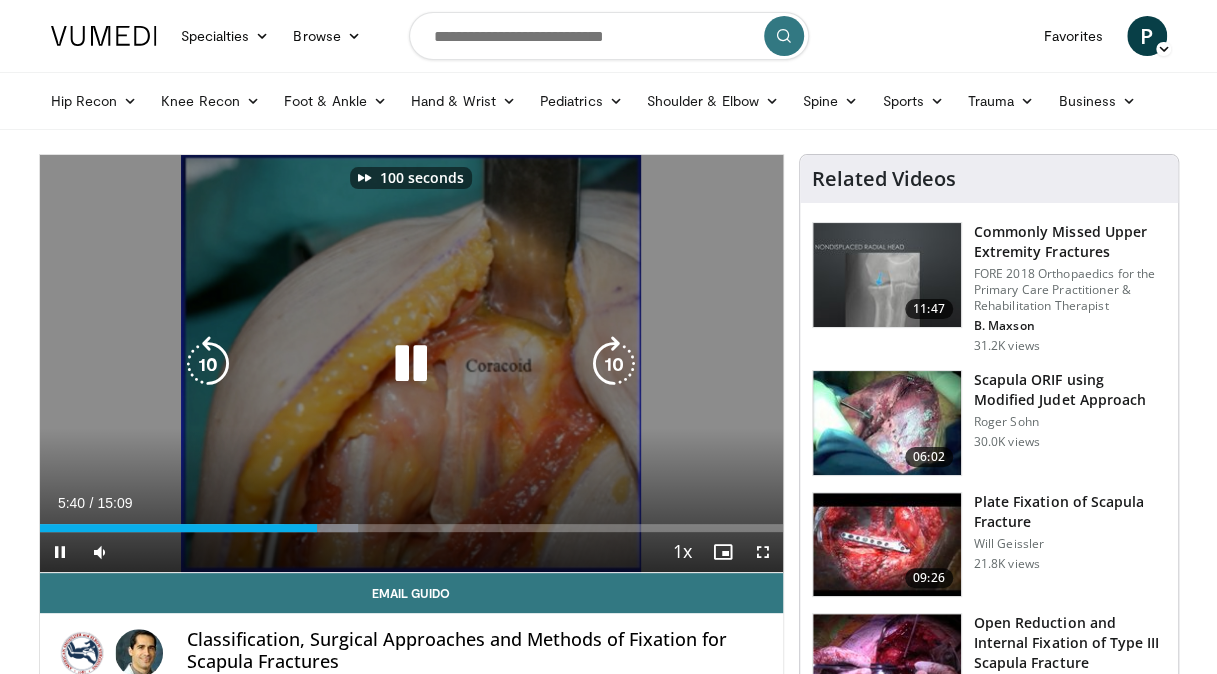 click at bounding box center (614, 364) 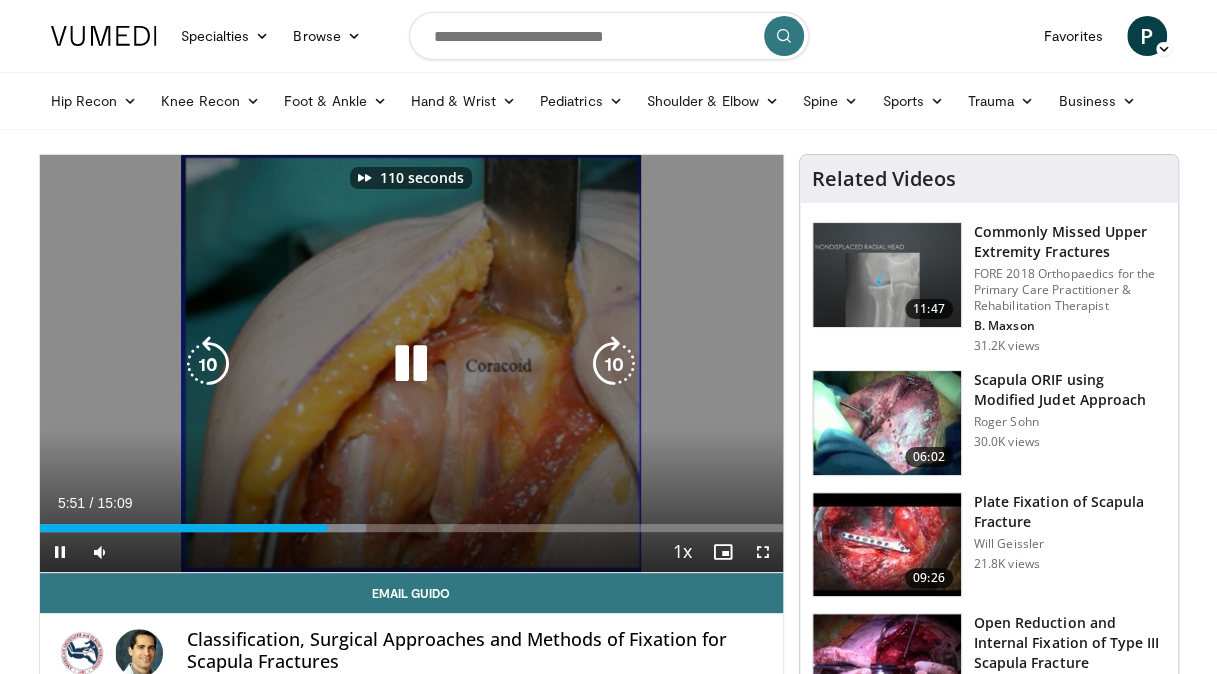 click at bounding box center (614, 364) 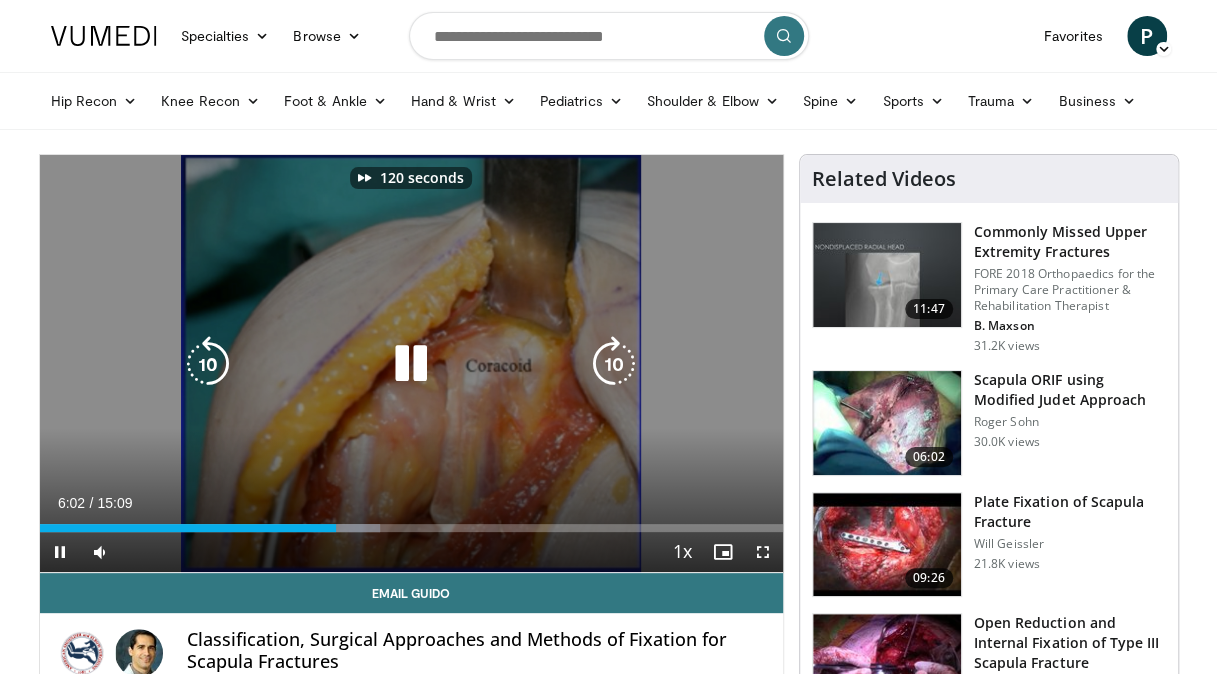 click at bounding box center [614, 364] 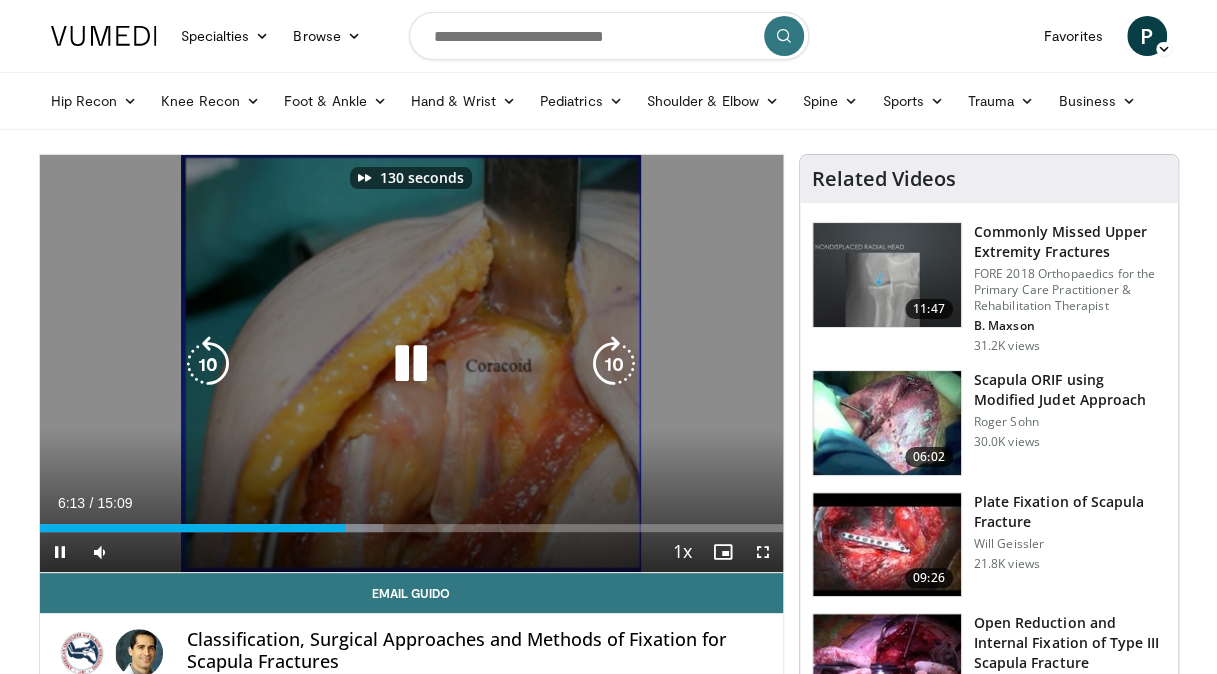 click at bounding box center (614, 364) 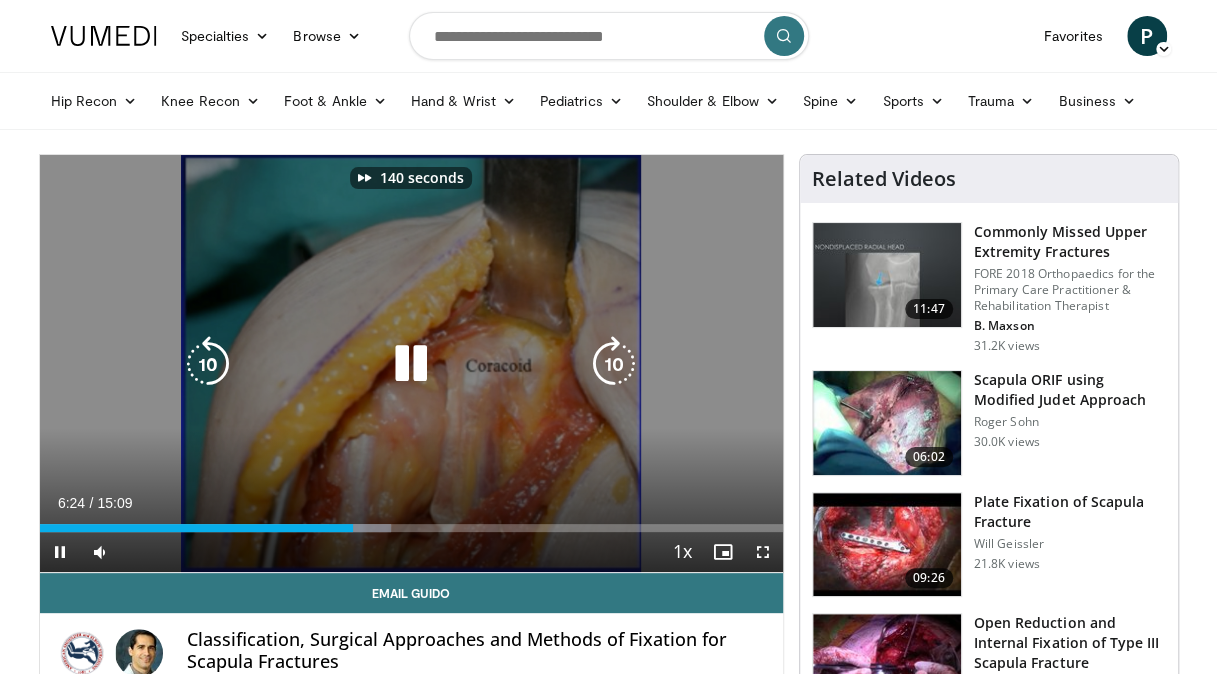 click at bounding box center [614, 364] 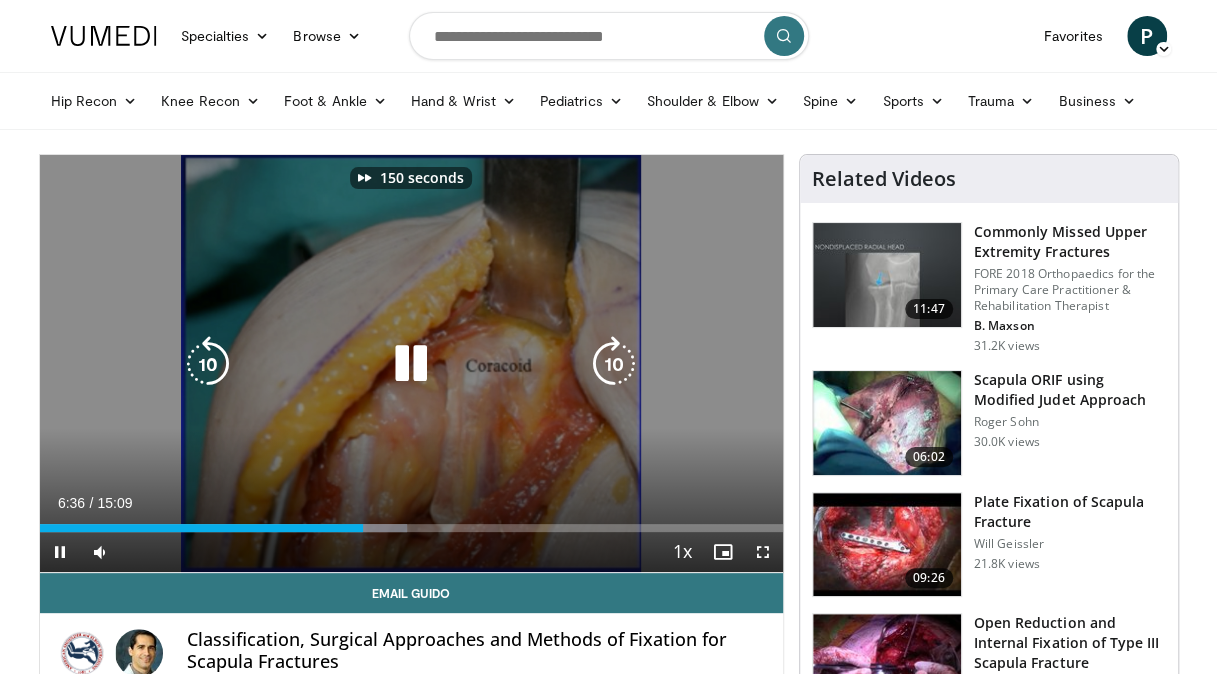 click at bounding box center [614, 364] 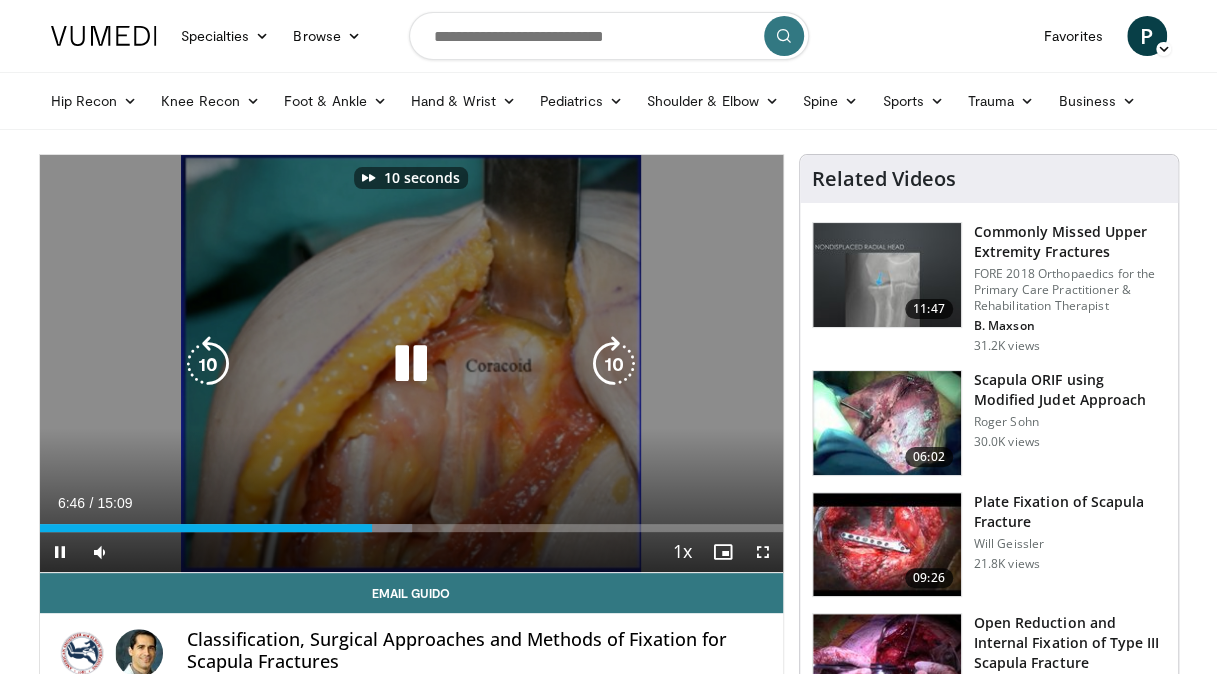 click at bounding box center (614, 364) 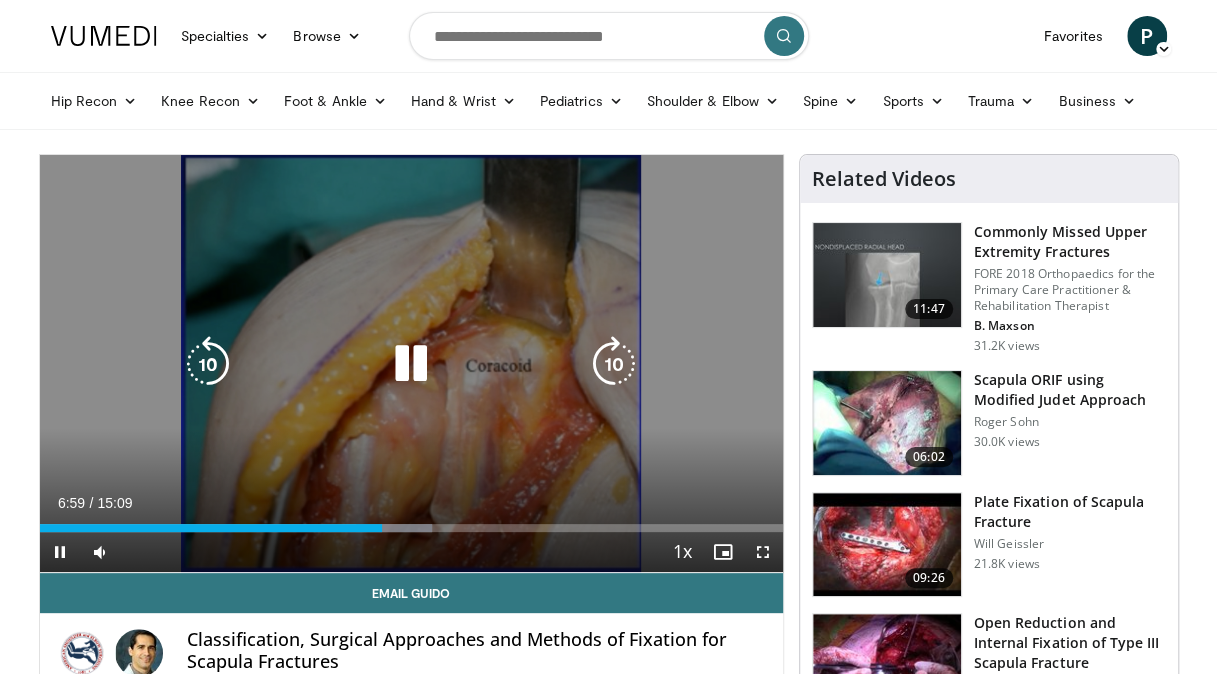 click at bounding box center [614, 364] 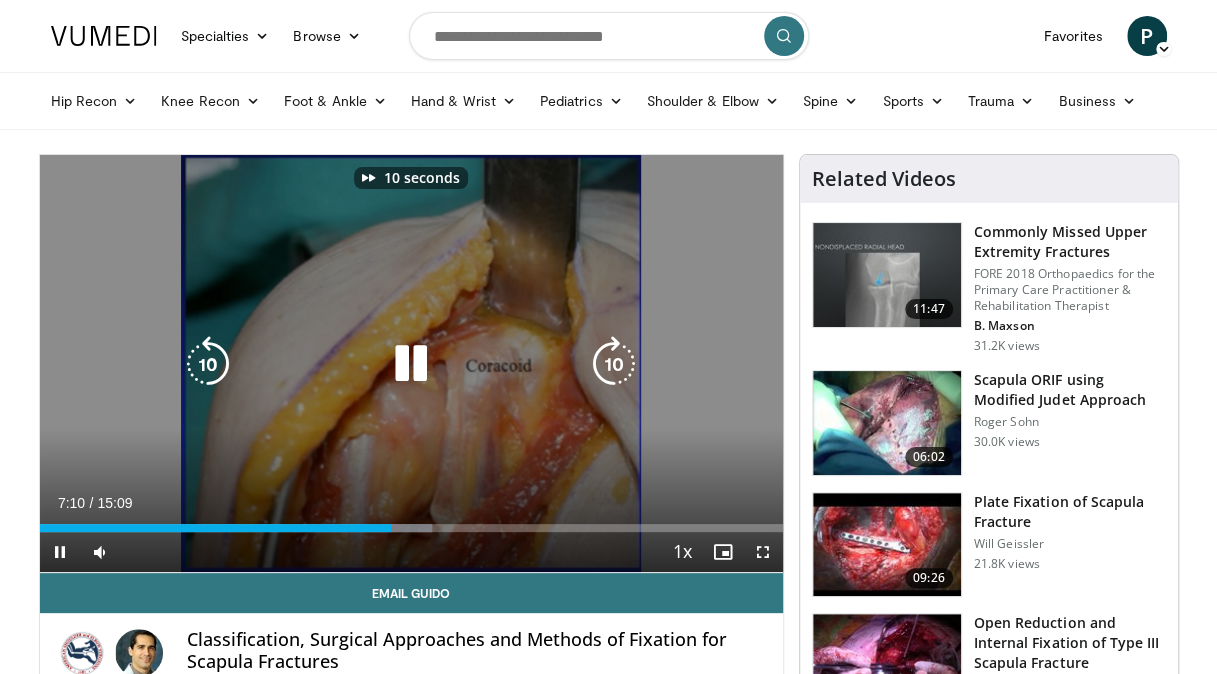 click at bounding box center (614, 364) 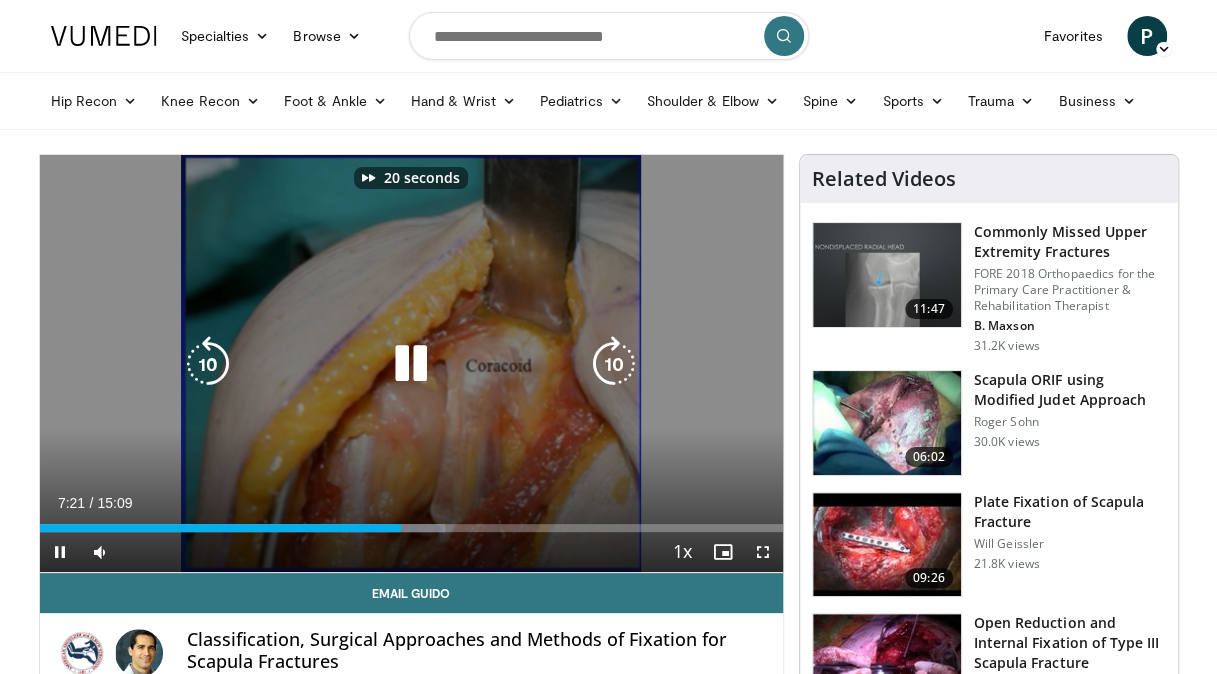 click at bounding box center [614, 364] 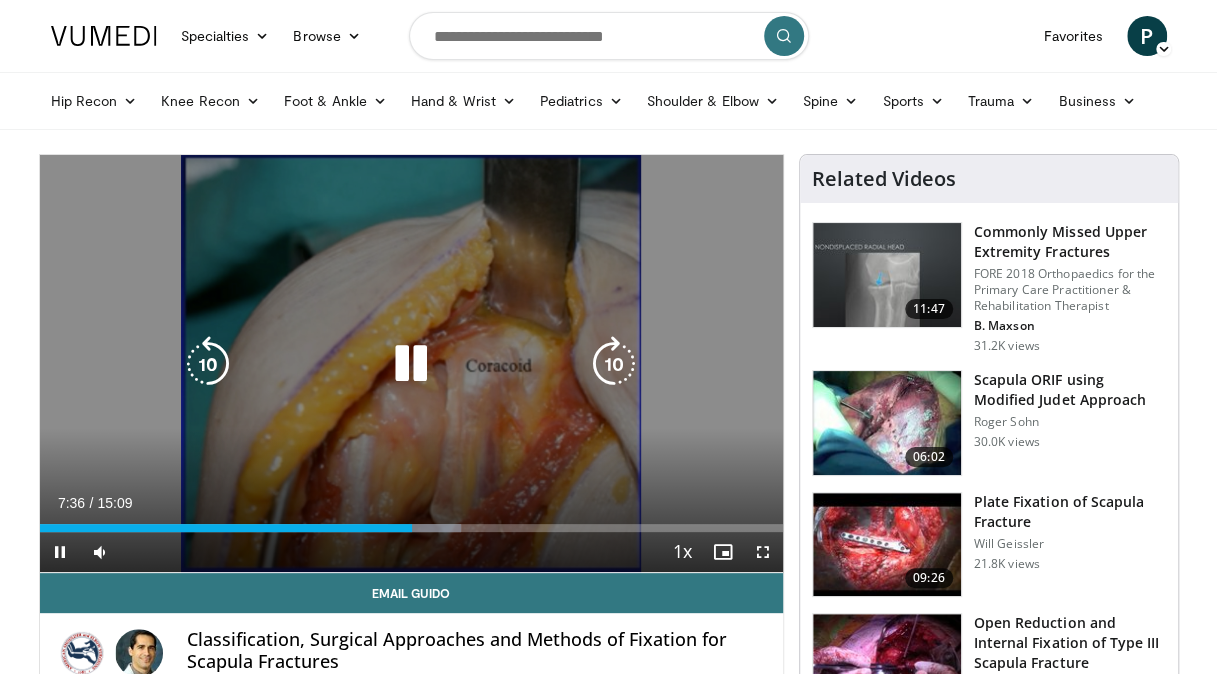 click at bounding box center [614, 364] 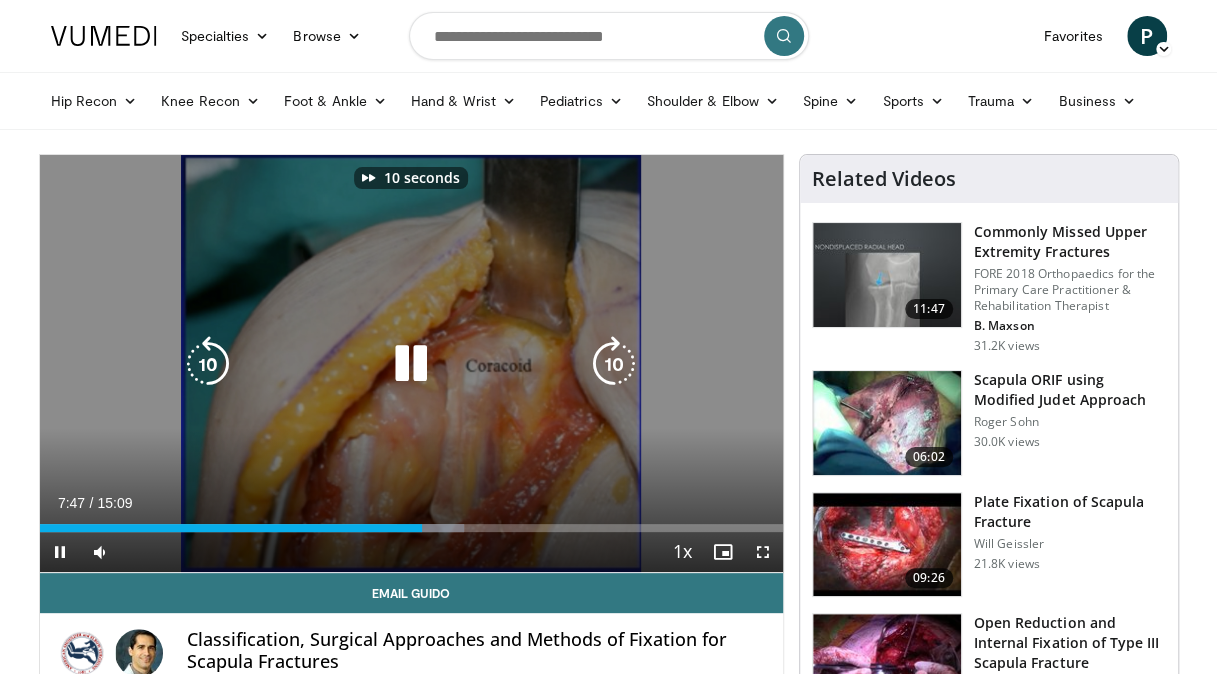 click at bounding box center [614, 364] 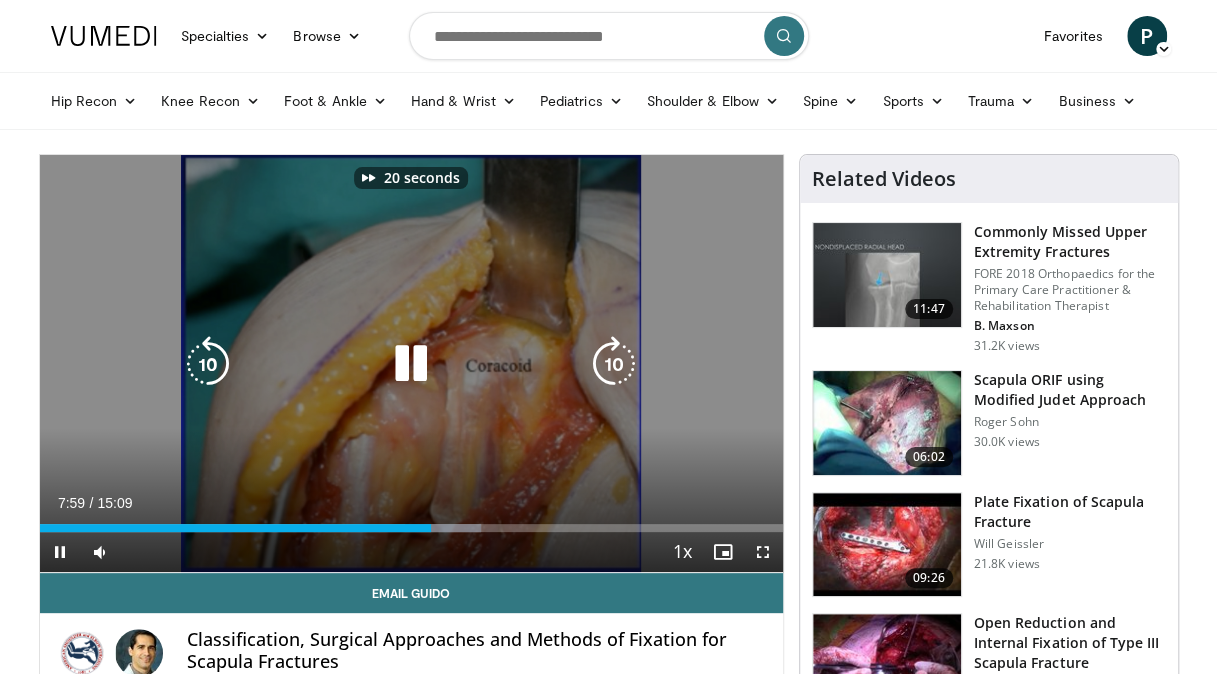 click at bounding box center [614, 364] 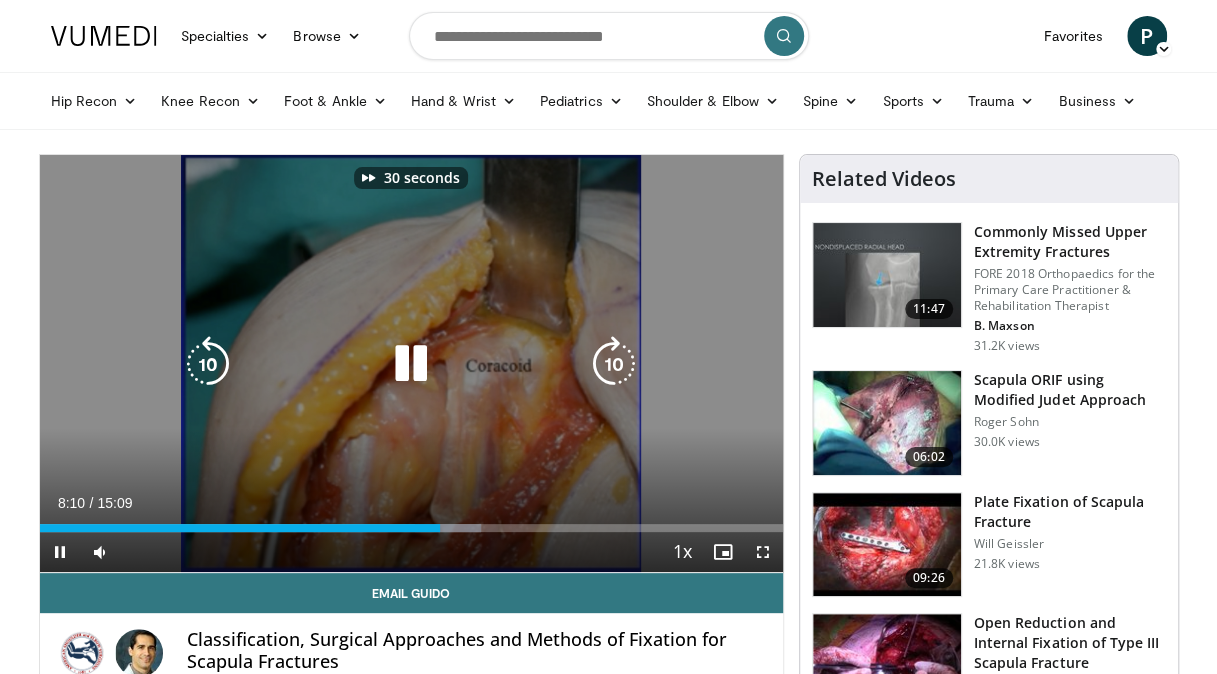 click at bounding box center (614, 364) 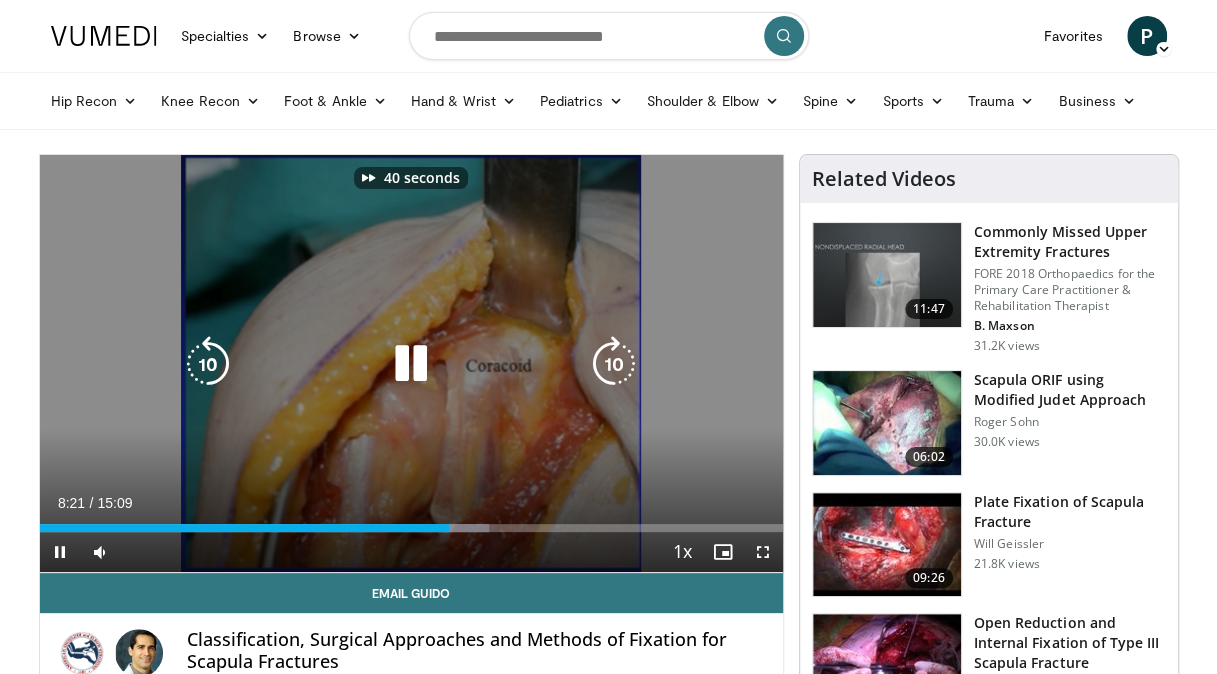 click at bounding box center (614, 364) 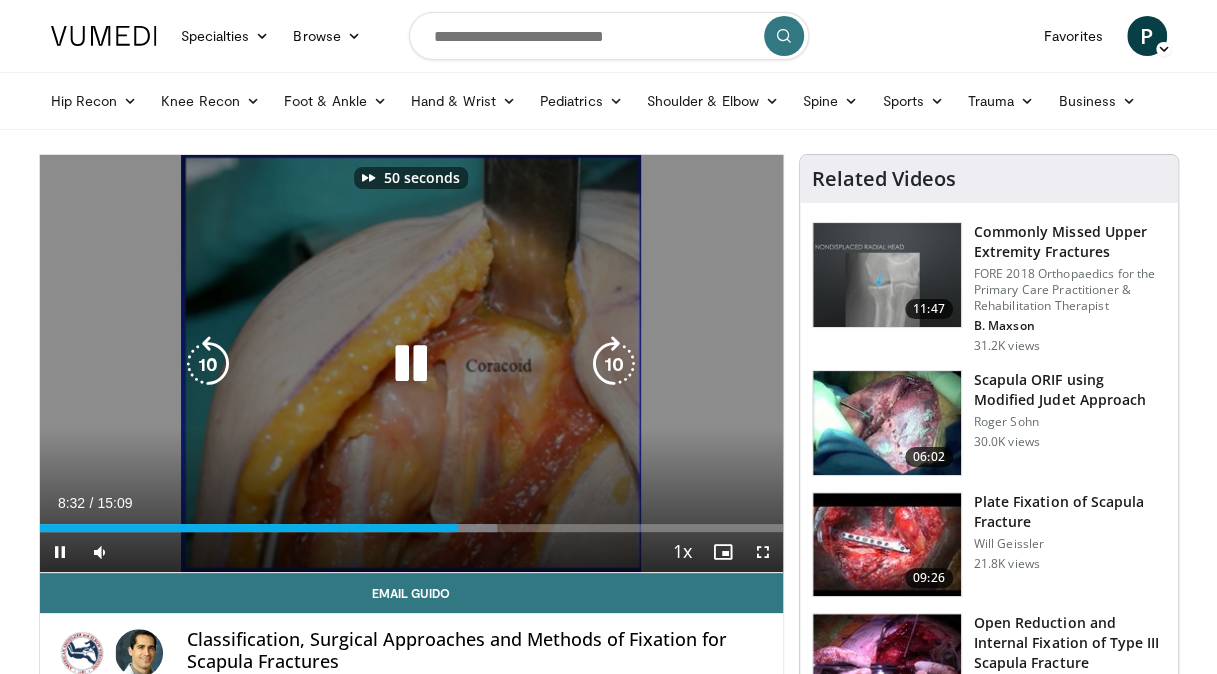 click at bounding box center (614, 364) 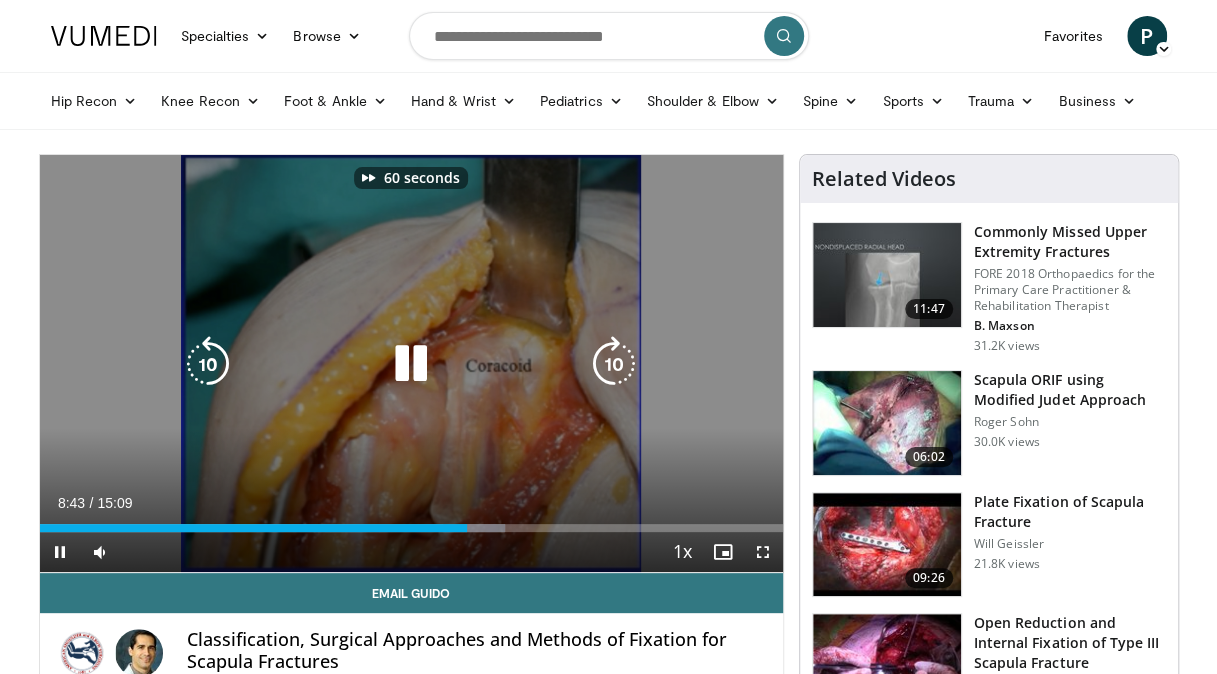 click at bounding box center (614, 364) 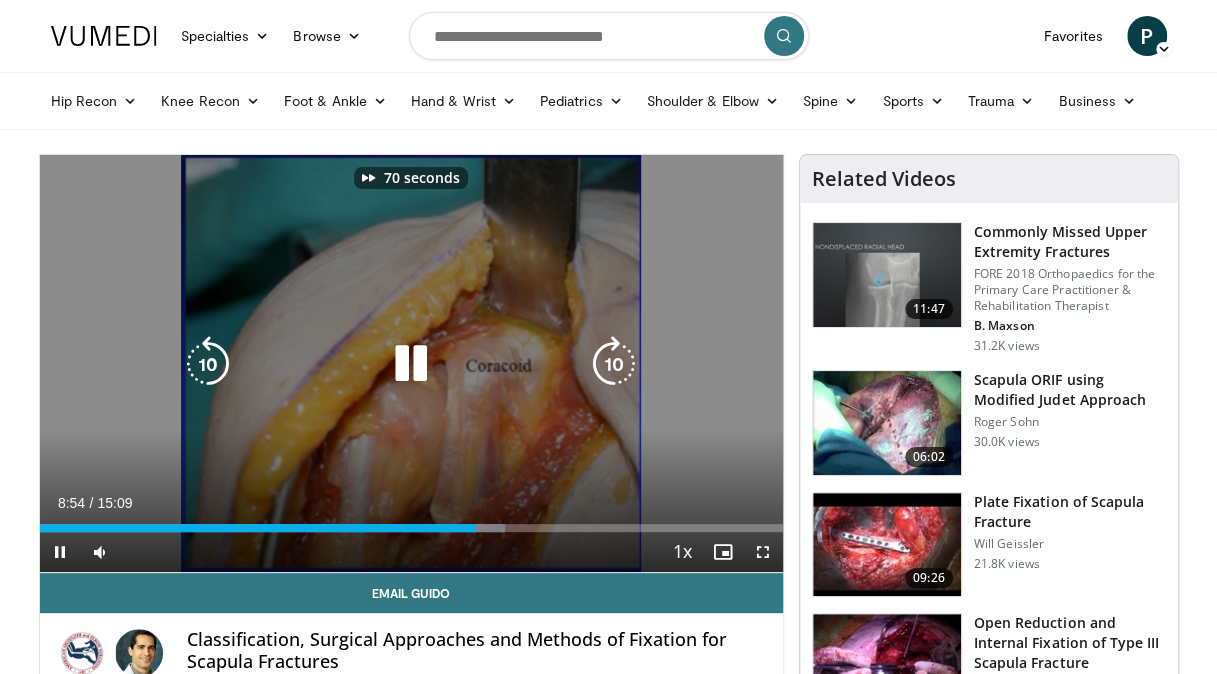 click at bounding box center [614, 364] 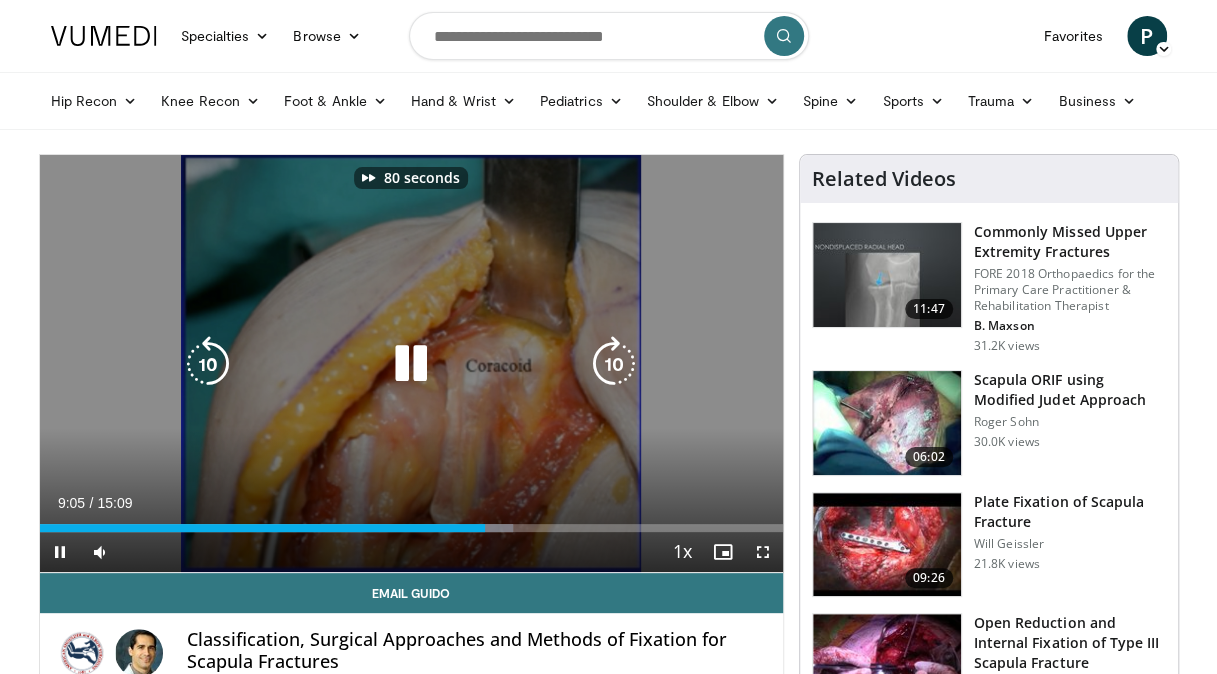 click at bounding box center [614, 364] 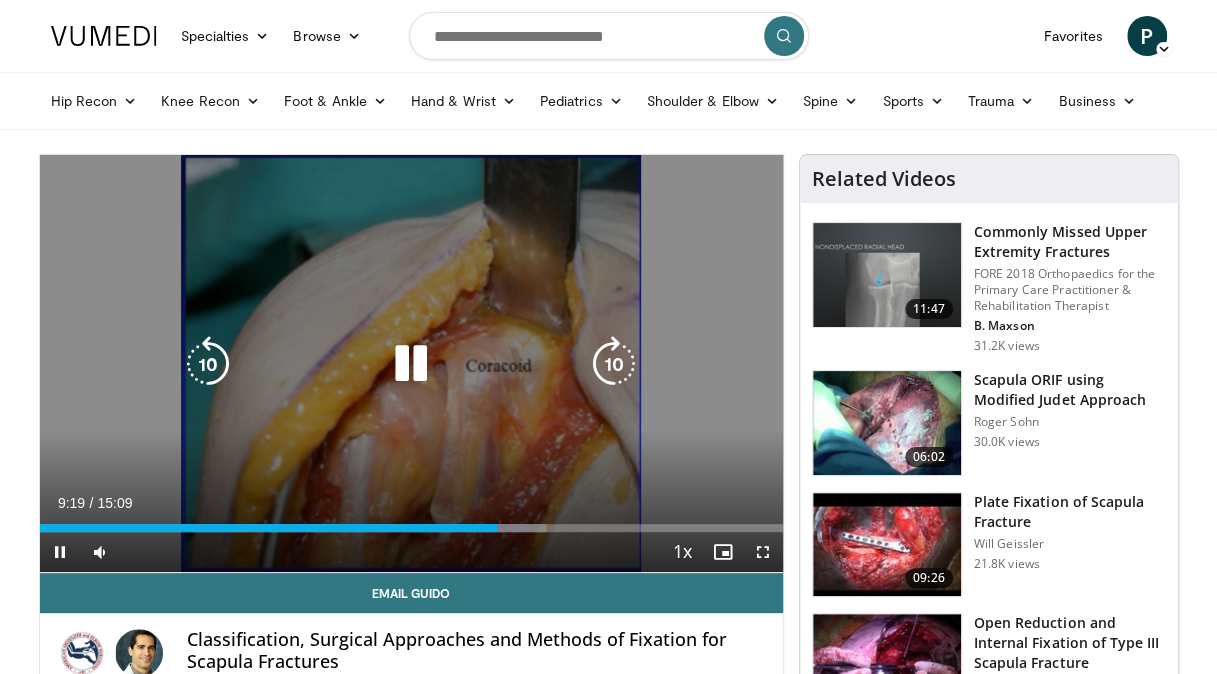 click at bounding box center (208, 364) 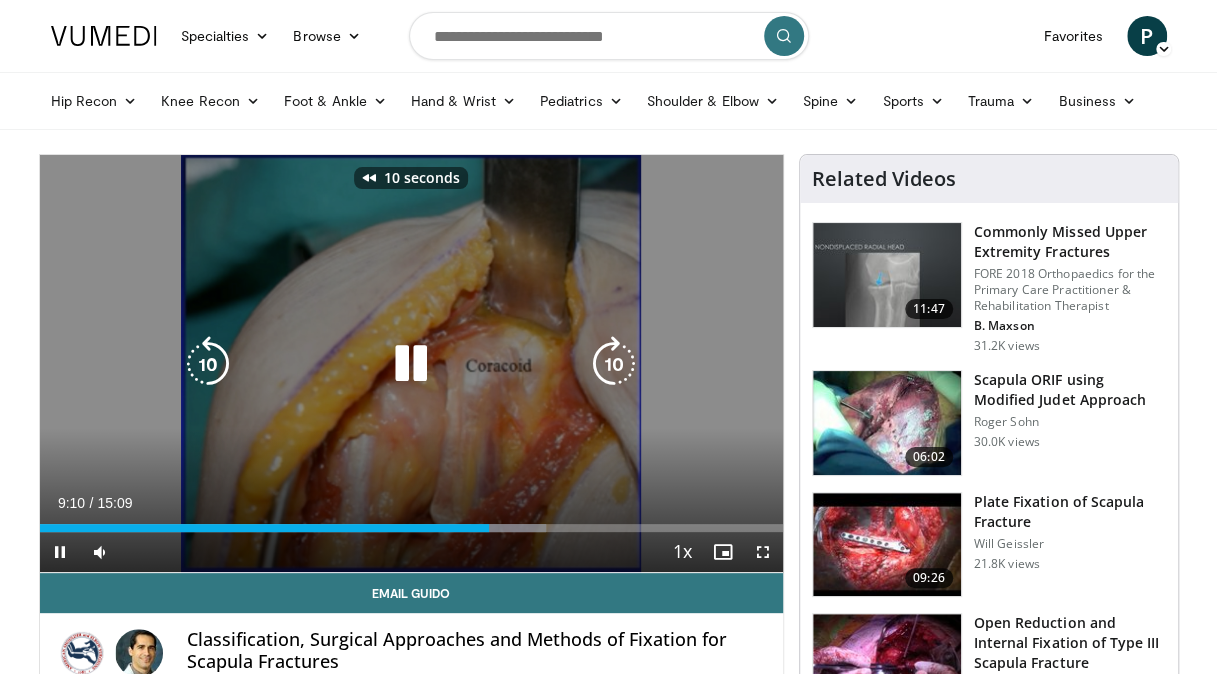 click at bounding box center [208, 364] 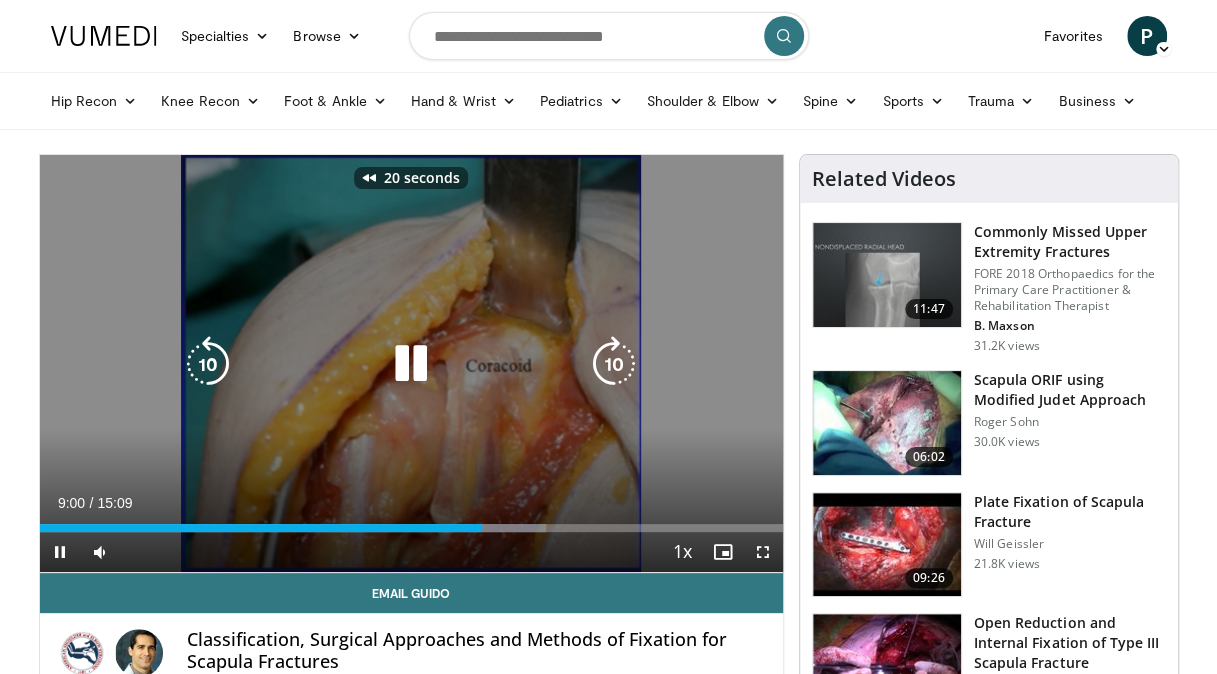 click at bounding box center (208, 364) 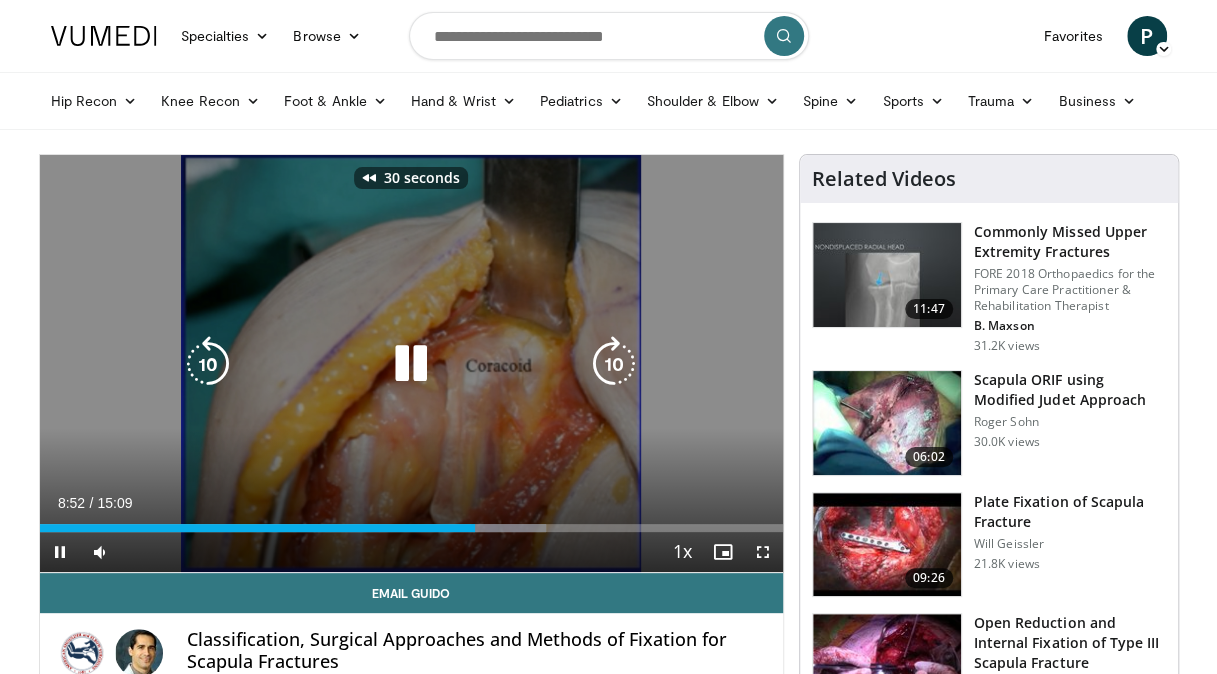 click at bounding box center [411, 364] 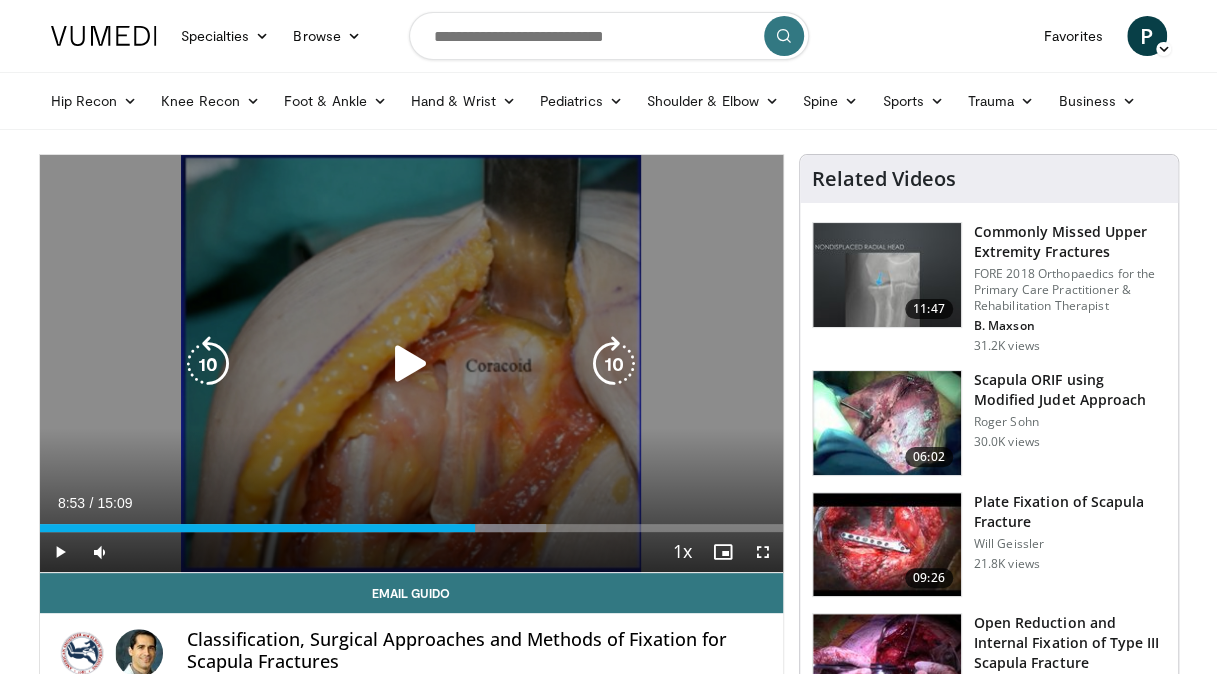 click at bounding box center (411, 364) 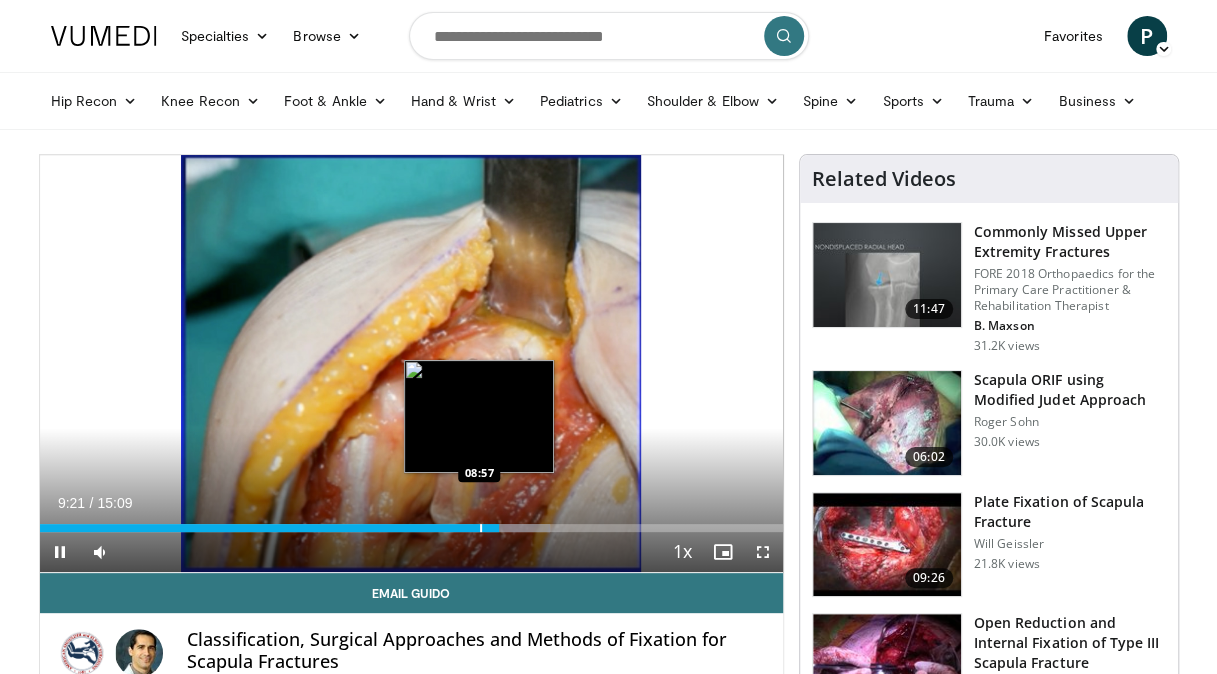 click at bounding box center (481, 528) 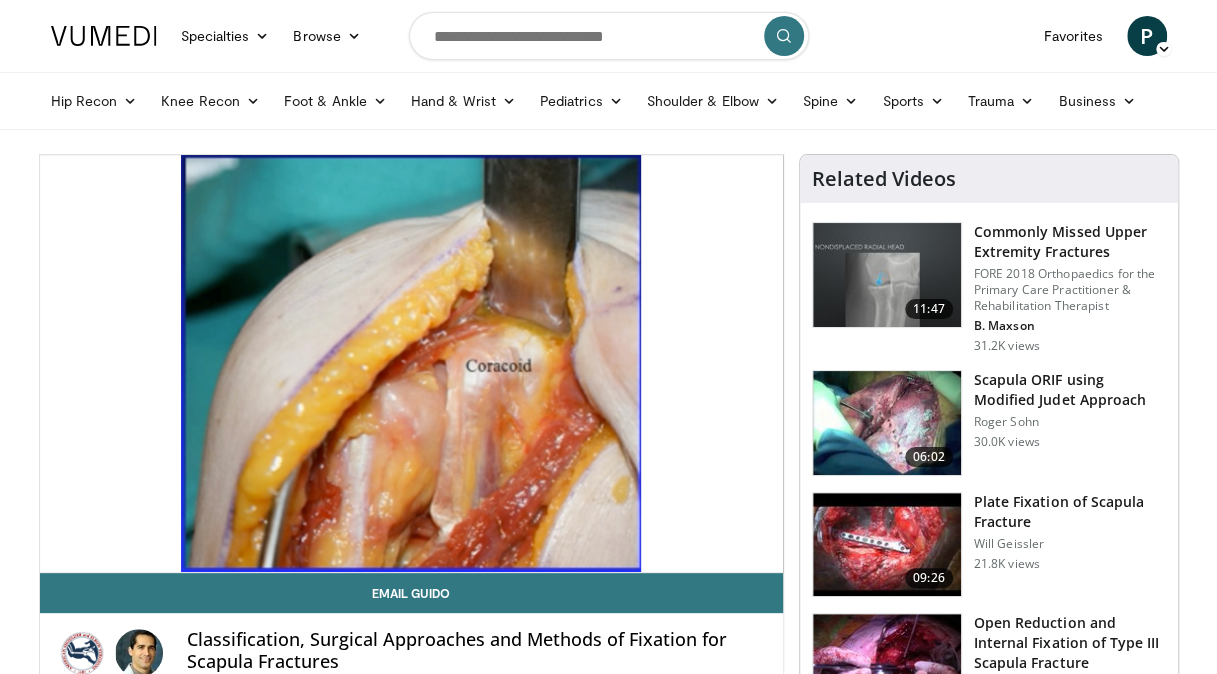 drag, startPoint x: 1074, startPoint y: 168, endPoint x: 938, endPoint y: 49, distance: 180.71248 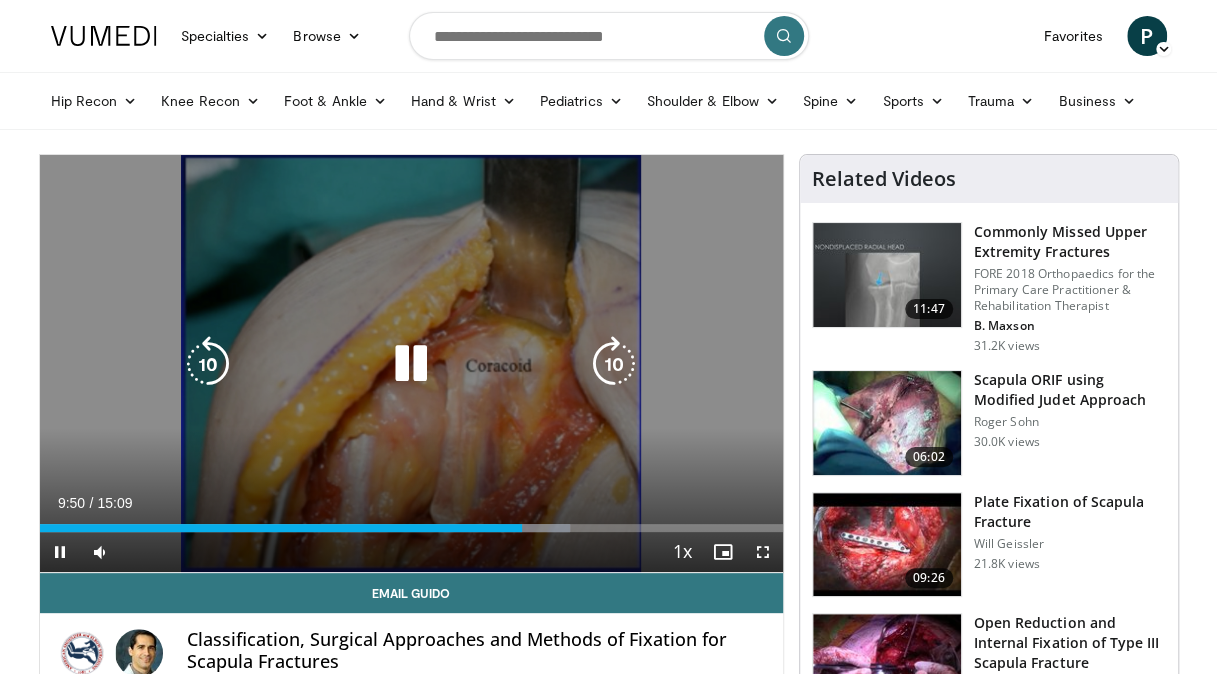 click at bounding box center [614, 364] 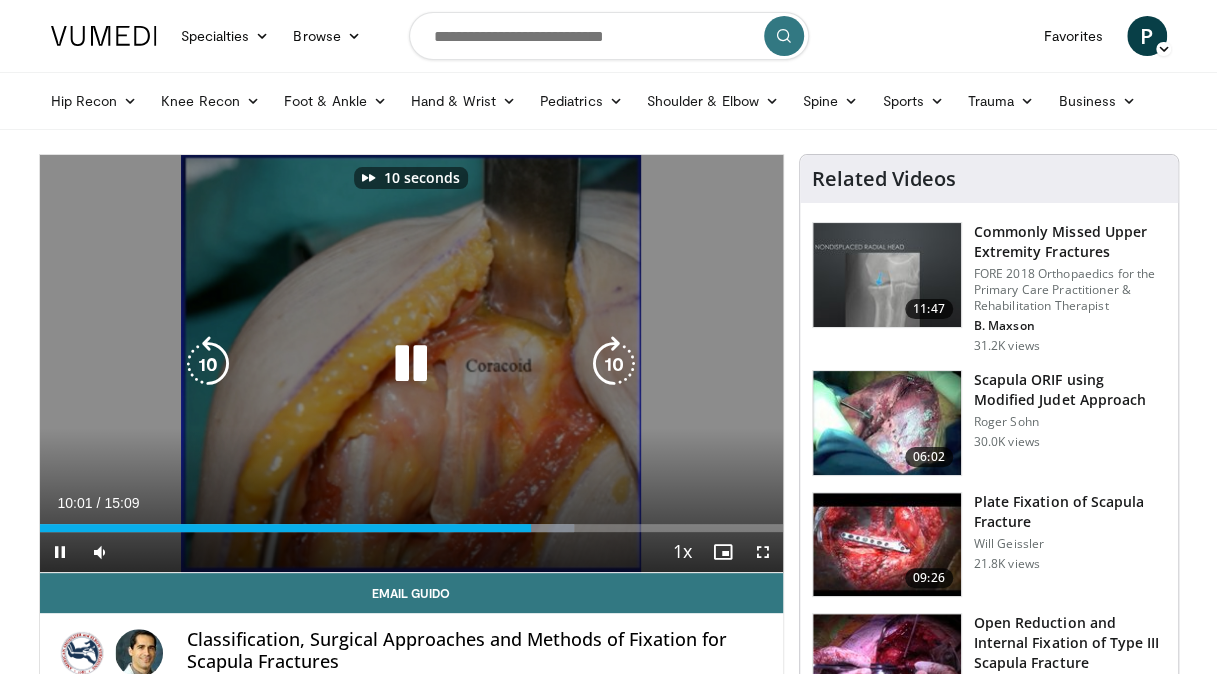 click at bounding box center (614, 364) 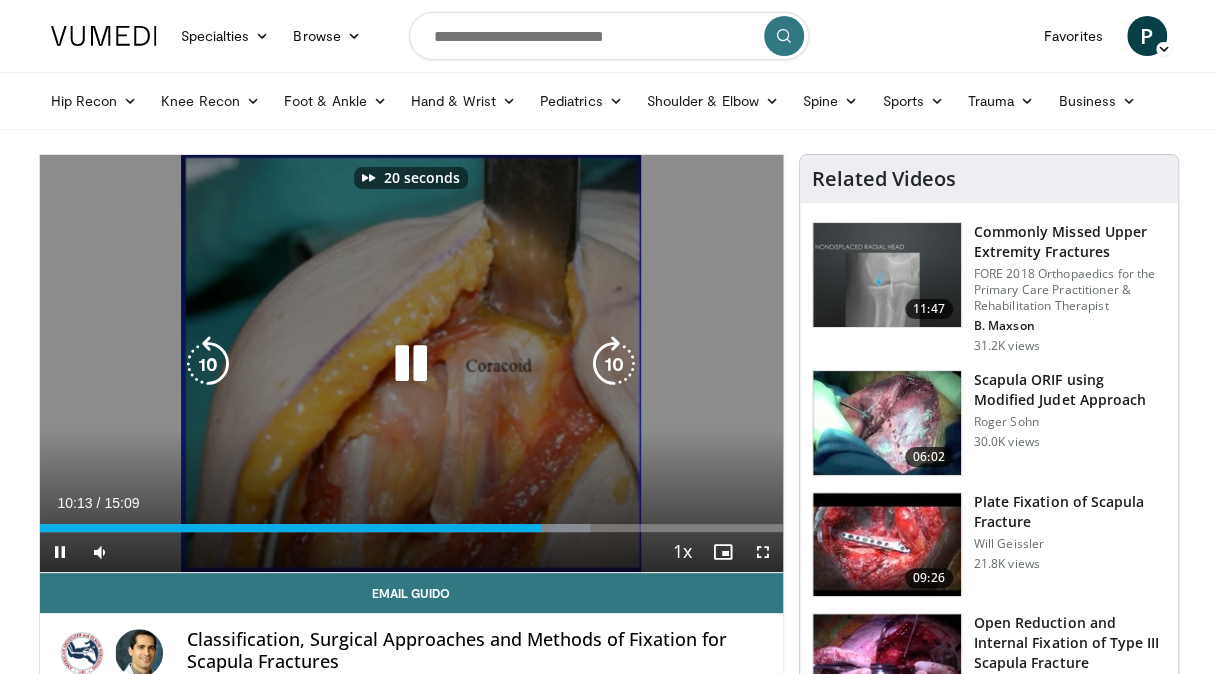 click at bounding box center [614, 364] 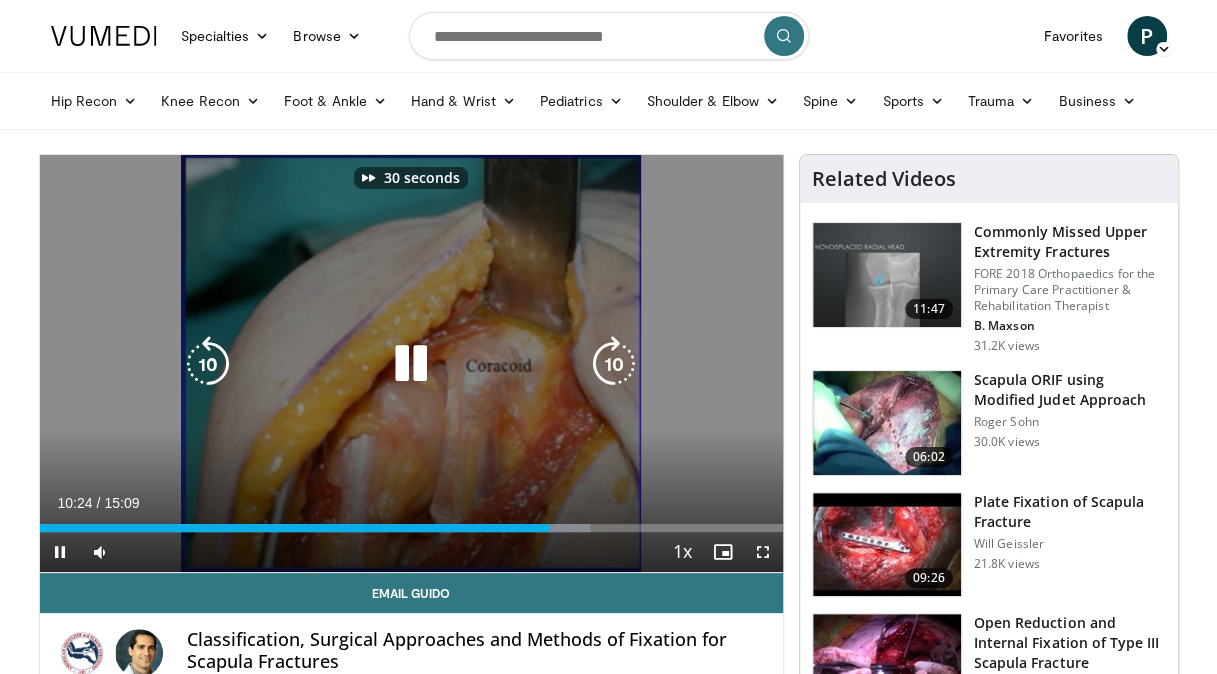 click at bounding box center (614, 364) 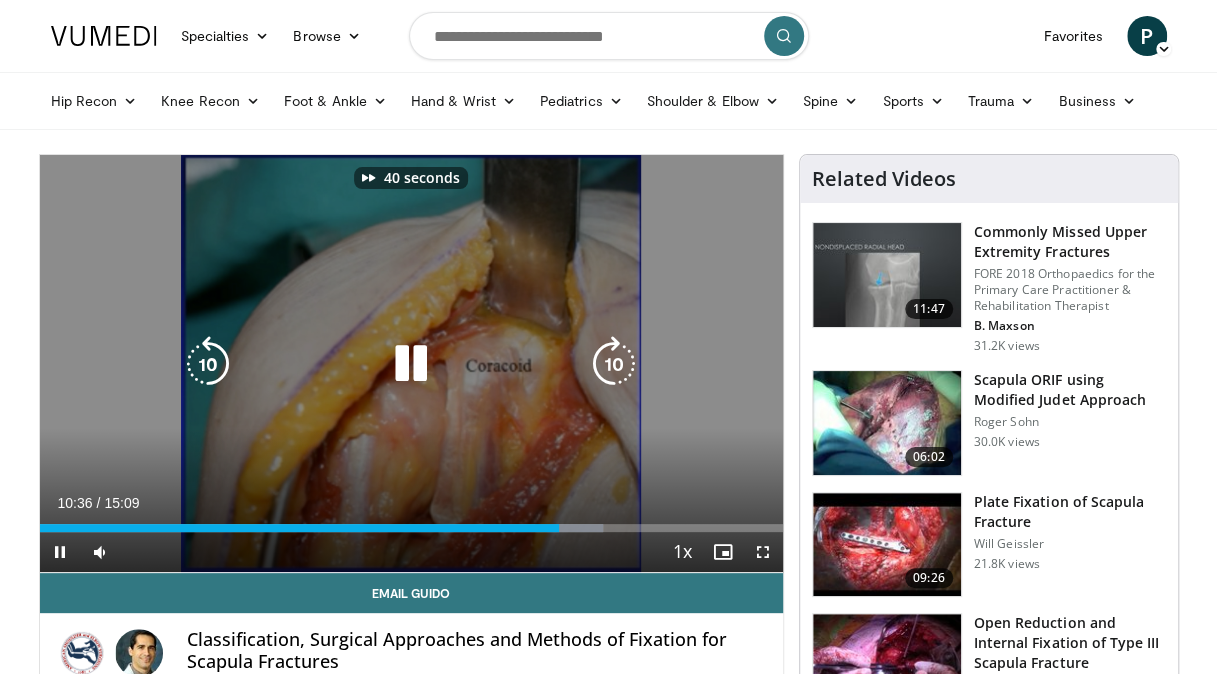 click at bounding box center [614, 364] 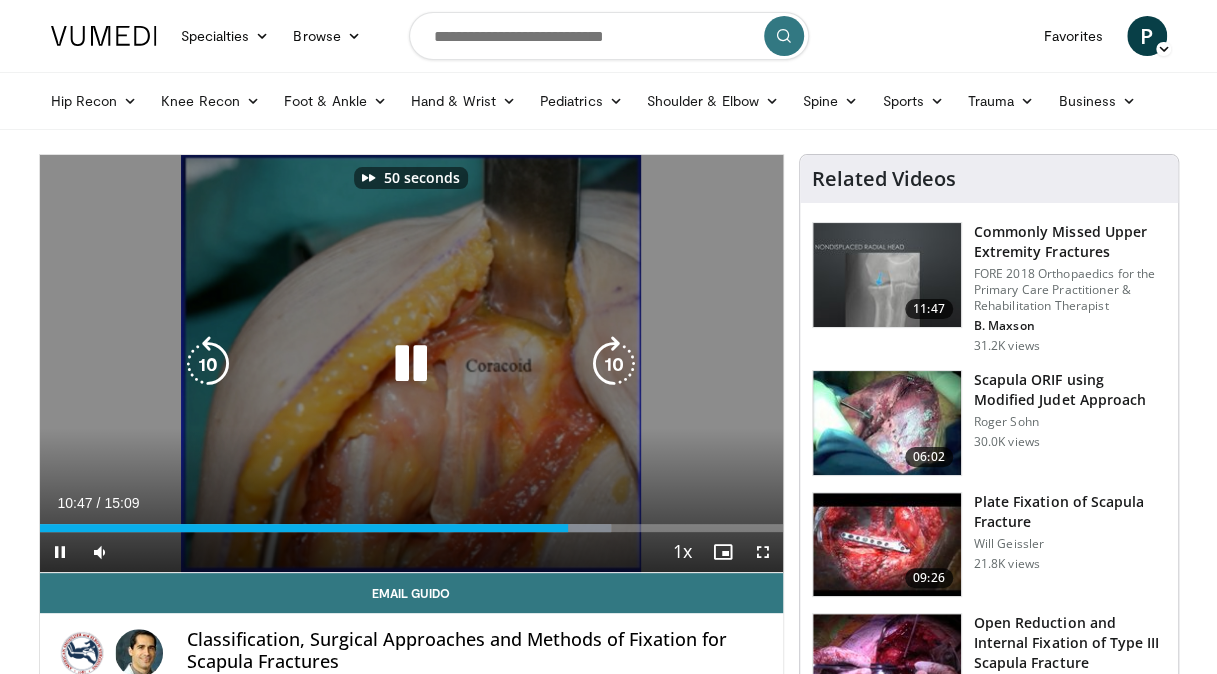 click at bounding box center (614, 364) 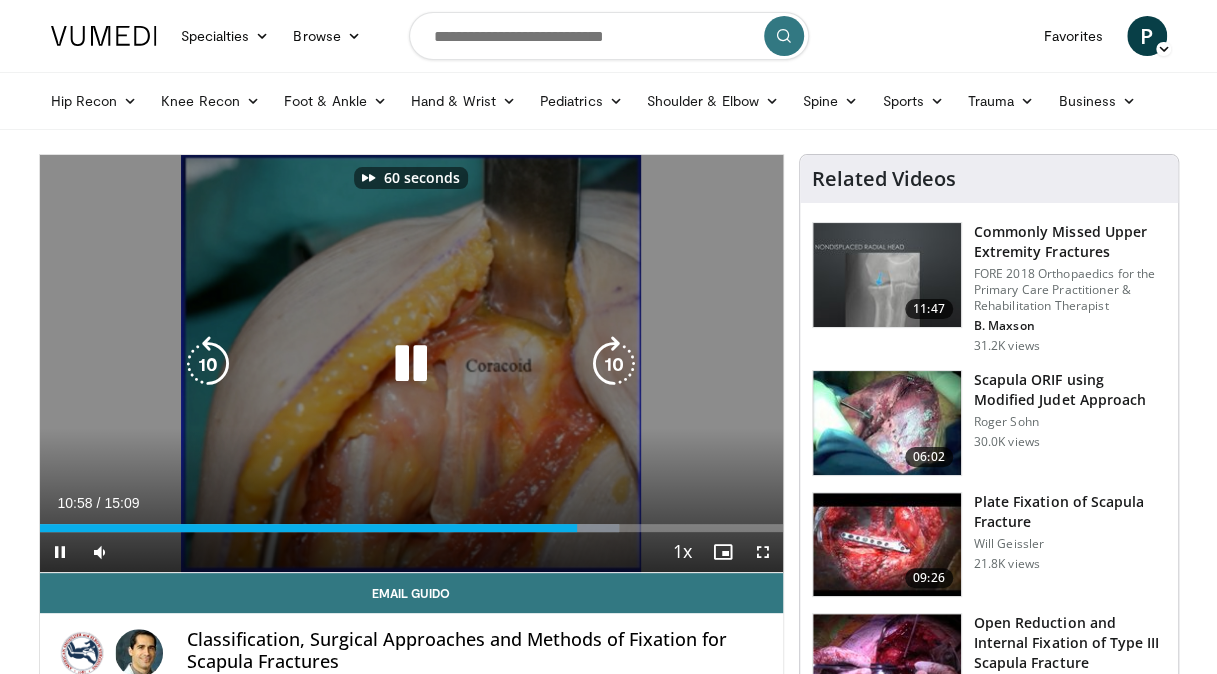 click at bounding box center [614, 364] 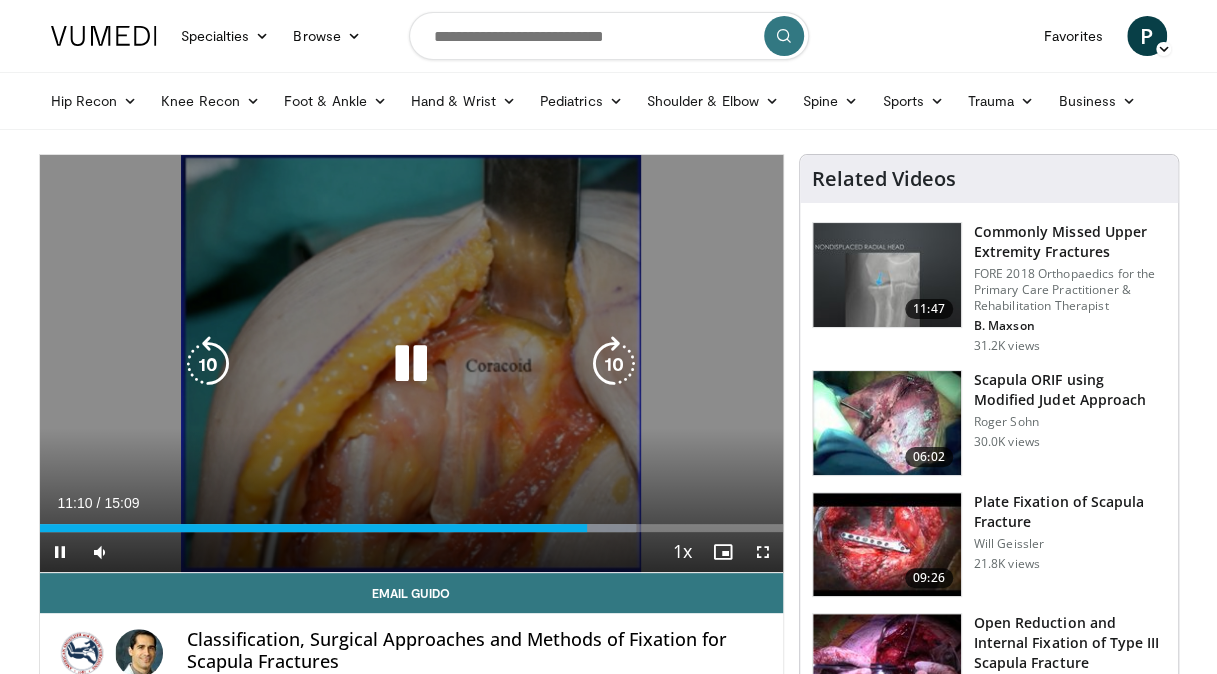 click at bounding box center (614, 364) 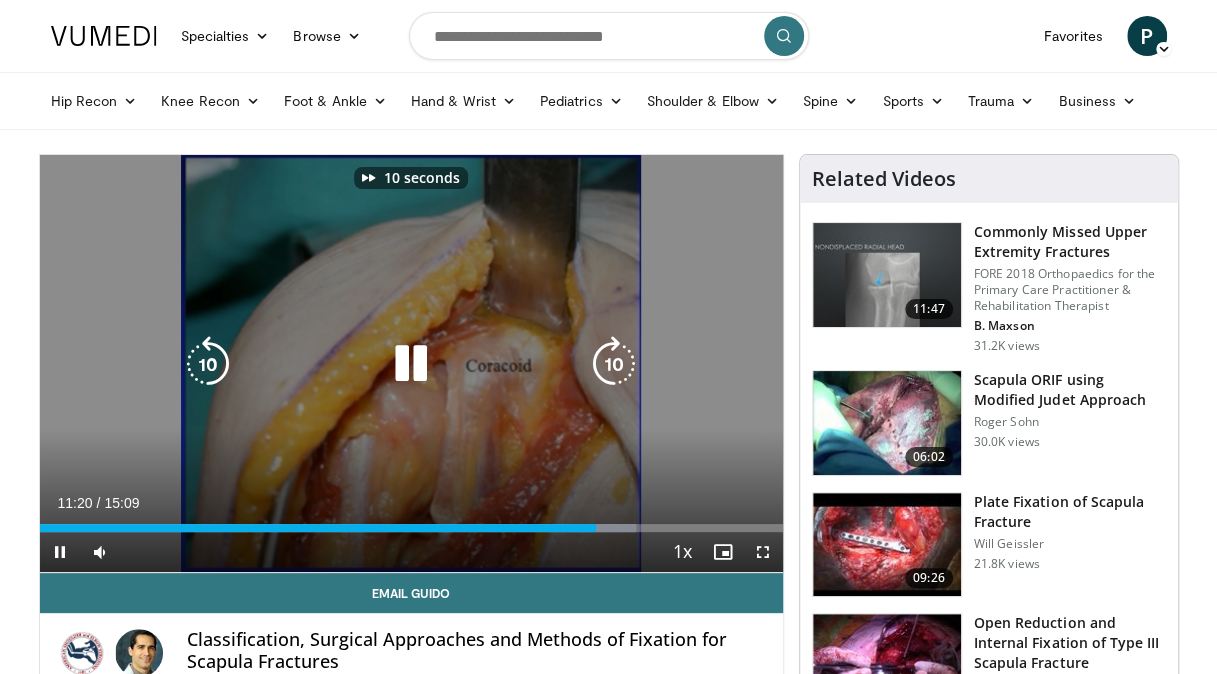 click at bounding box center [614, 364] 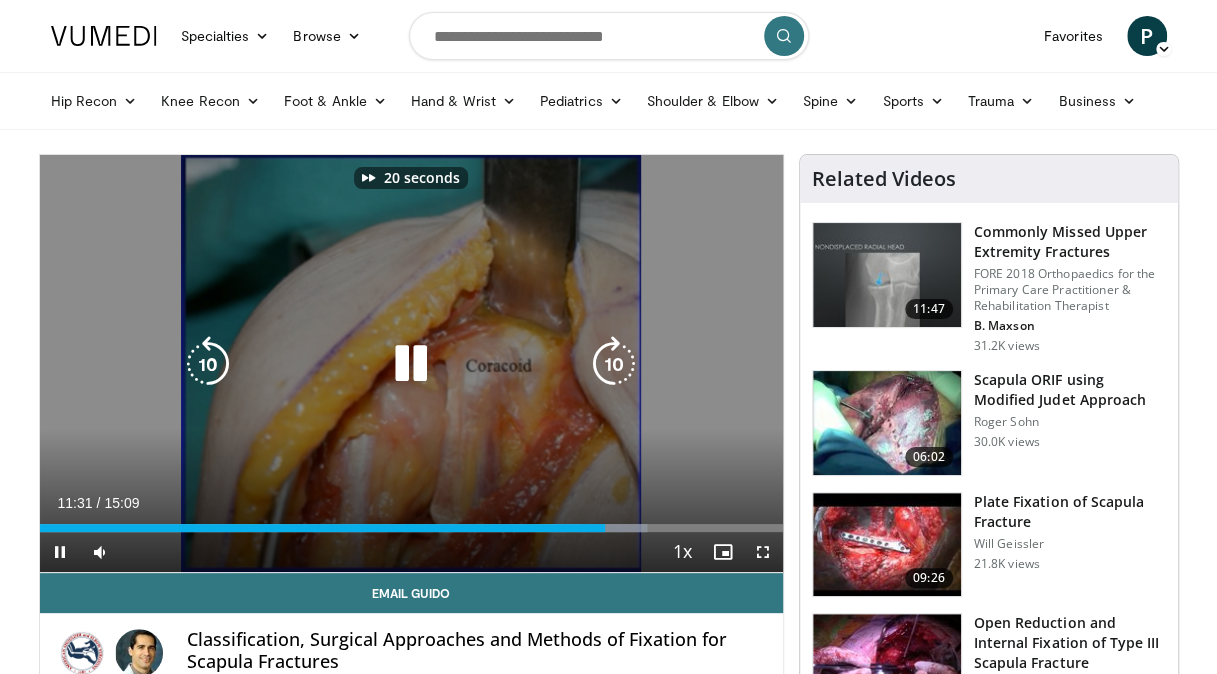 click at bounding box center (614, 364) 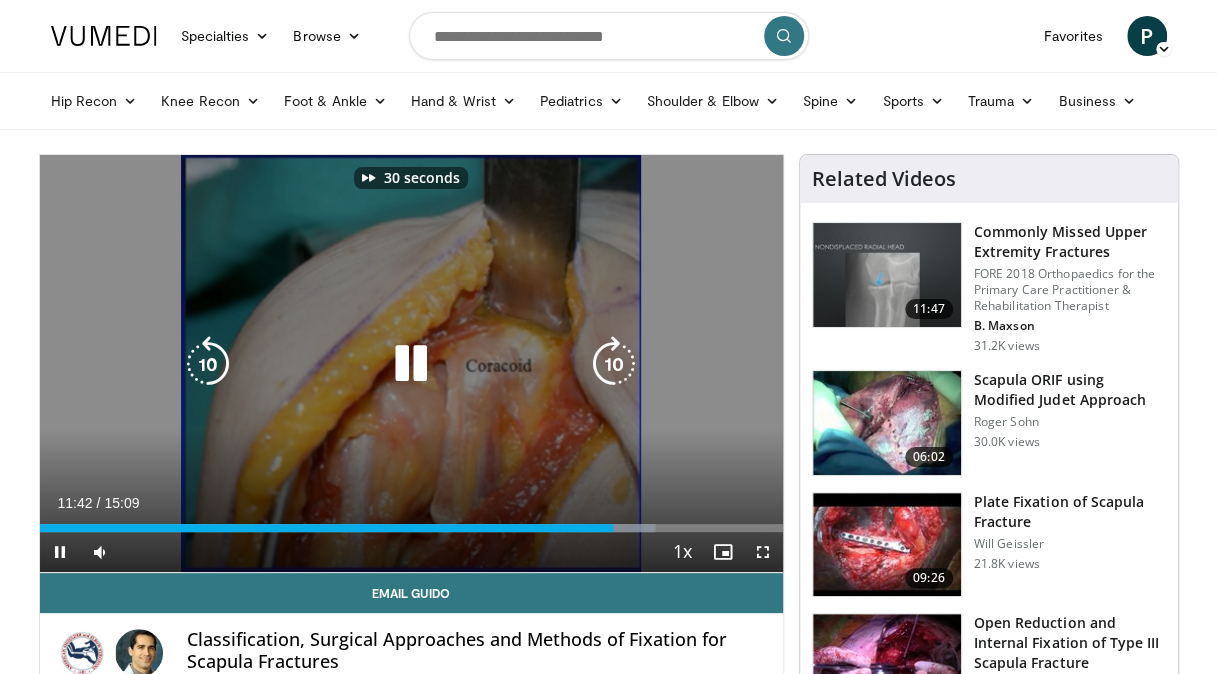 click at bounding box center [614, 364] 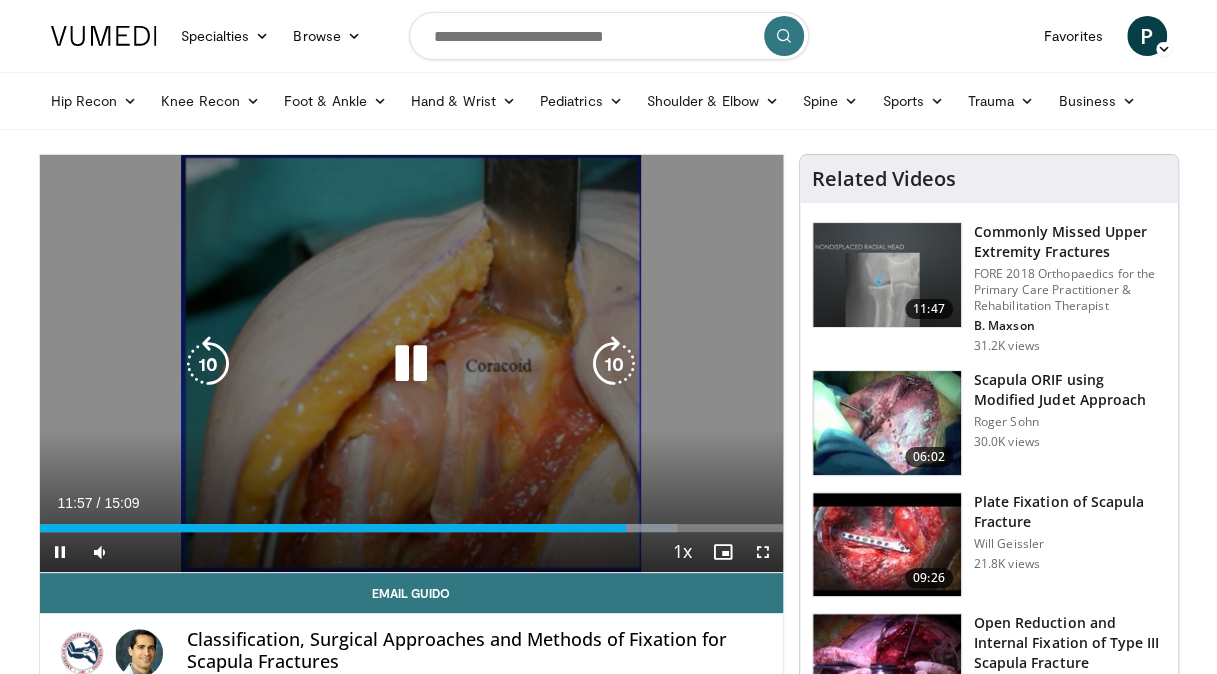 click at bounding box center (614, 364) 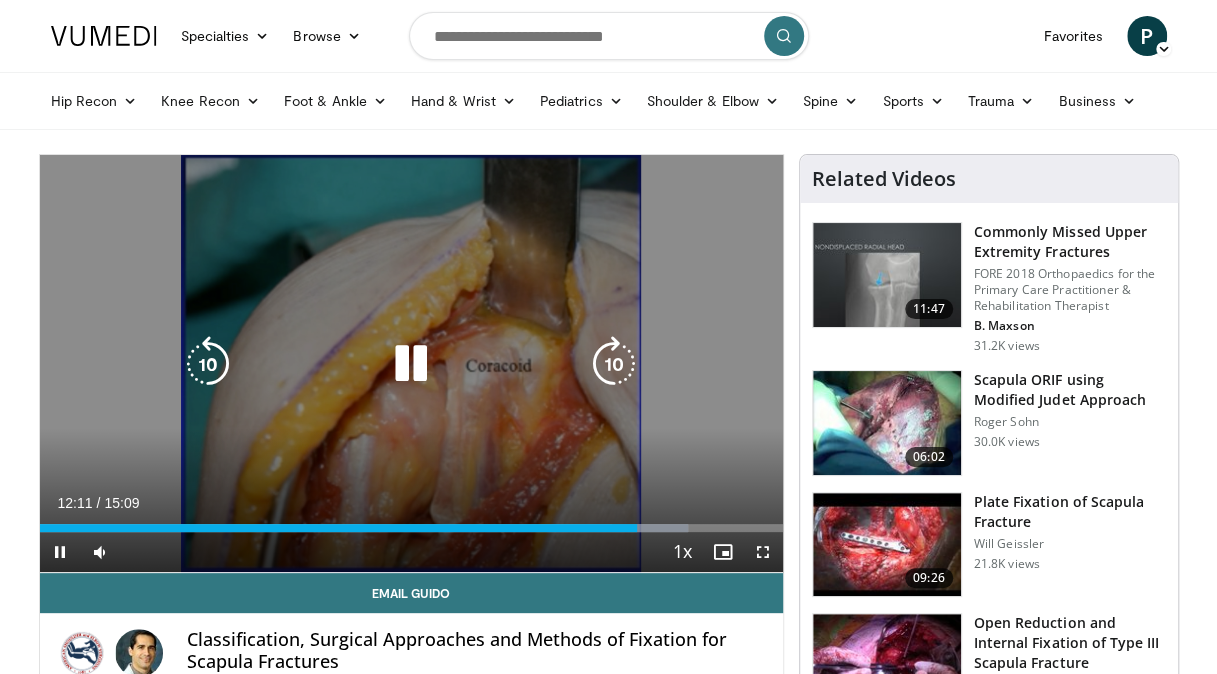 click at bounding box center (614, 364) 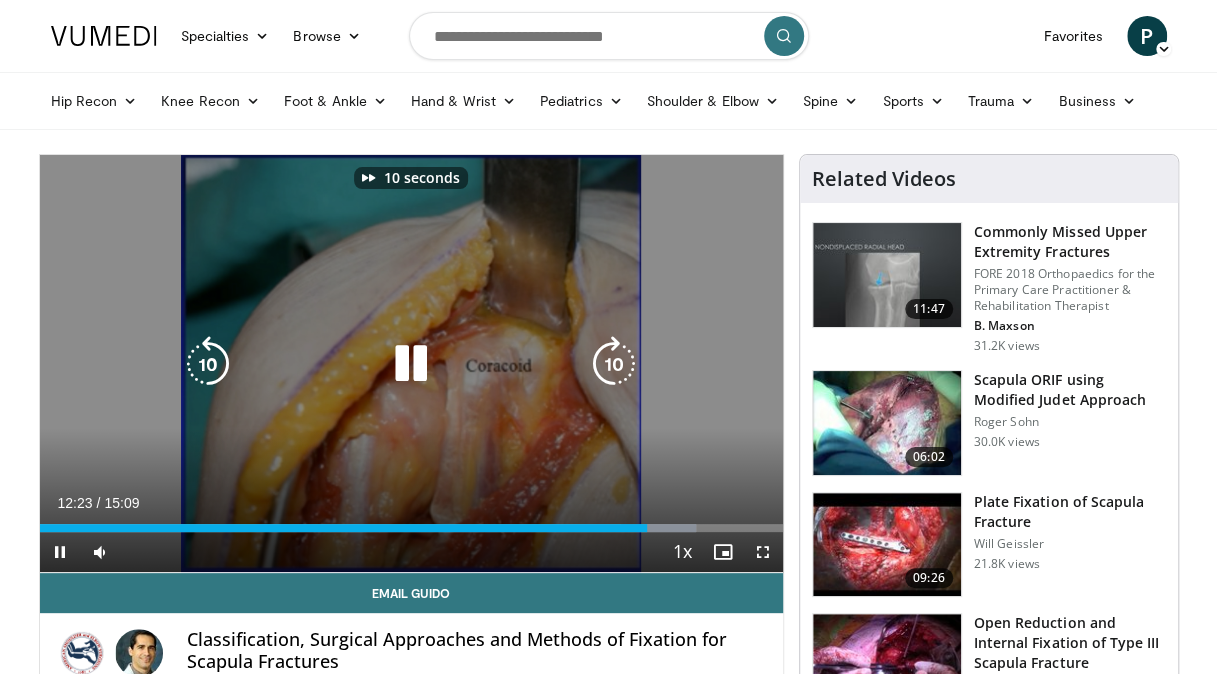 click at bounding box center [614, 364] 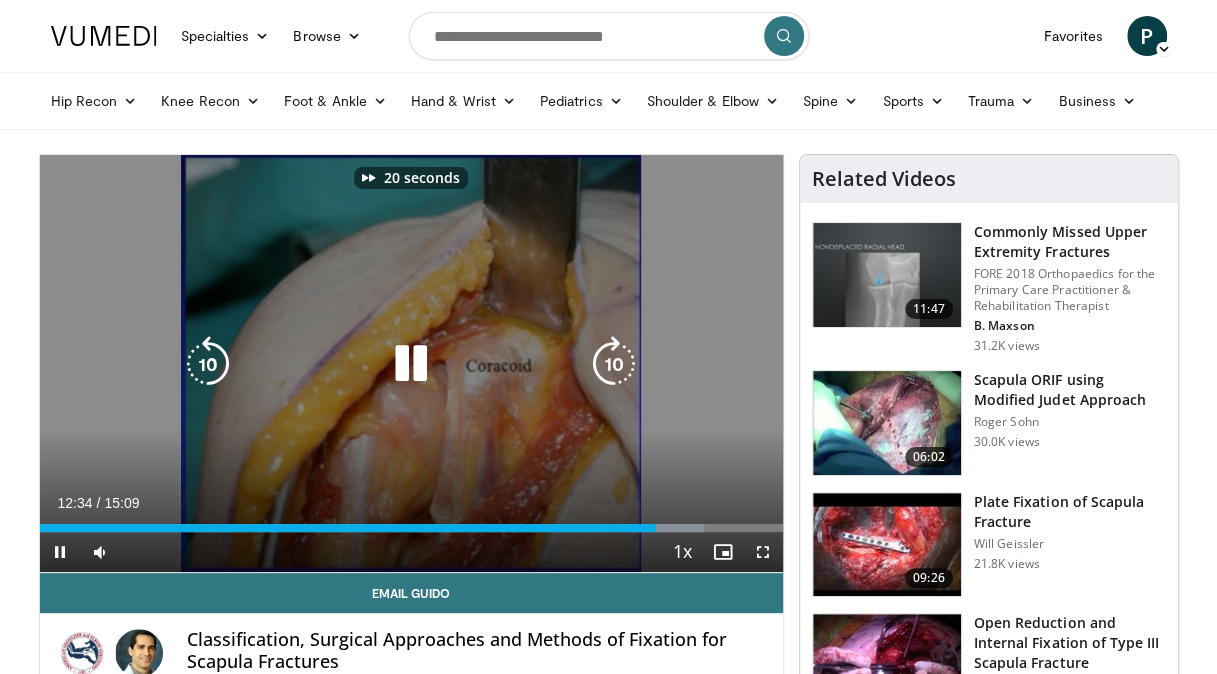 click at bounding box center (614, 364) 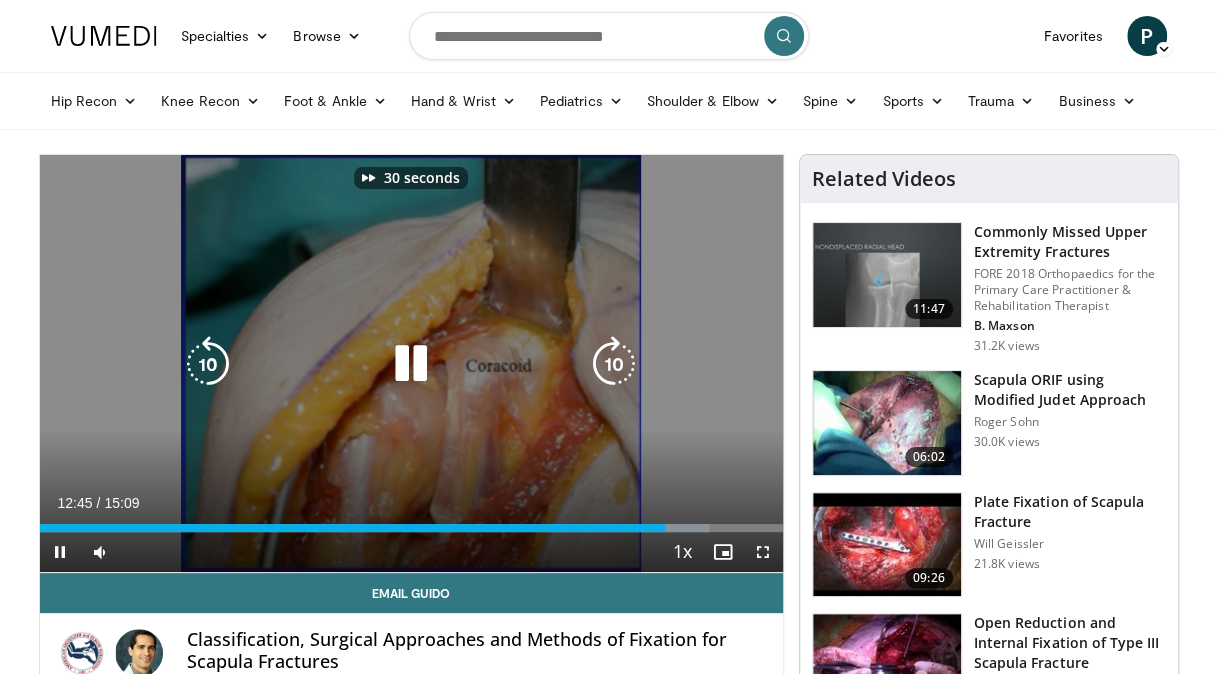 click at bounding box center (614, 364) 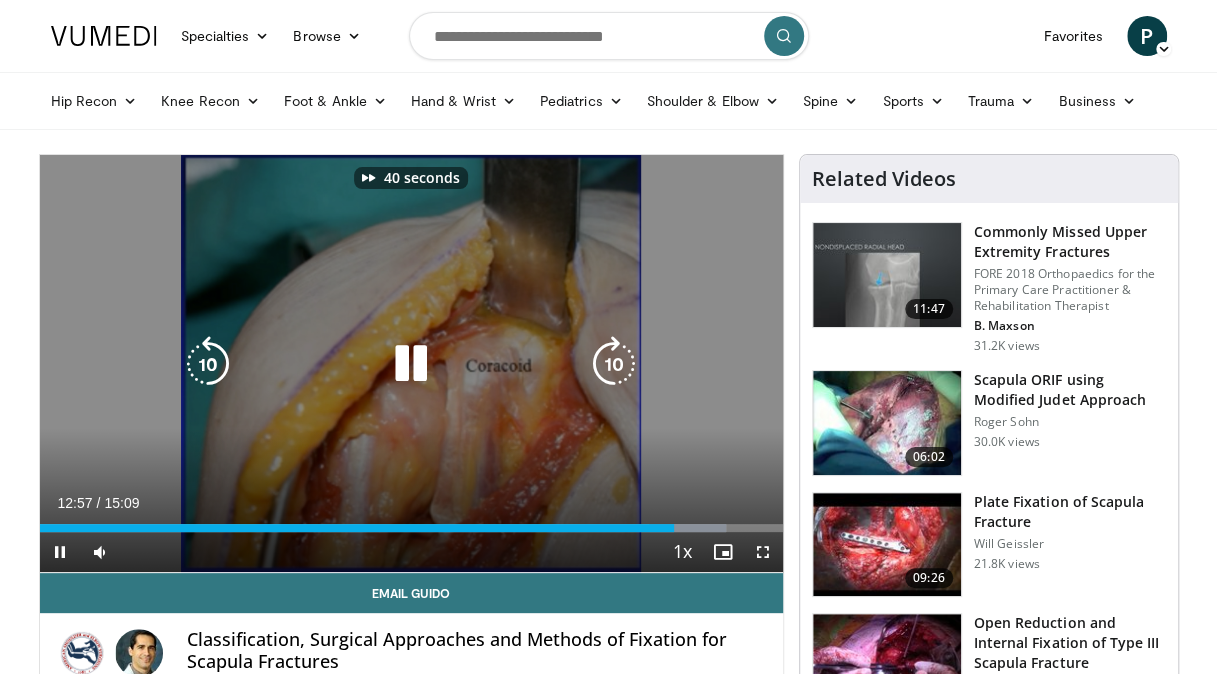 click at bounding box center (614, 364) 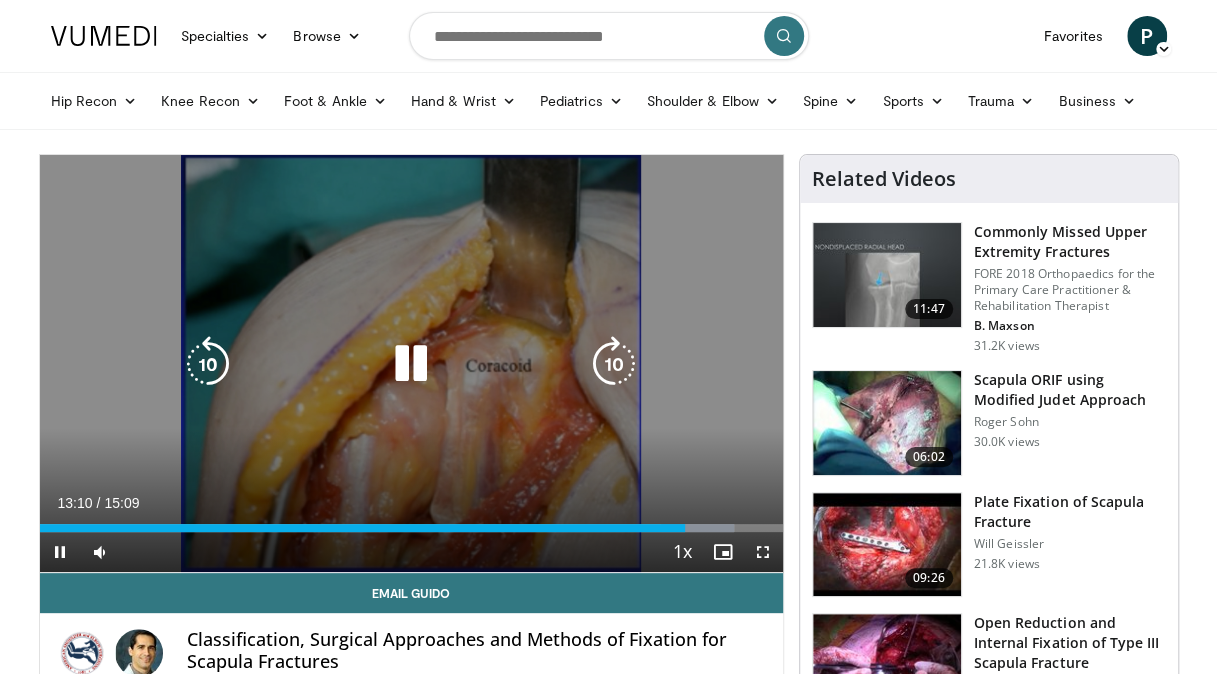 click on "50 seconds
Tap to unmute" at bounding box center (411, 363) 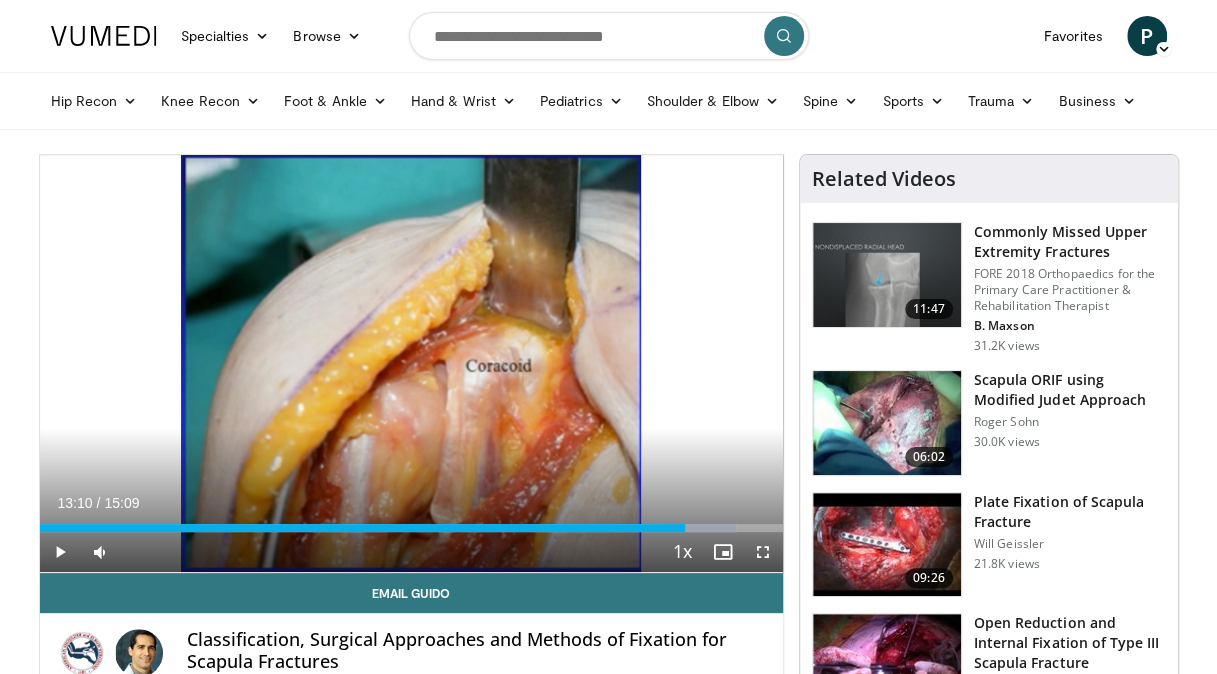 click on "50 seconds
Tap to unmute" at bounding box center (411, 363) 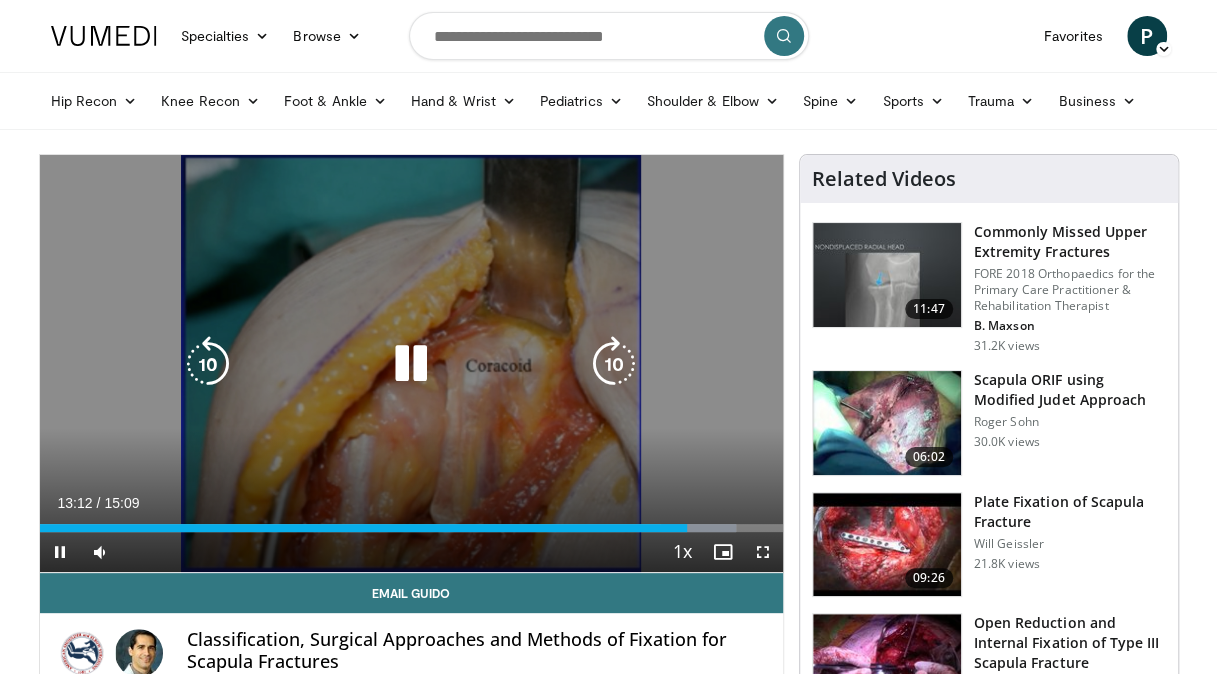 click at bounding box center (614, 364) 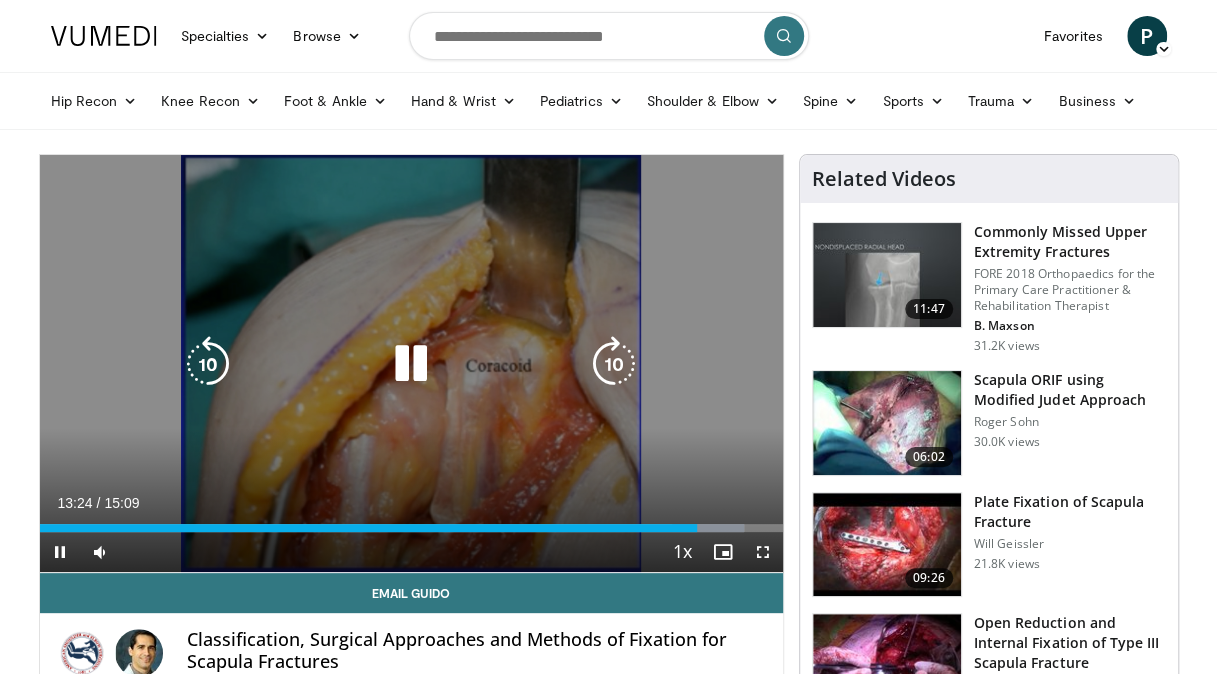 click at bounding box center (614, 364) 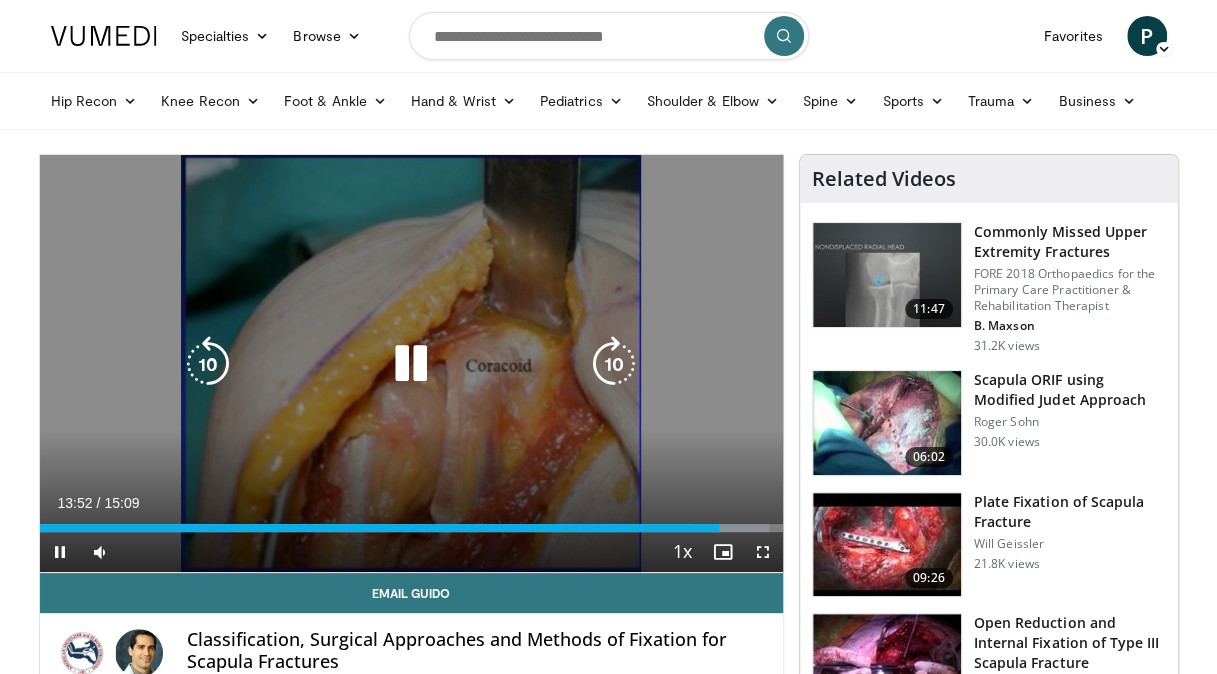 click at bounding box center (614, 364) 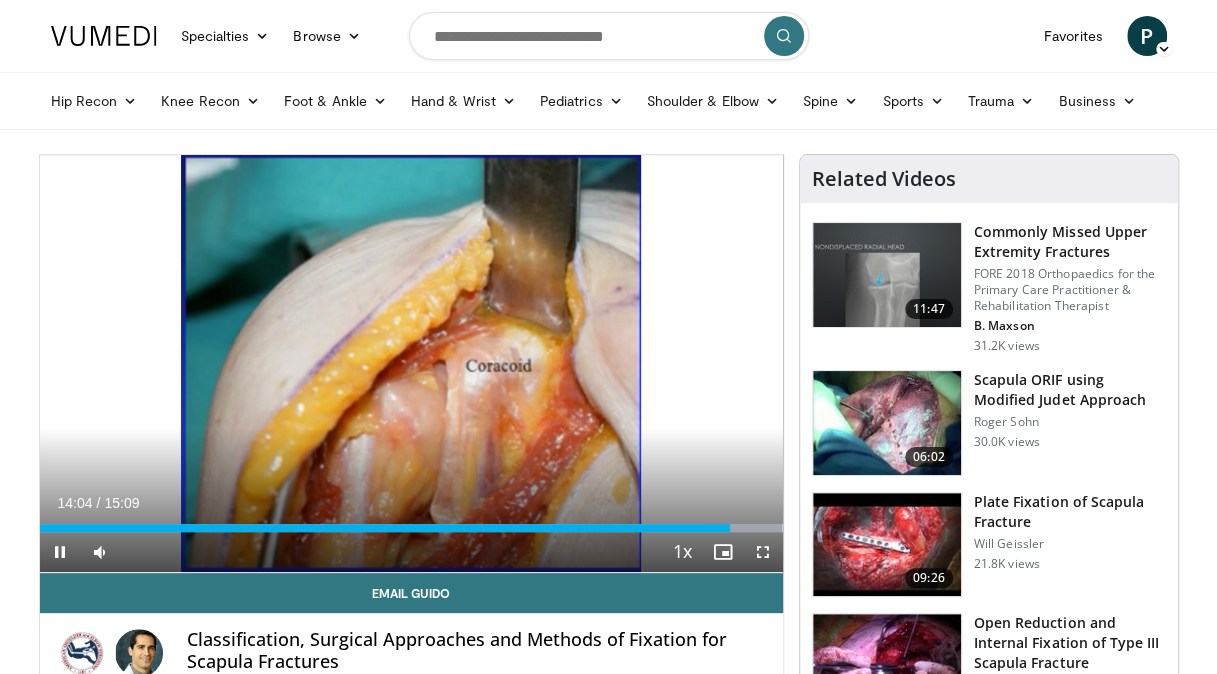 drag, startPoint x: 622, startPoint y: 358, endPoint x: 546, endPoint y: 136, distance: 234.64867 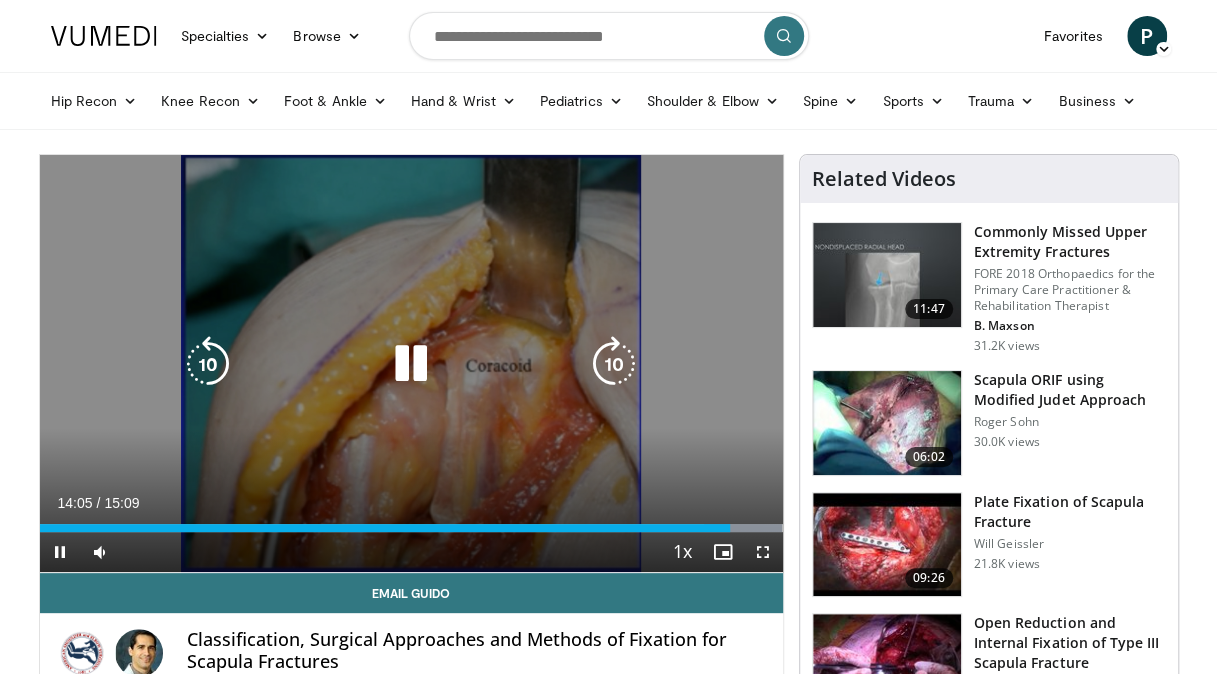 click at bounding box center [614, 364] 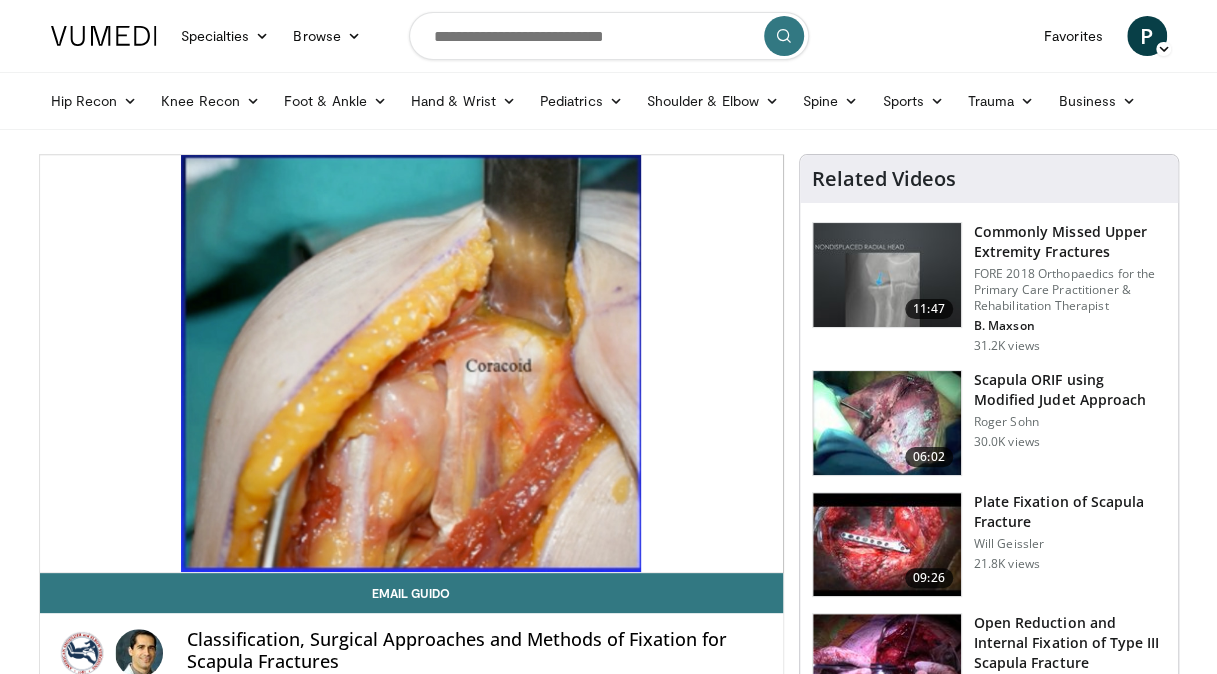 click on "10 seconds
Tap to unmute" at bounding box center (411, 363) 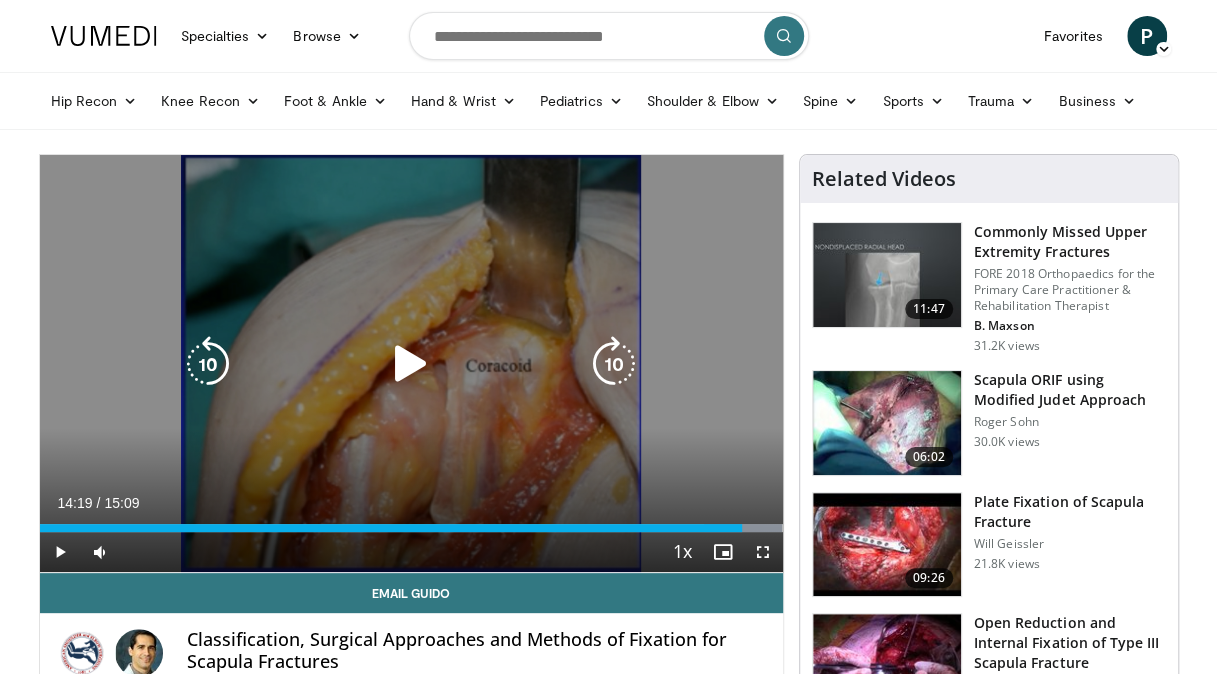 click at bounding box center (411, 364) 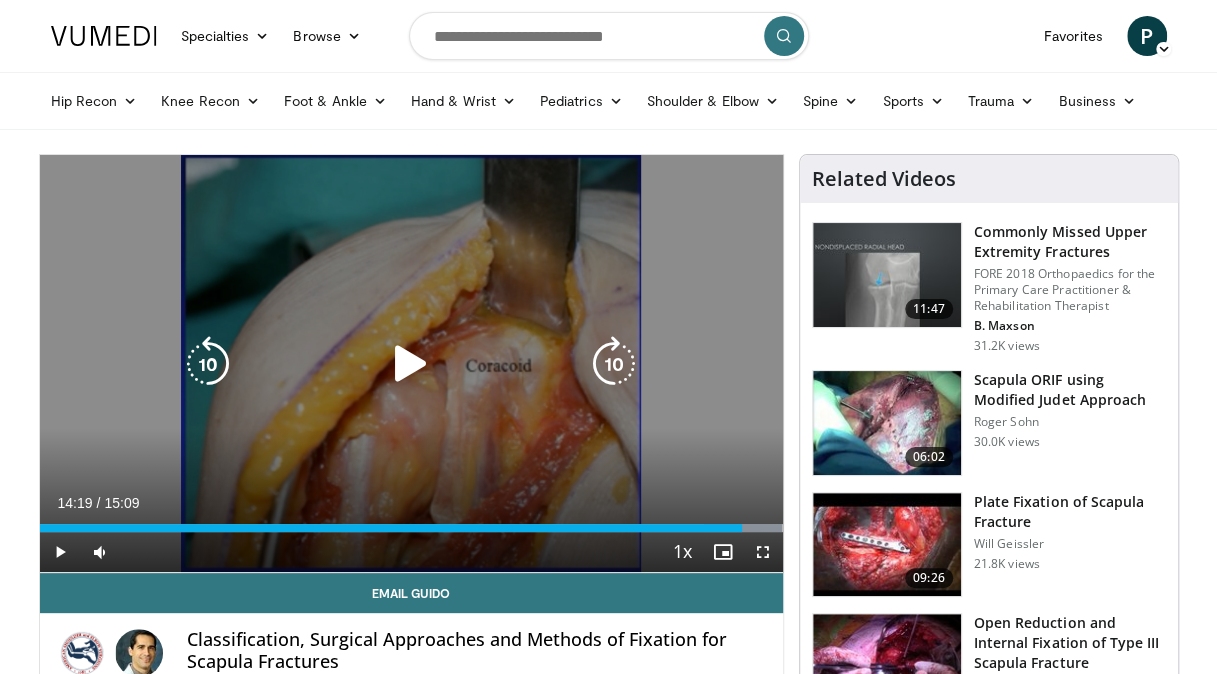 drag, startPoint x: 410, startPoint y: 356, endPoint x: 408, endPoint y: 367, distance: 11.18034 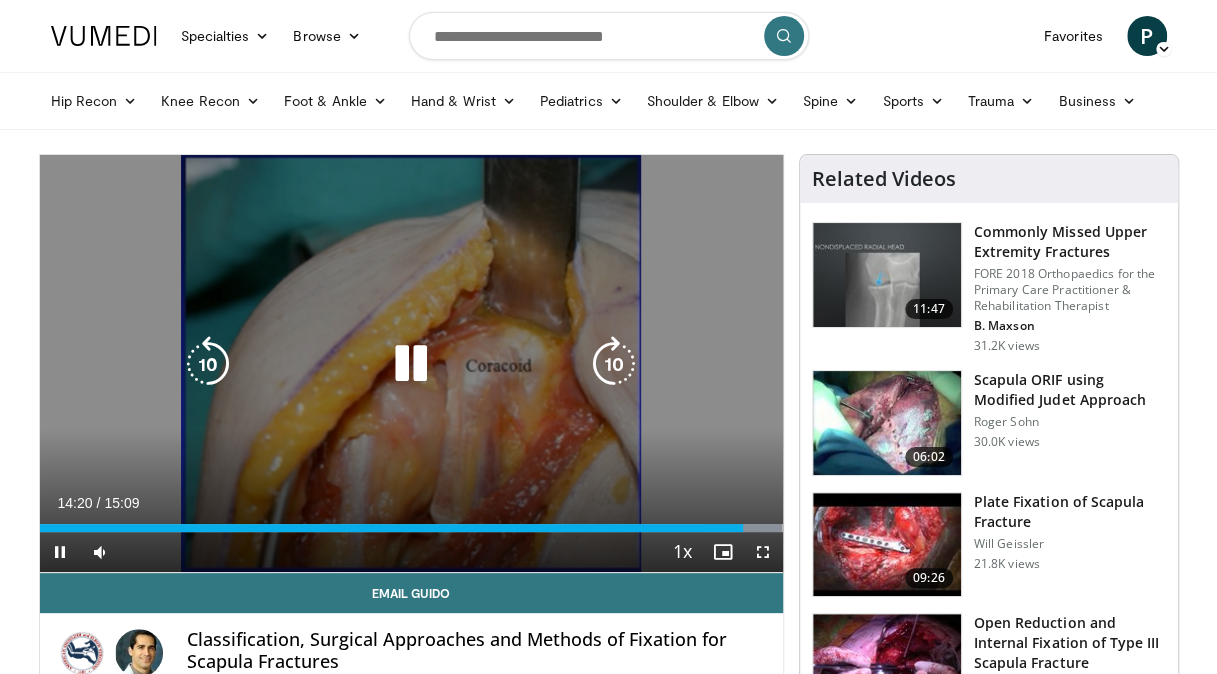 click at bounding box center [614, 364] 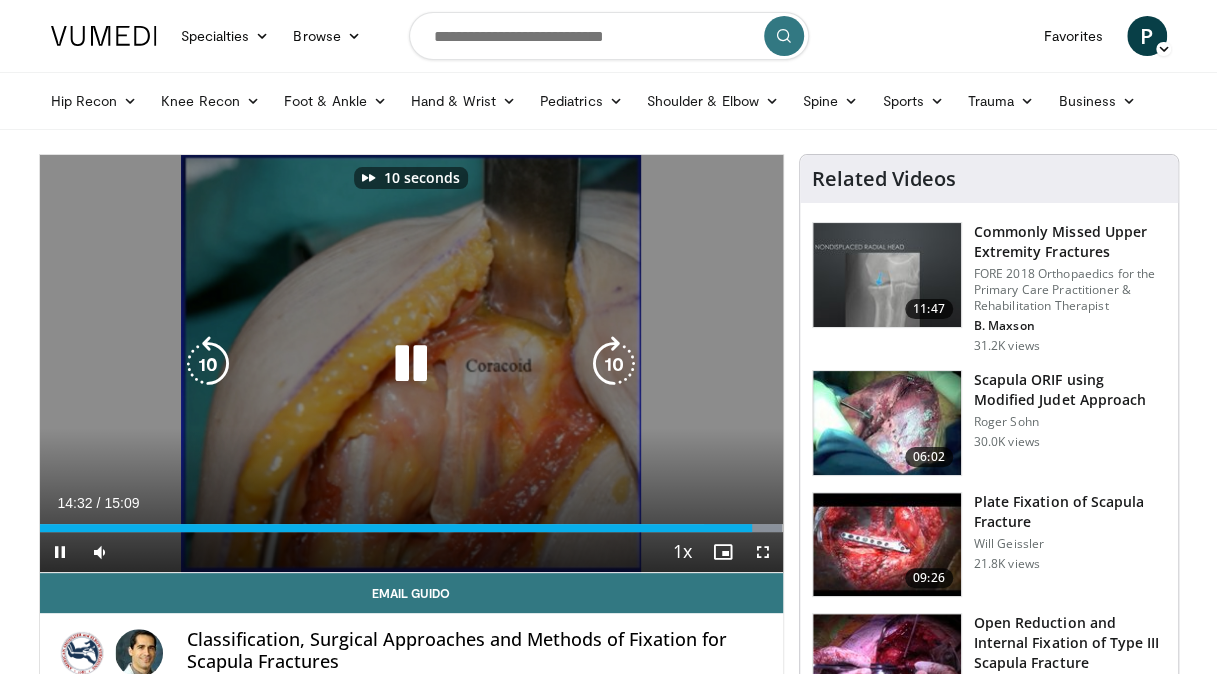 click at bounding box center [614, 364] 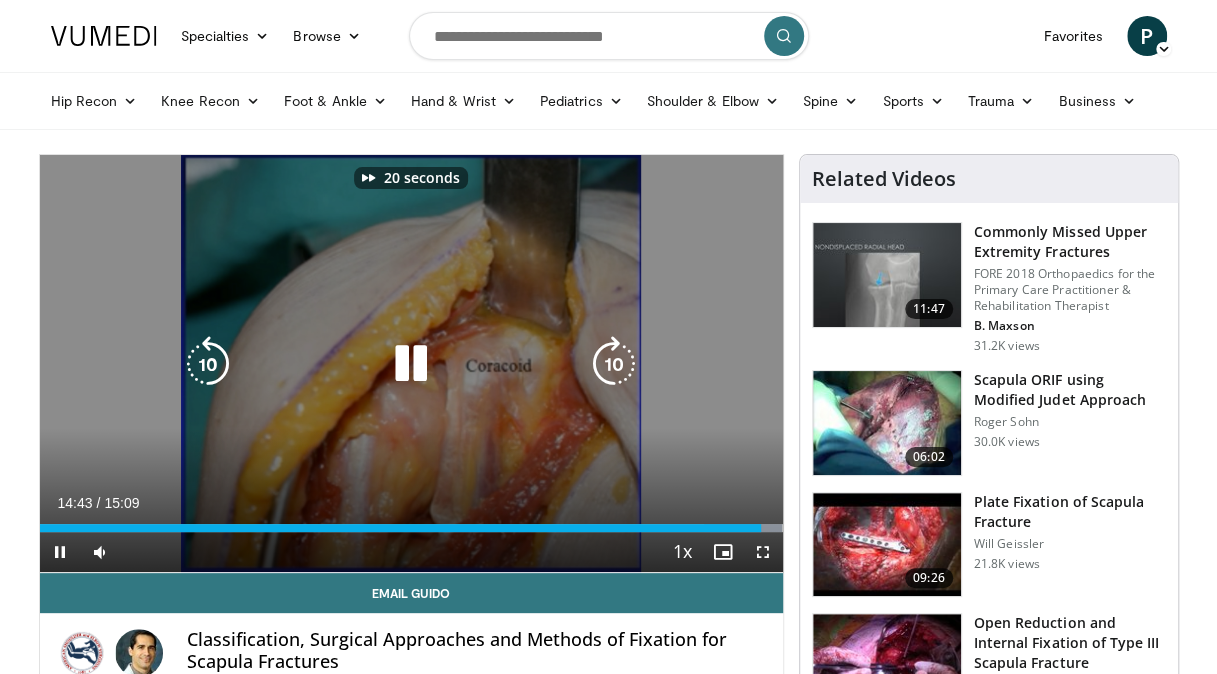 click at bounding box center (614, 364) 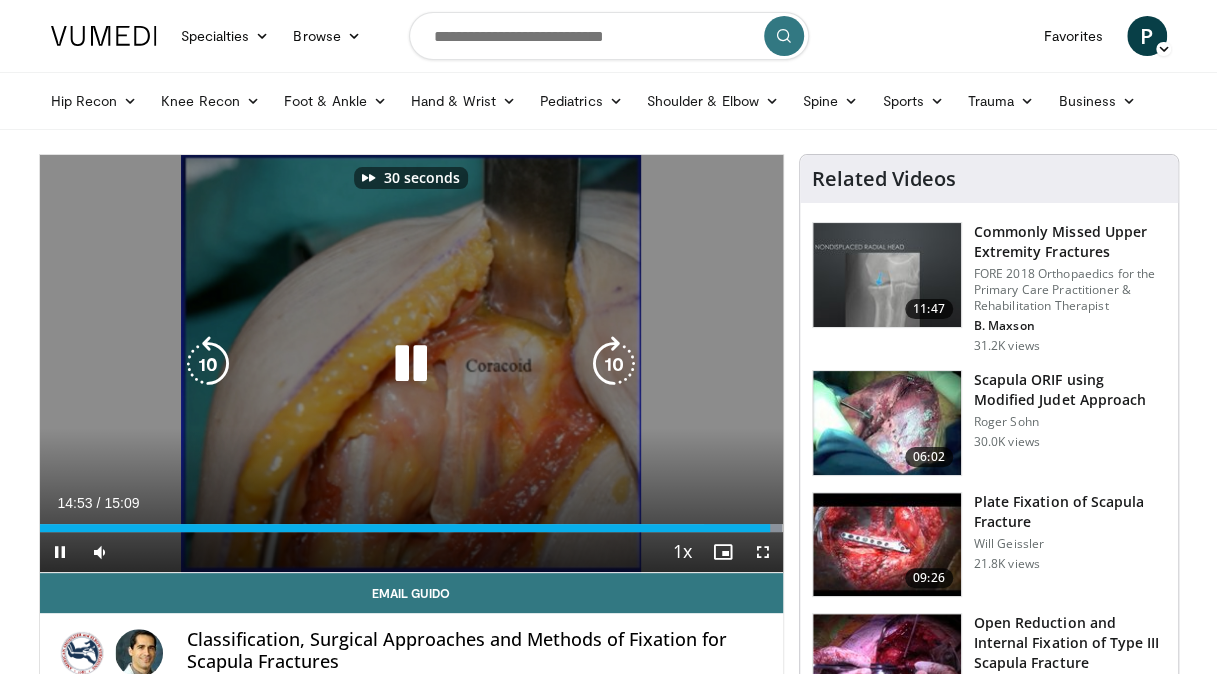 click at bounding box center [614, 364] 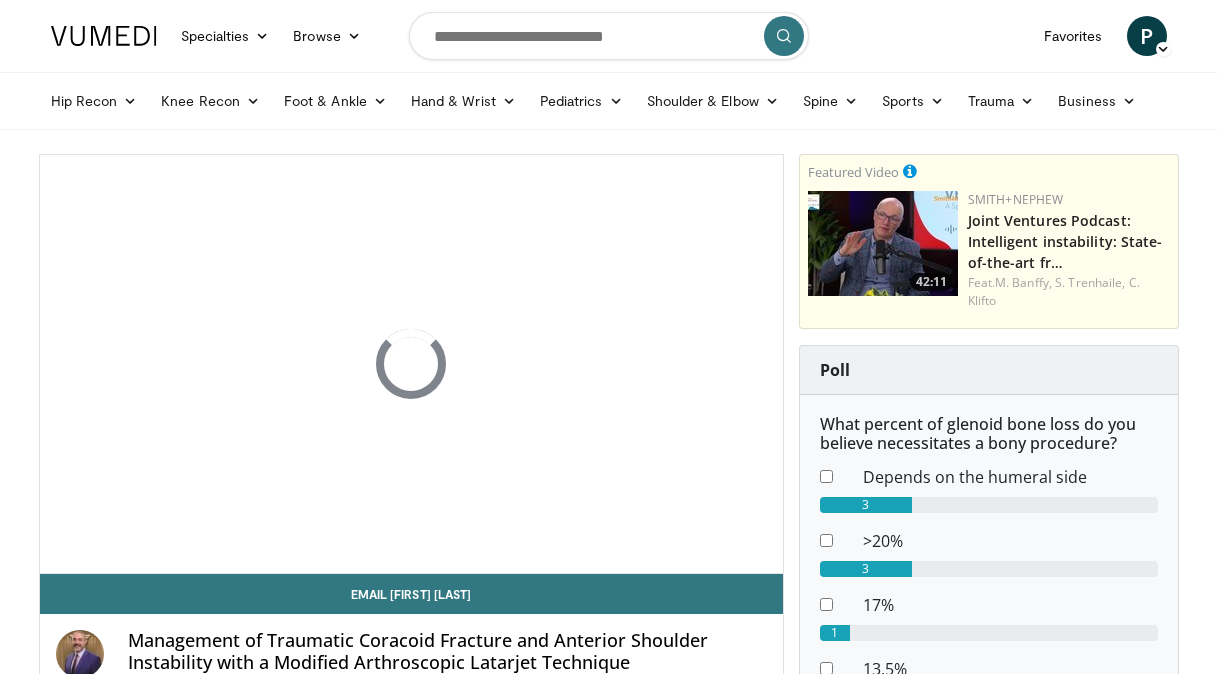scroll, scrollTop: 0, scrollLeft: 0, axis: both 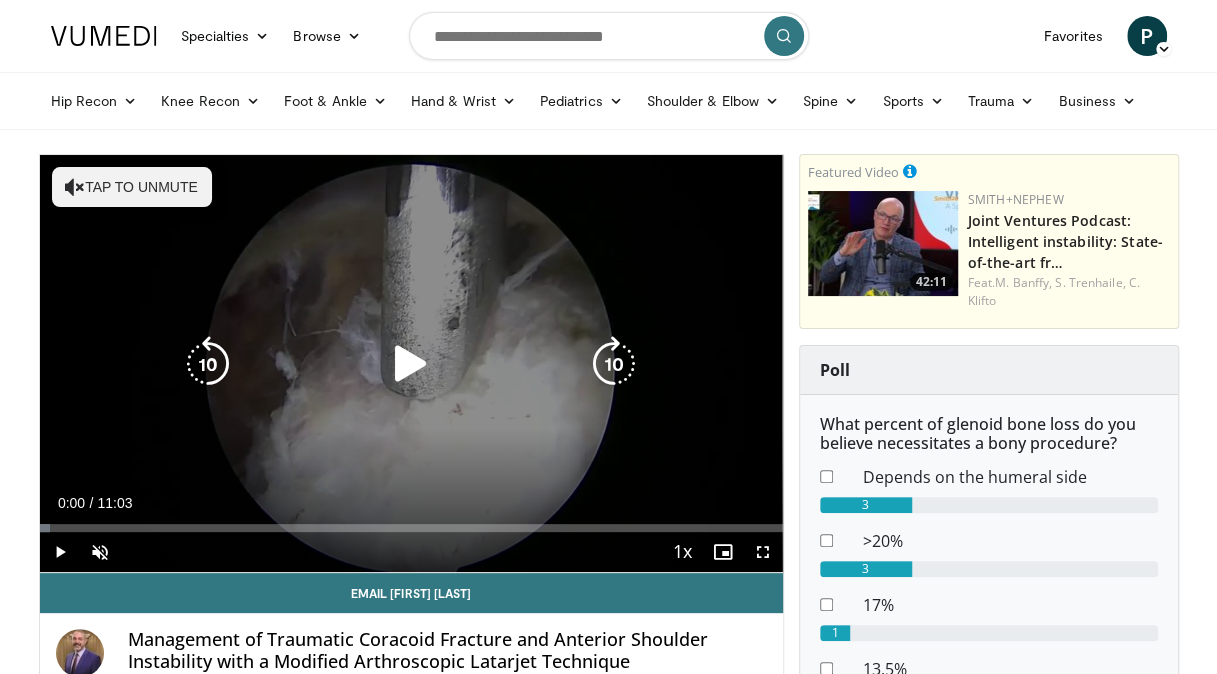 drag, startPoint x: 456, startPoint y: 366, endPoint x: 440, endPoint y: 370, distance: 16.492422 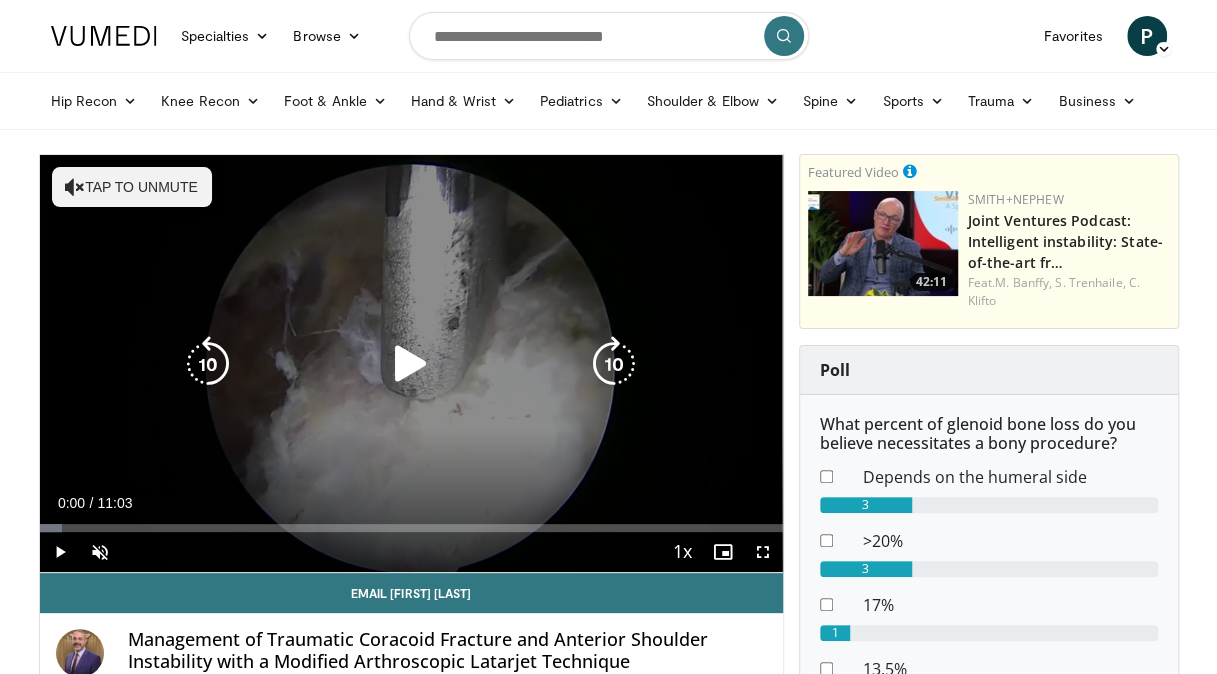click at bounding box center (411, 364) 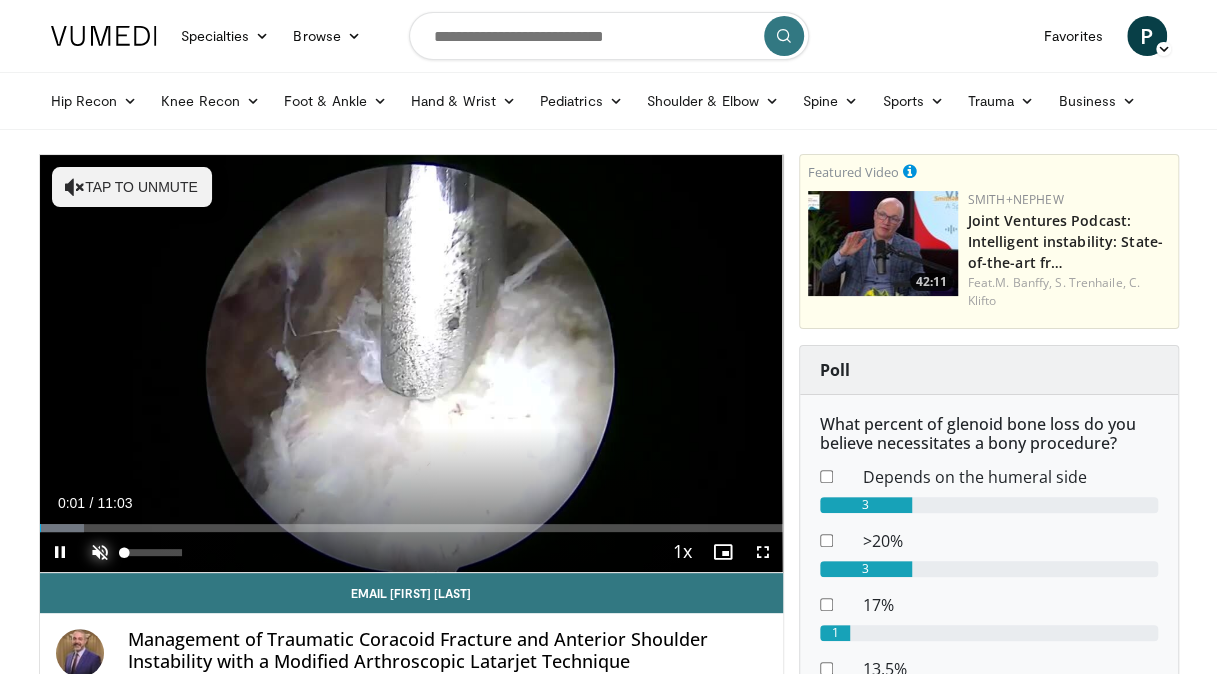 click at bounding box center (100, 552) 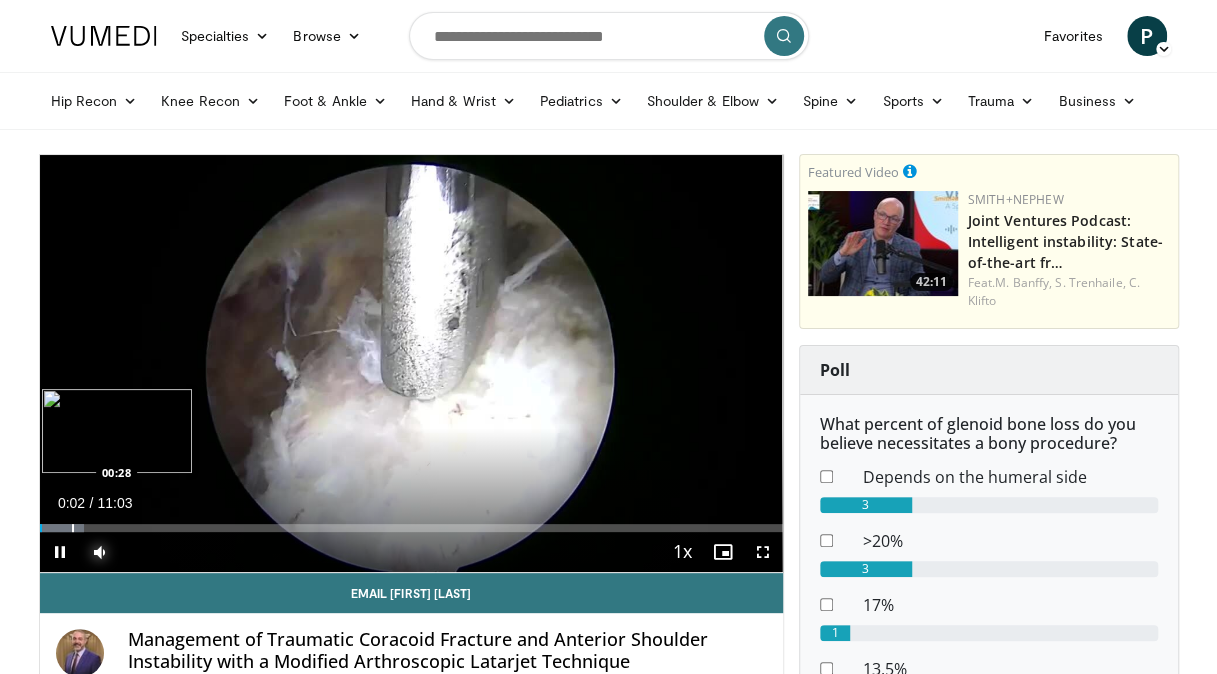 click at bounding box center (73, 528) 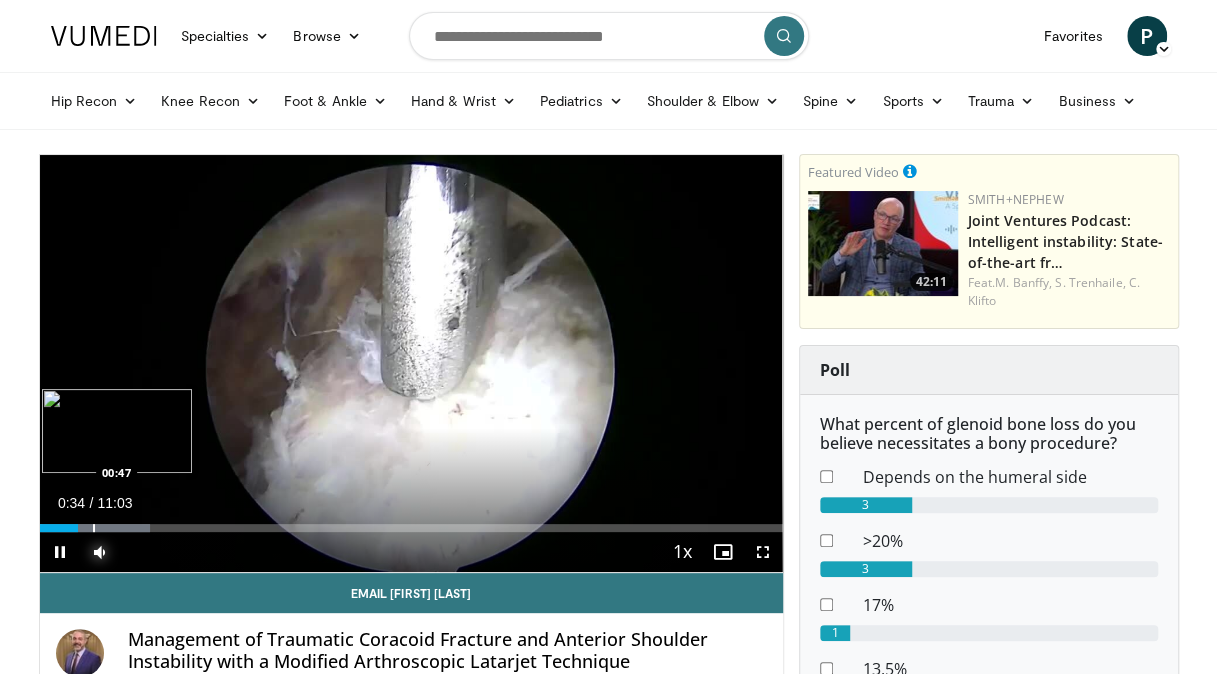 click on "Loaded :  14.93% 00:34 00:47" at bounding box center (411, 522) 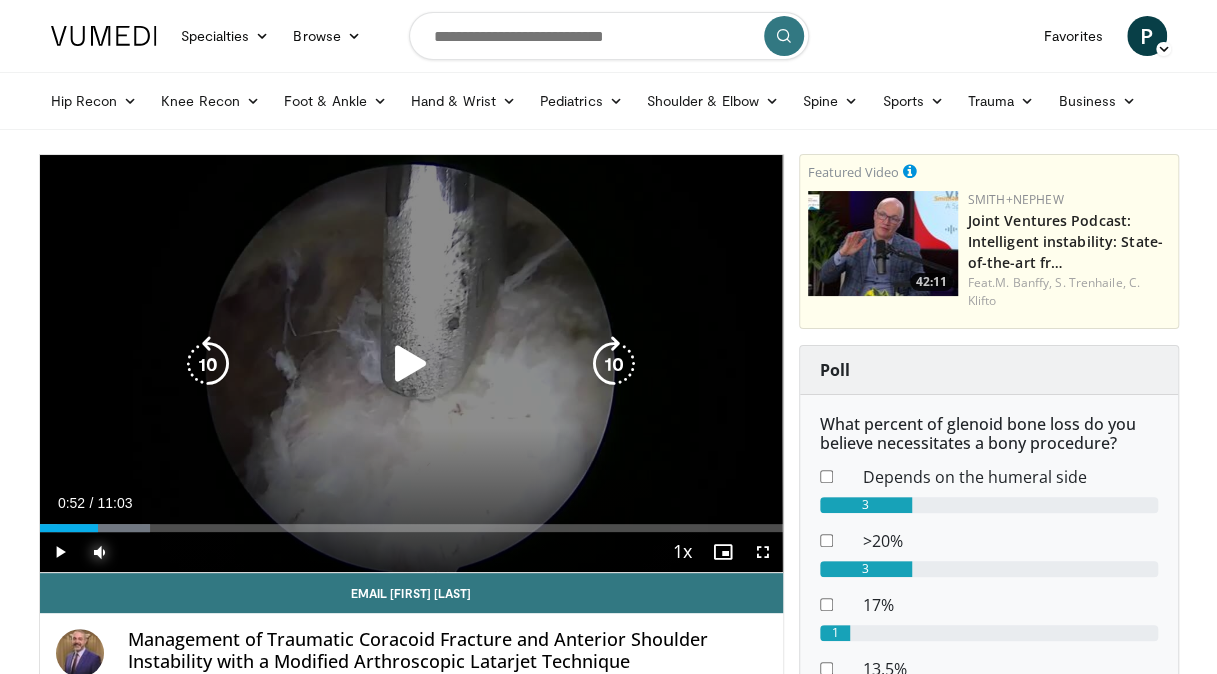 click on "Loaded :  14.93% 00:45 00:45" at bounding box center [411, 522] 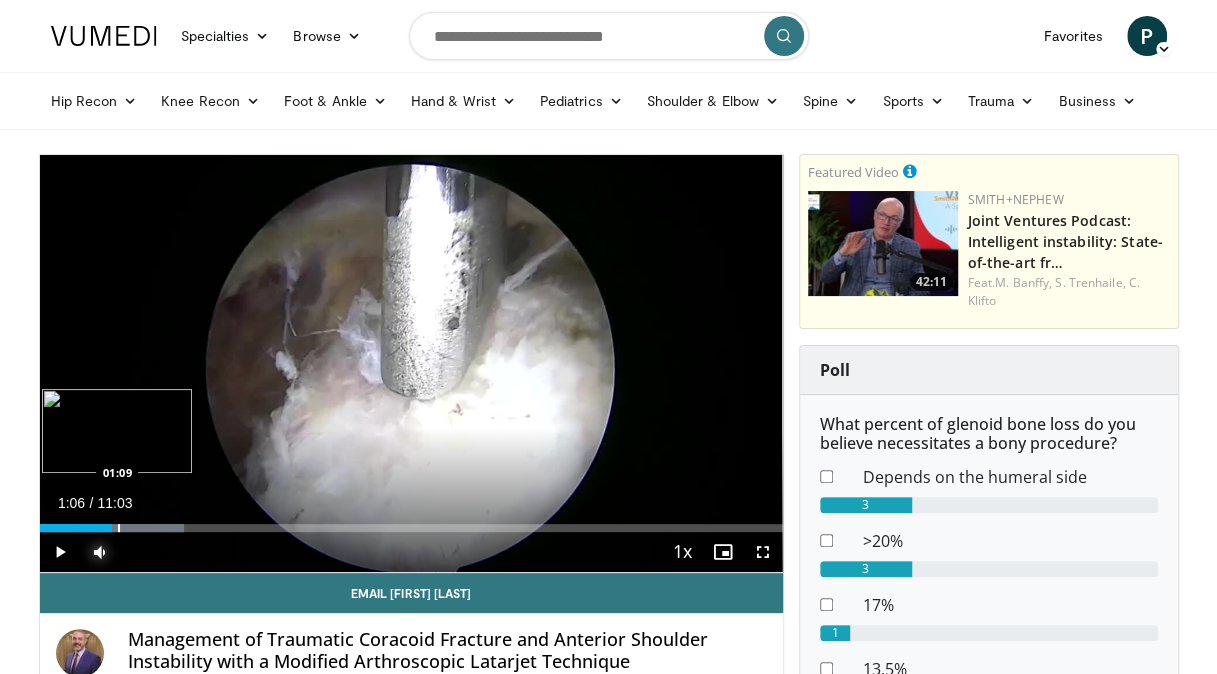 click at bounding box center (129, 528) 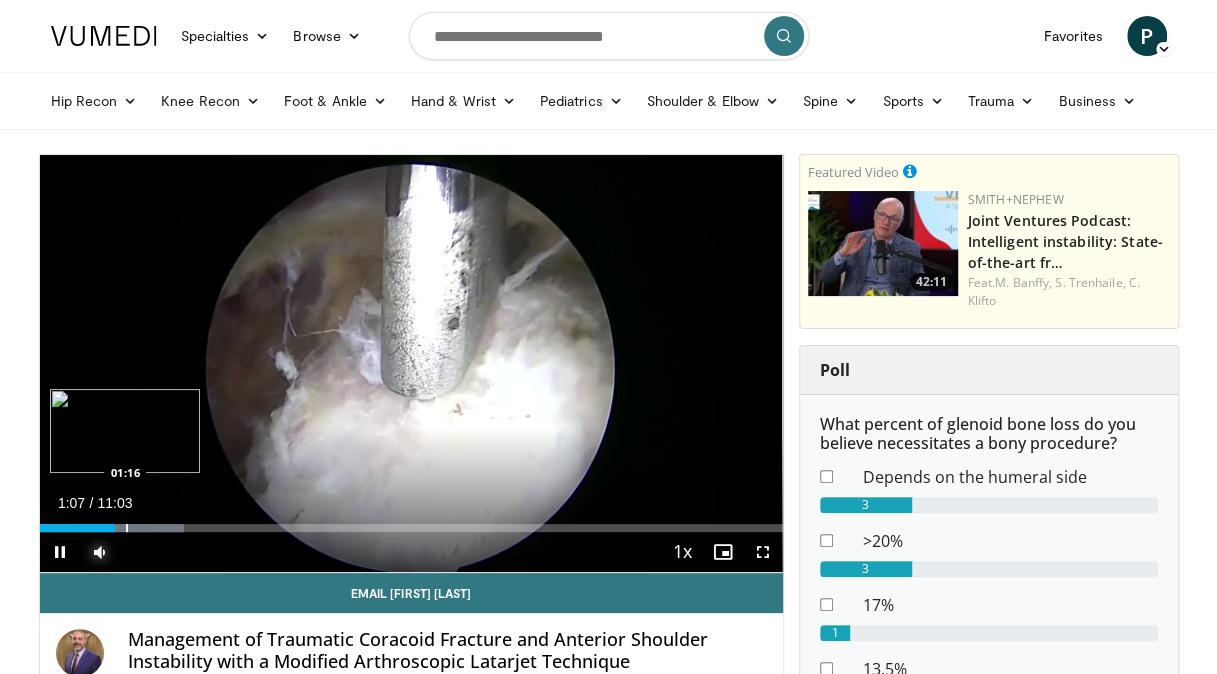 click on "Loaded :  19.42% 01:07 01:16" at bounding box center (411, 522) 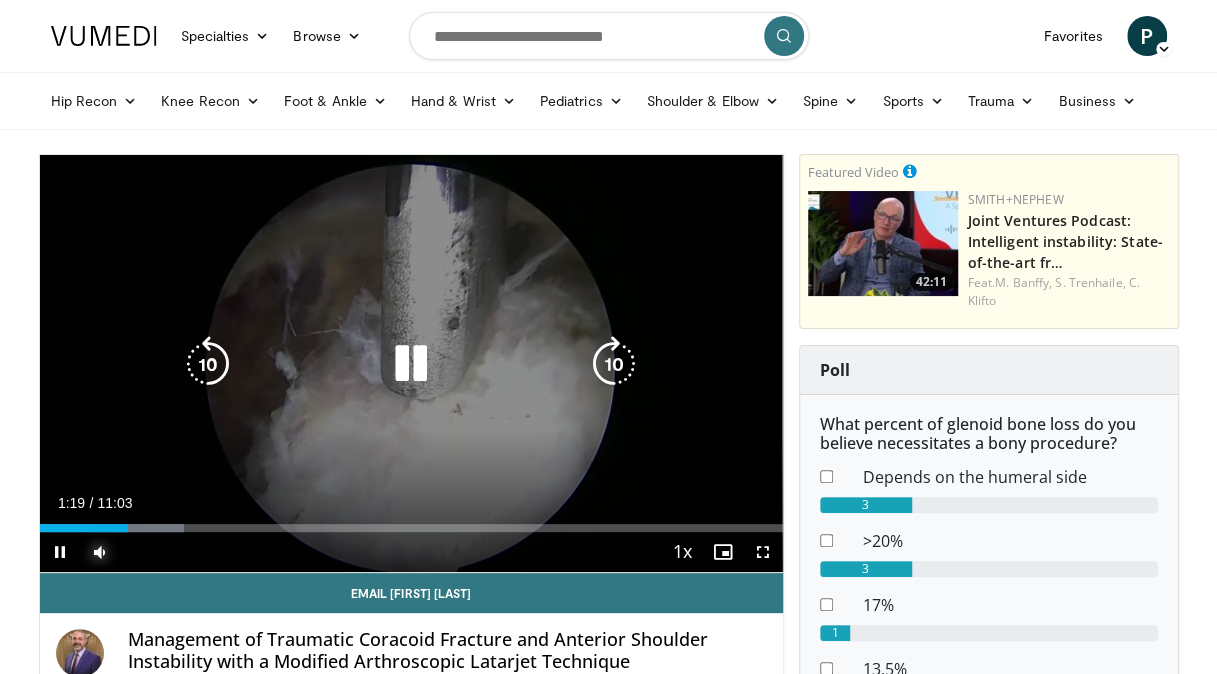 click on "Loaded :  19.42% 01:19 01:16" at bounding box center [411, 522] 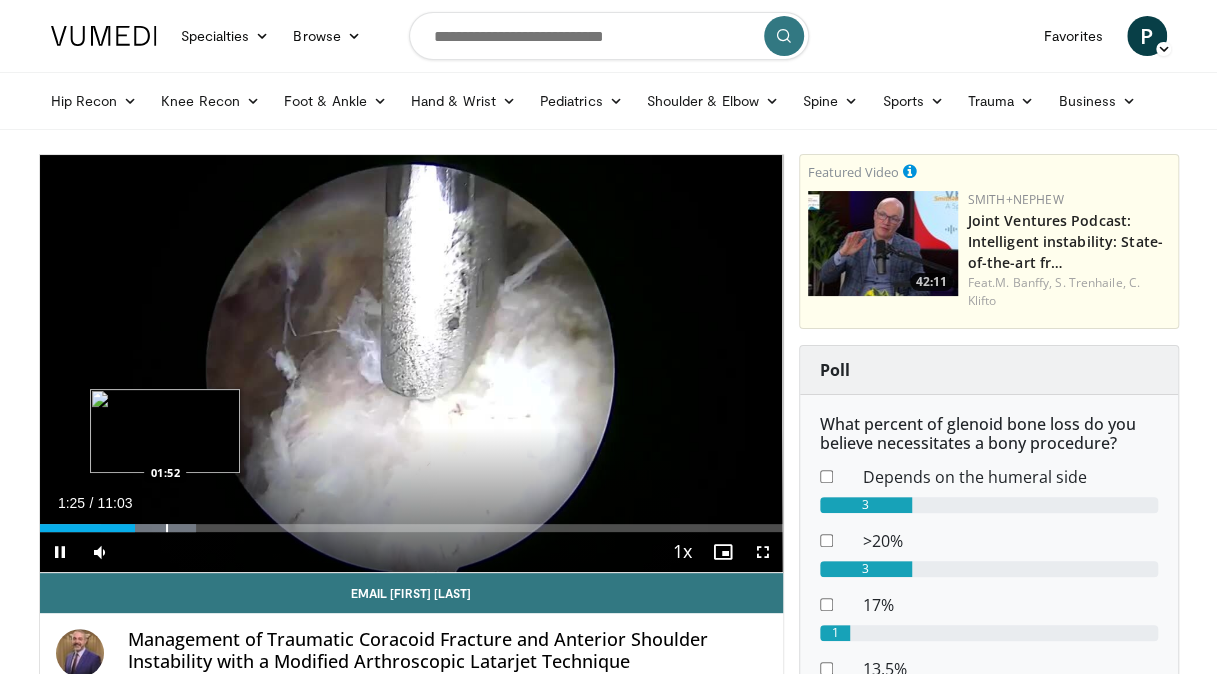 click on "**********" at bounding box center (411, 364) 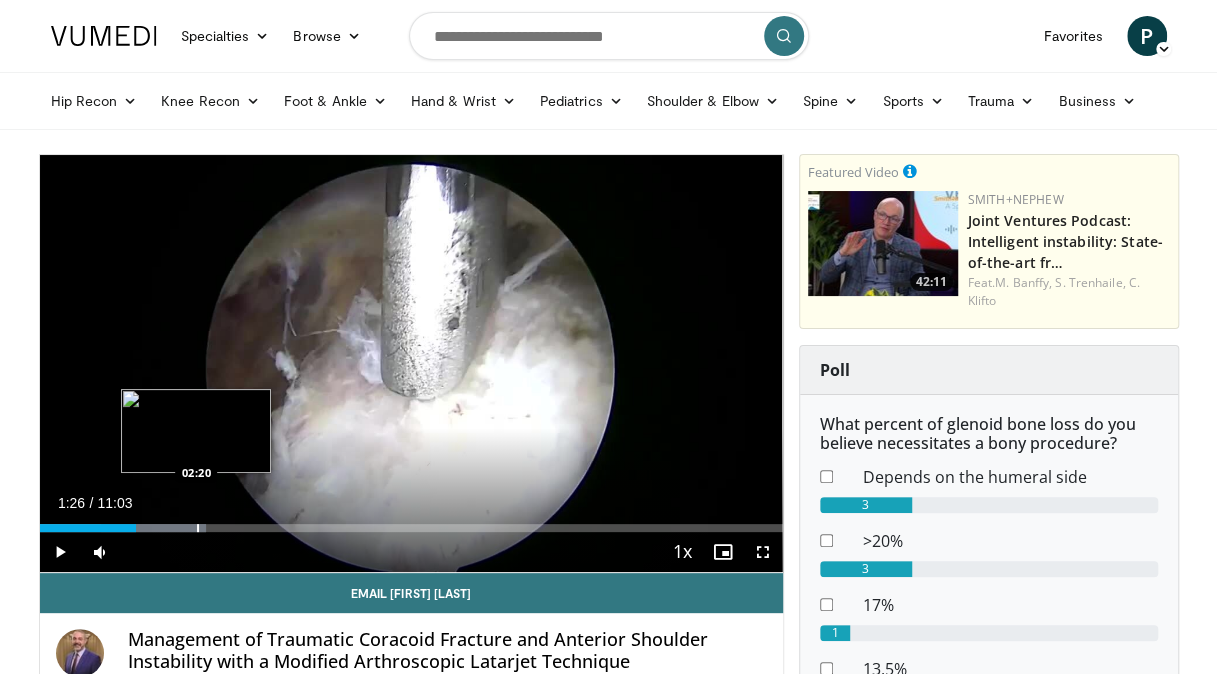 click on "Loaded :  22.40% 01:26 02:20" at bounding box center [411, 522] 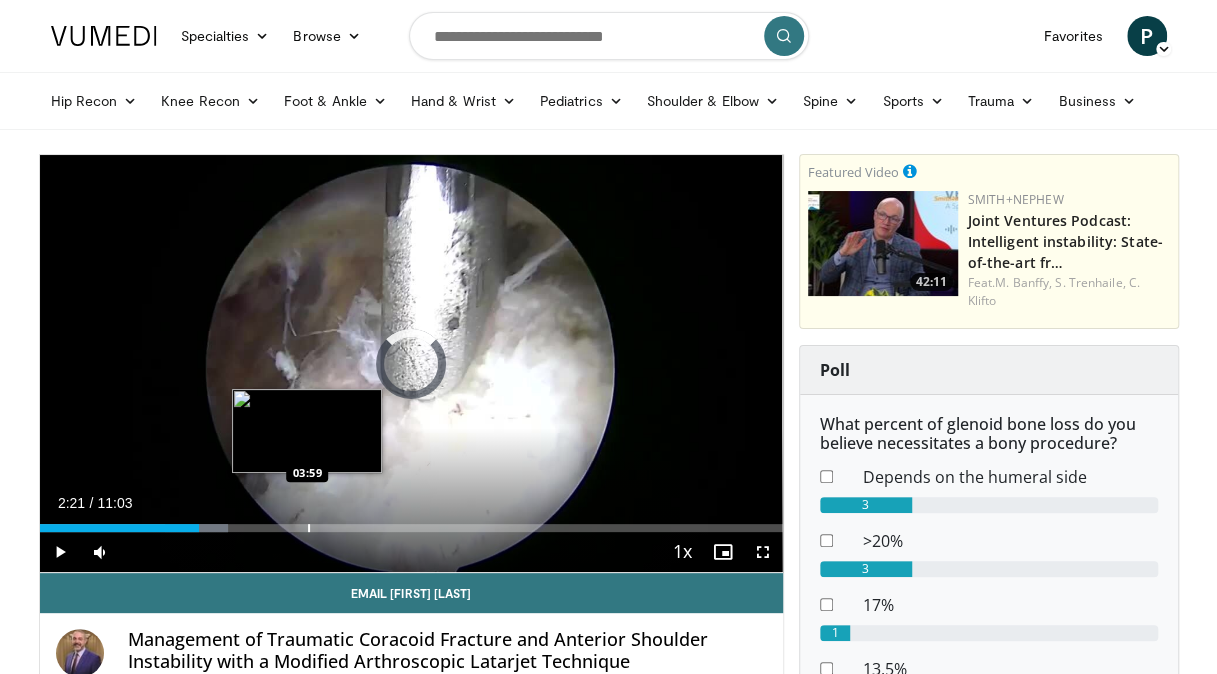 click on "Loaded :  25.39% 02:22 03:59" at bounding box center [411, 522] 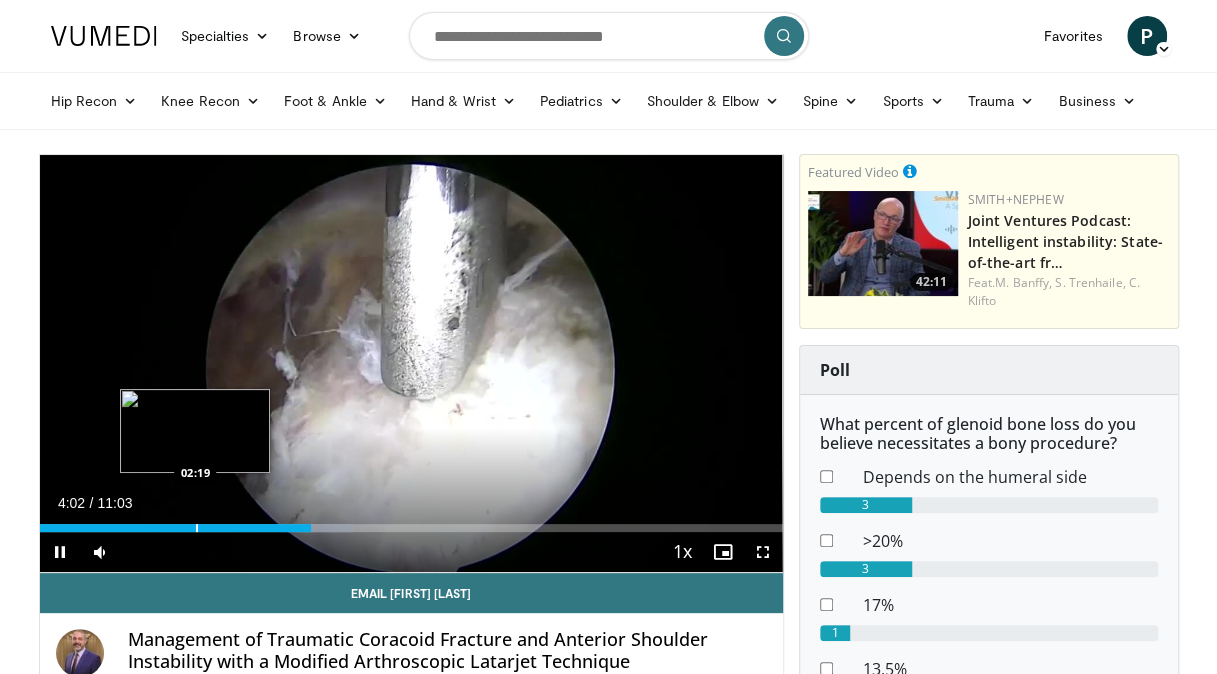 click at bounding box center (197, 528) 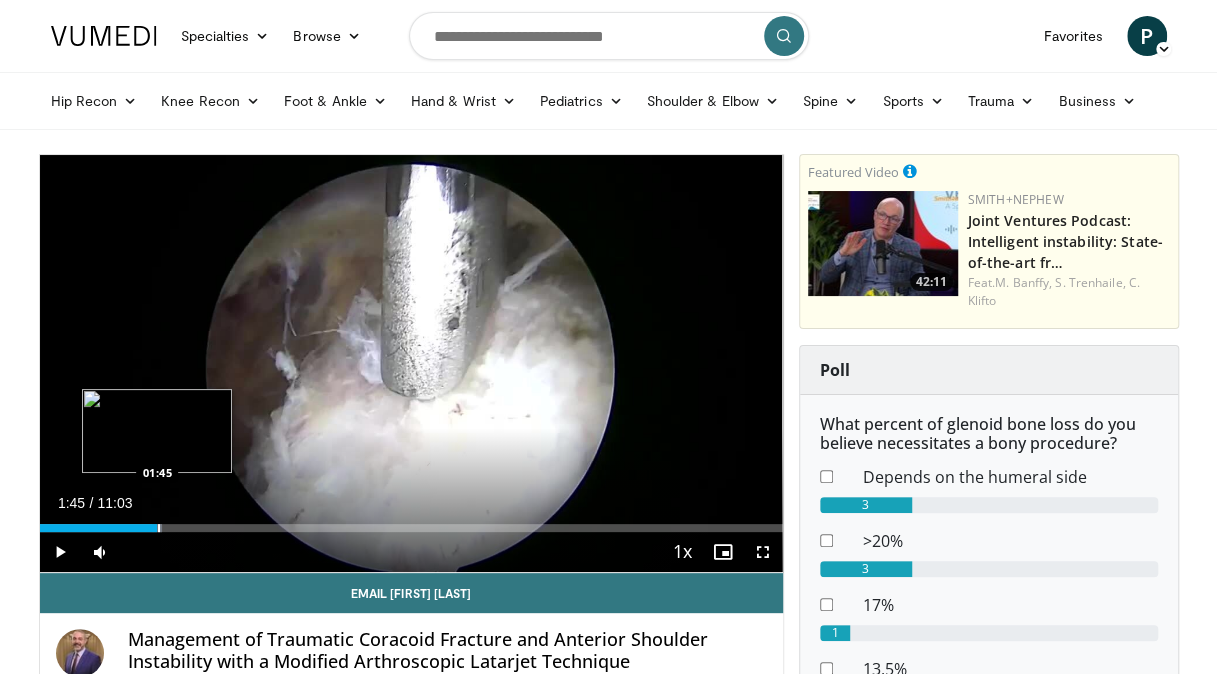 click on "Loaded :  16.43% 01:45 01:45" at bounding box center [411, 528] 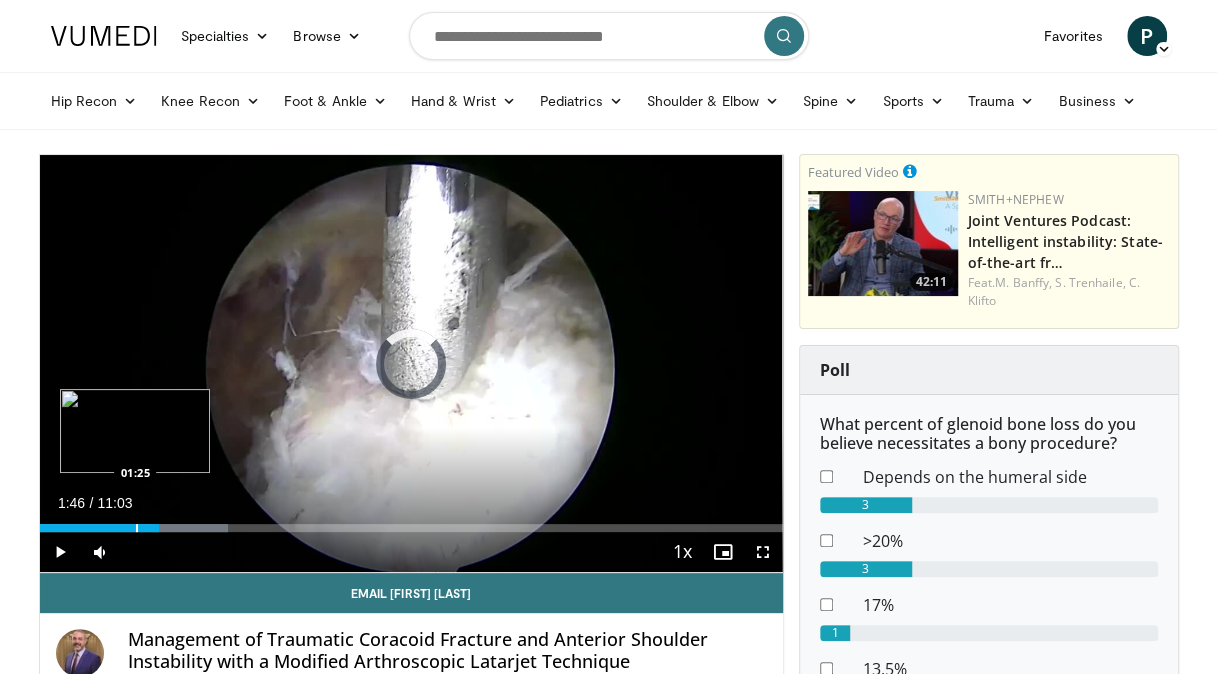 click at bounding box center (137, 528) 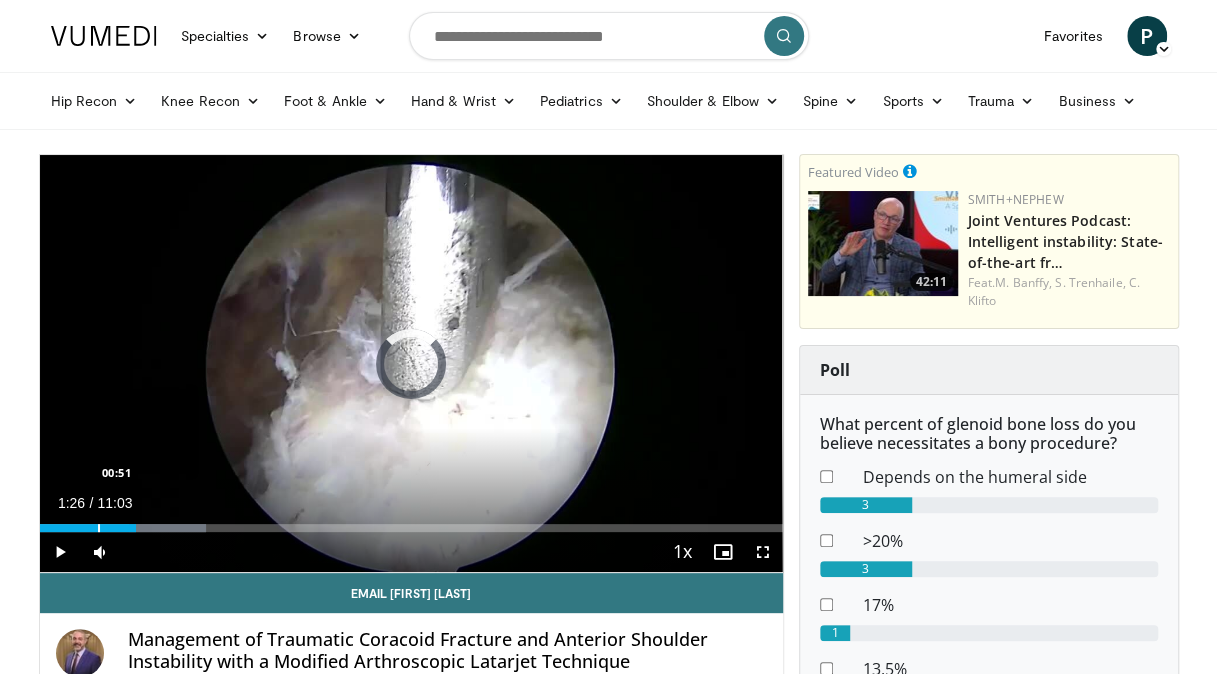 click on "Loaded :  22.40% 01:26 00:51" at bounding box center [411, 522] 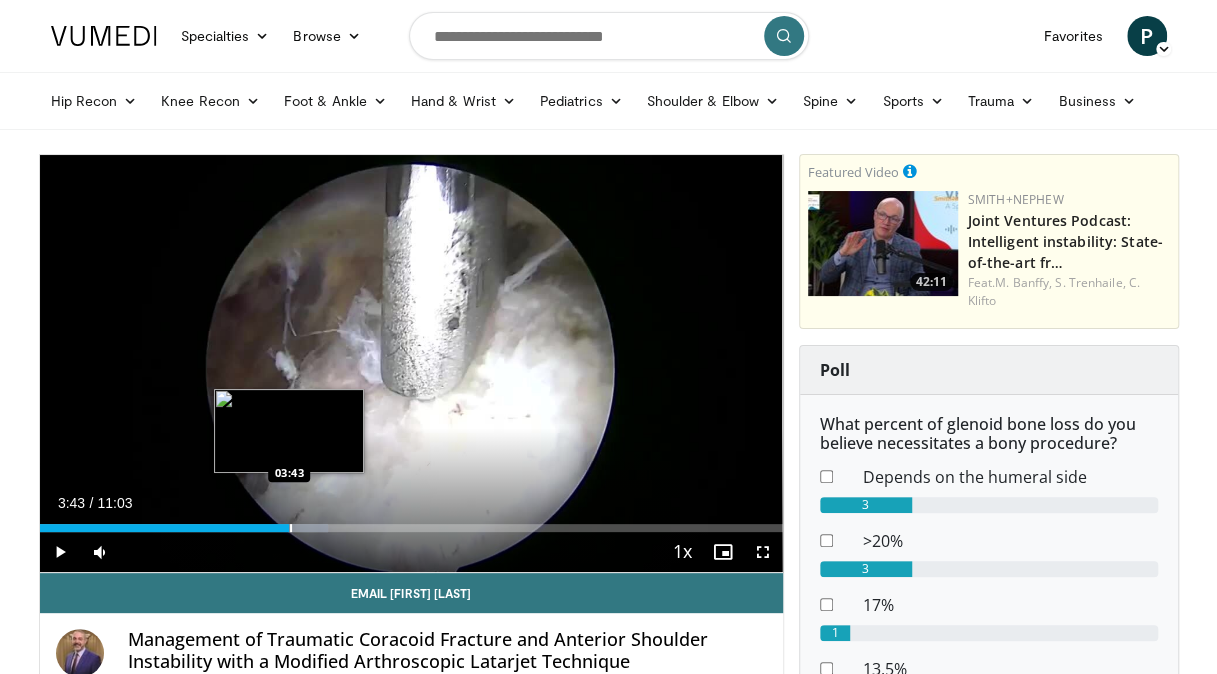 click on "Loaded :  38.84% 03:13 03:43" at bounding box center [411, 528] 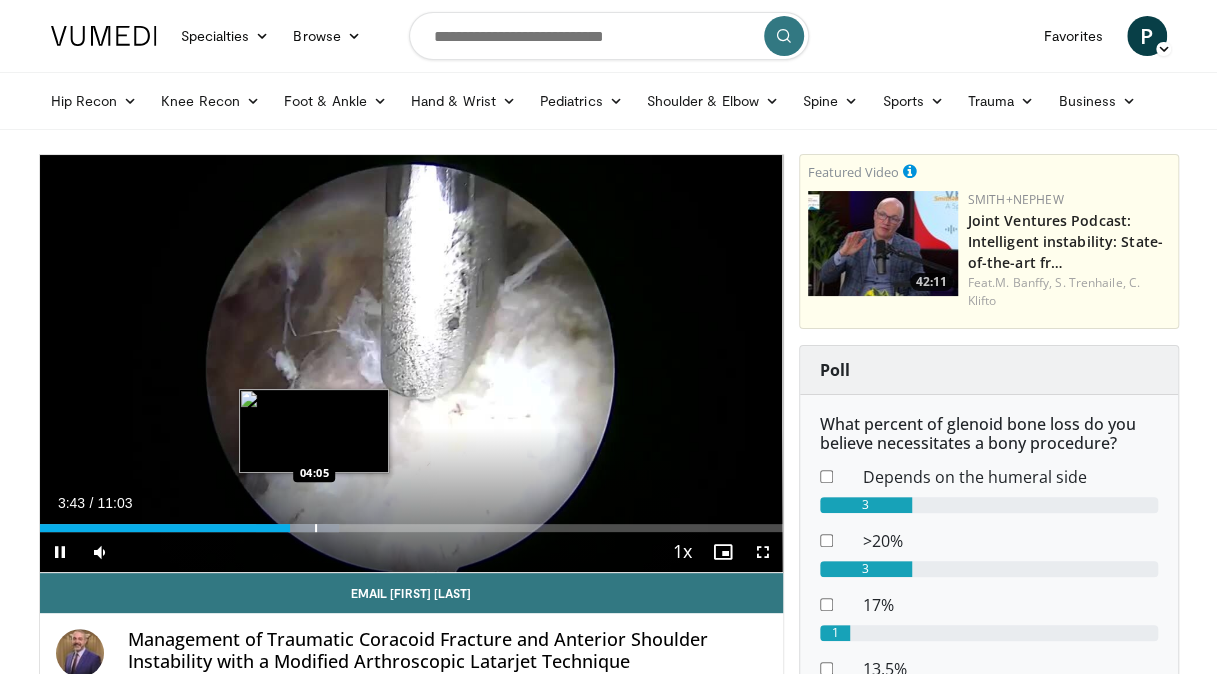 click at bounding box center [316, 528] 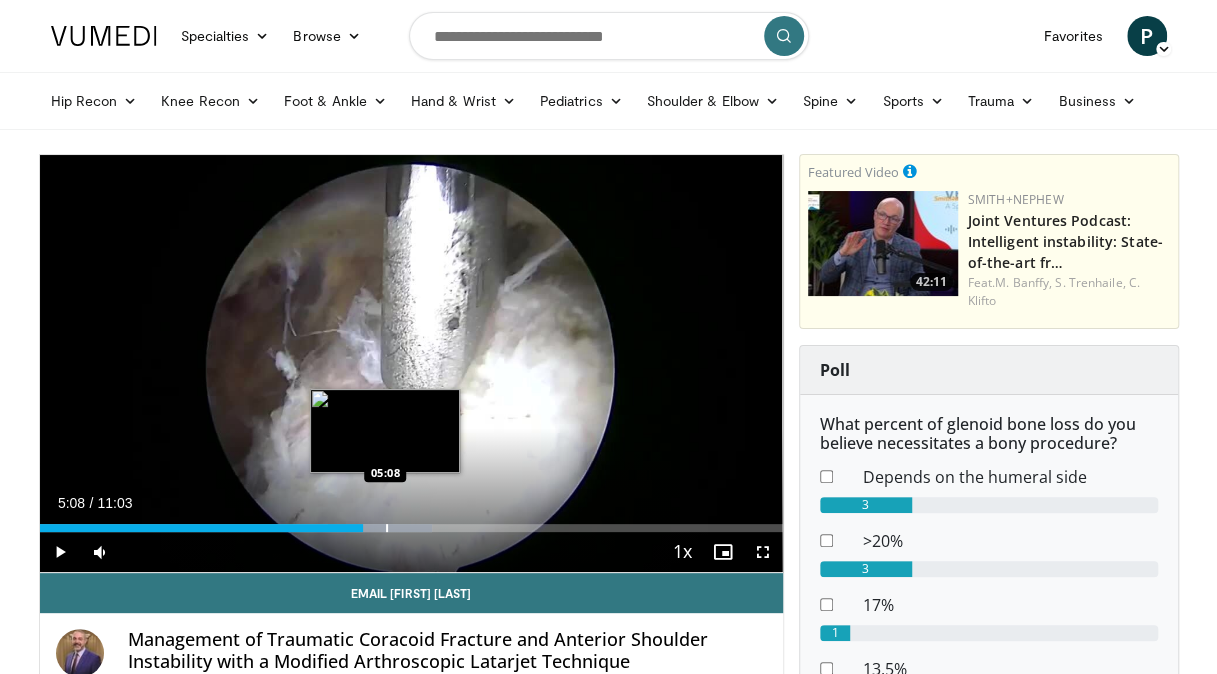 click at bounding box center (387, 528) 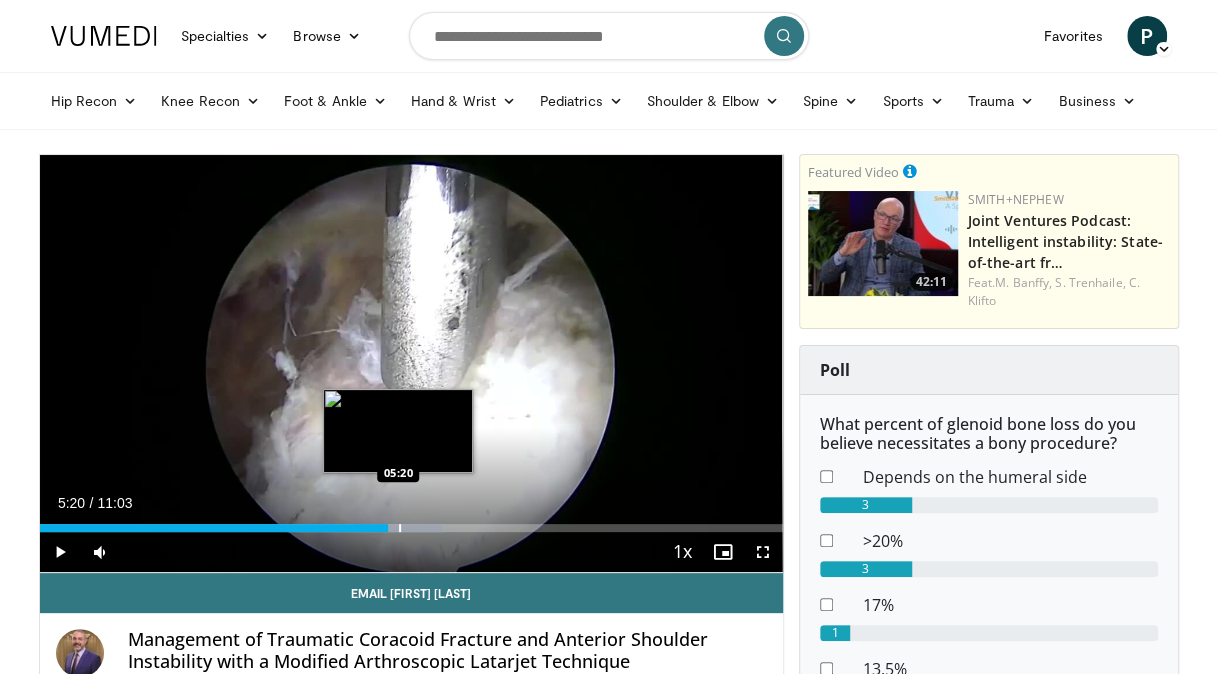 click at bounding box center (398, 528) 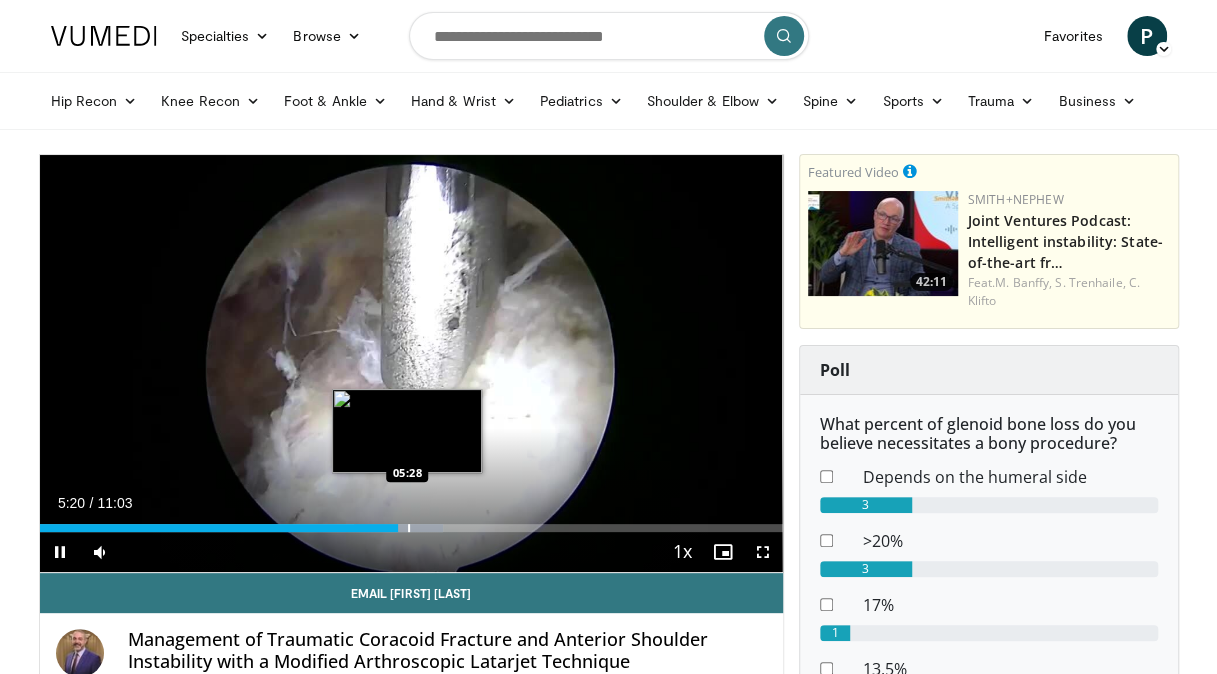 click at bounding box center [409, 528] 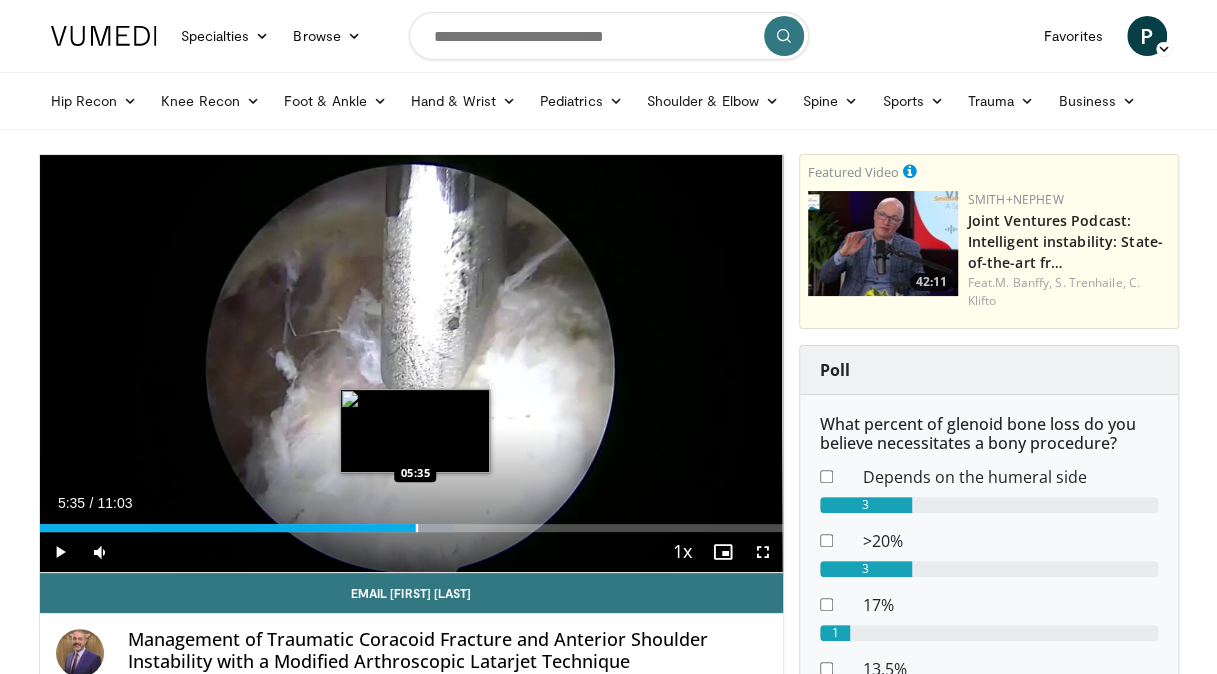 click at bounding box center [417, 528] 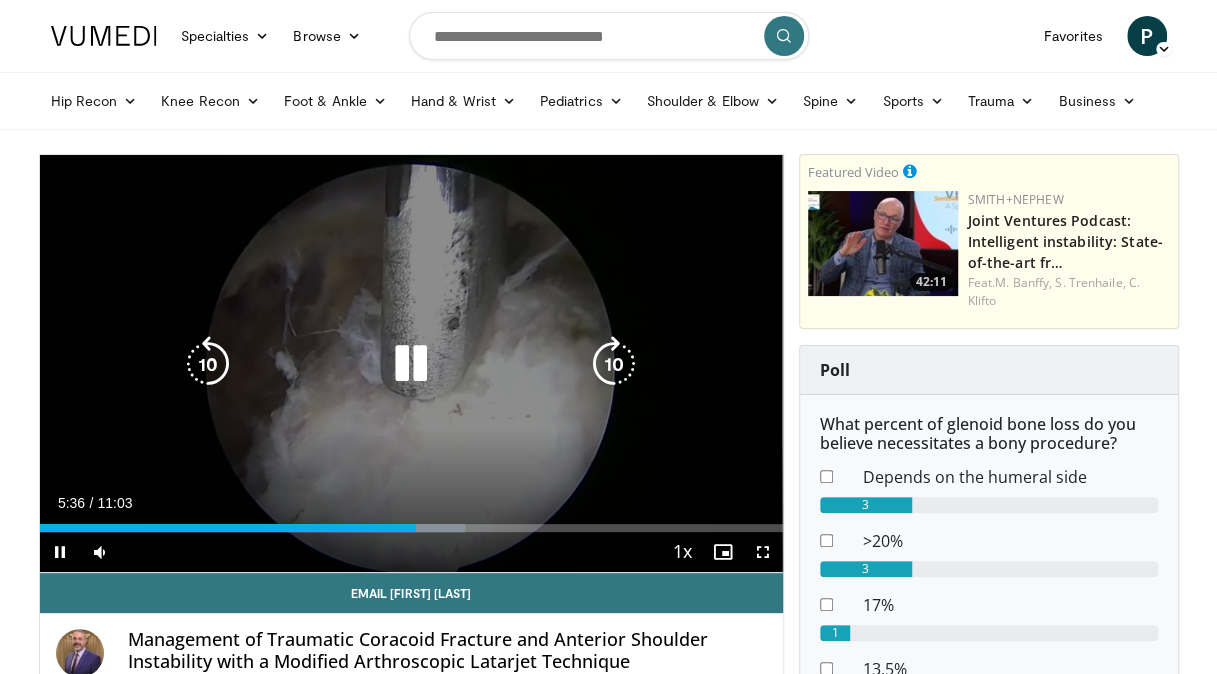 click on "**********" at bounding box center (411, 364) 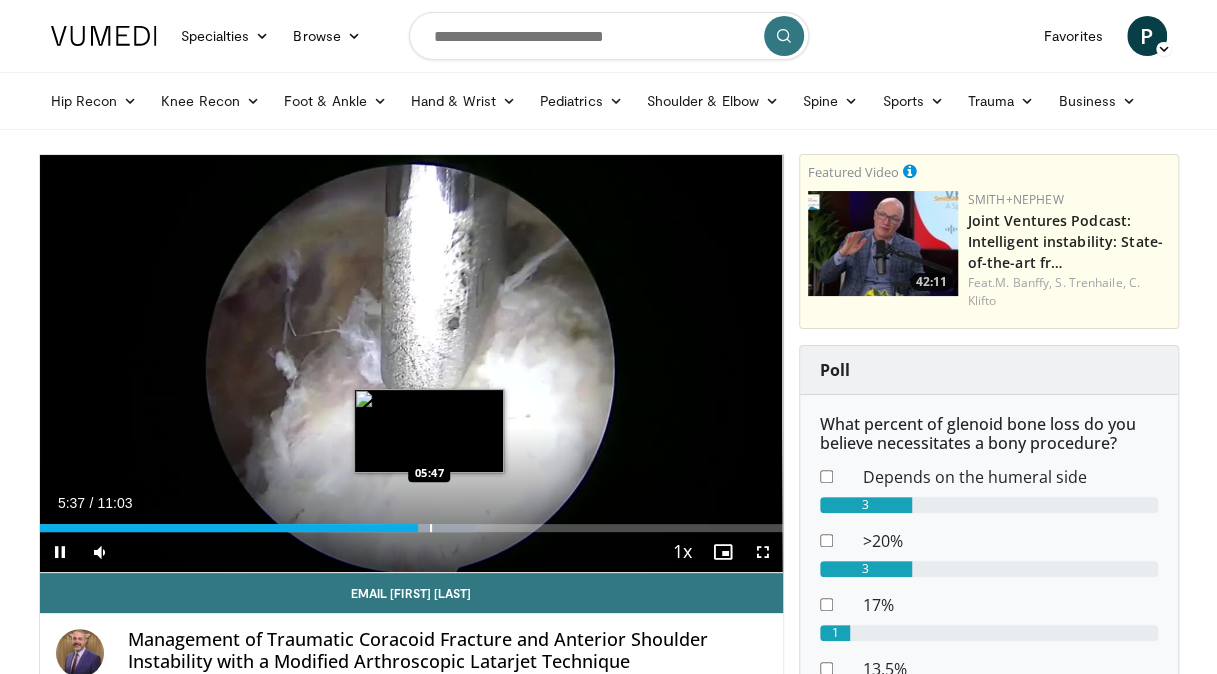 click at bounding box center [431, 528] 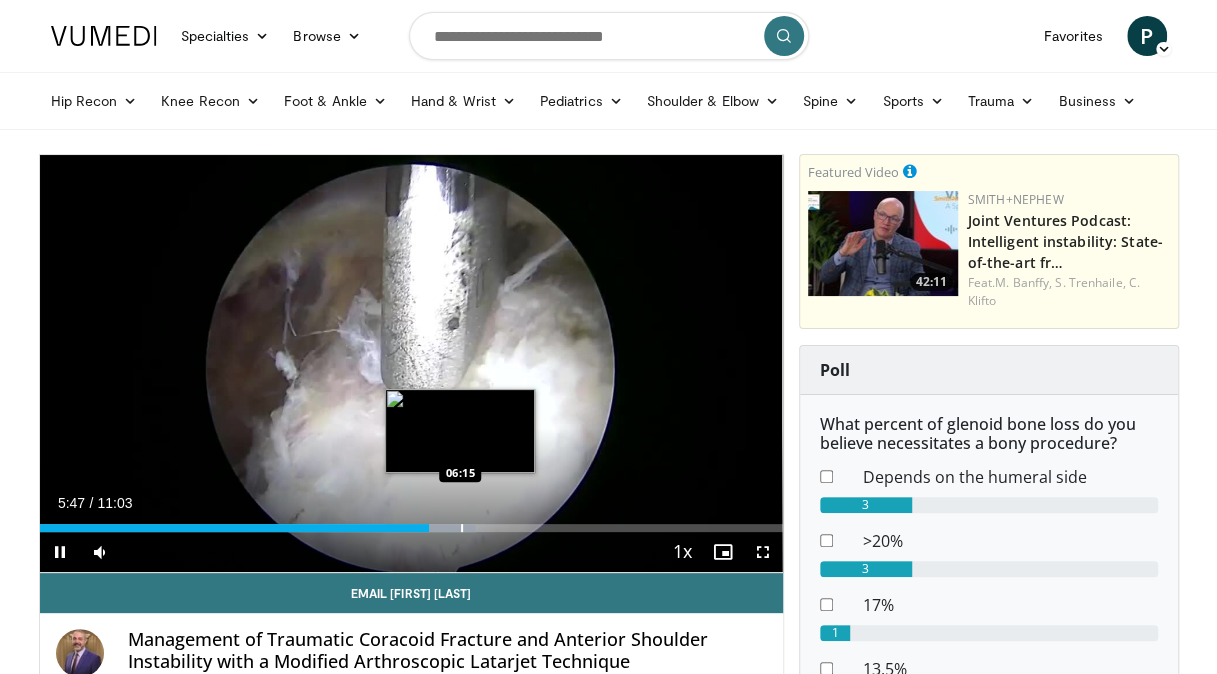 click at bounding box center [462, 528] 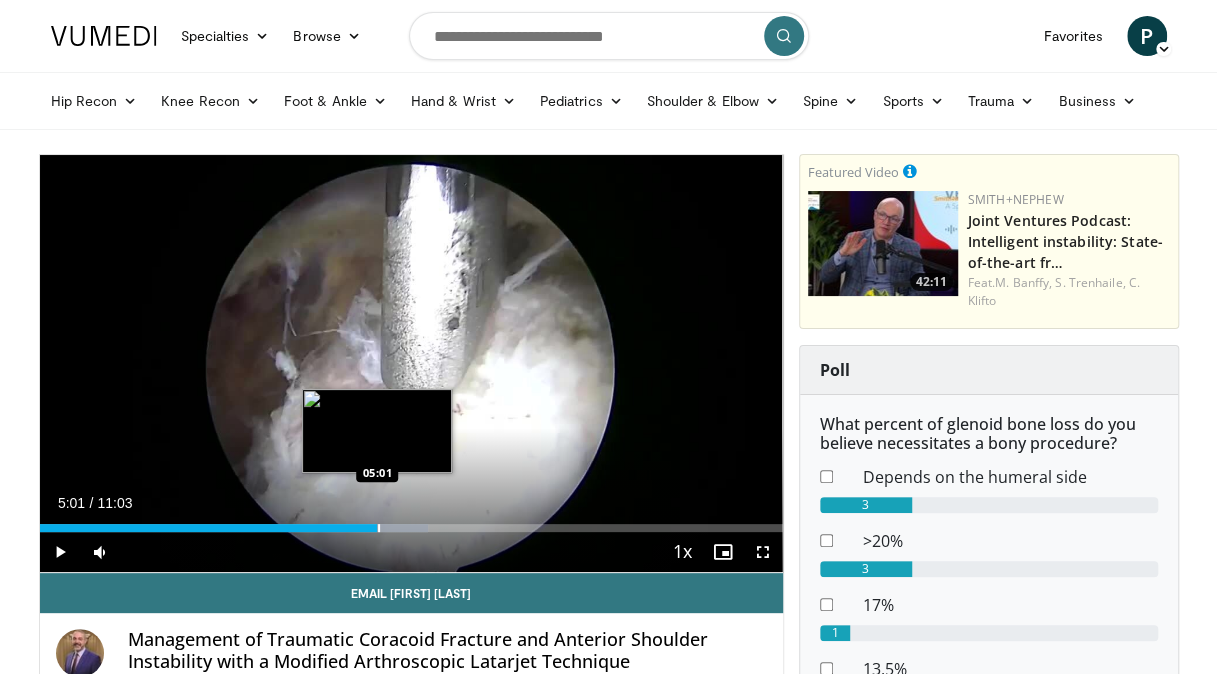 click at bounding box center [379, 528] 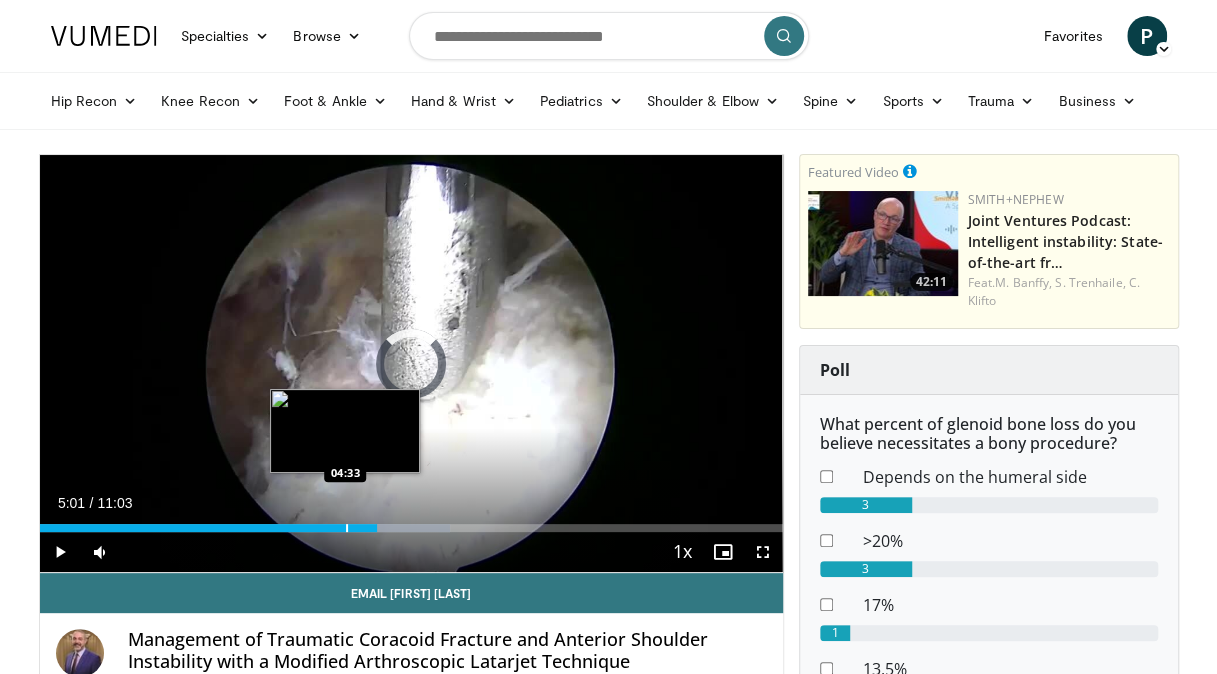 click at bounding box center (347, 528) 